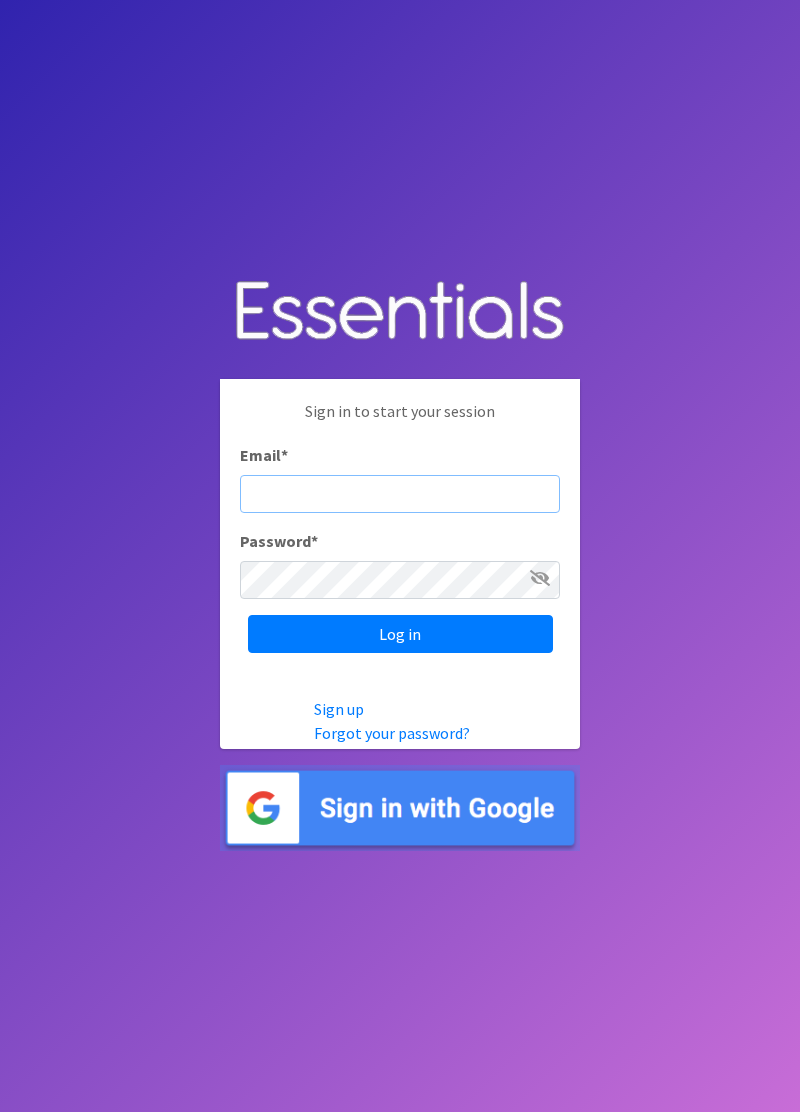 scroll, scrollTop: 0, scrollLeft: 0, axis: both 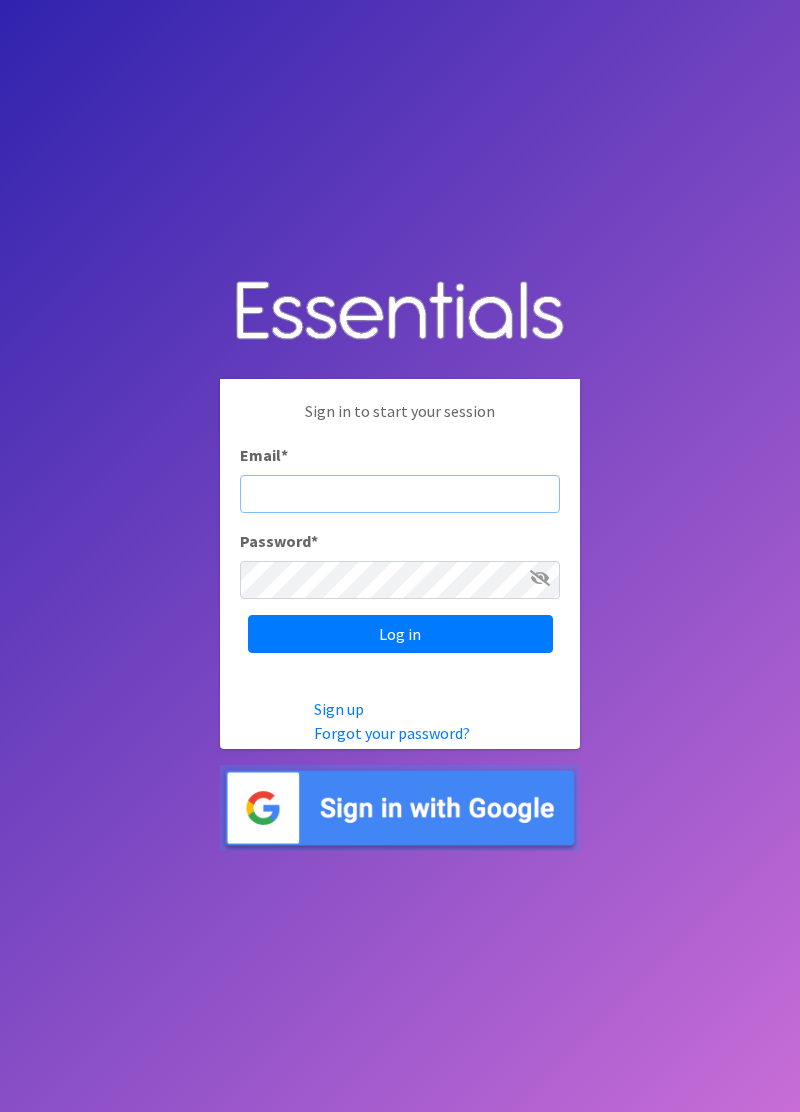 click on "Email  *" at bounding box center (400, 494) 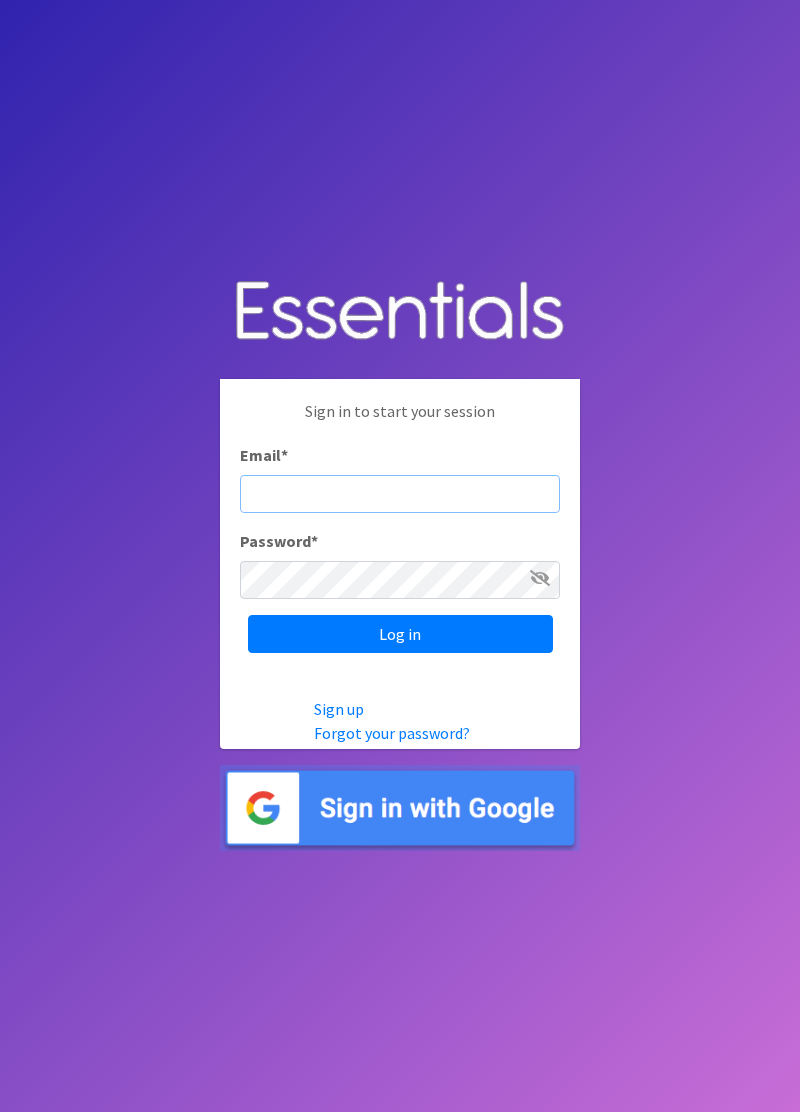 type on "diaperbank.warehouse@gmail.com" 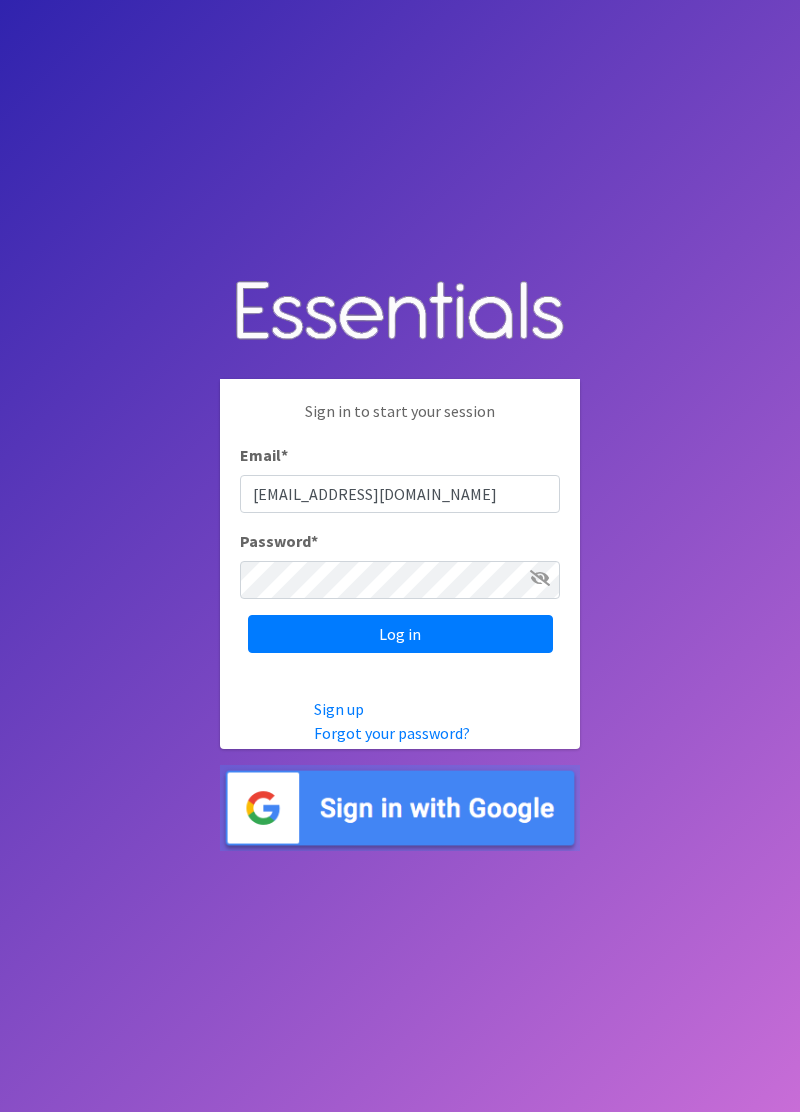 click on "Log in" at bounding box center (400, 634) 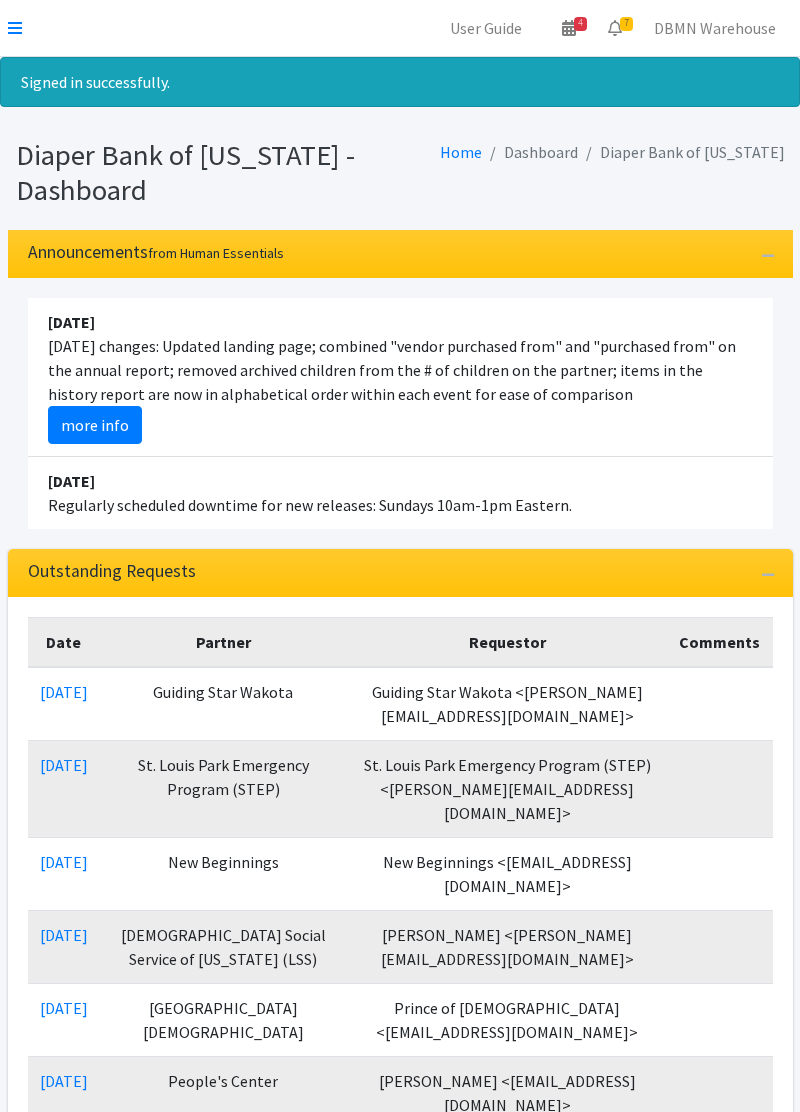 scroll, scrollTop: 0, scrollLeft: 0, axis: both 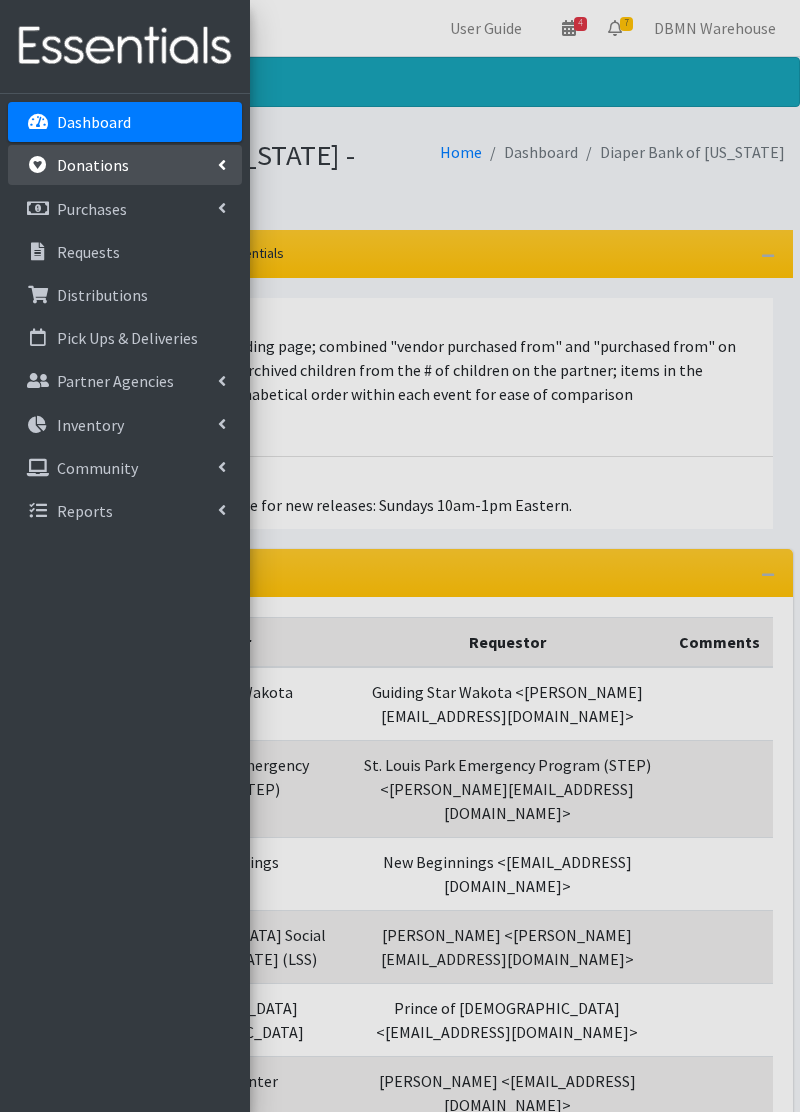 click on "Donations" at bounding box center (125, 165) 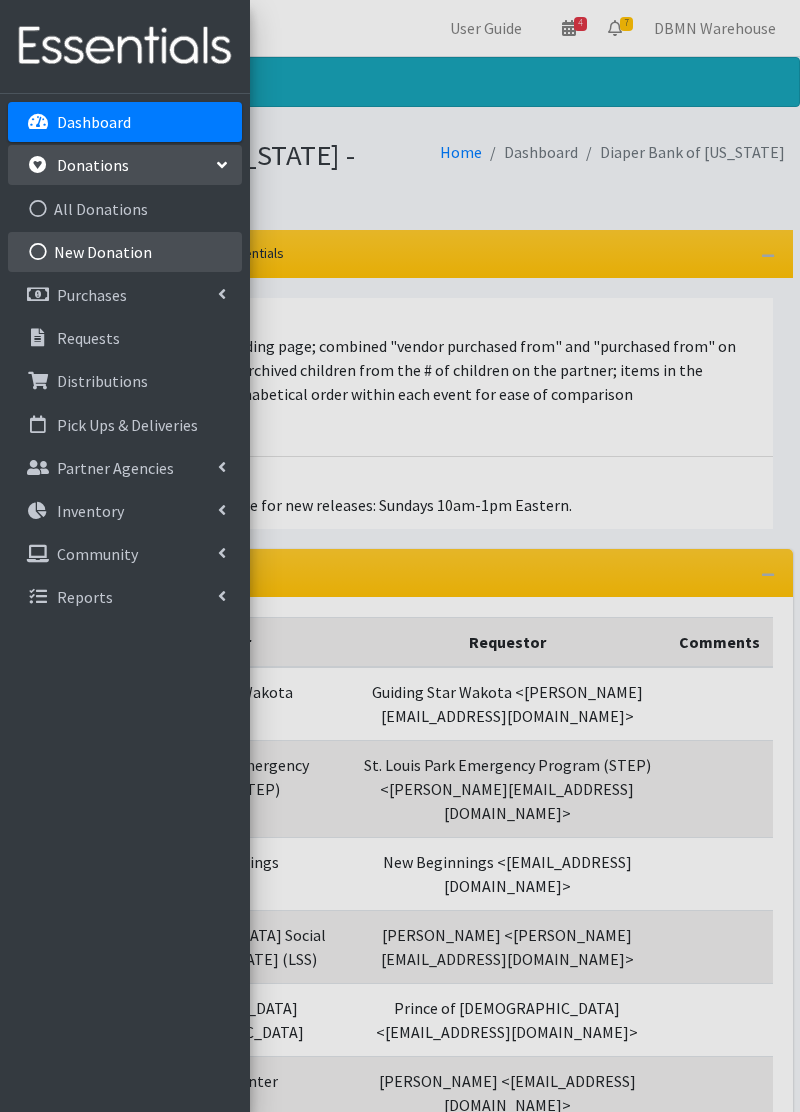 click on "New Donation" at bounding box center [125, 252] 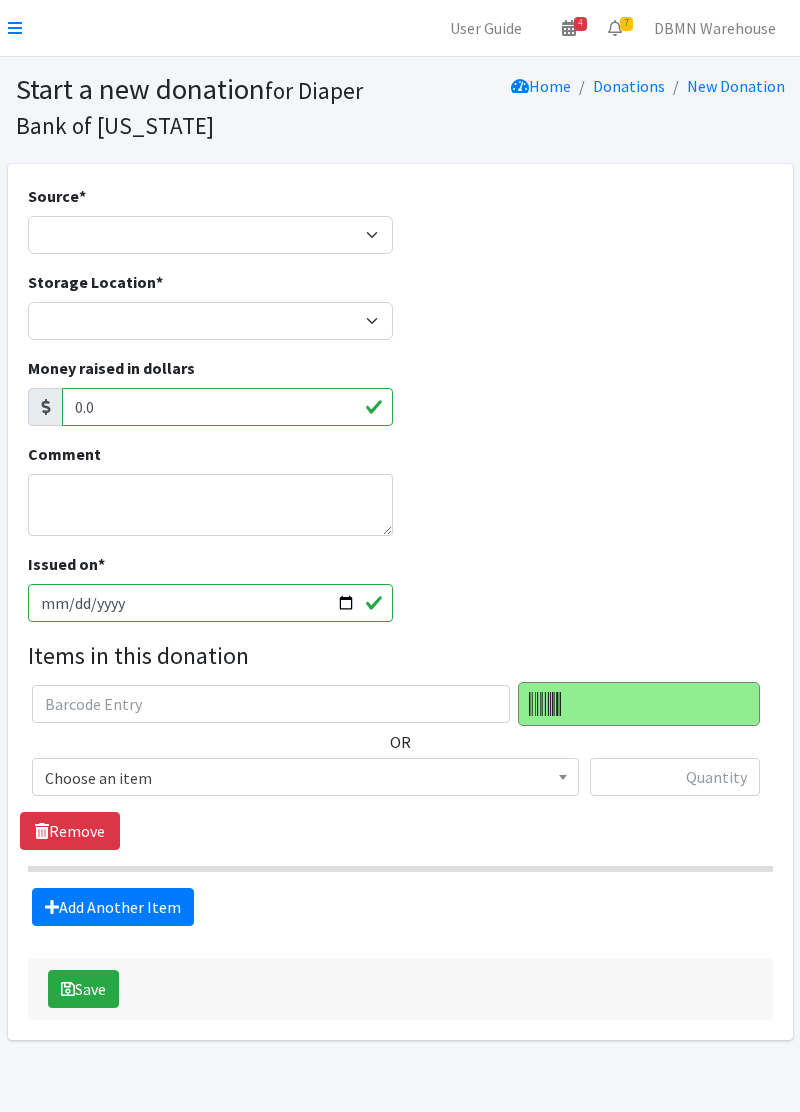 scroll, scrollTop: 0, scrollLeft: 0, axis: both 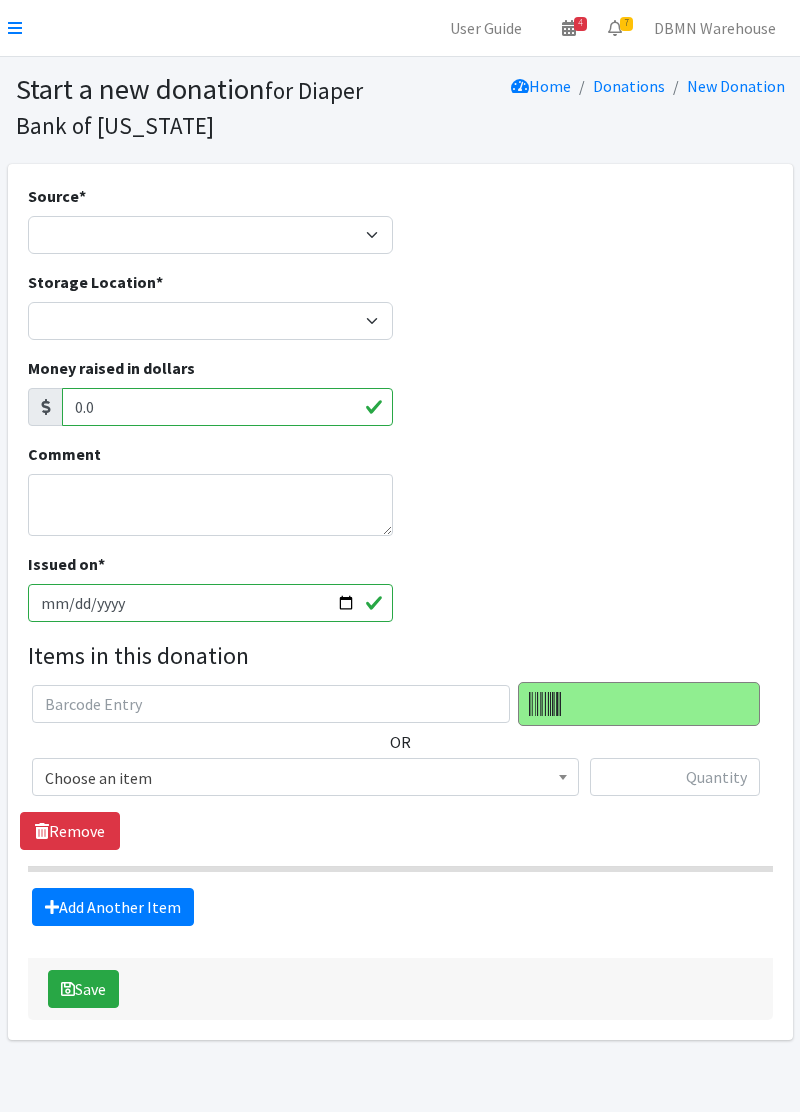 select on "Misc. Donation" 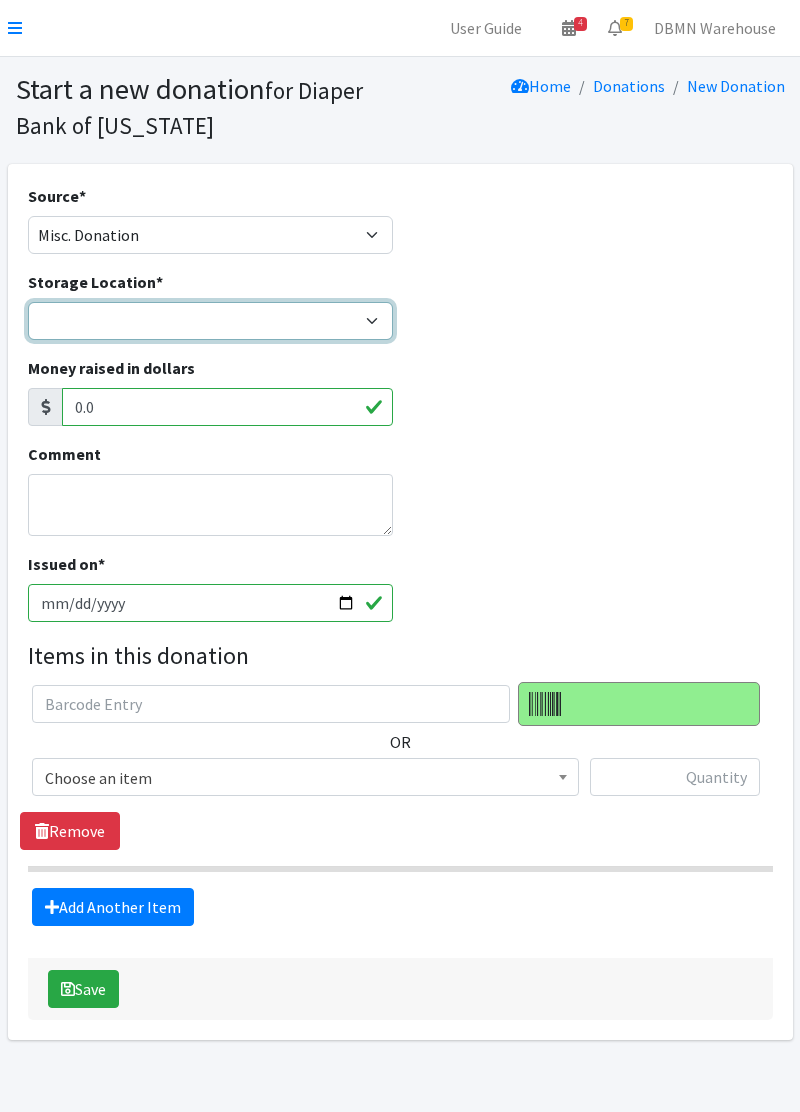 click on "Diaper Co-op
Direct Shipment
Wycliff" at bounding box center (210, 321) 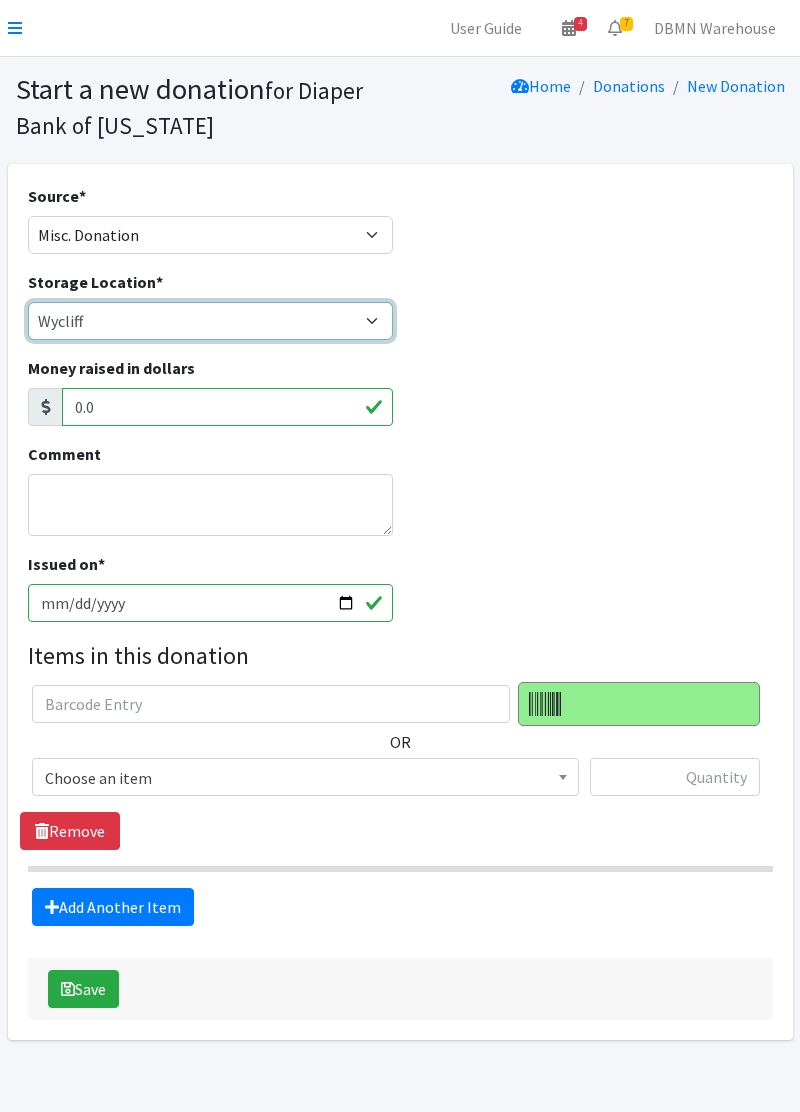 scroll, scrollTop: 18, scrollLeft: 0, axis: vertical 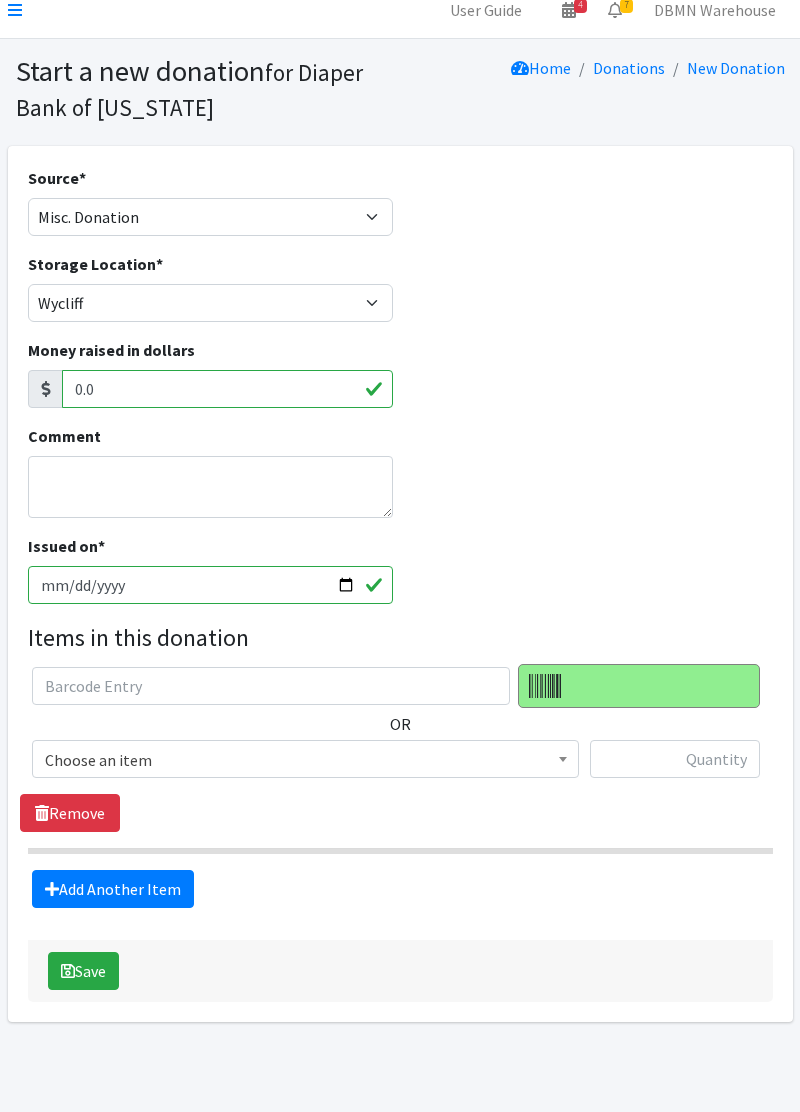 click at bounding box center [563, 756] 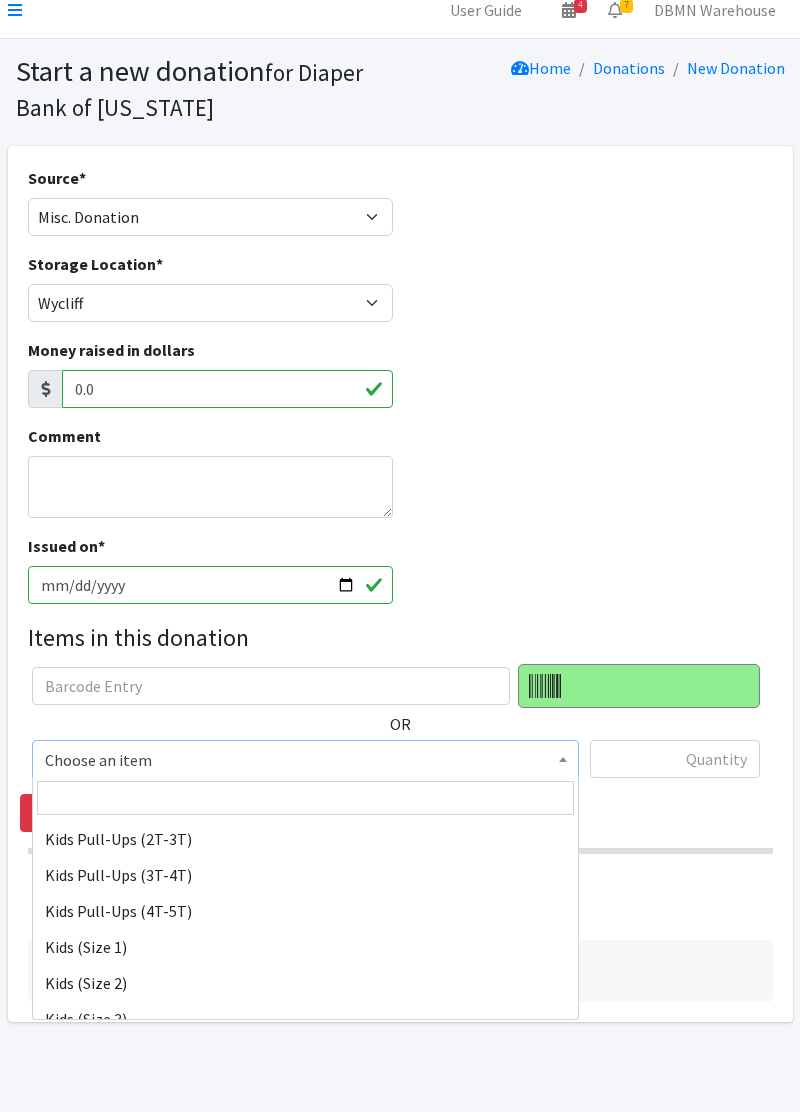 scroll, scrollTop: 120, scrollLeft: 0, axis: vertical 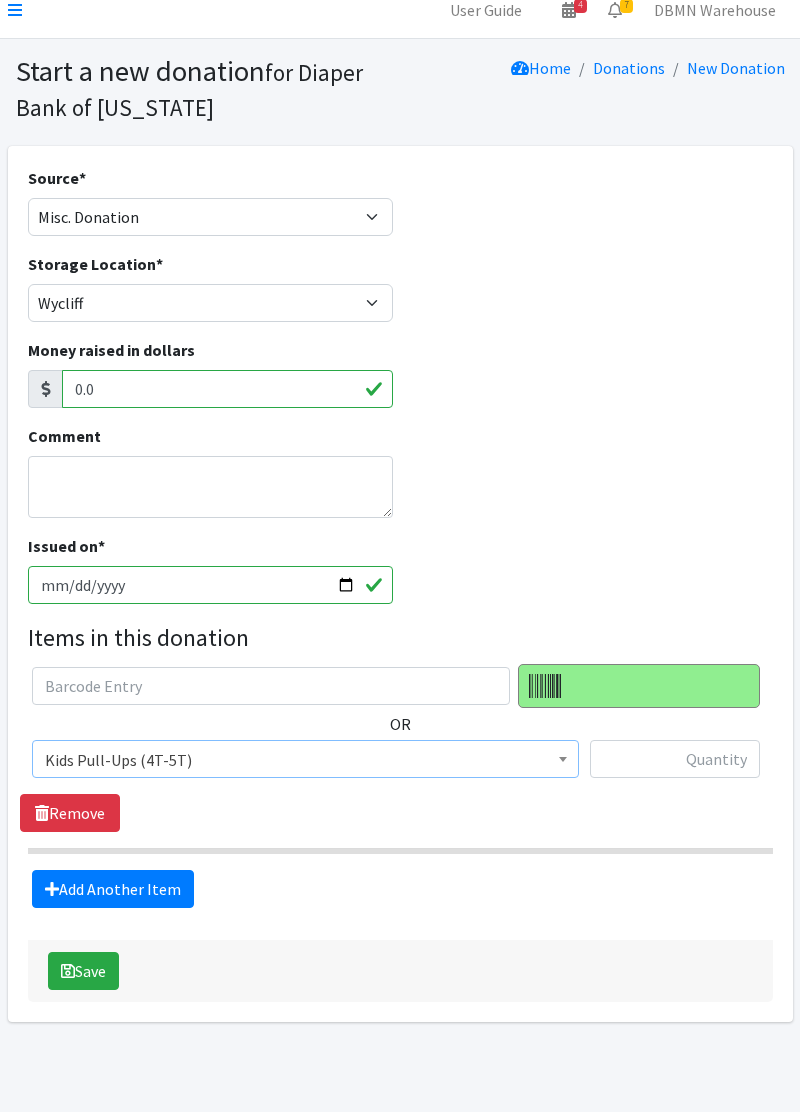 select on "11347" 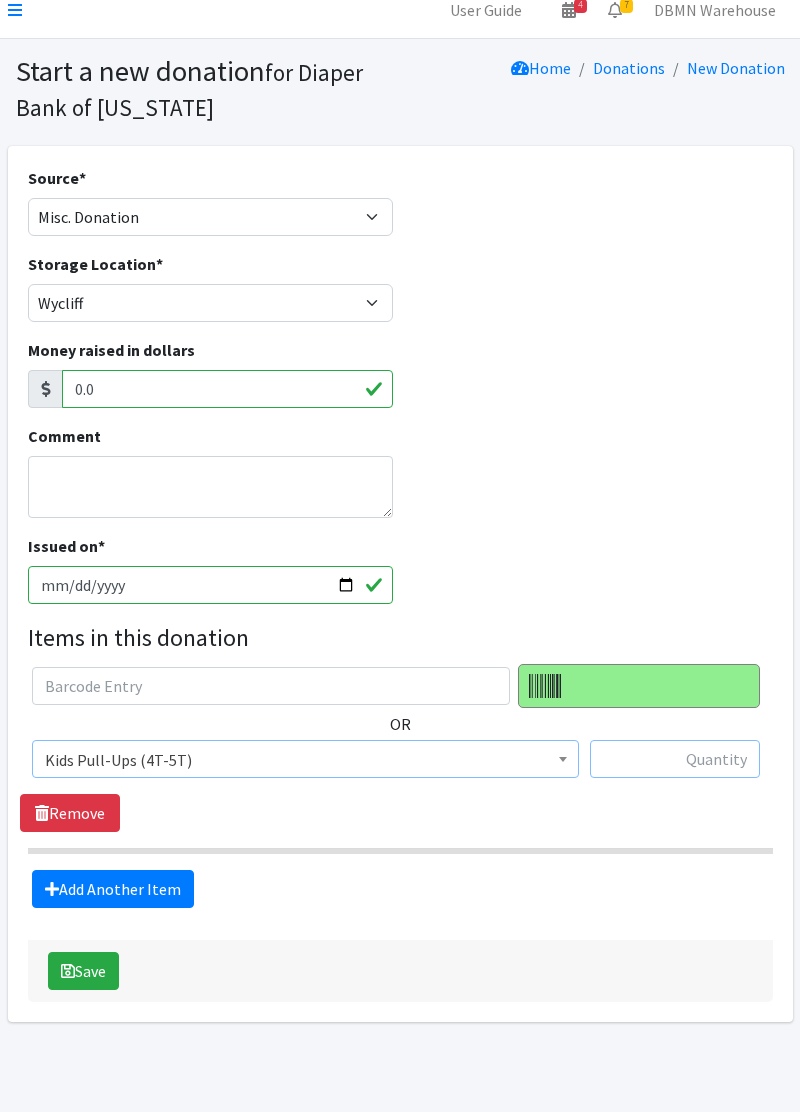 click at bounding box center (675, 759) 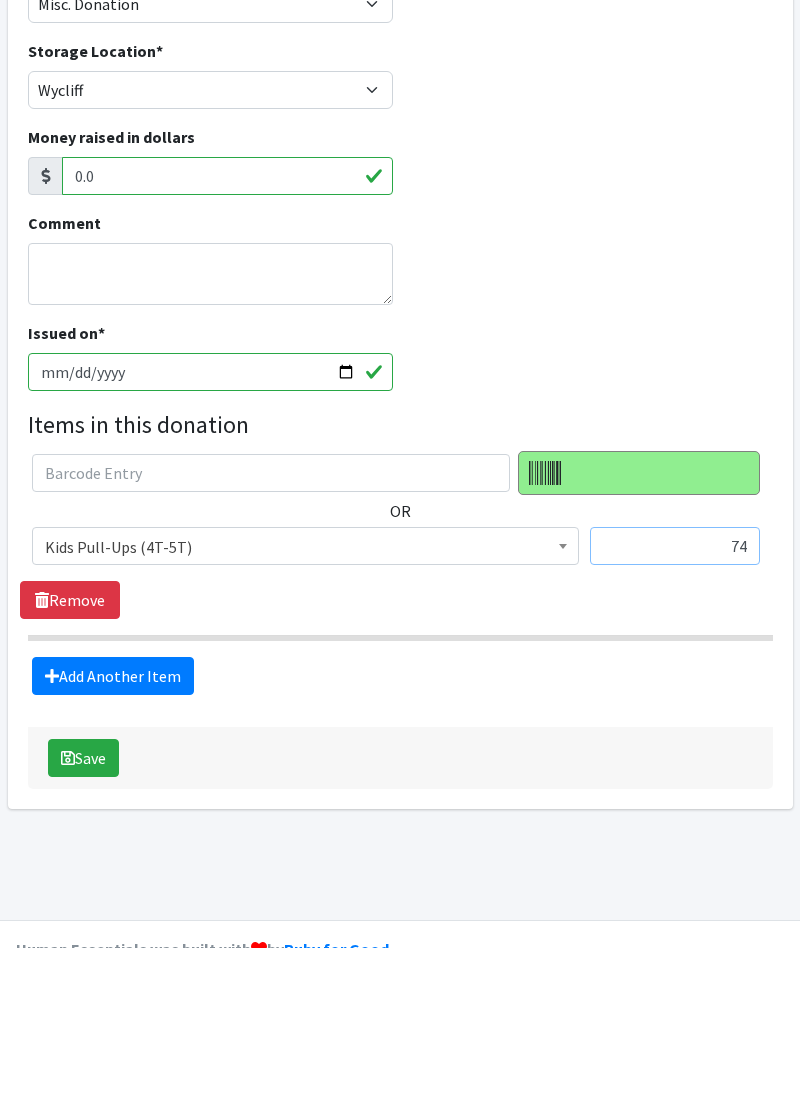 scroll, scrollTop: 66, scrollLeft: 0, axis: vertical 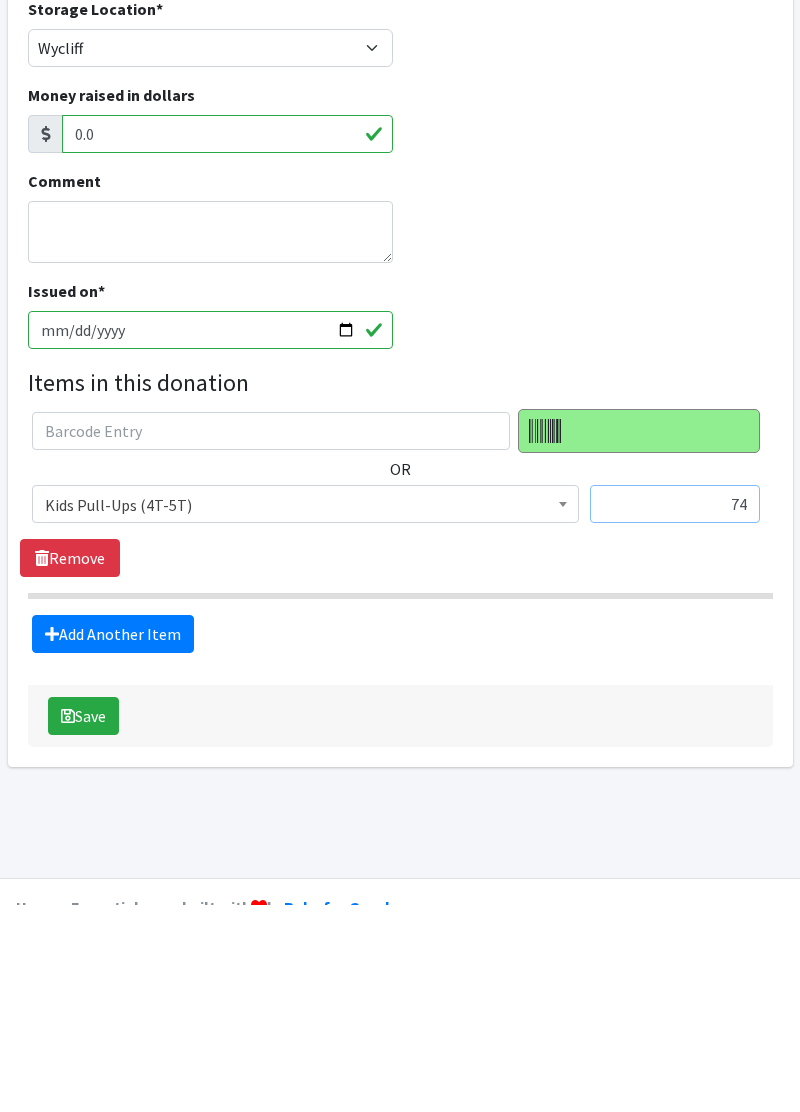 type on "74" 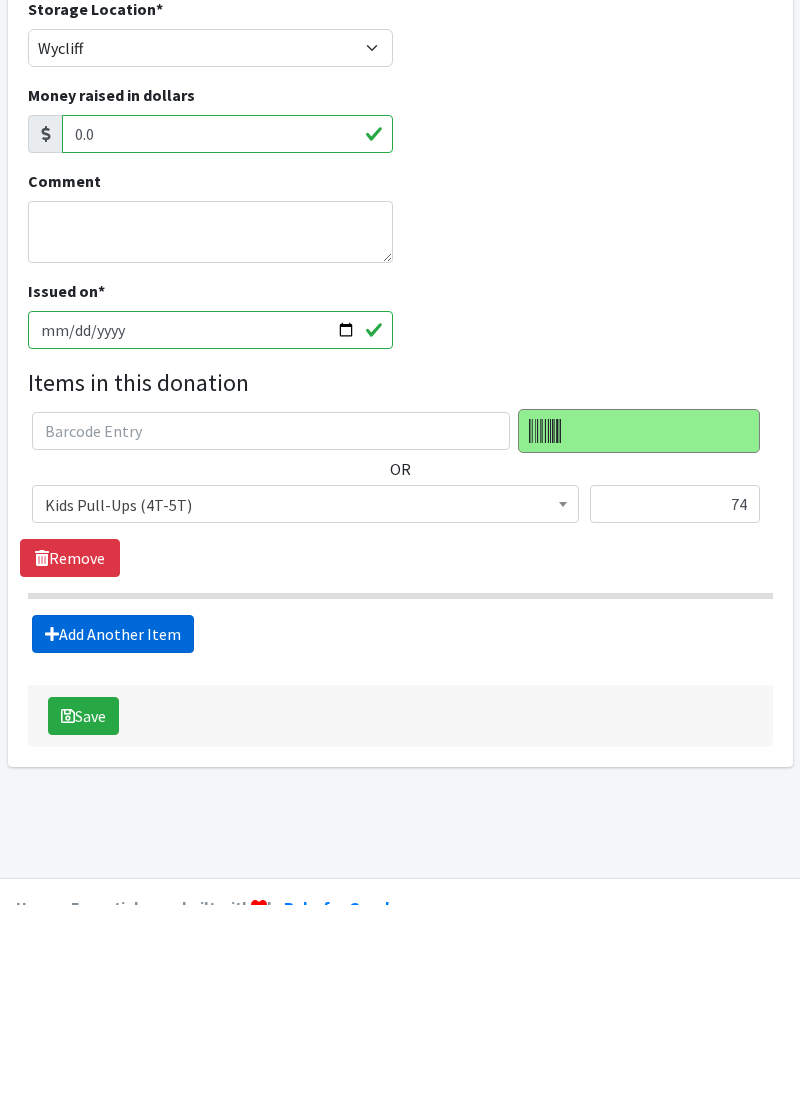 click on "Add Another Item" at bounding box center [113, 841] 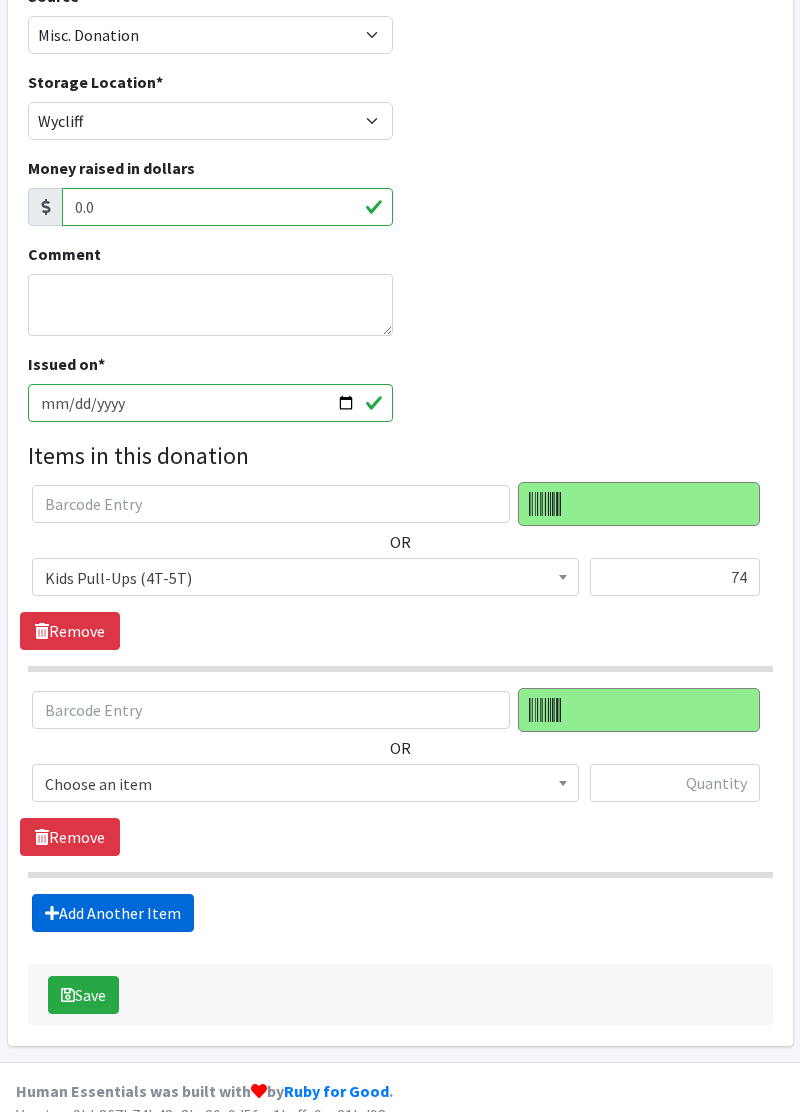scroll, scrollTop: 220, scrollLeft: 0, axis: vertical 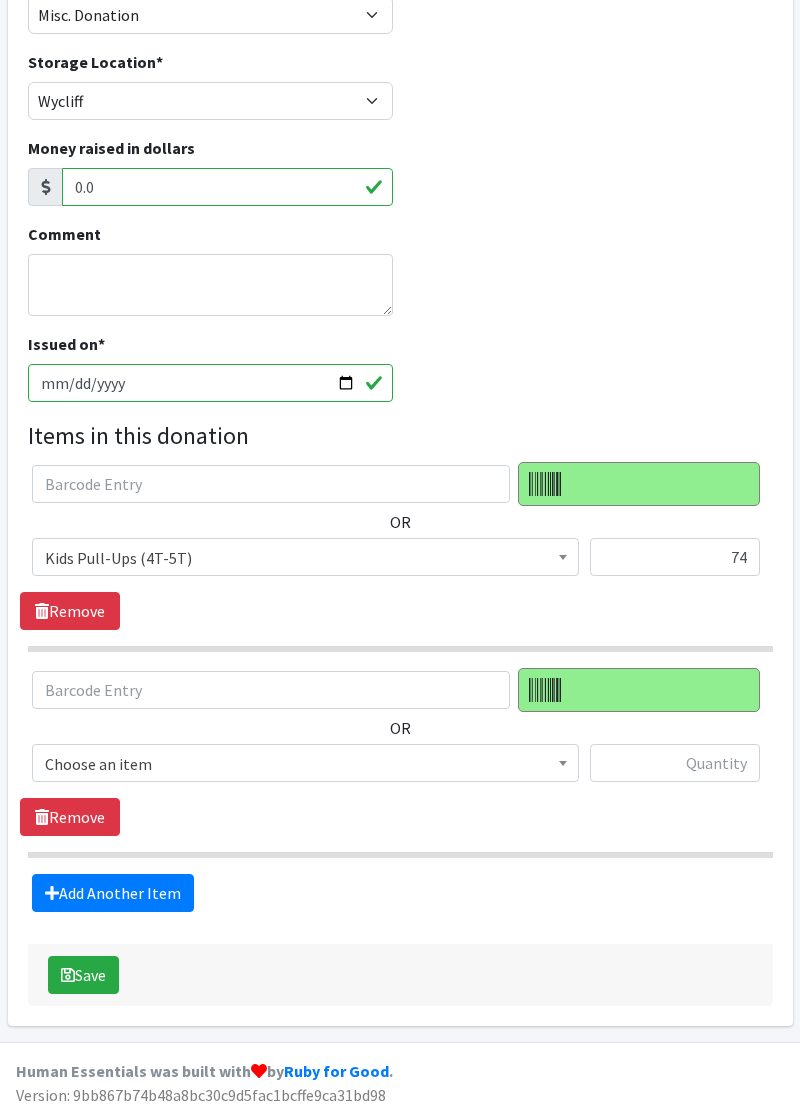 click at bounding box center (563, 760) 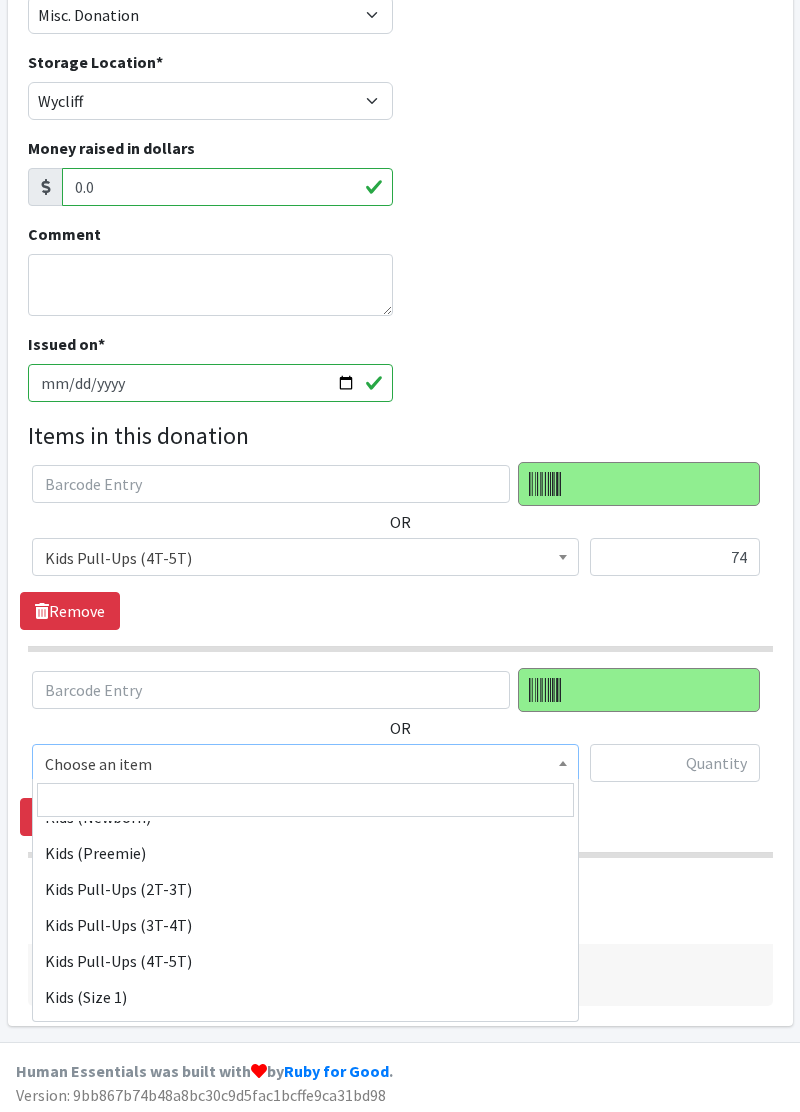 scroll, scrollTop: 72, scrollLeft: 0, axis: vertical 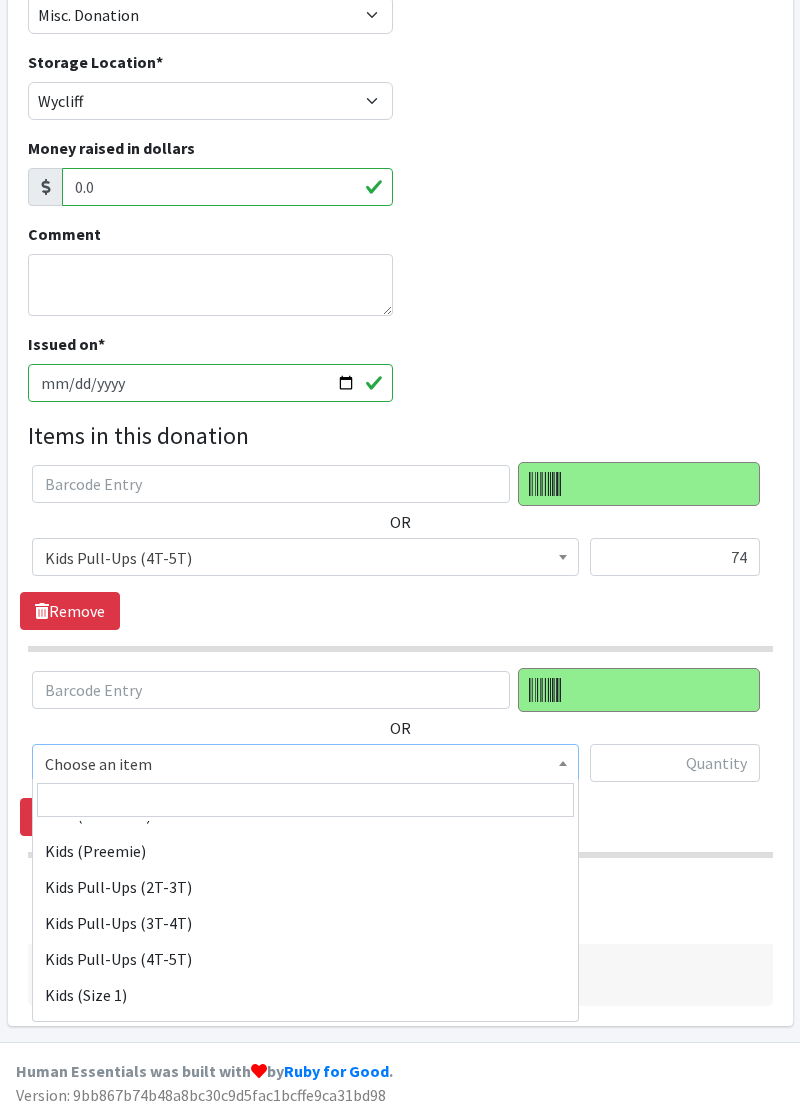 select on "11347" 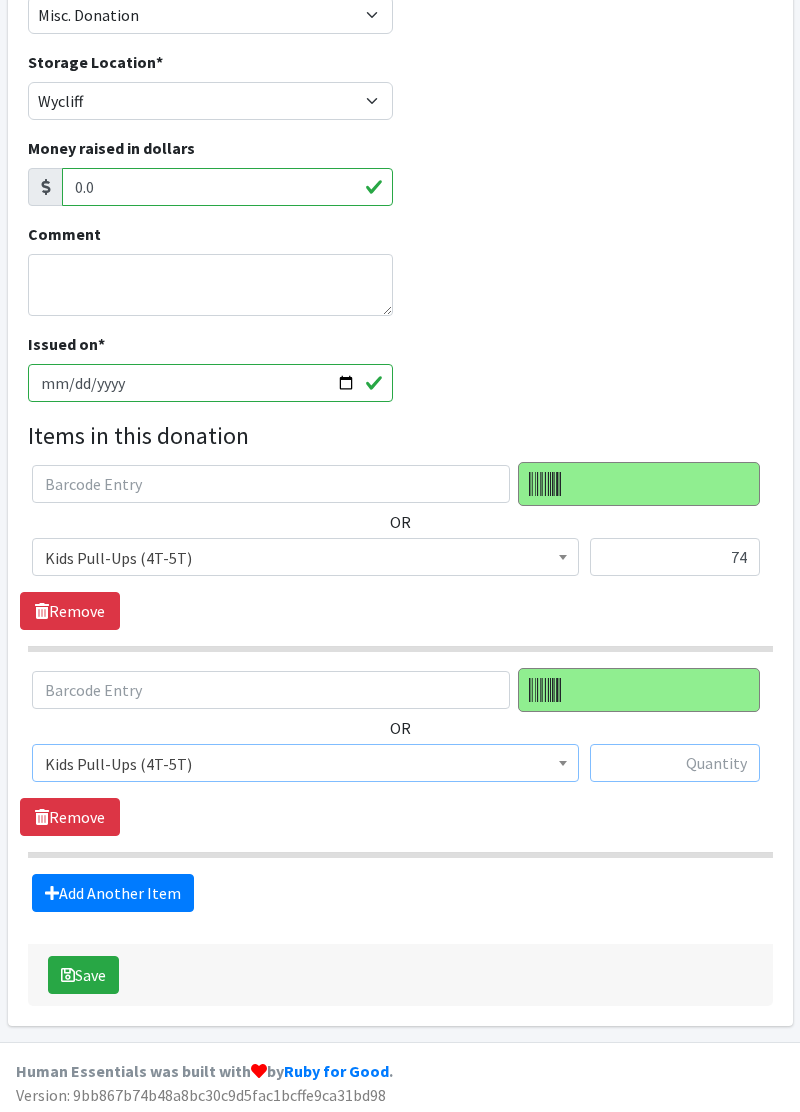 click at bounding box center (675, 763) 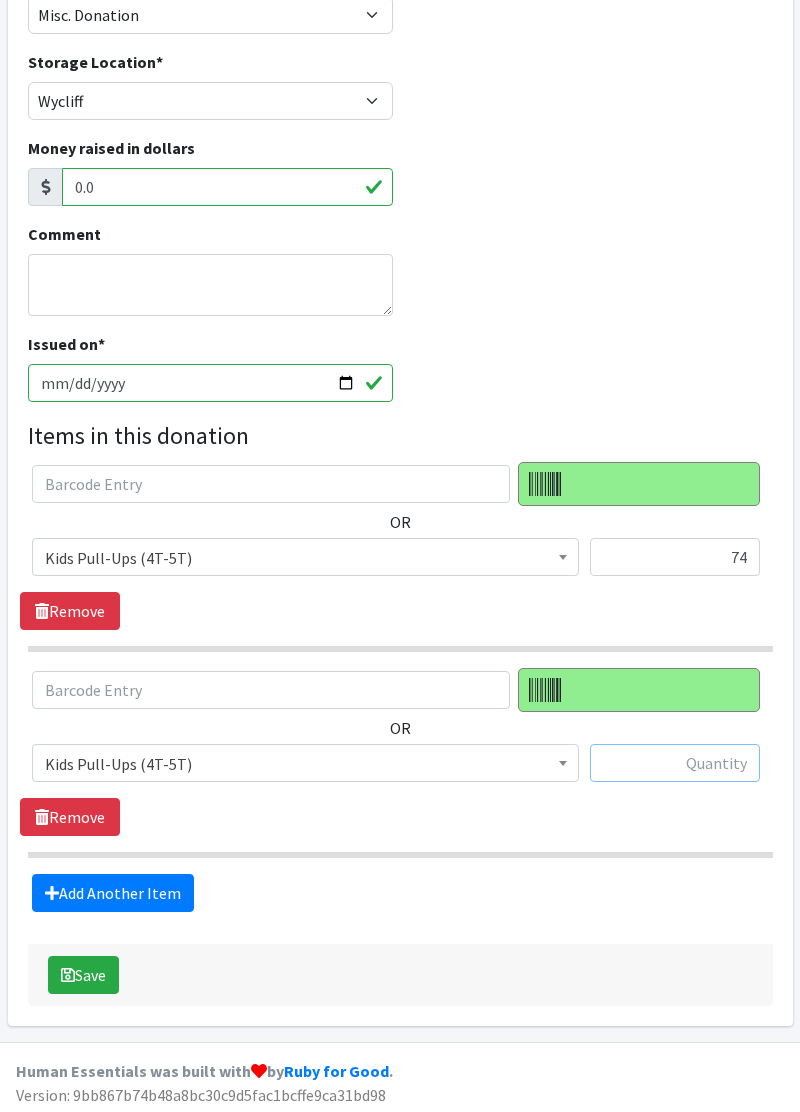 click at bounding box center (675, 763) 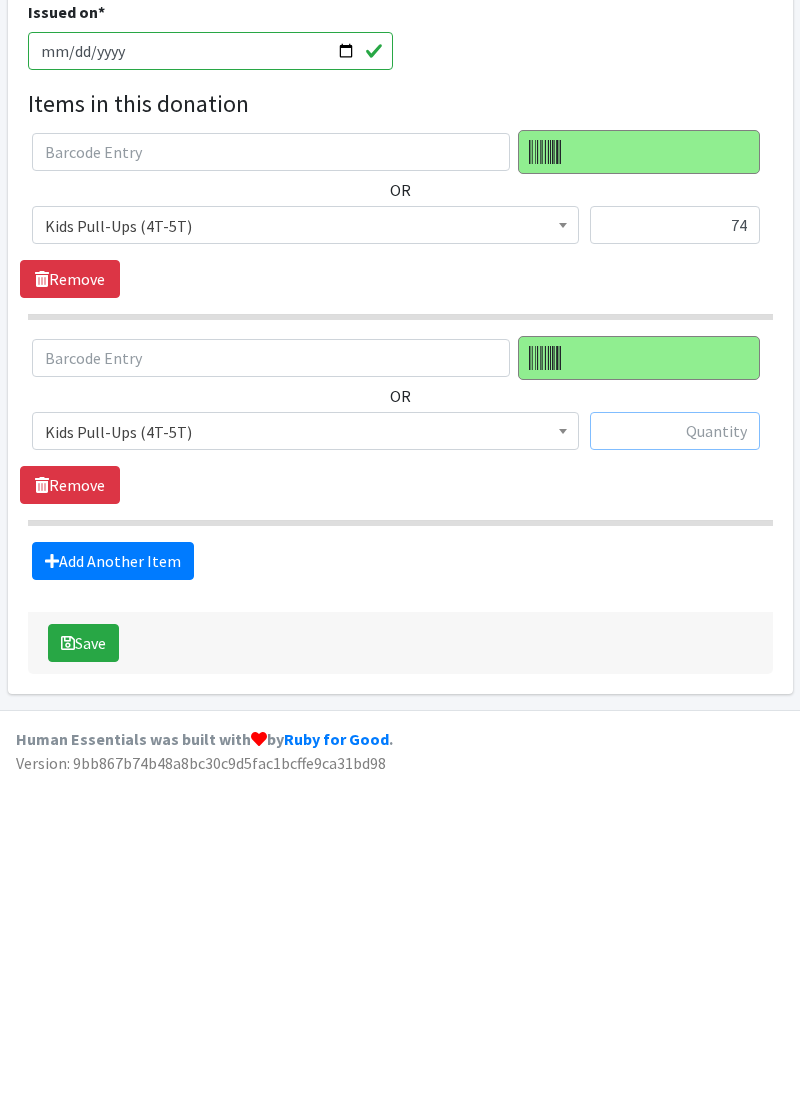 scroll, scrollTop: 220, scrollLeft: 0, axis: vertical 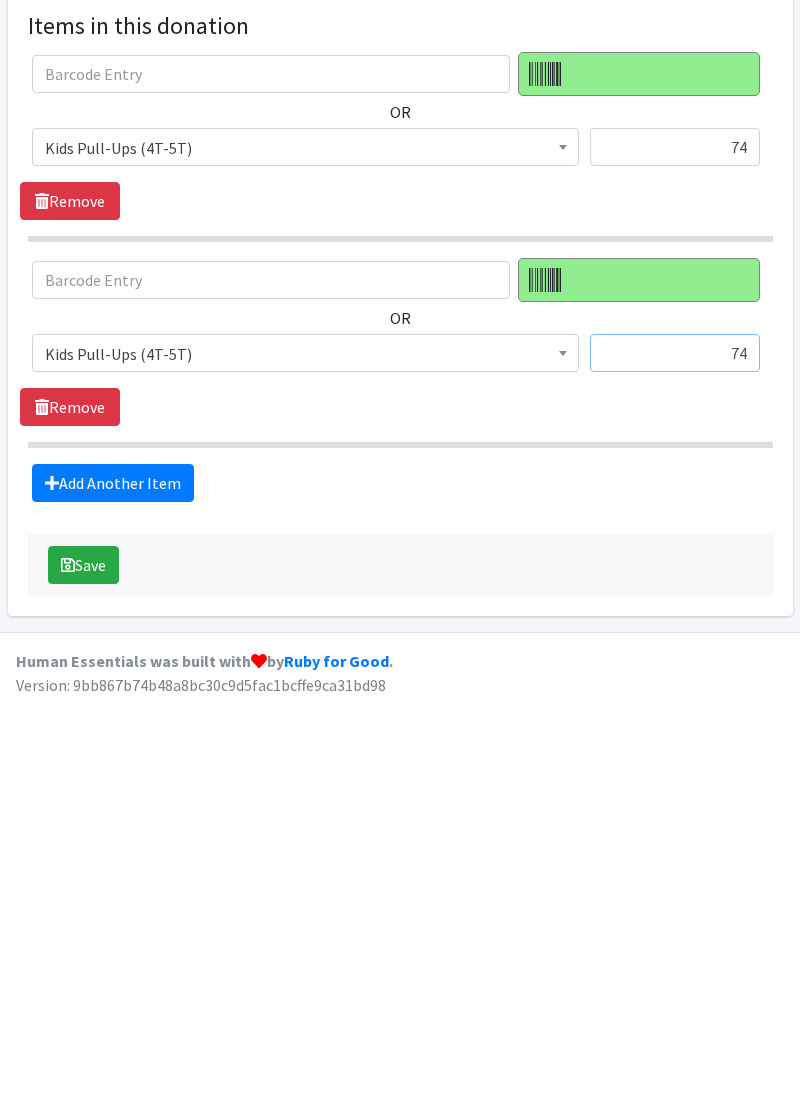type on "74" 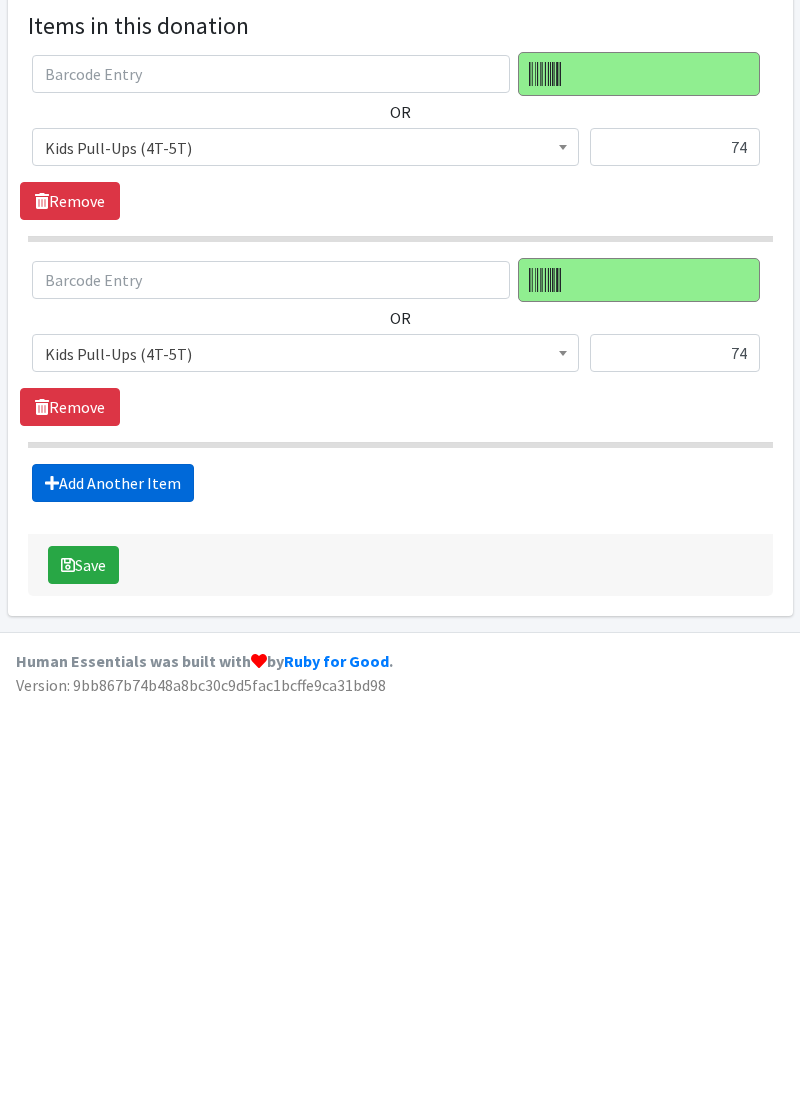 click on "Add Another Item" at bounding box center [113, 893] 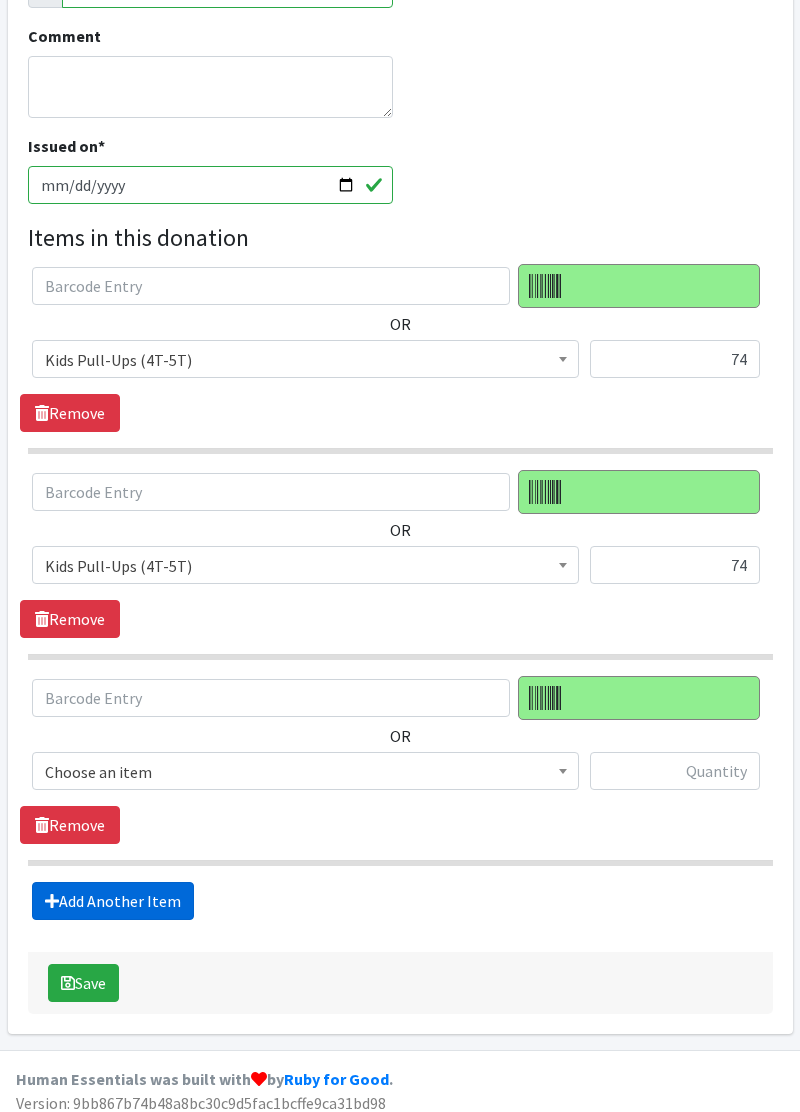 scroll, scrollTop: 424, scrollLeft: 0, axis: vertical 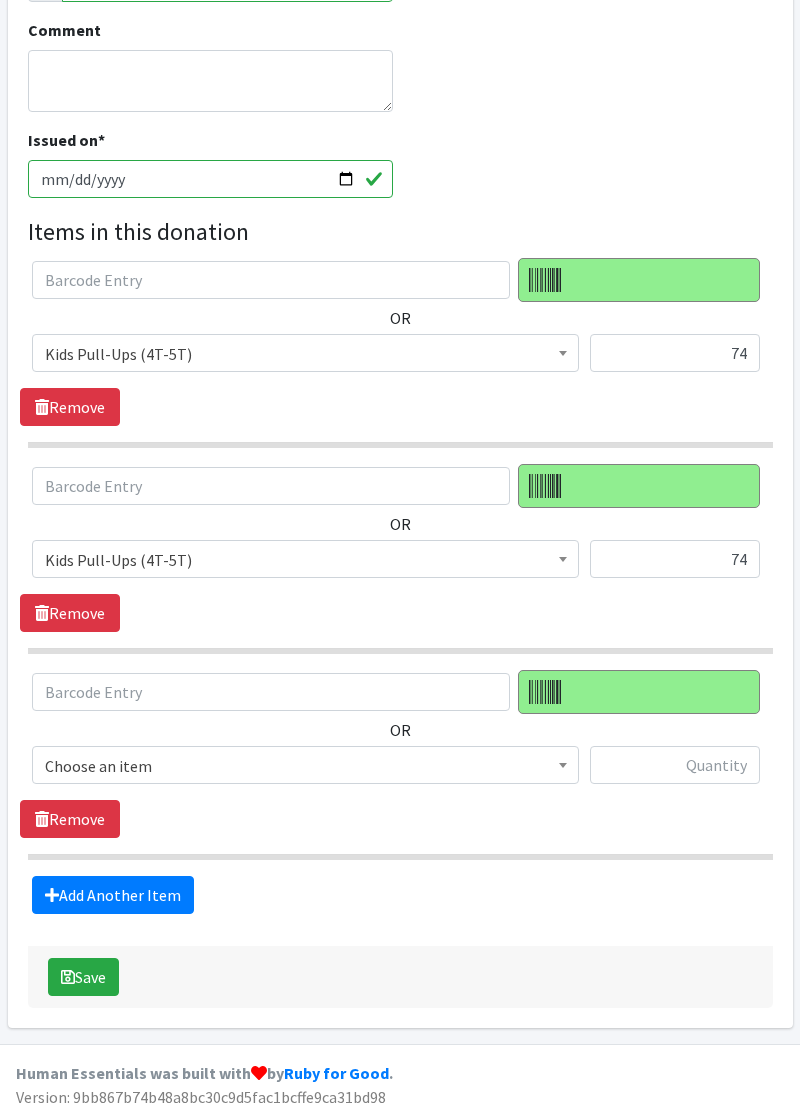 click at bounding box center [563, 762] 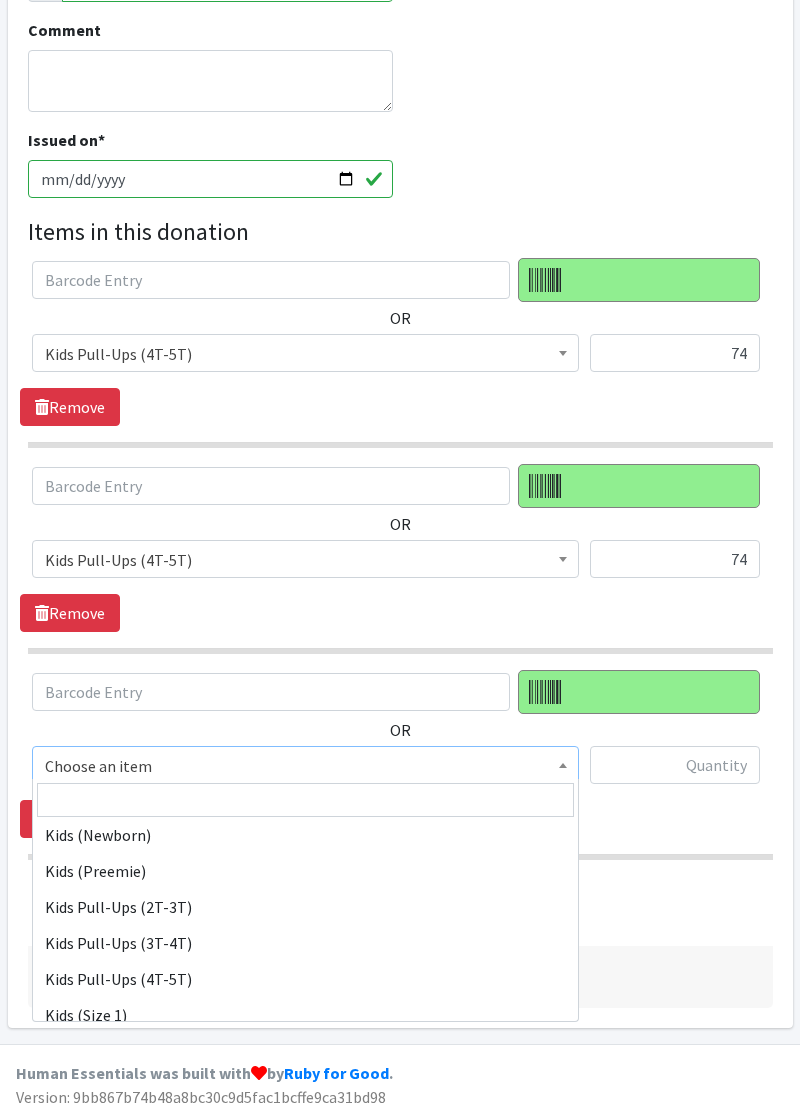 scroll, scrollTop: 78, scrollLeft: 0, axis: vertical 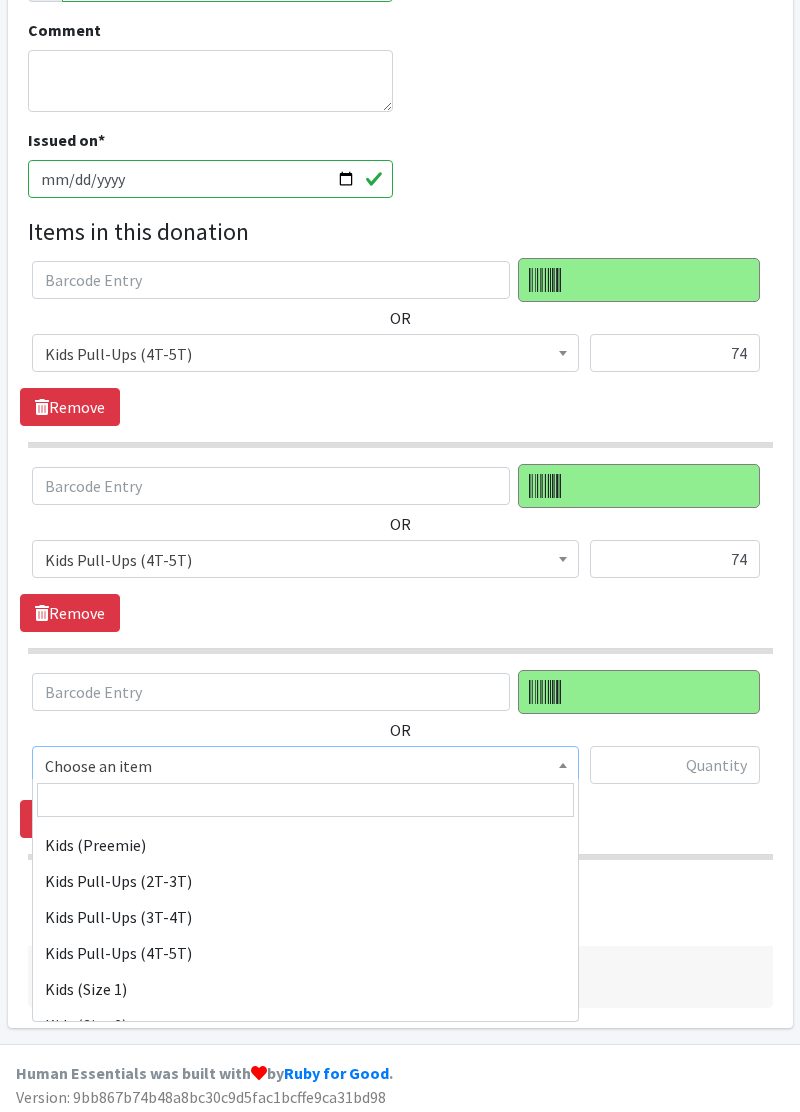 select on "11347" 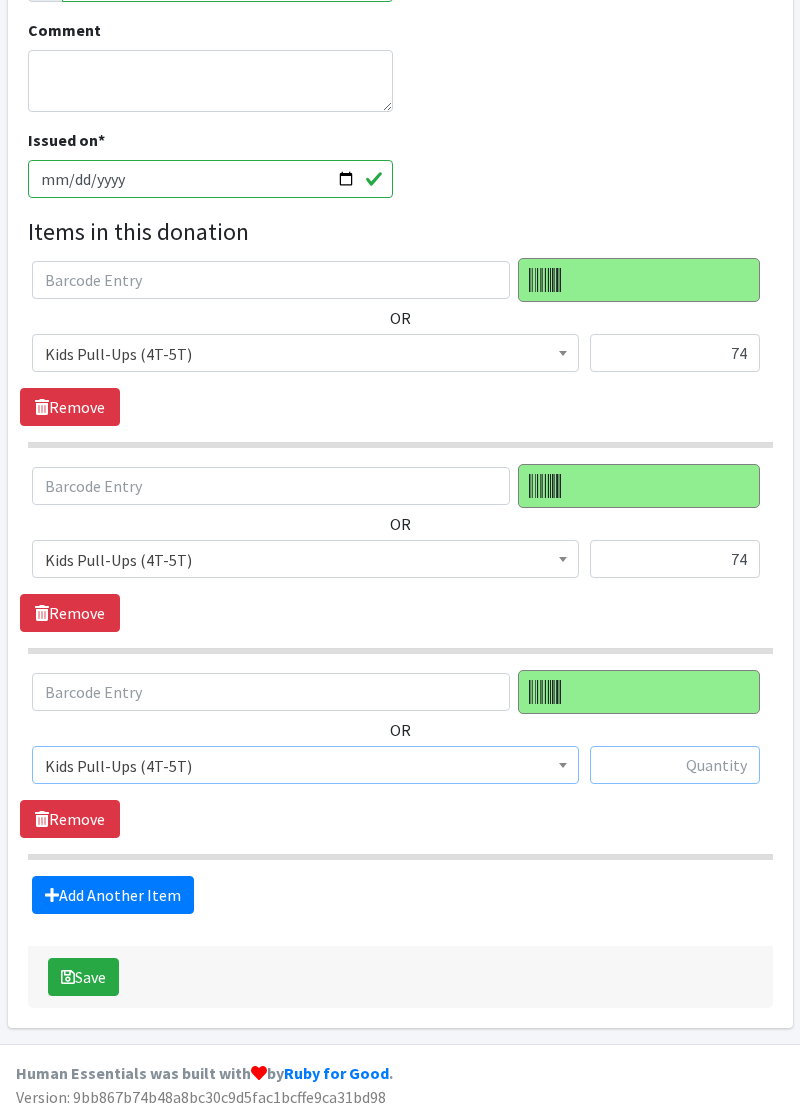 click at bounding box center (675, 765) 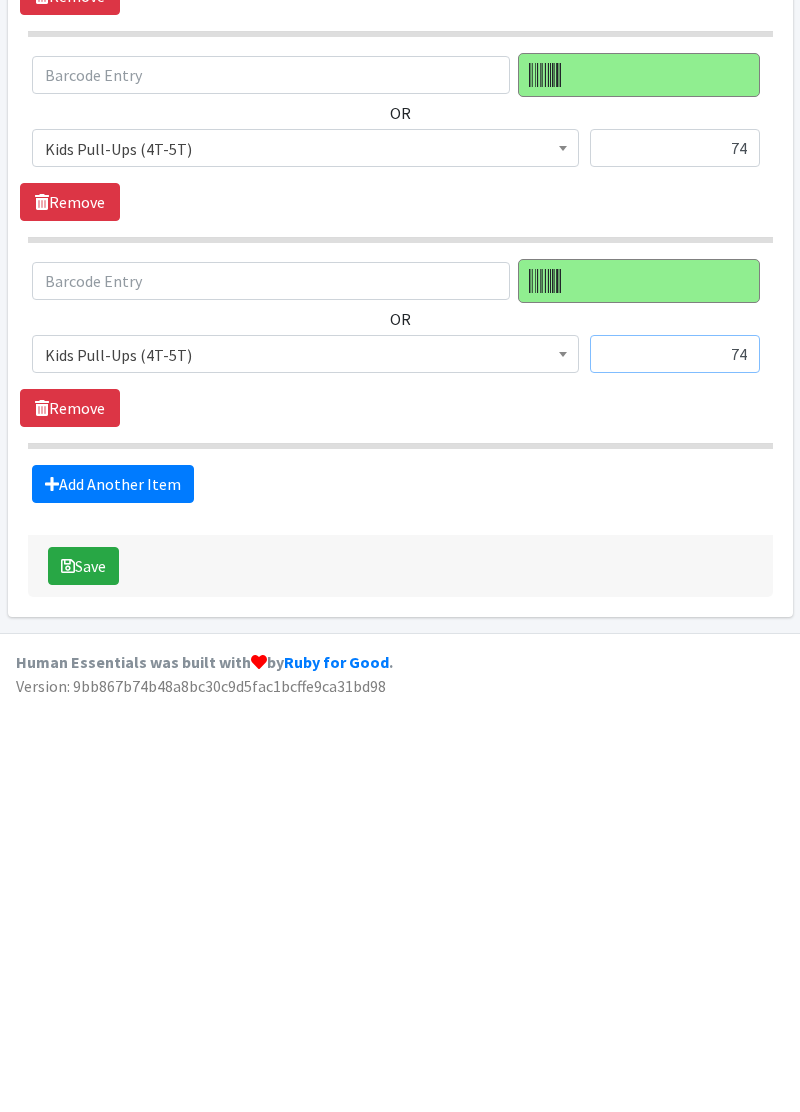 scroll, scrollTop: 424, scrollLeft: 0, axis: vertical 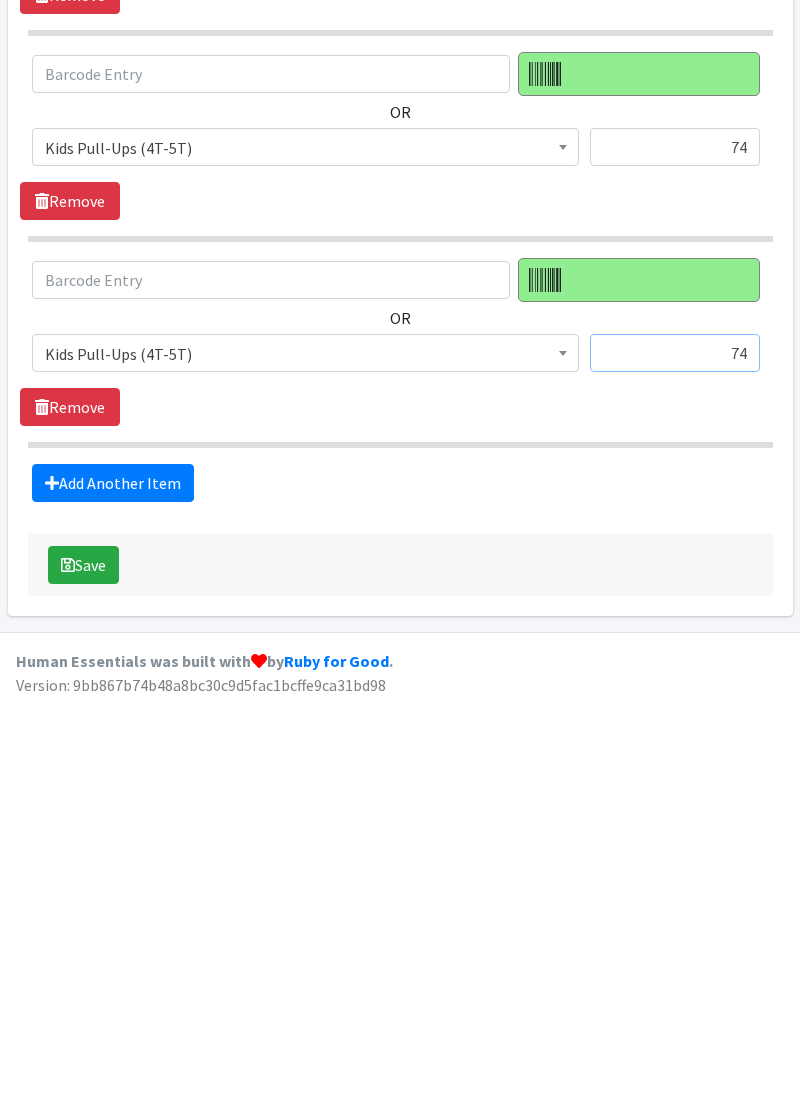 type on "74" 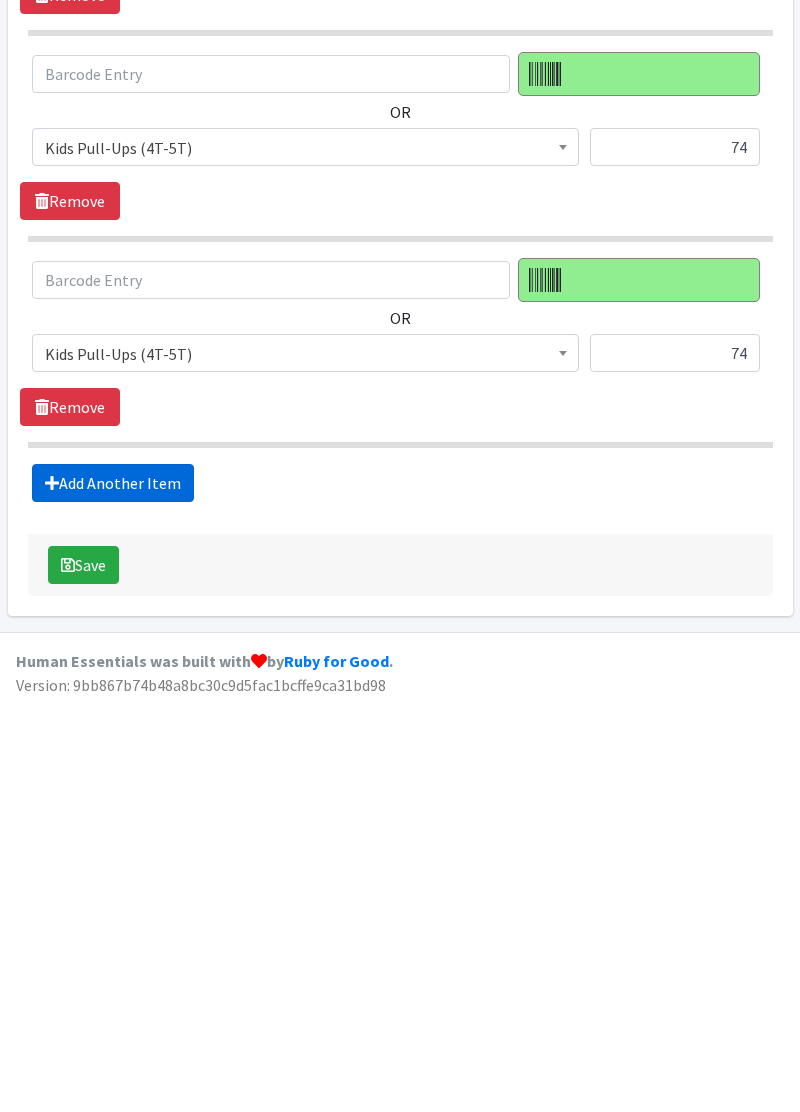 click on "Add Another Item" at bounding box center [113, 895] 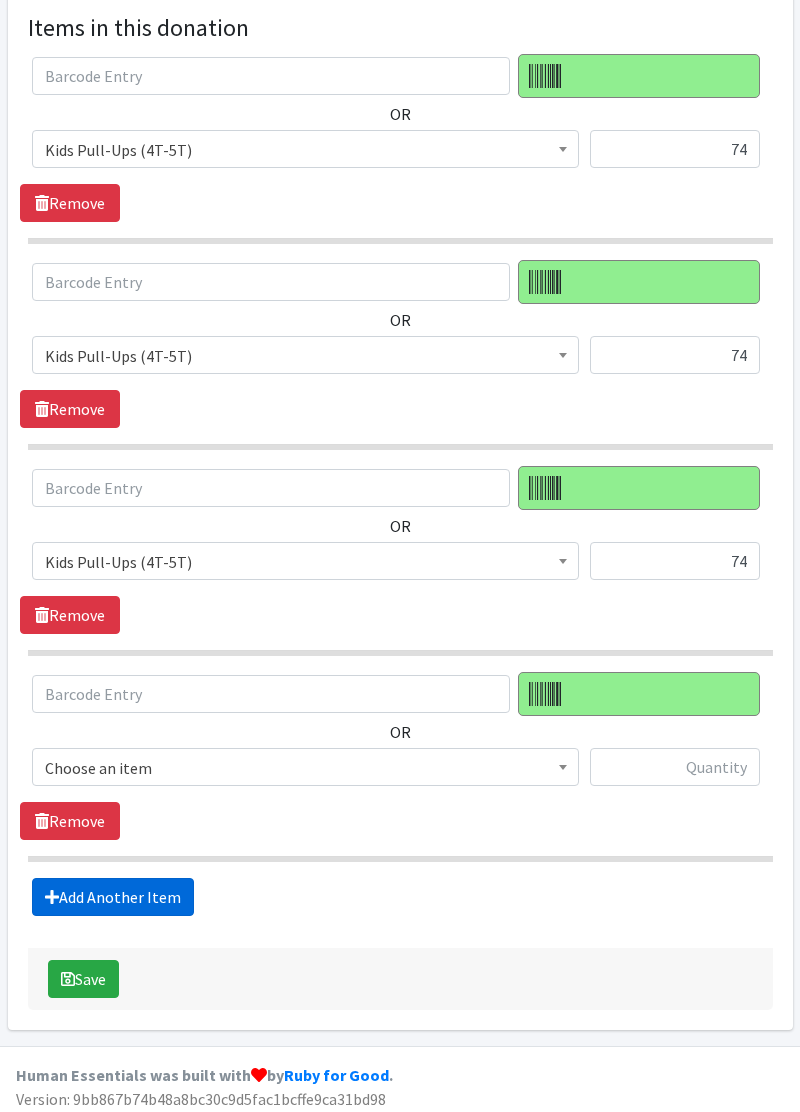 scroll, scrollTop: 628, scrollLeft: 0, axis: vertical 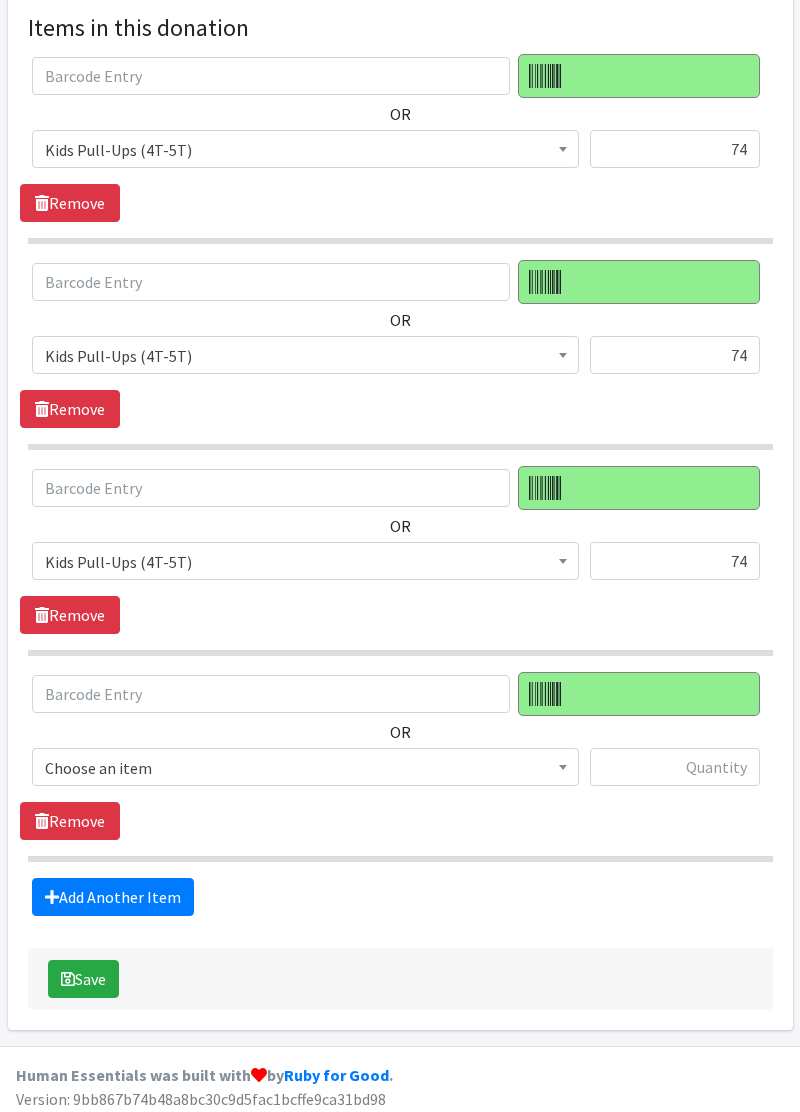 click on "Choose an item" at bounding box center (305, 768) 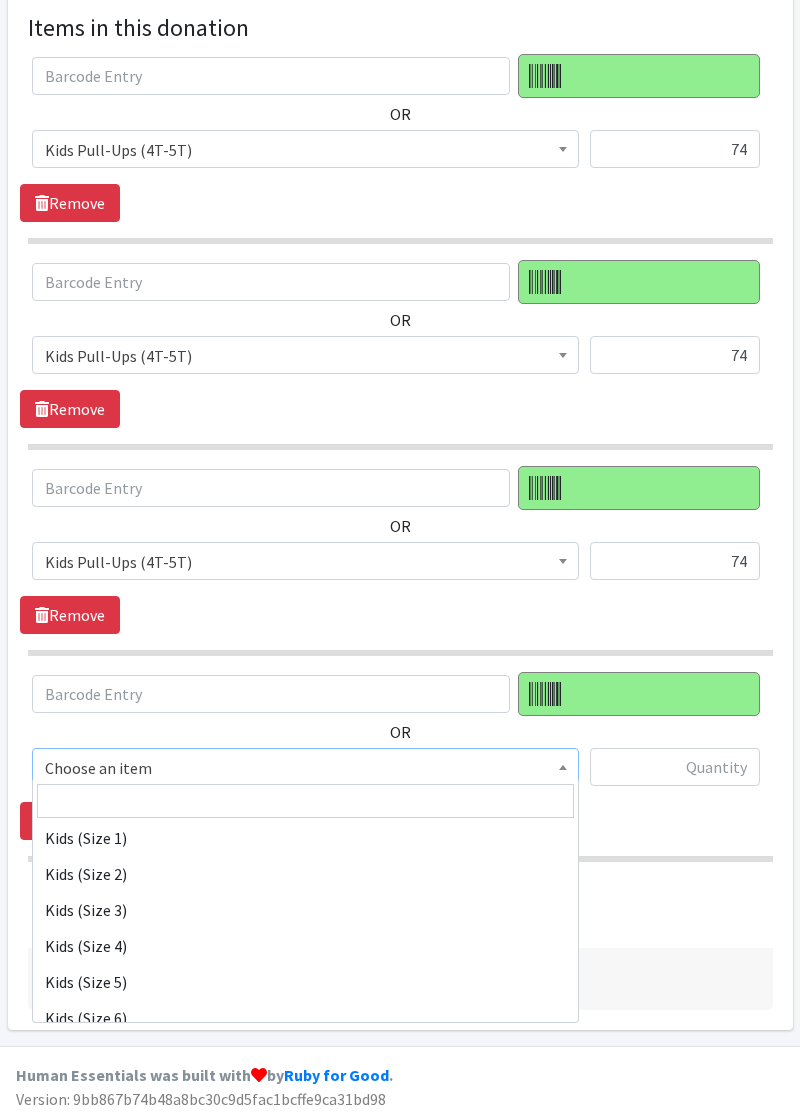scroll, scrollTop: 232, scrollLeft: 0, axis: vertical 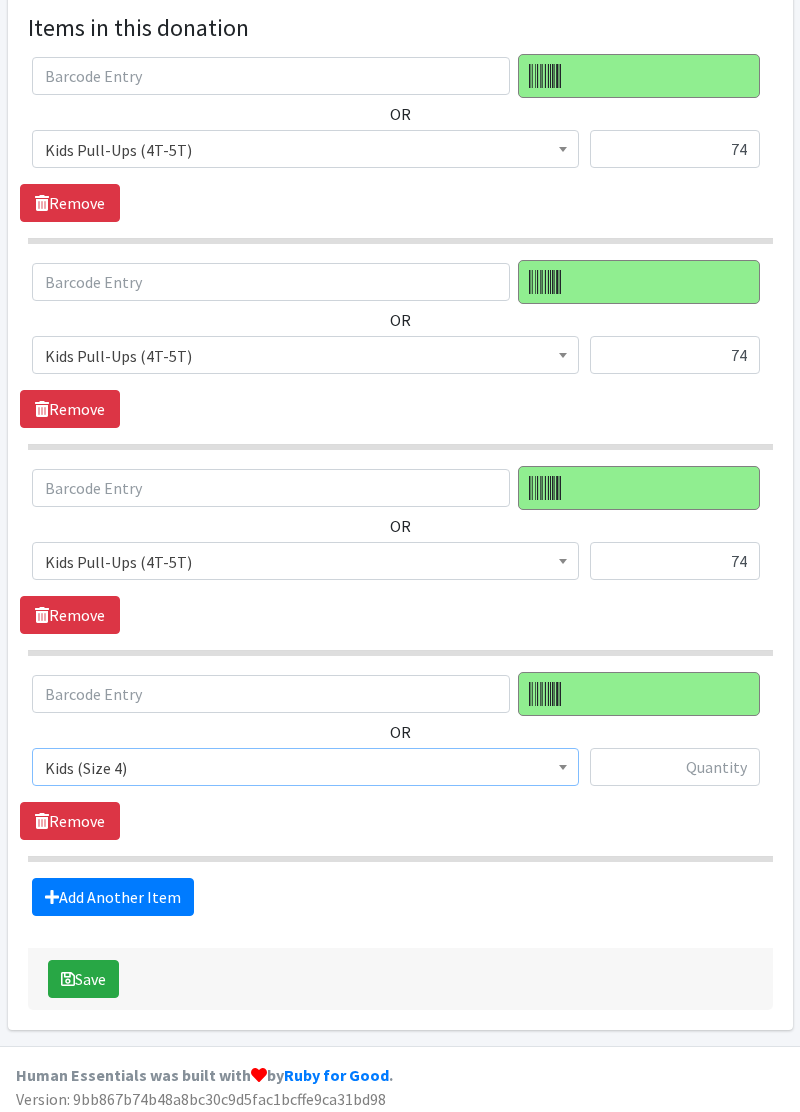 select on "11349" 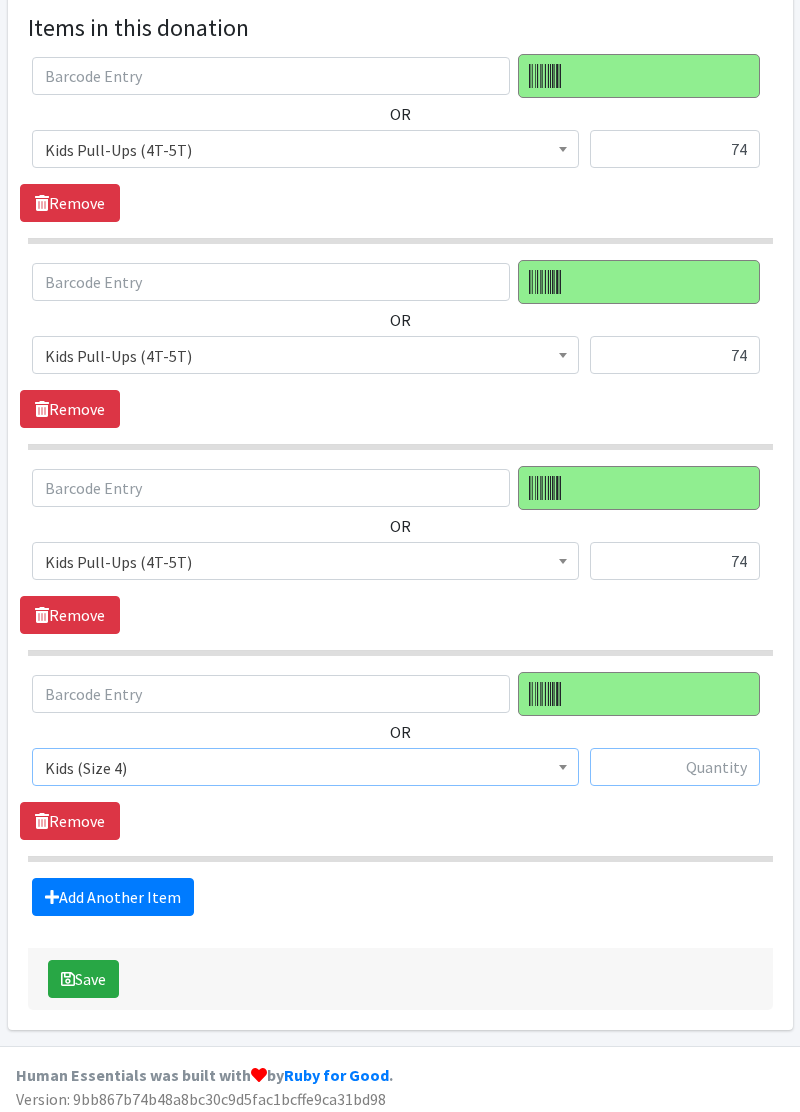 click at bounding box center (675, 767) 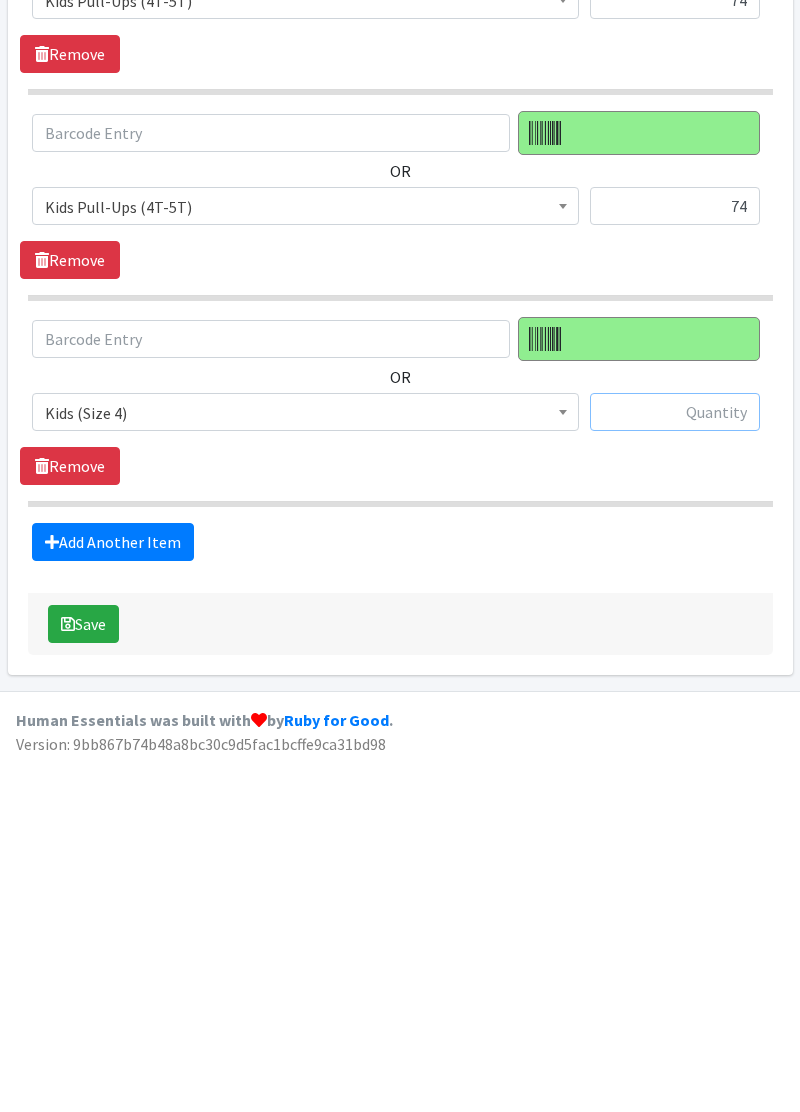 scroll, scrollTop: 628, scrollLeft: 0, axis: vertical 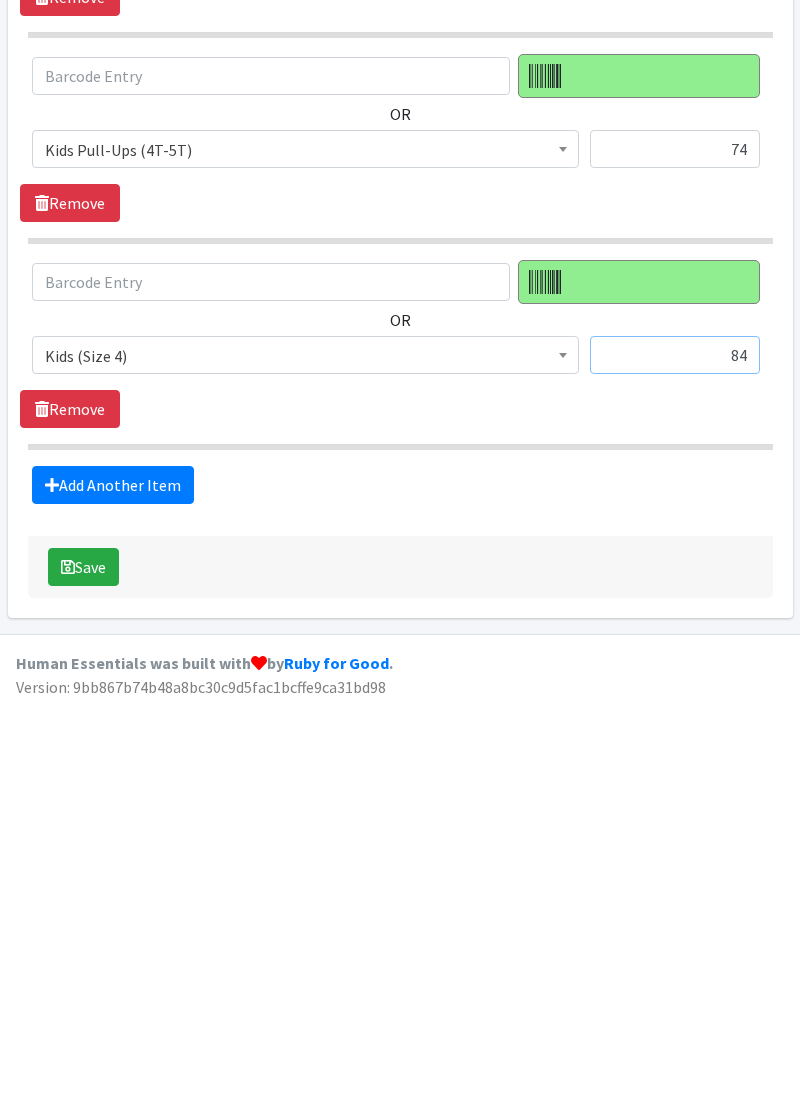 type on "84" 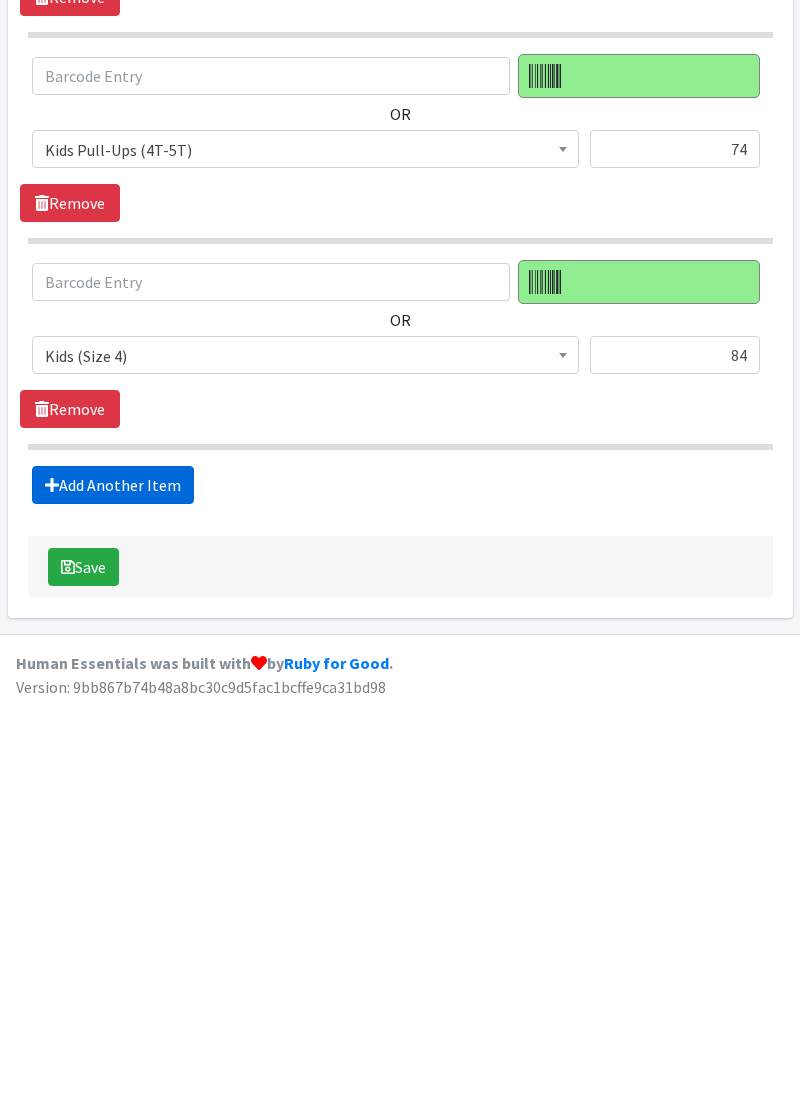 click on "Add Another Item" at bounding box center (113, 897) 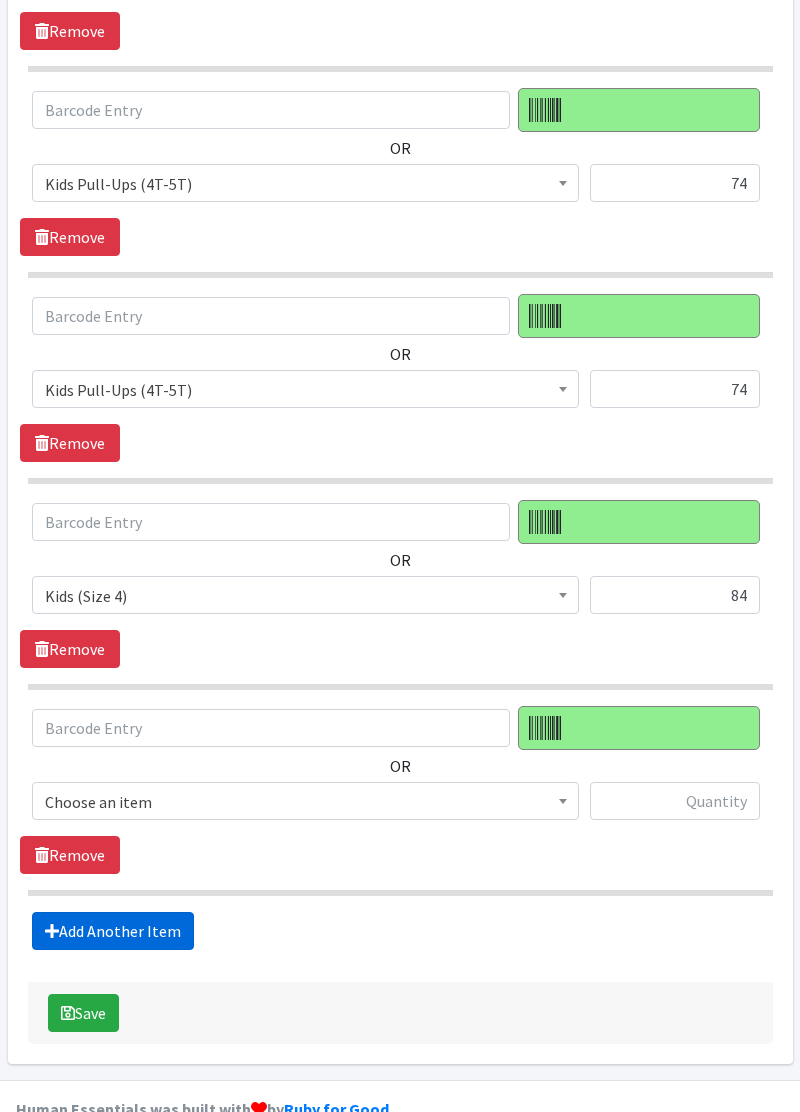 scroll, scrollTop: 832, scrollLeft: 0, axis: vertical 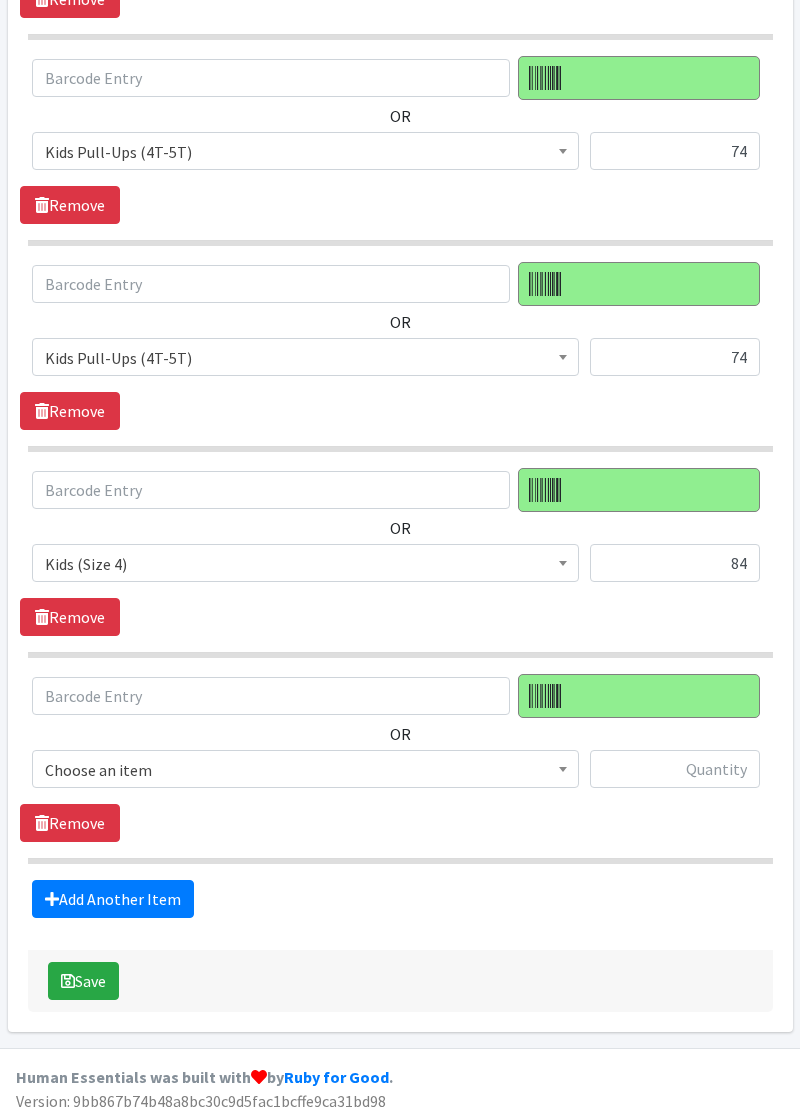 click at bounding box center (563, 766) 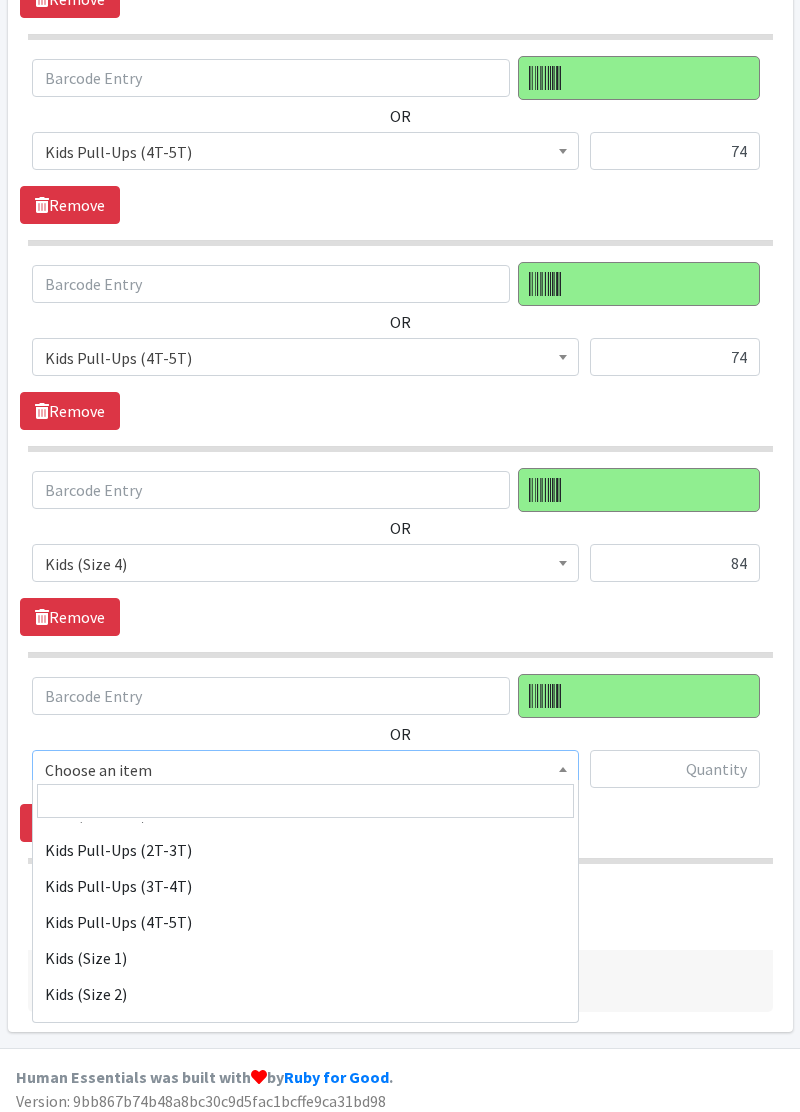 scroll, scrollTop: 117, scrollLeft: 0, axis: vertical 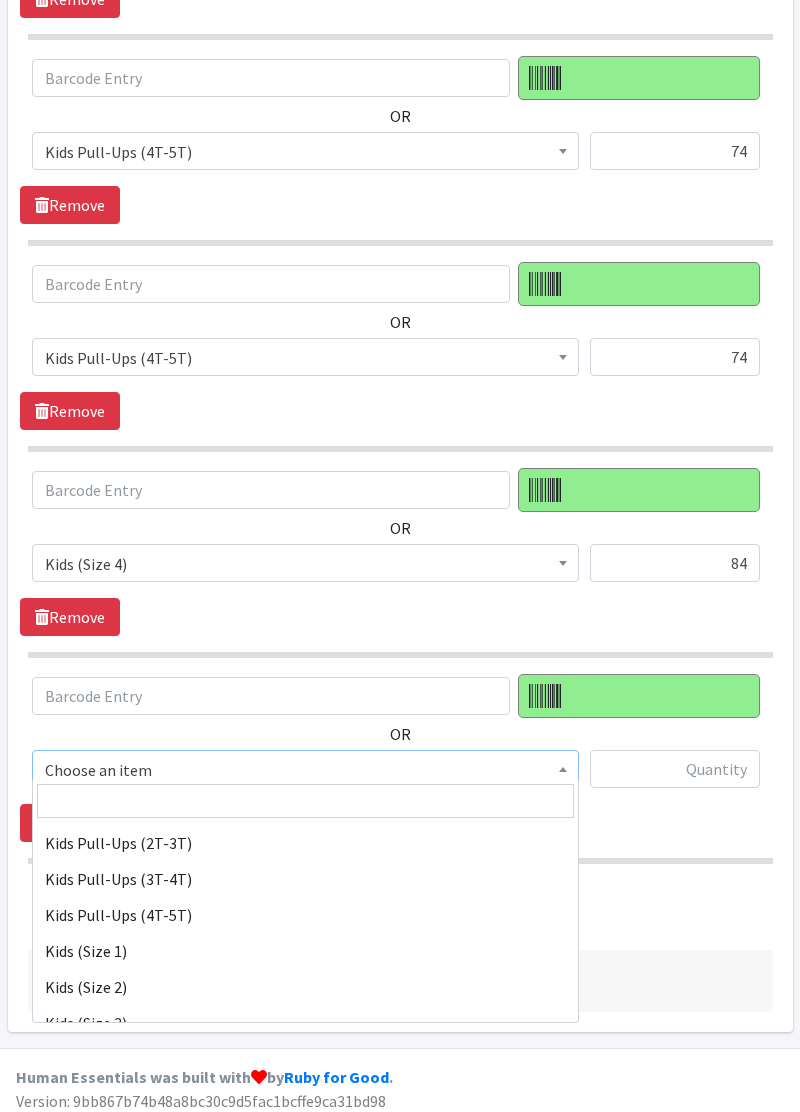 select on "11348" 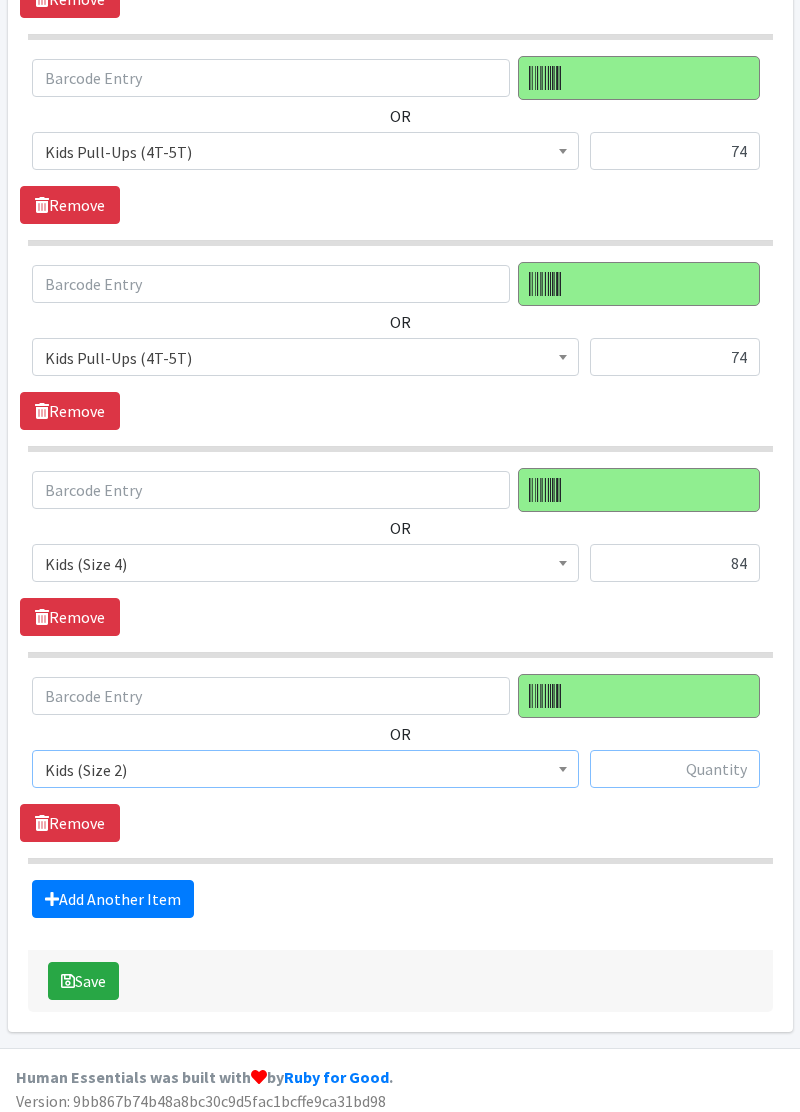 click at bounding box center [675, 769] 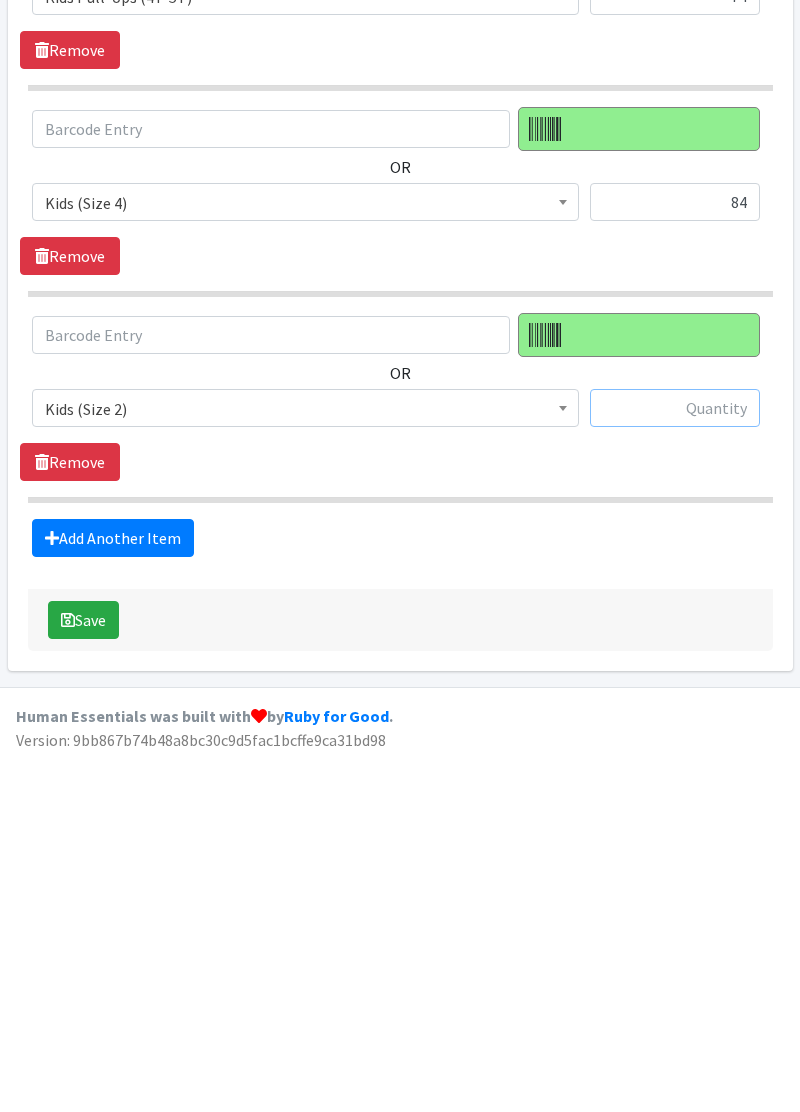 scroll, scrollTop: 832, scrollLeft: 0, axis: vertical 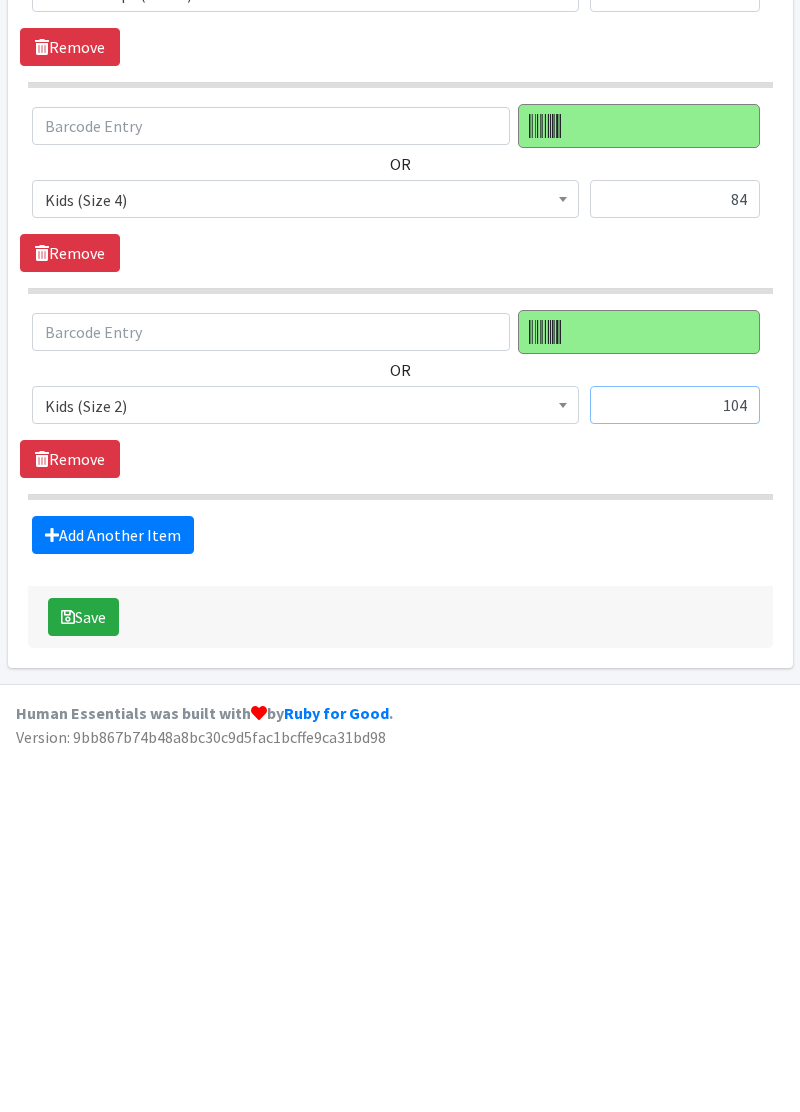 type on "104" 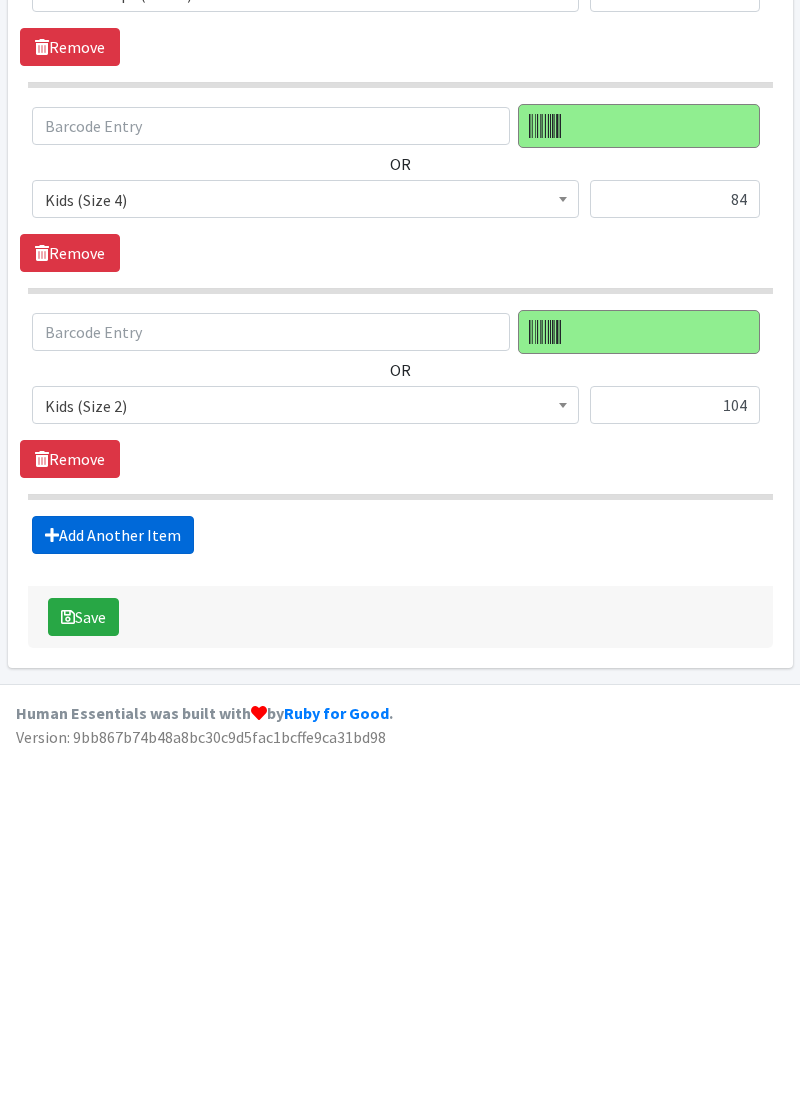 click on "Add Another Item" at bounding box center (113, 899) 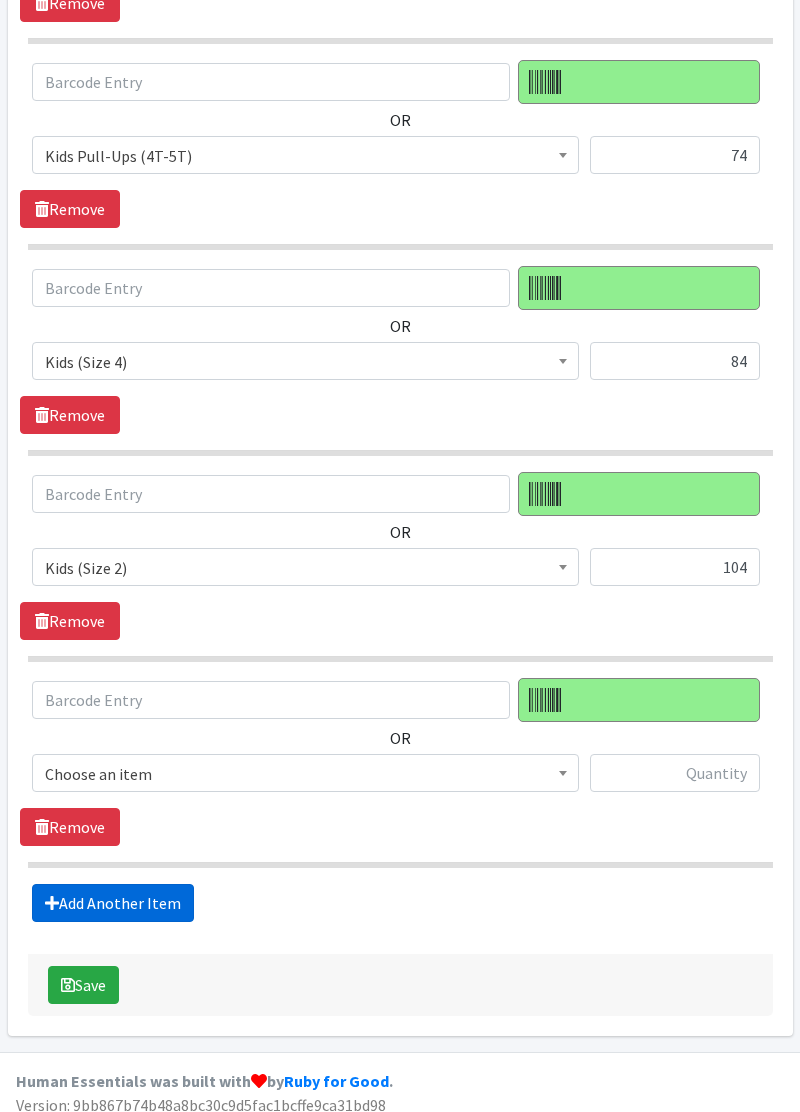 scroll, scrollTop: 1037, scrollLeft: 0, axis: vertical 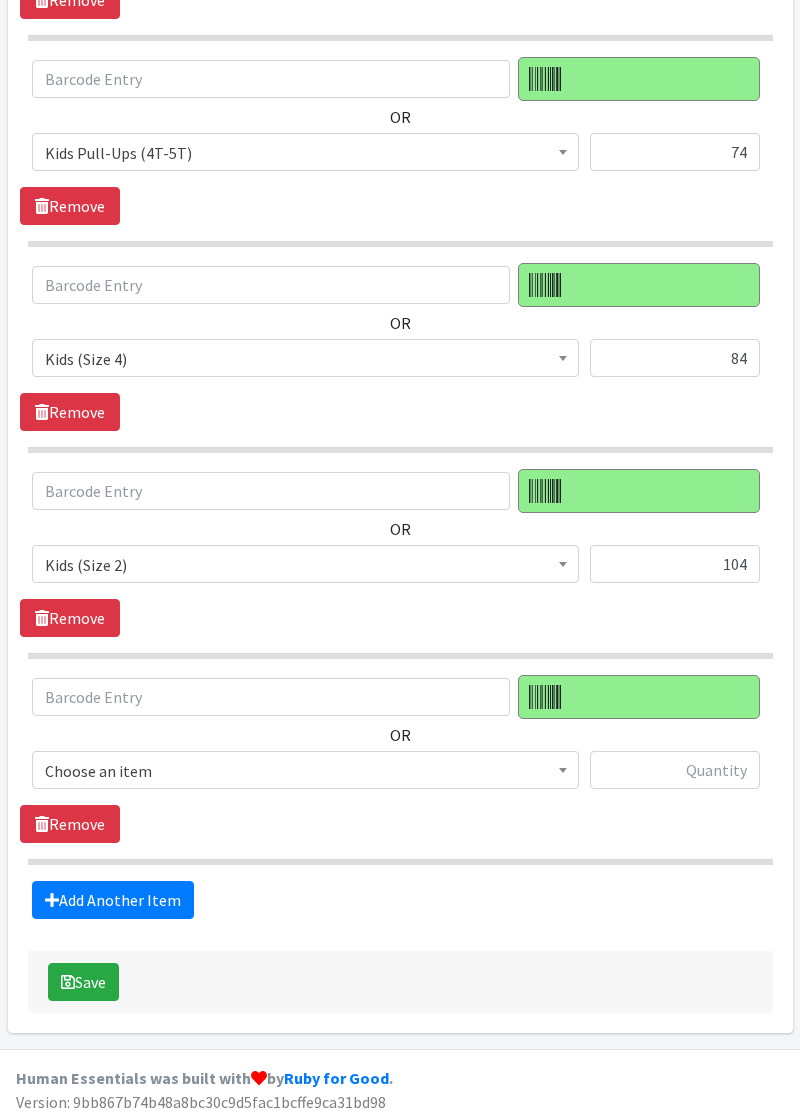click on "Choose an item" at bounding box center [305, 771] 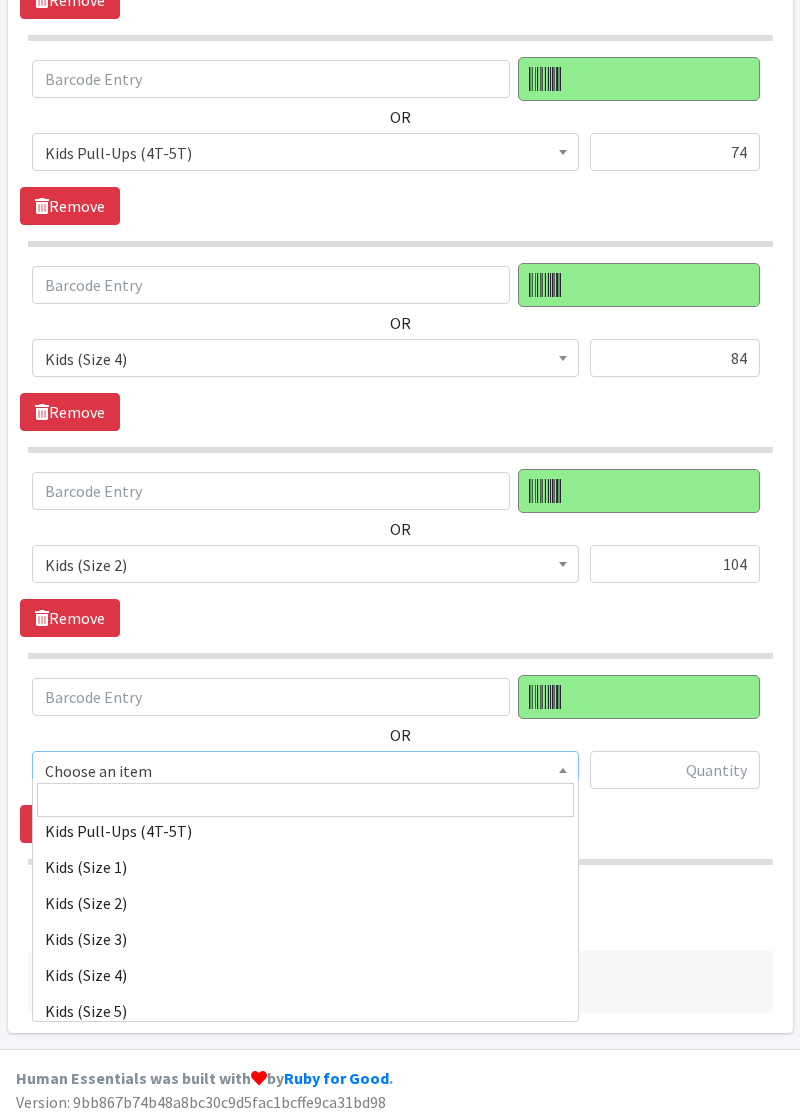 scroll, scrollTop: 206, scrollLeft: 0, axis: vertical 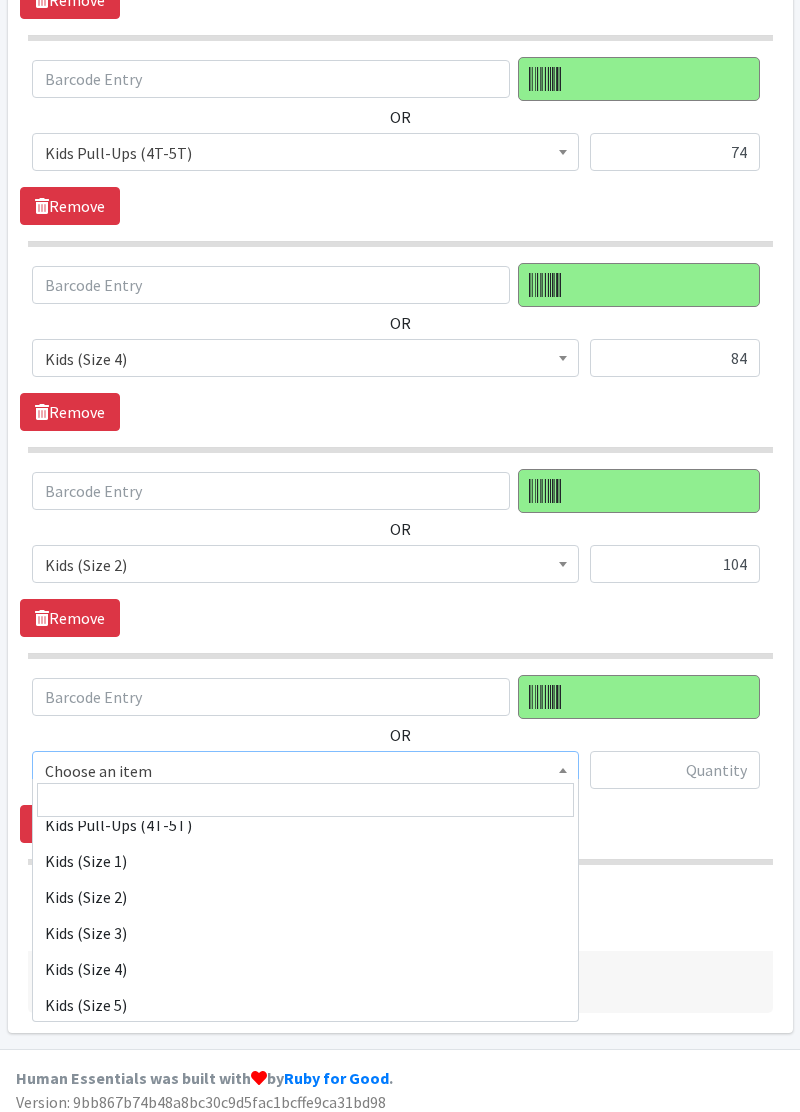 select on "11361" 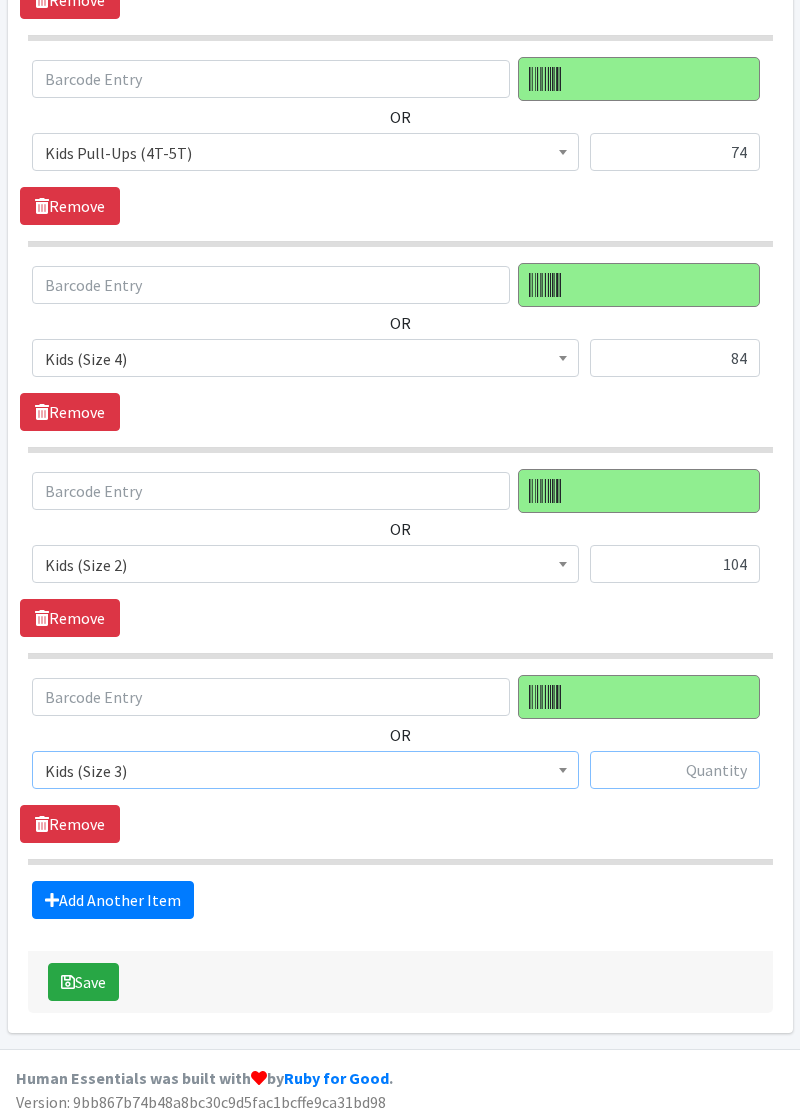 click at bounding box center (675, 770) 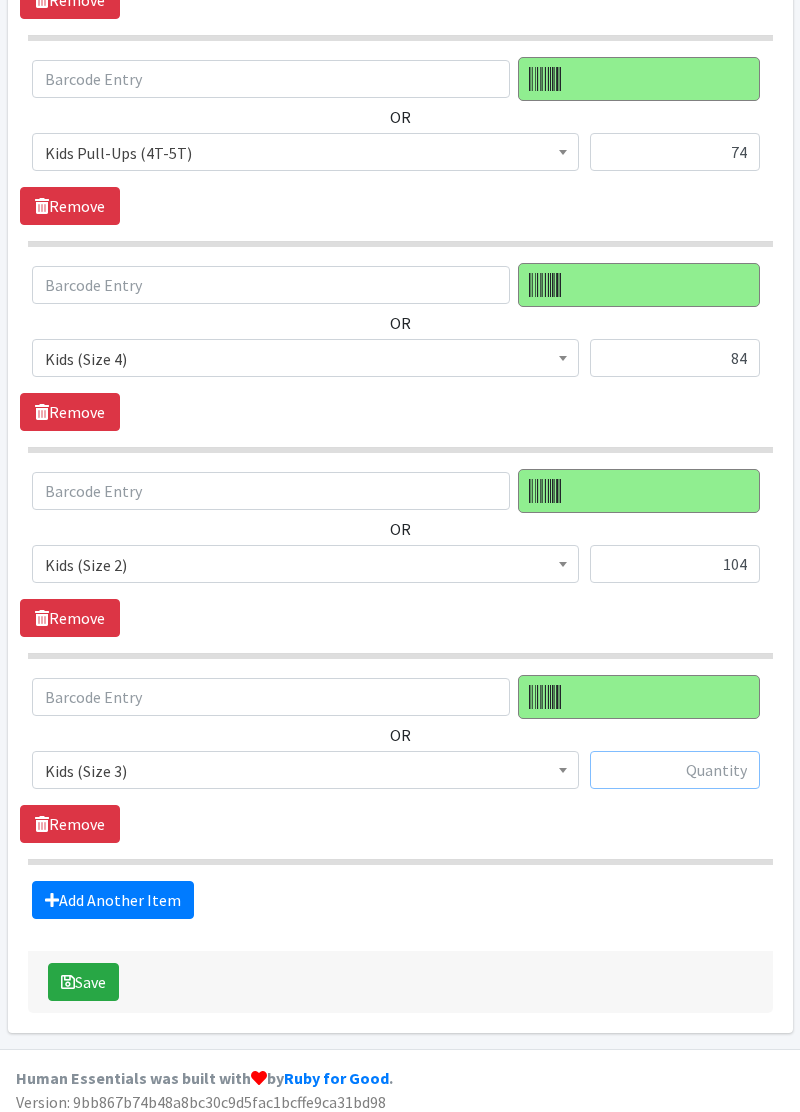 scroll, scrollTop: 1037, scrollLeft: 0, axis: vertical 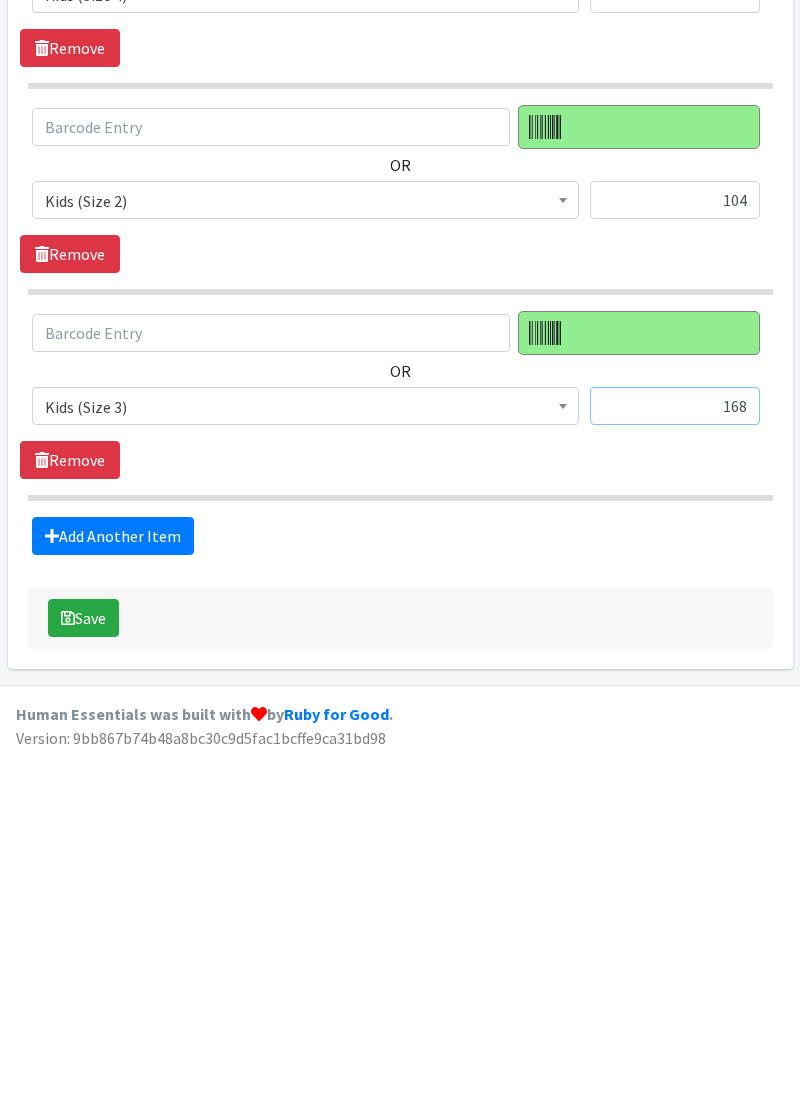 type on "168" 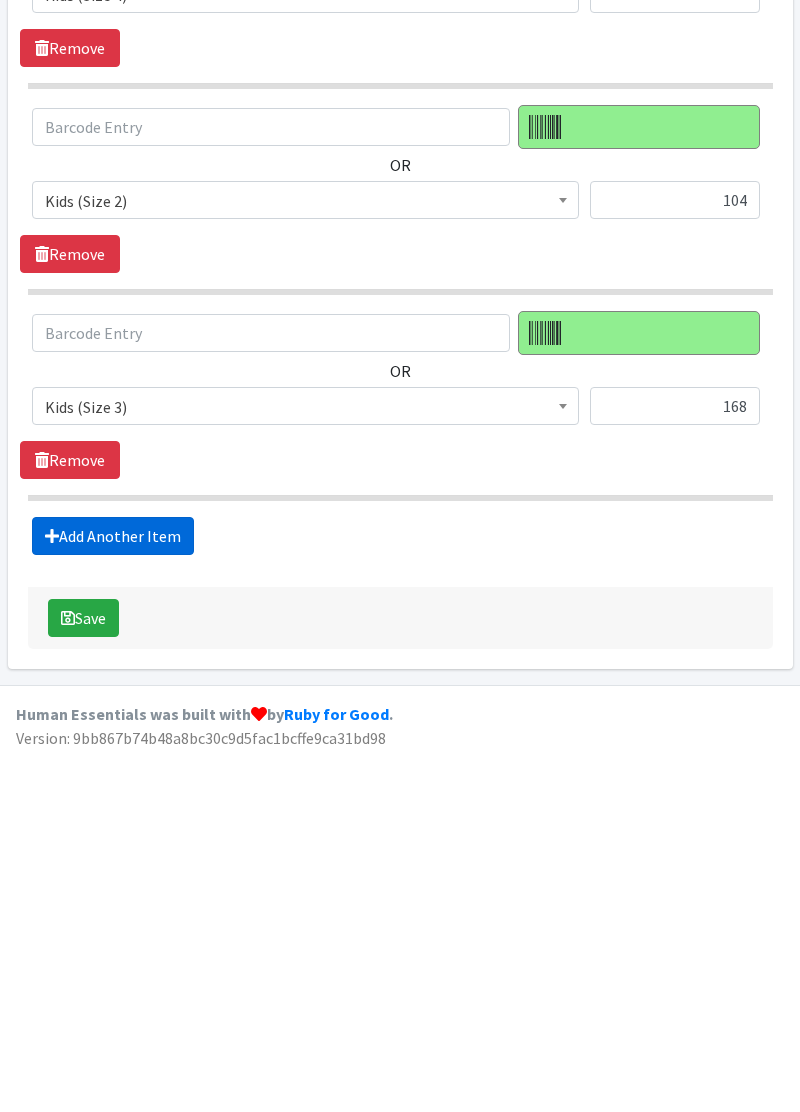 click on "Add Another Item" at bounding box center (113, 900) 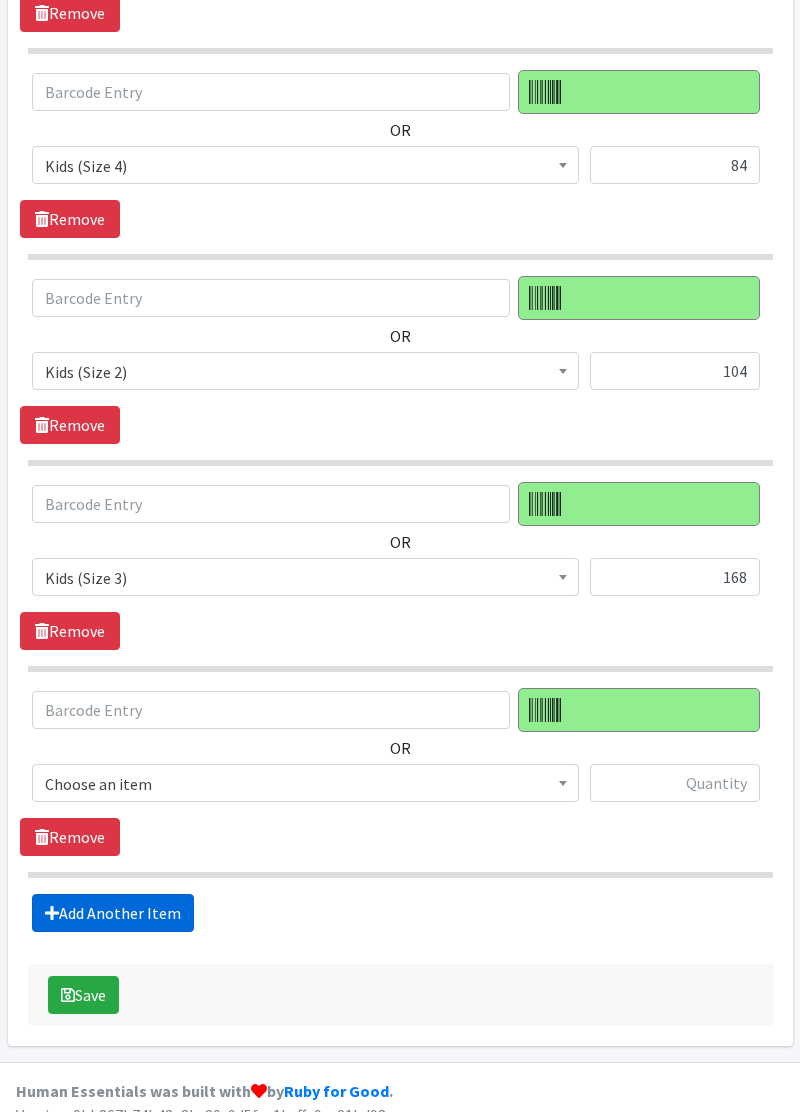 scroll, scrollTop: 1241, scrollLeft: 0, axis: vertical 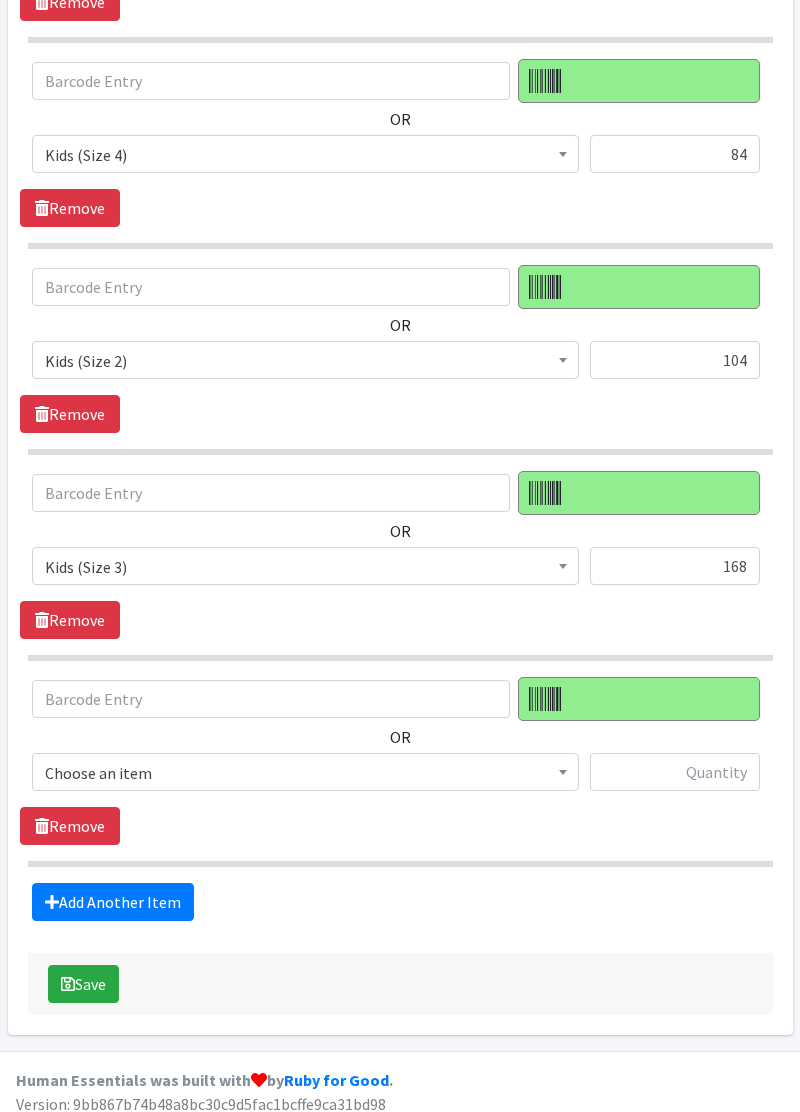 click at bounding box center [563, 769] 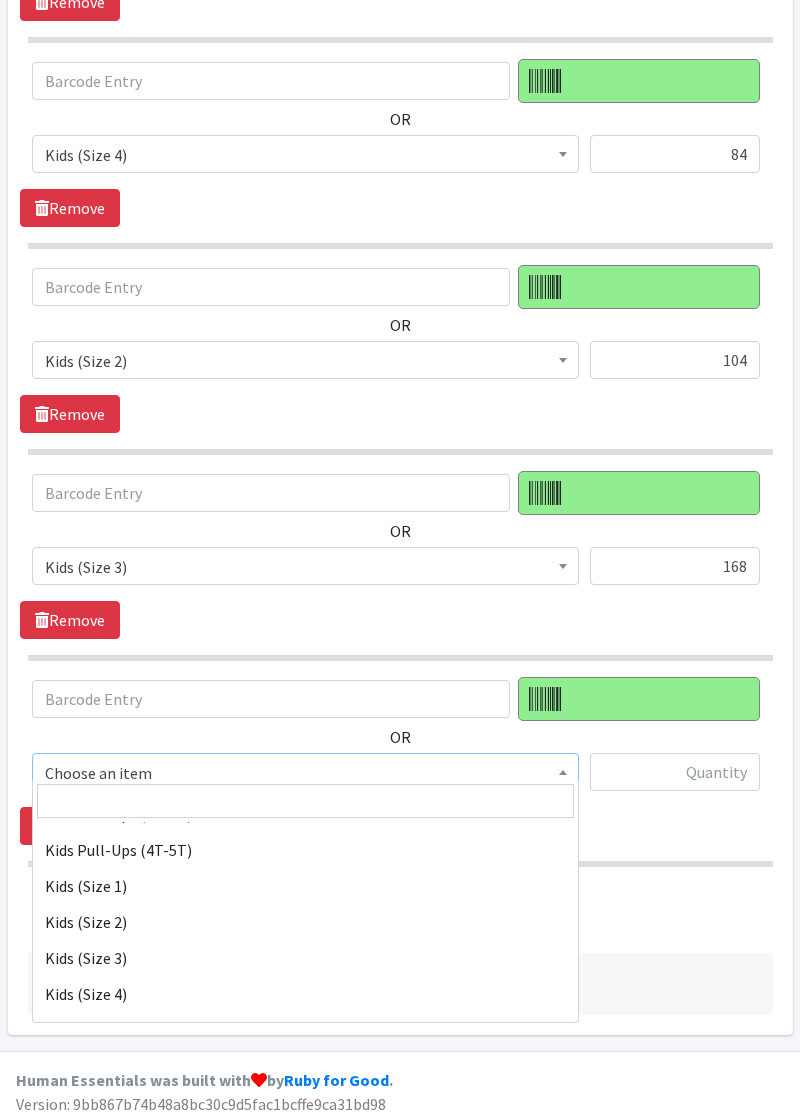 scroll, scrollTop: 202, scrollLeft: 0, axis: vertical 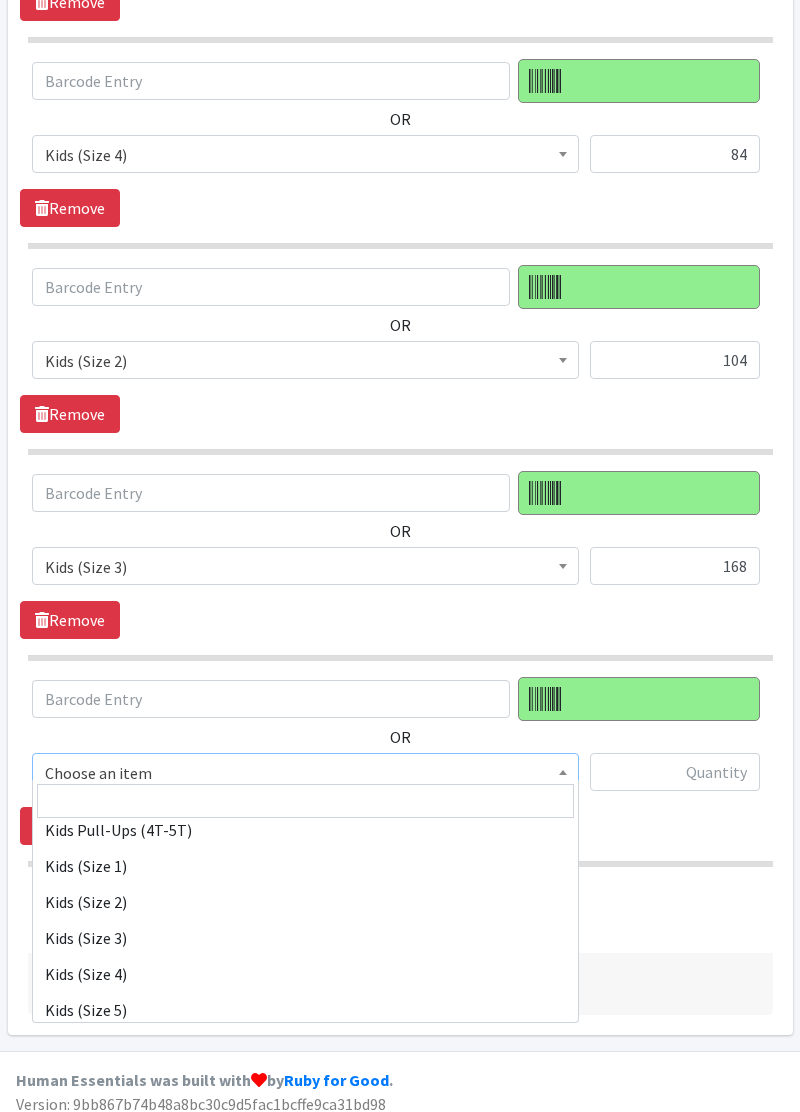 select on "11349" 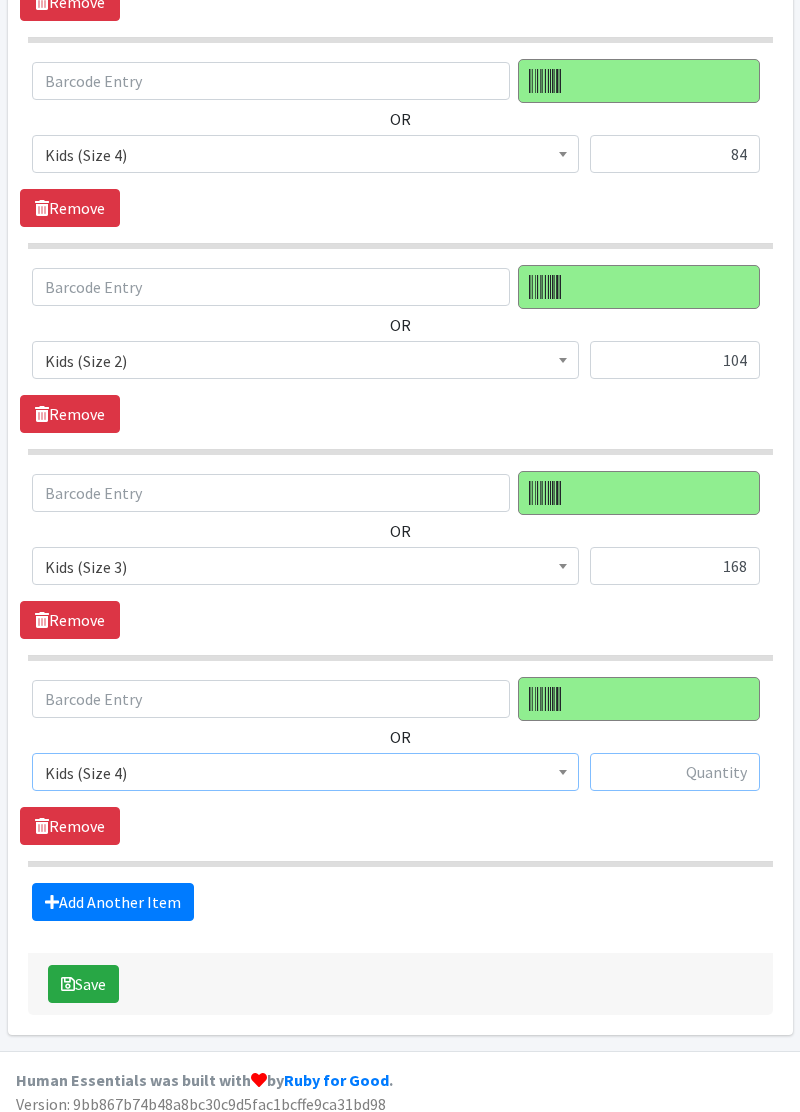 click at bounding box center (675, 772) 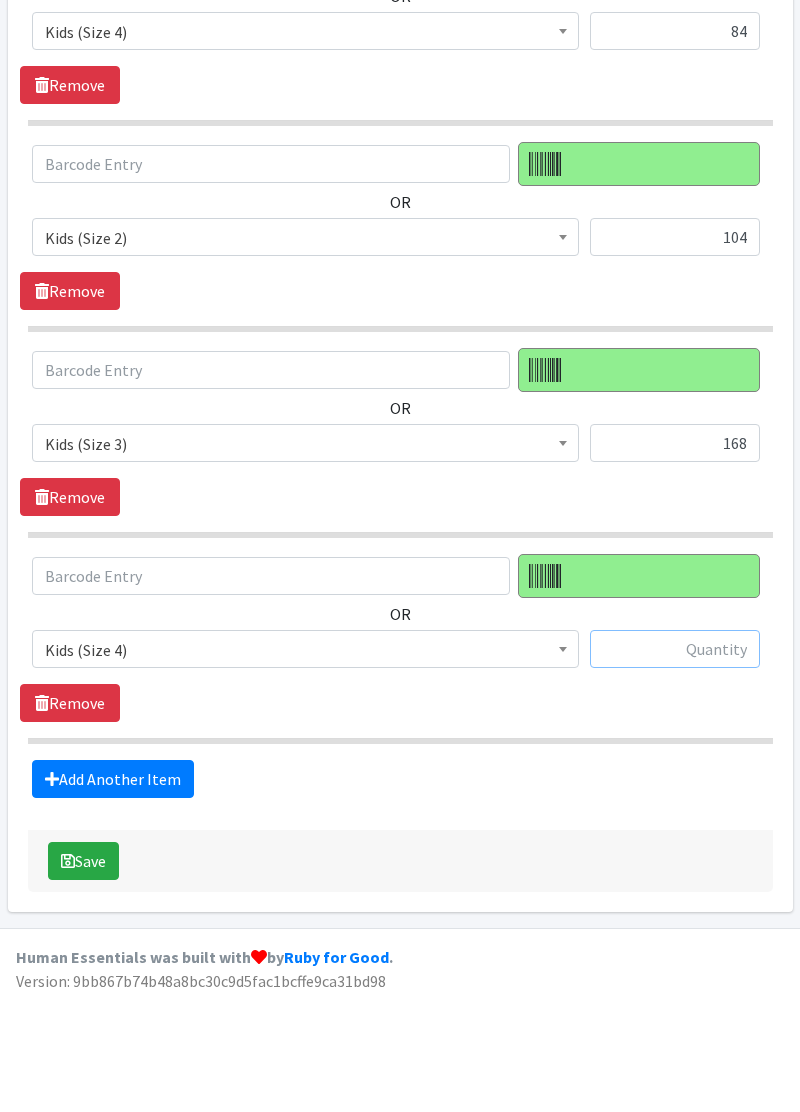 scroll, scrollTop: 1241, scrollLeft: 0, axis: vertical 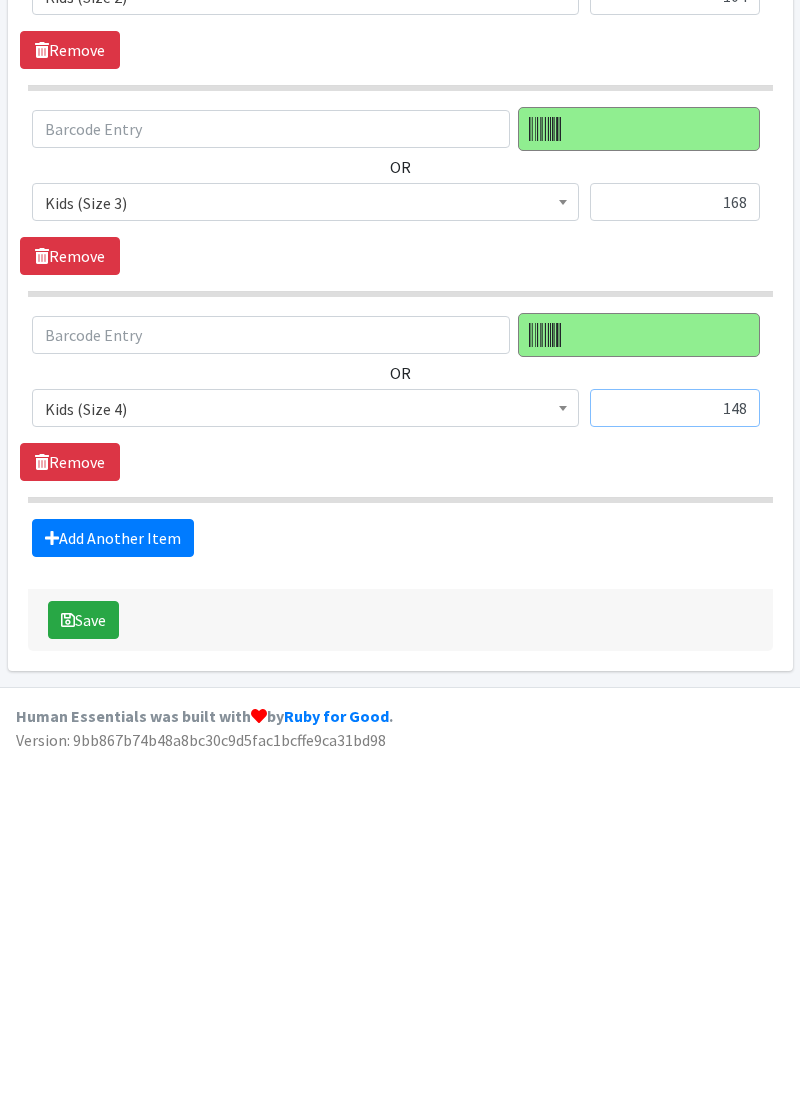 type on "148" 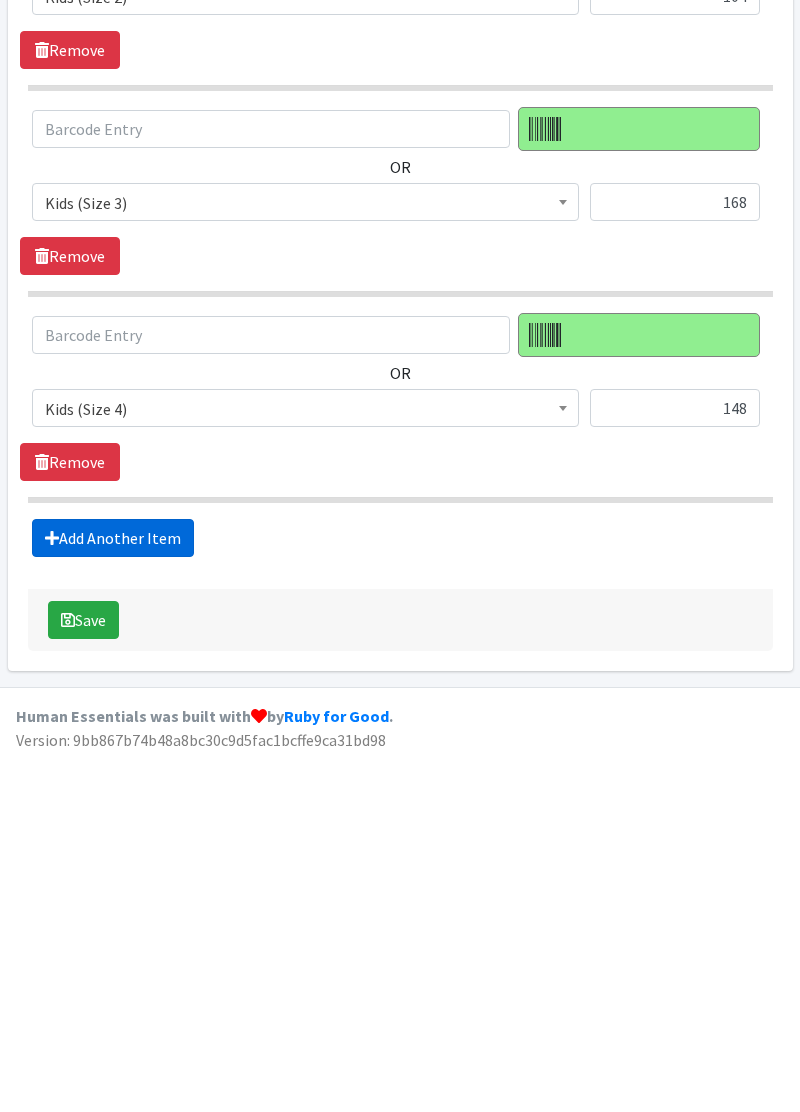 click on "Add Another Item" at bounding box center [113, 902] 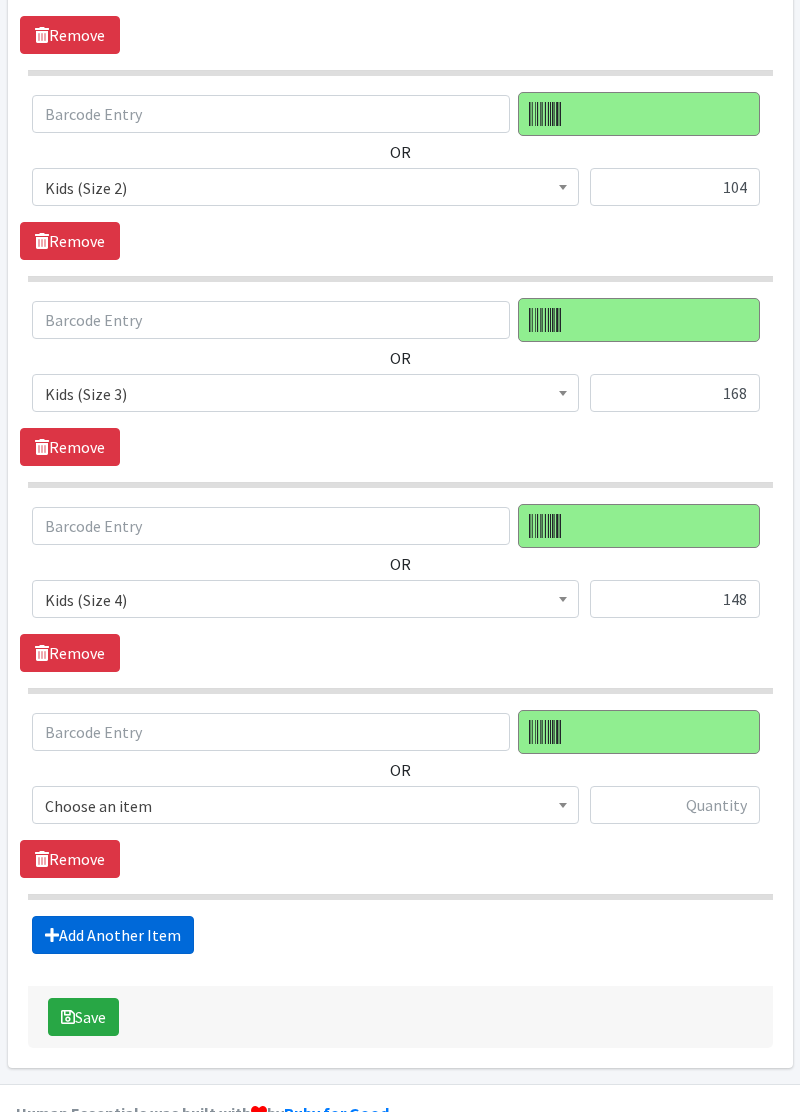 scroll, scrollTop: 1446, scrollLeft: 0, axis: vertical 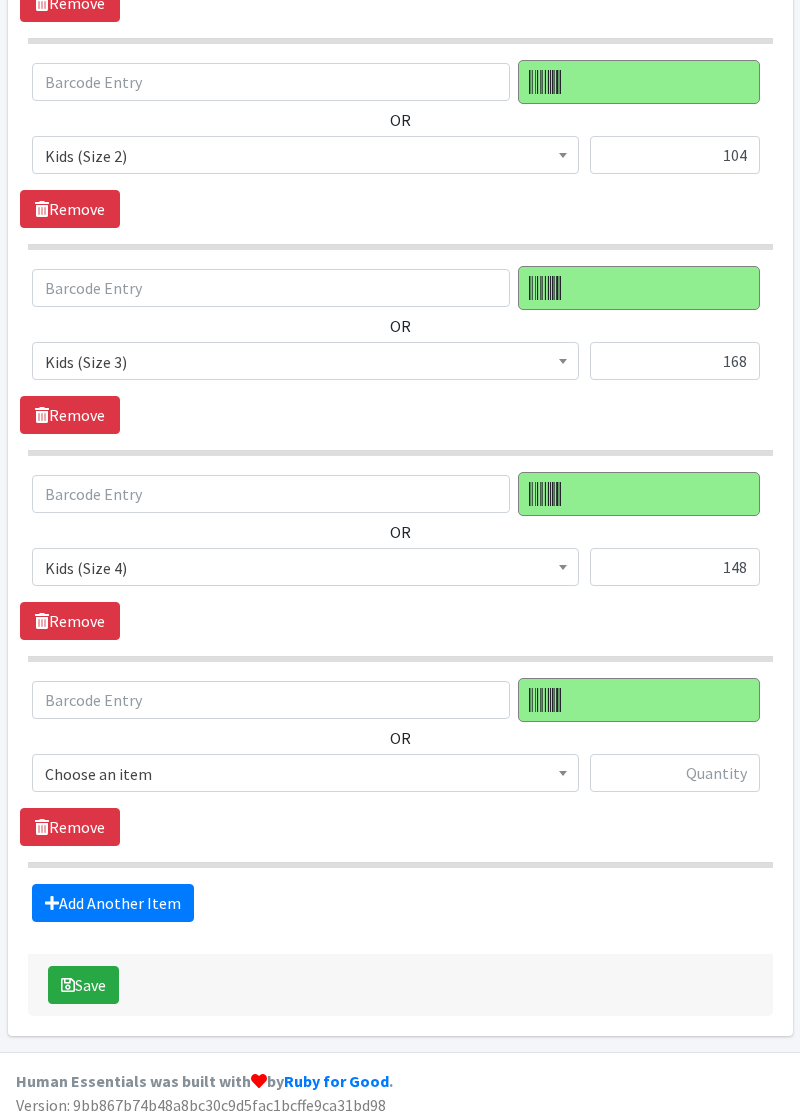 click at bounding box center (563, 770) 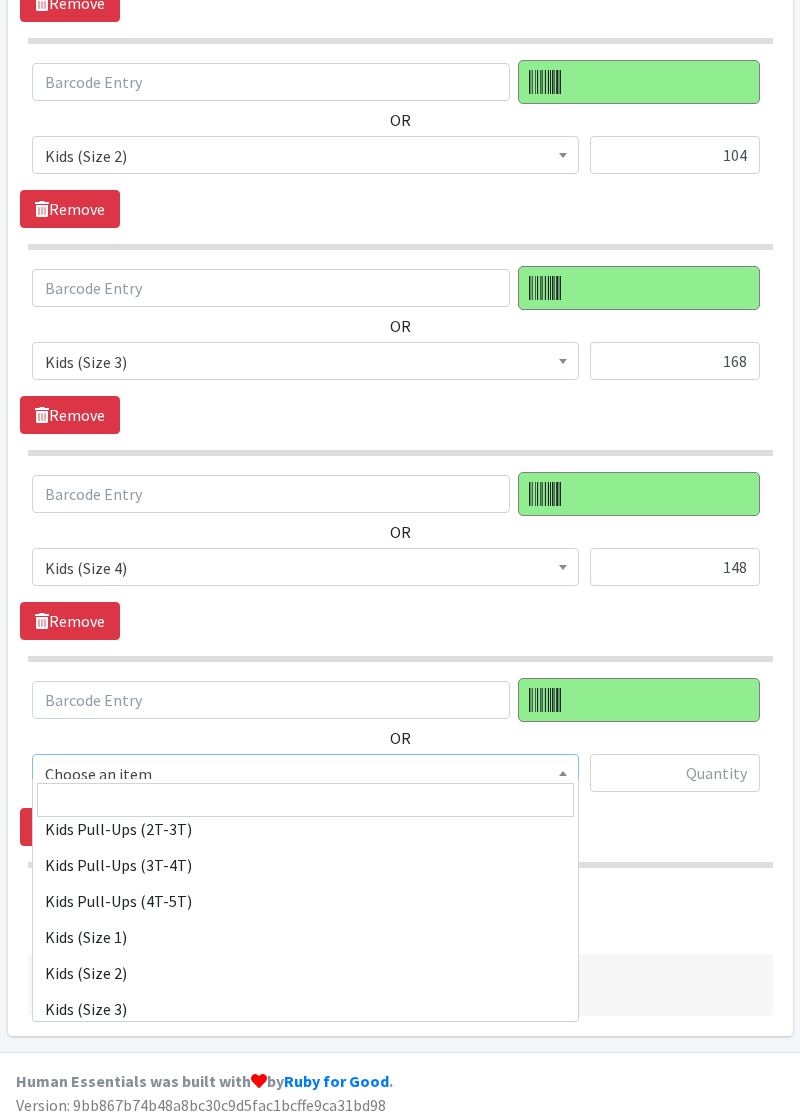 scroll, scrollTop: 136, scrollLeft: 0, axis: vertical 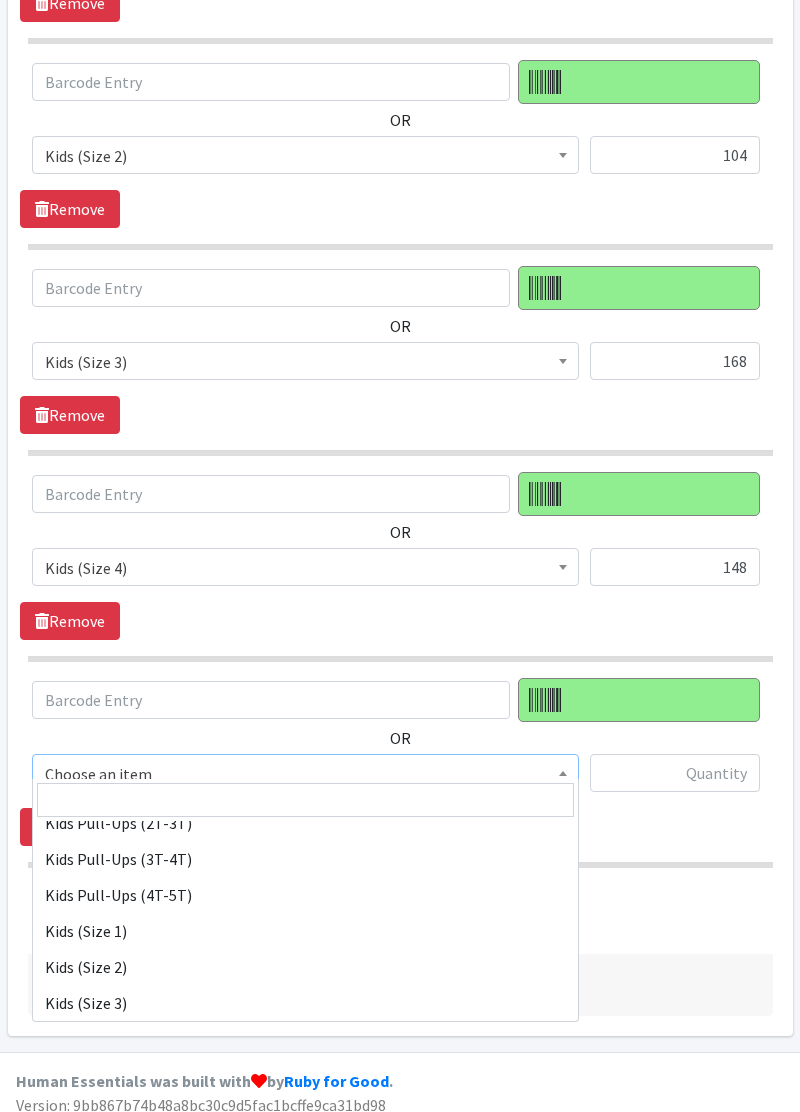 select on "11350" 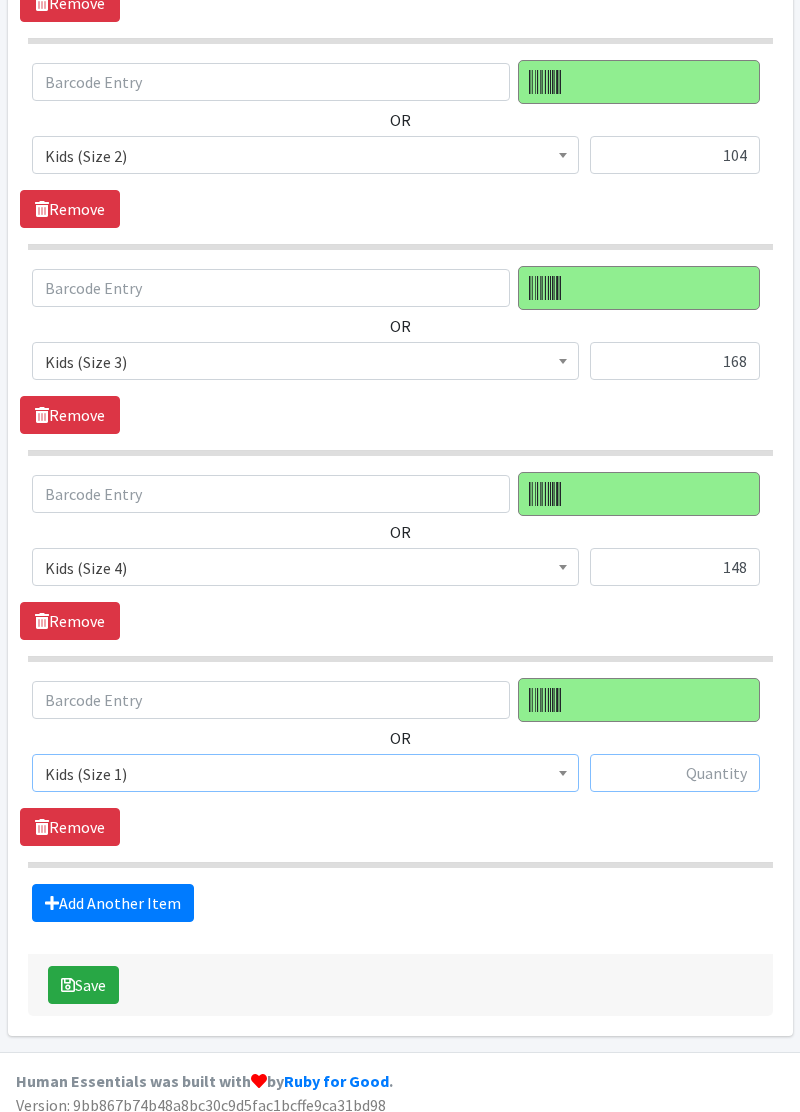 click at bounding box center (675, 773) 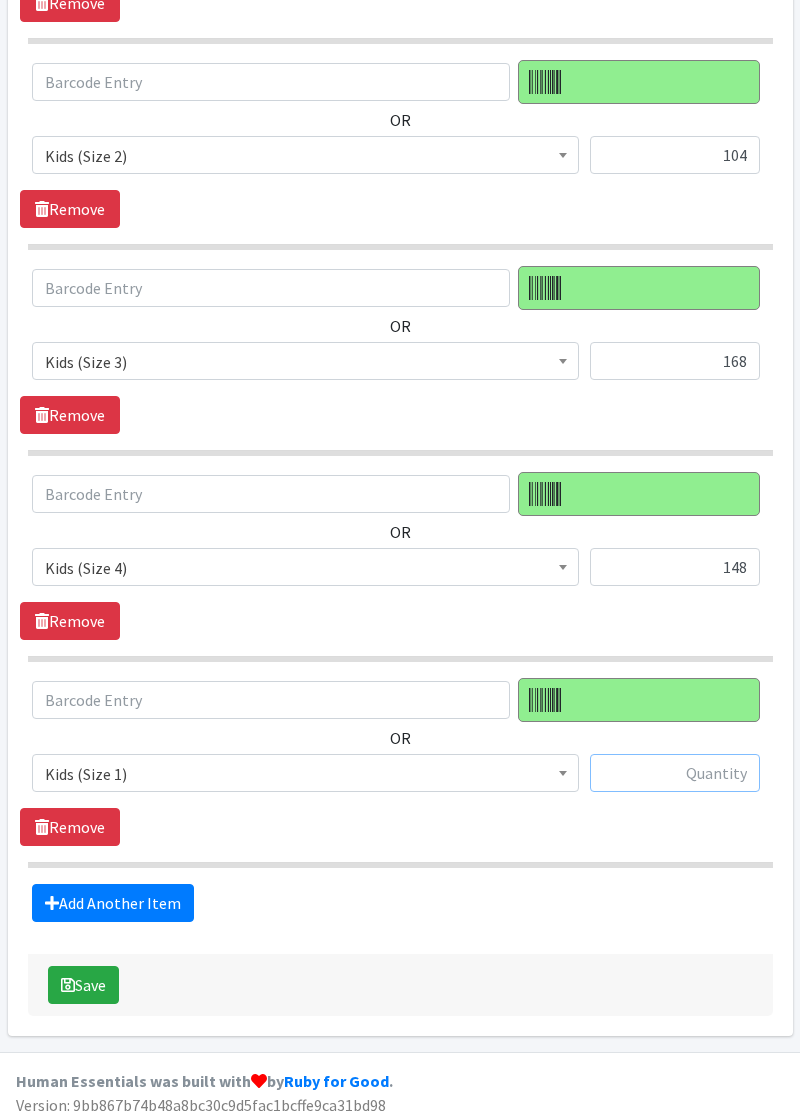 scroll, scrollTop: 1446, scrollLeft: 0, axis: vertical 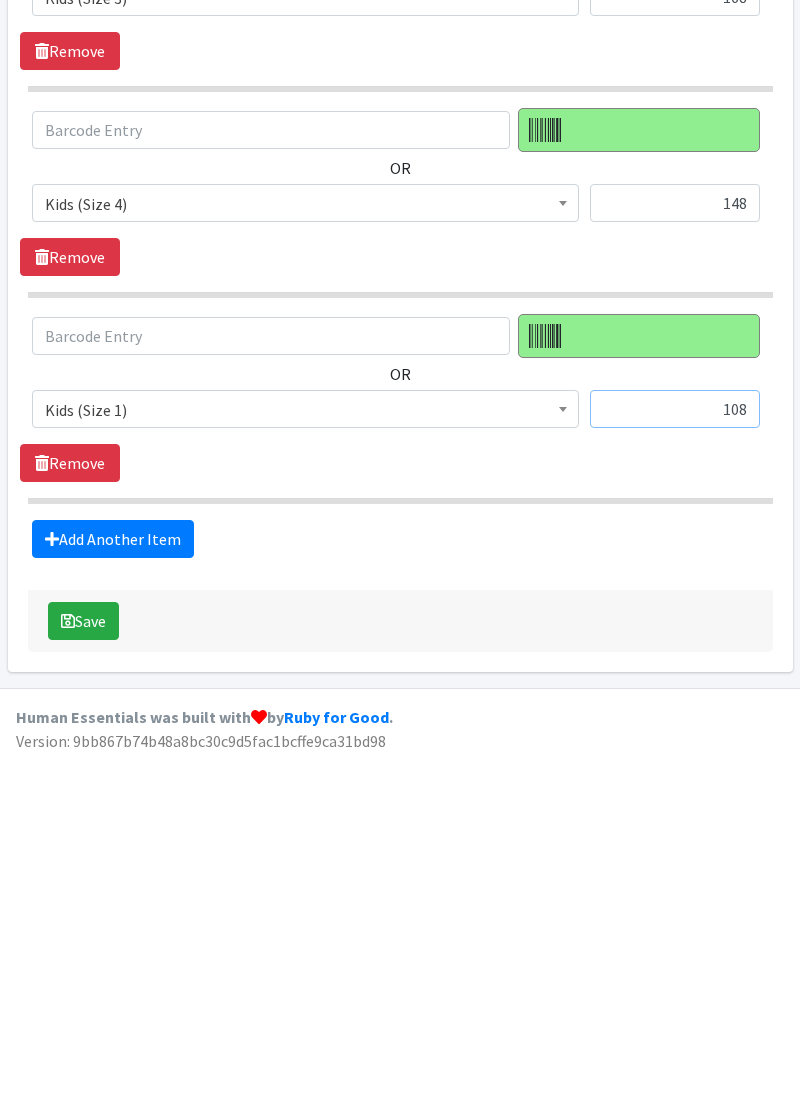 type on "108" 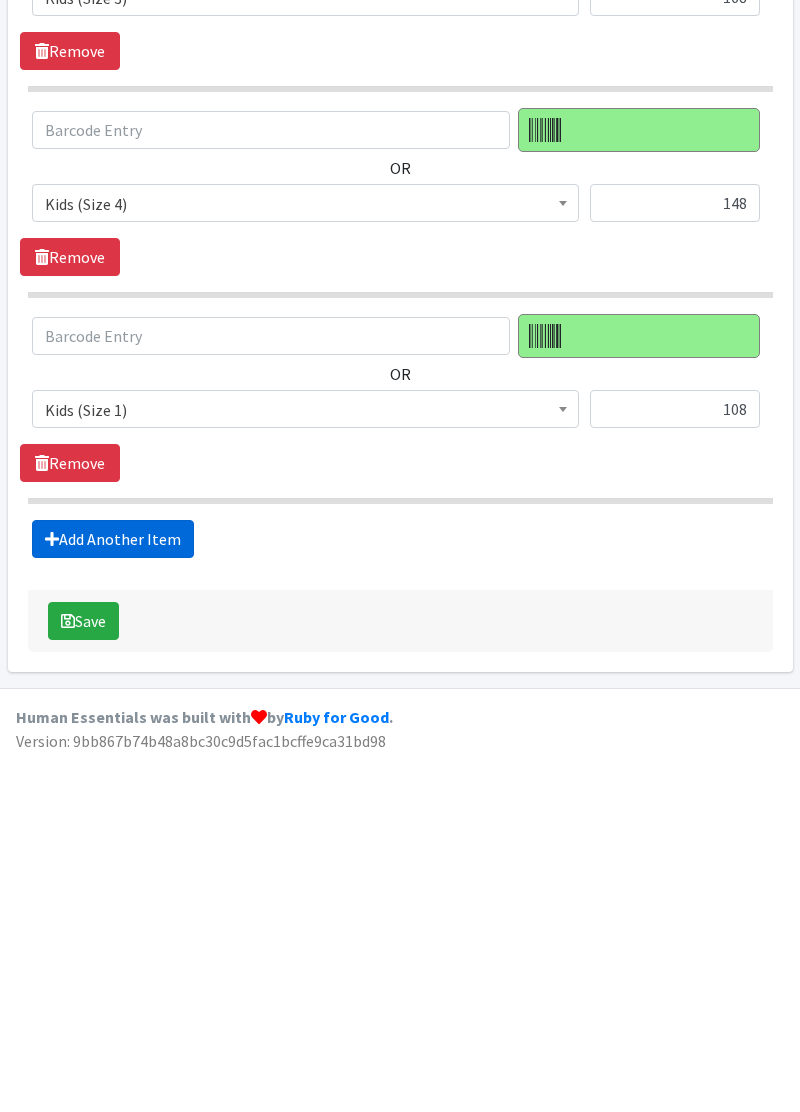 click on "Add Another Item" at bounding box center [113, 903] 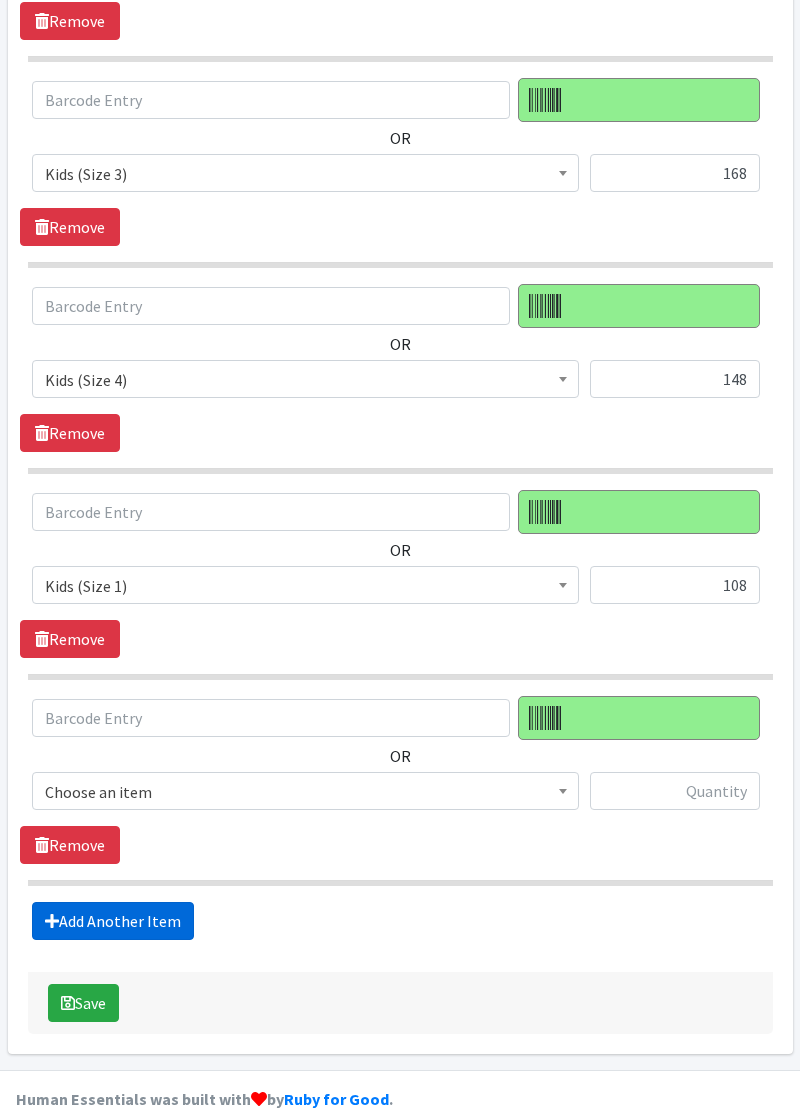 scroll, scrollTop: 1650, scrollLeft: 0, axis: vertical 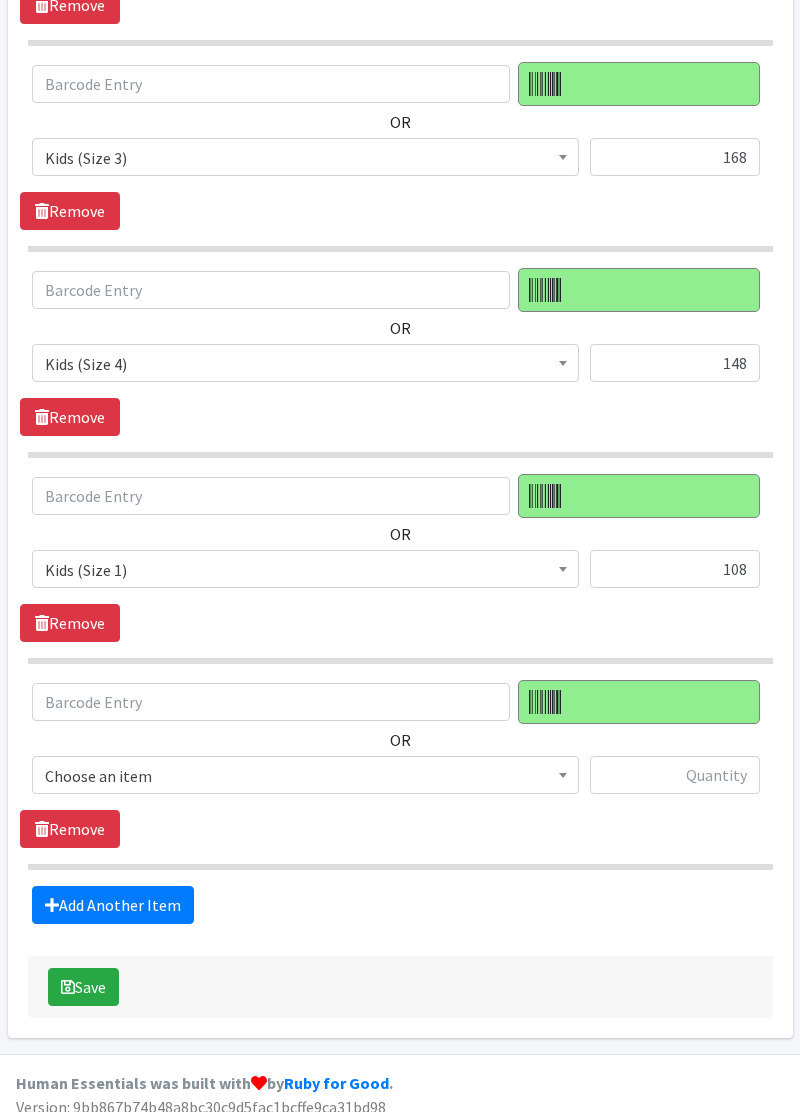 click at bounding box center [563, 772] 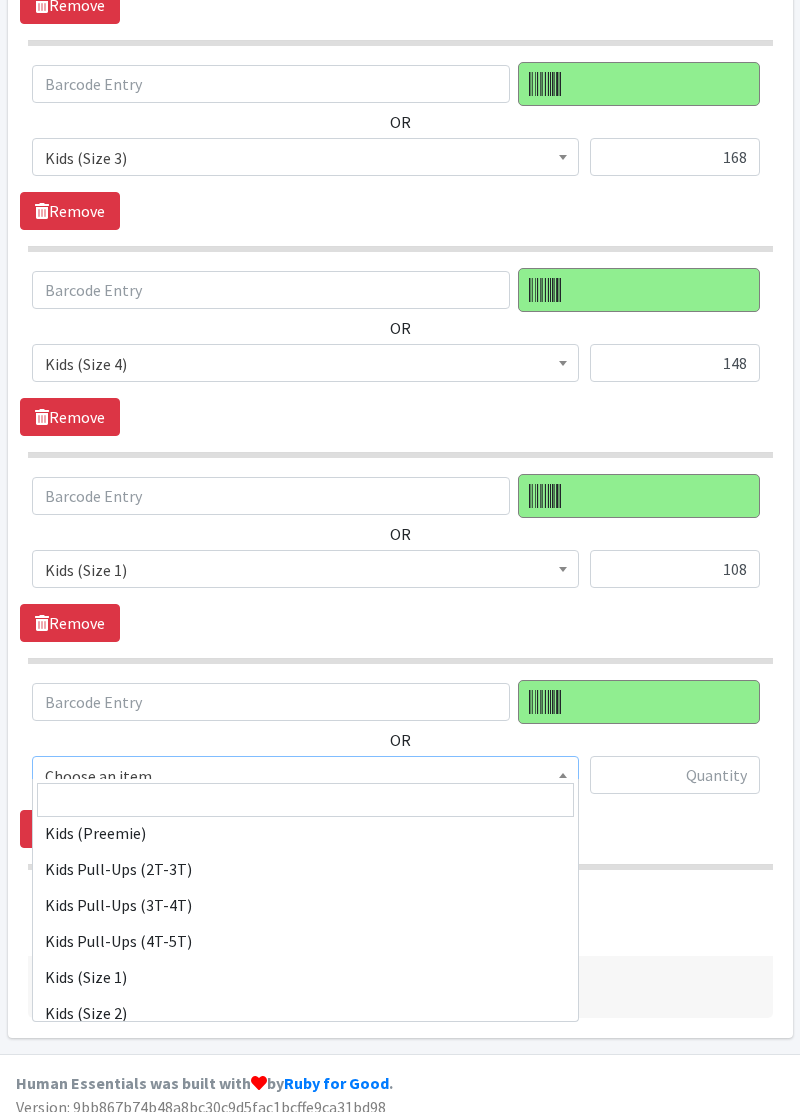 scroll, scrollTop: 96, scrollLeft: 0, axis: vertical 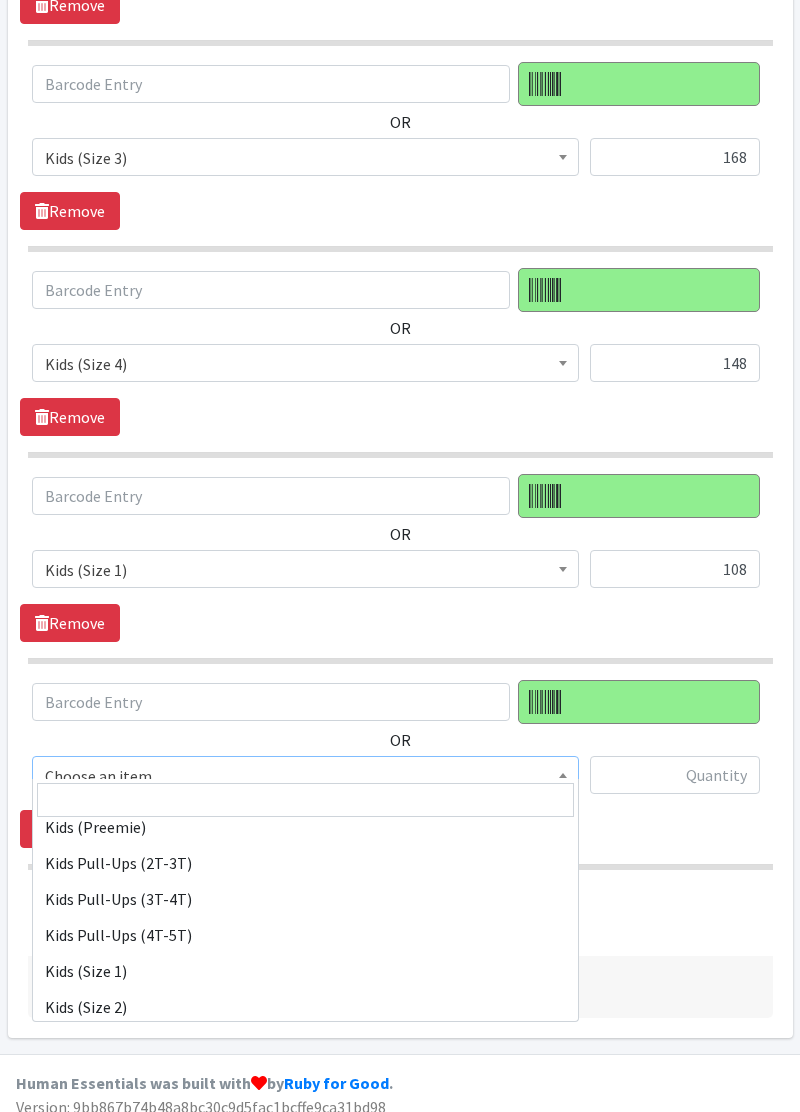 select on "11350" 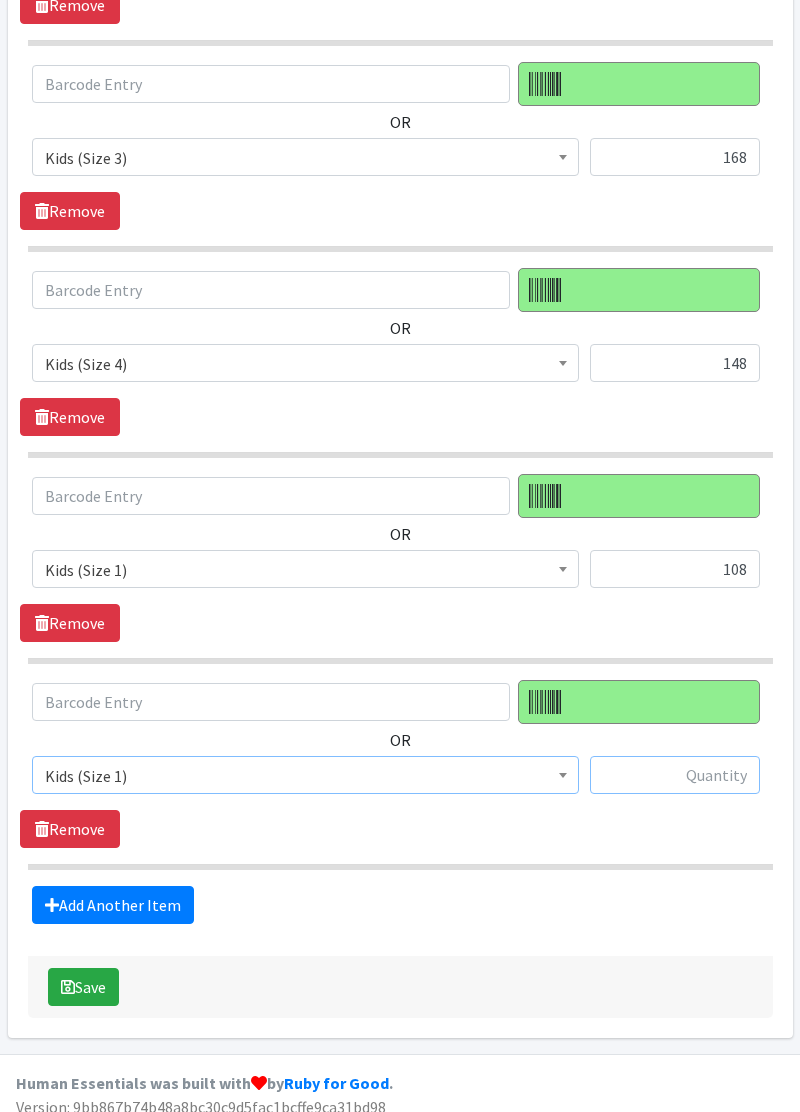 click at bounding box center [675, 775] 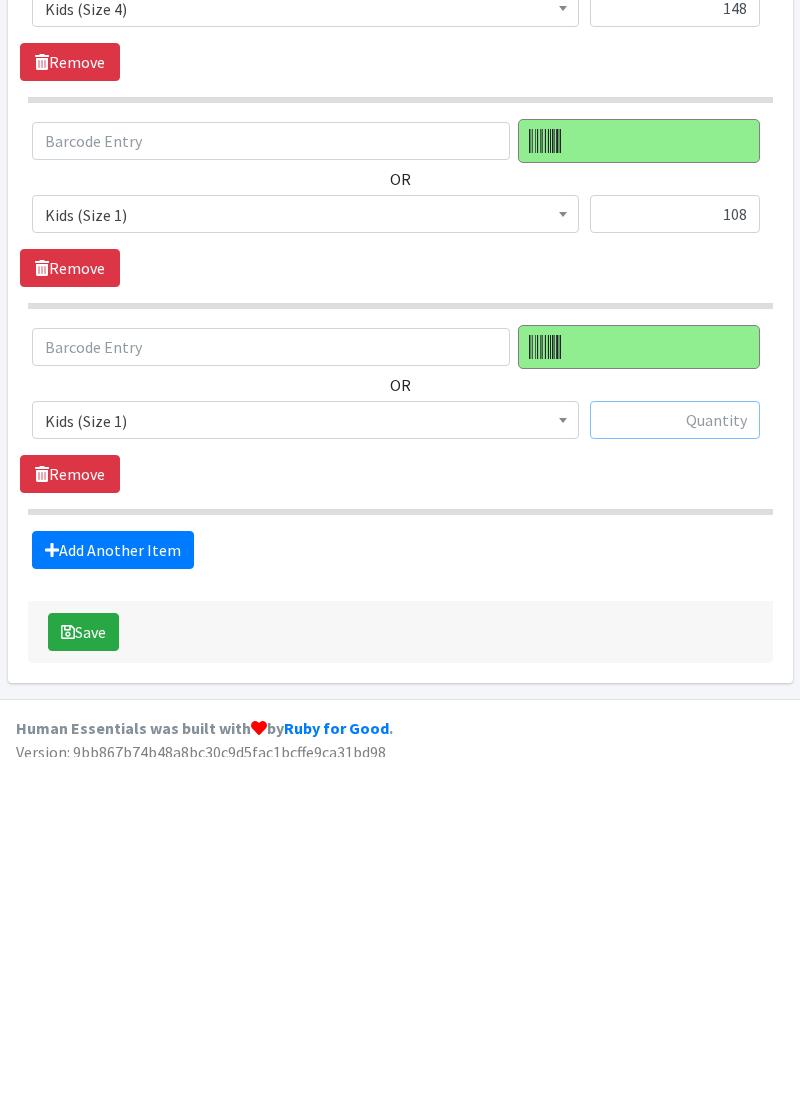 scroll, scrollTop: 1650, scrollLeft: 0, axis: vertical 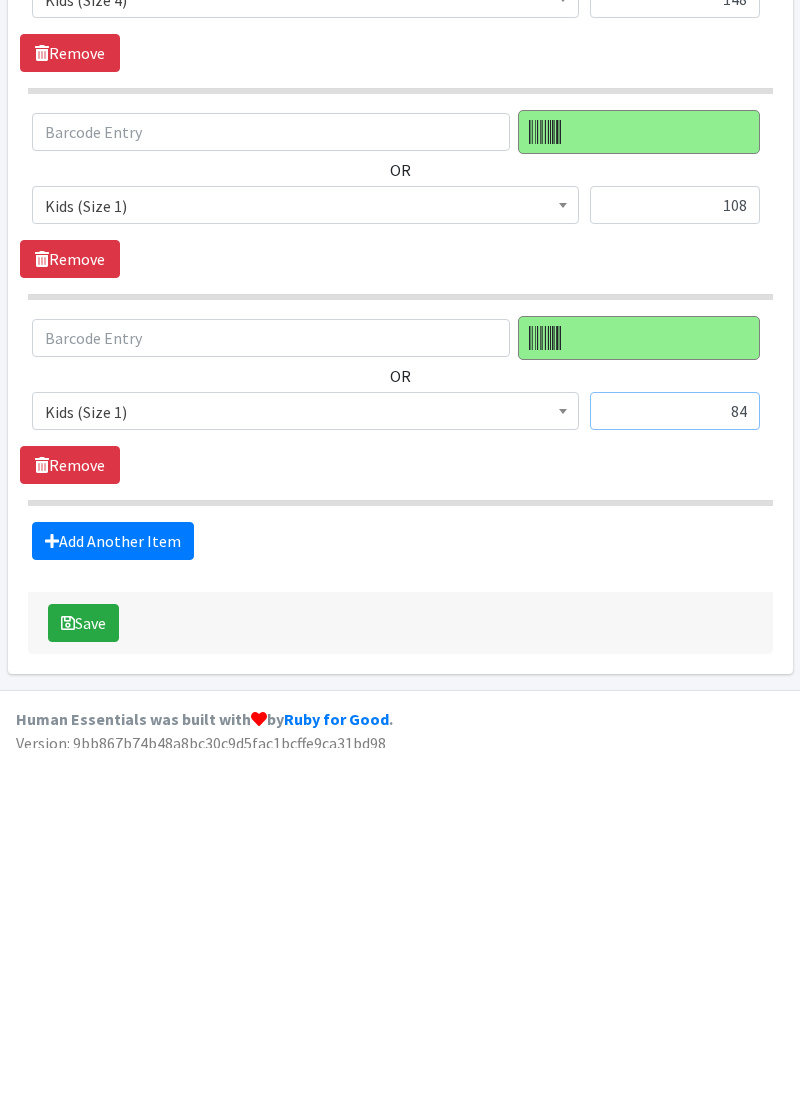 type on "84" 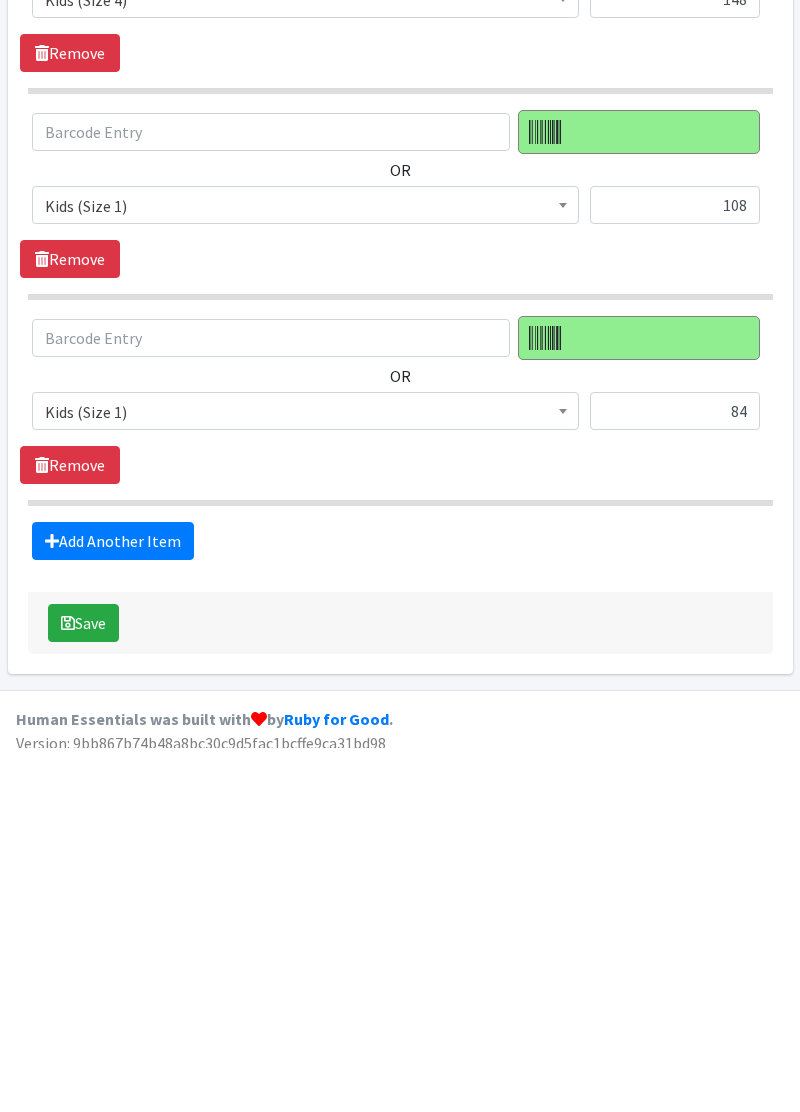 click at bounding box center [563, 772] 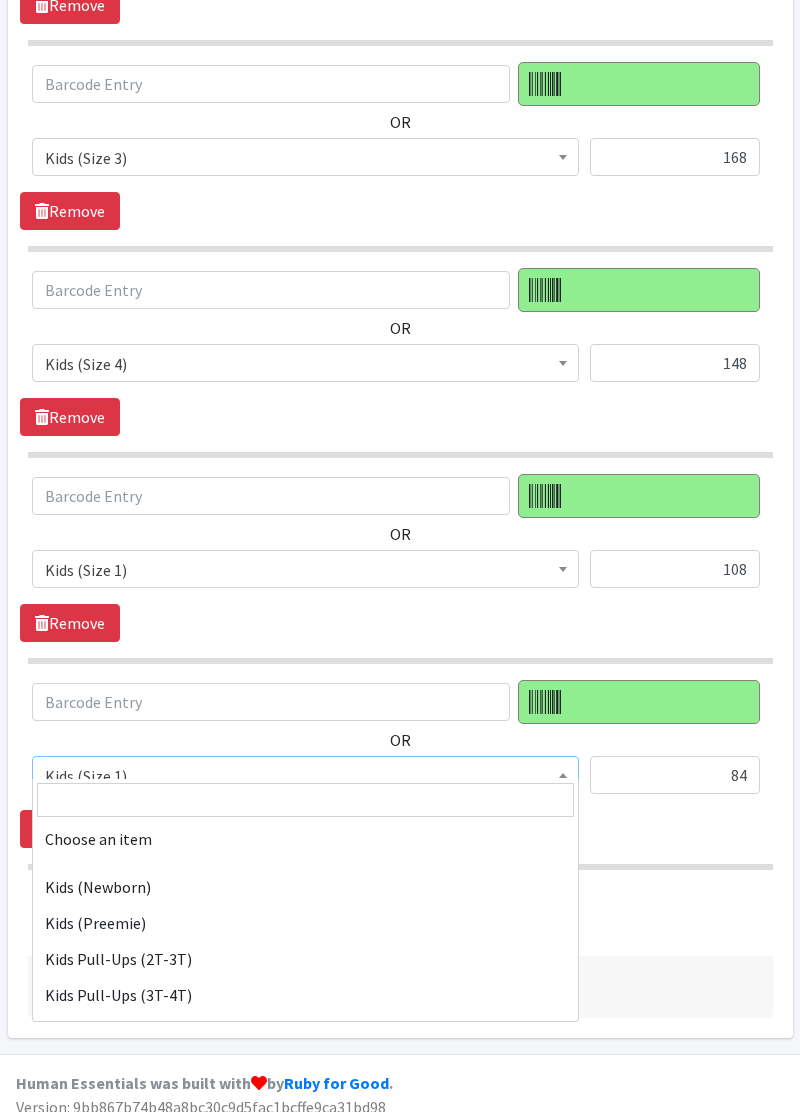 scroll, scrollTop: 192, scrollLeft: 0, axis: vertical 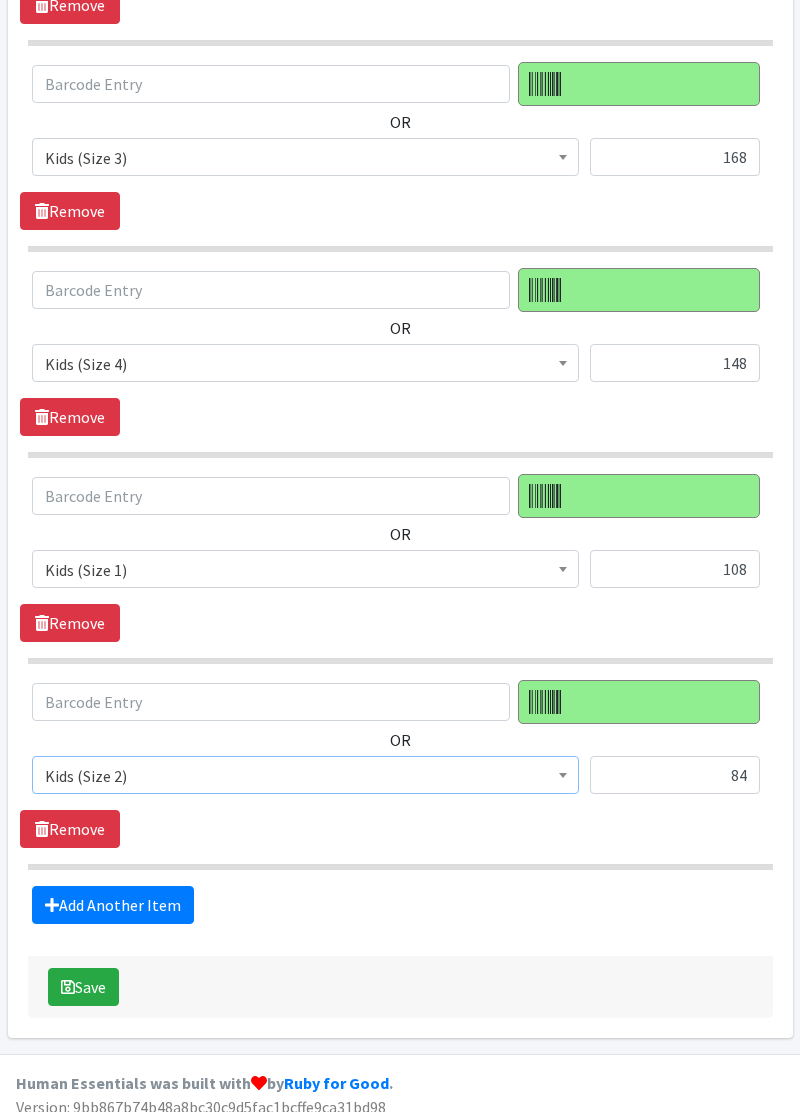 click at bounding box center (563, 772) 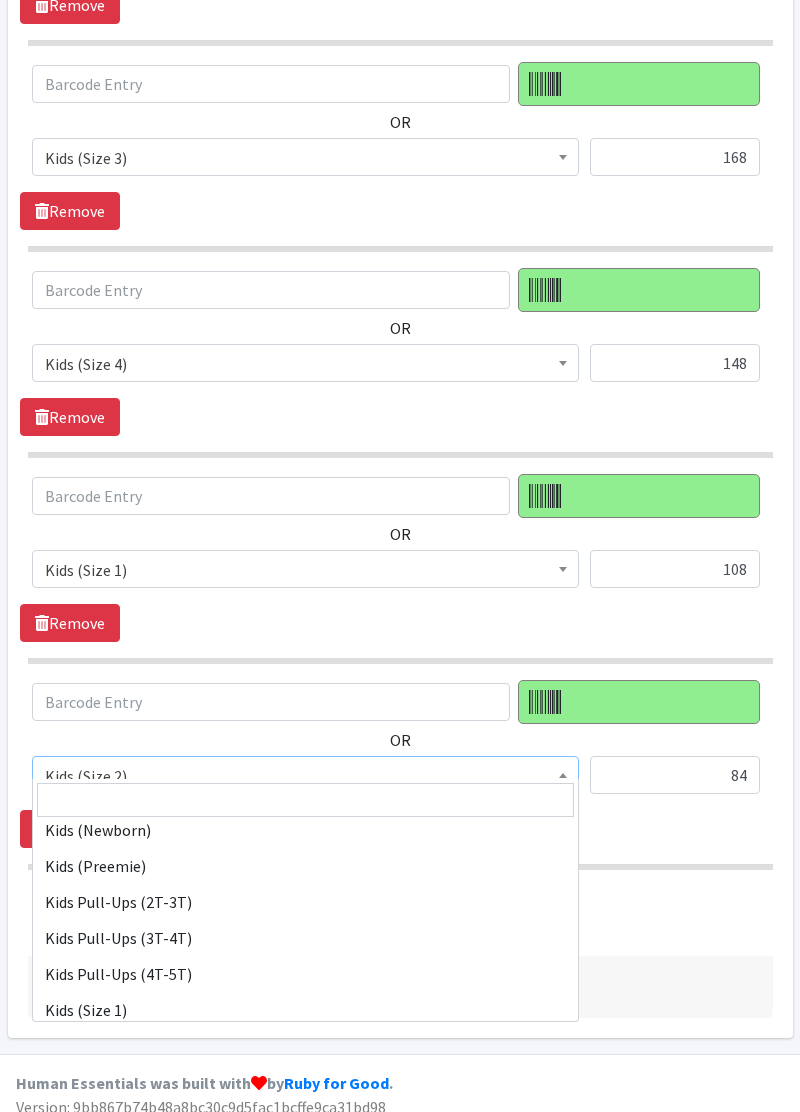 scroll, scrollTop: 0, scrollLeft: 0, axis: both 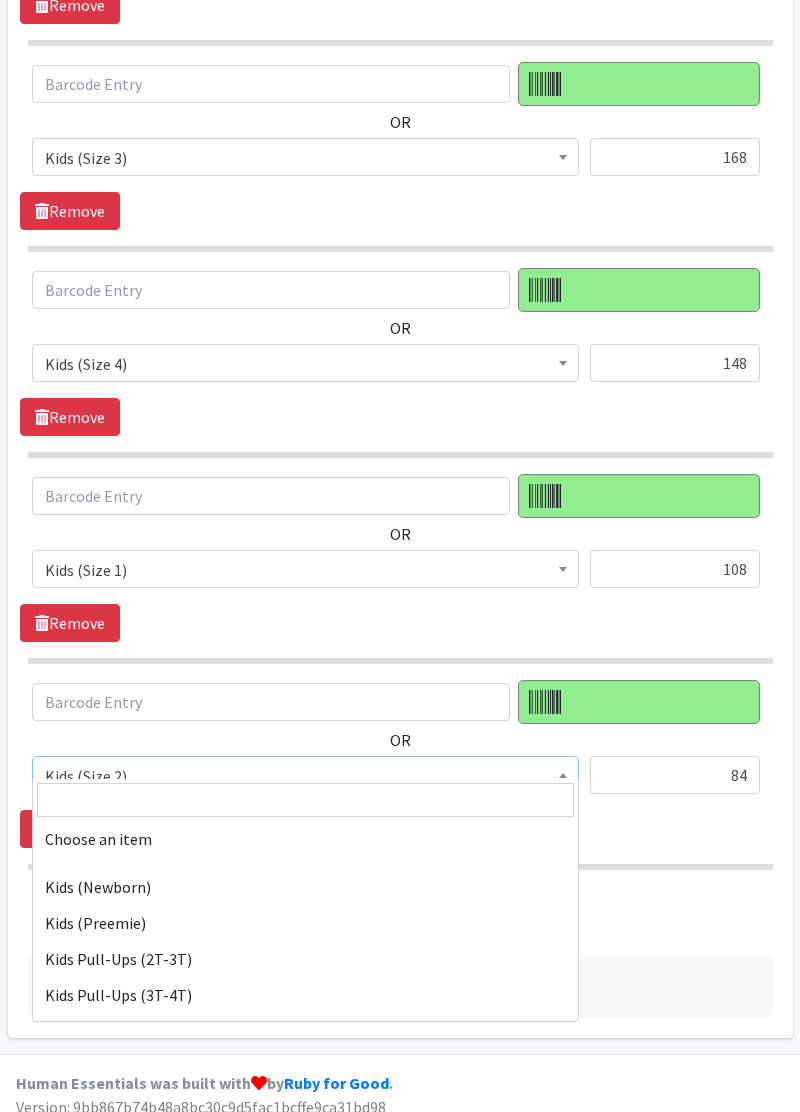 select on "11351" 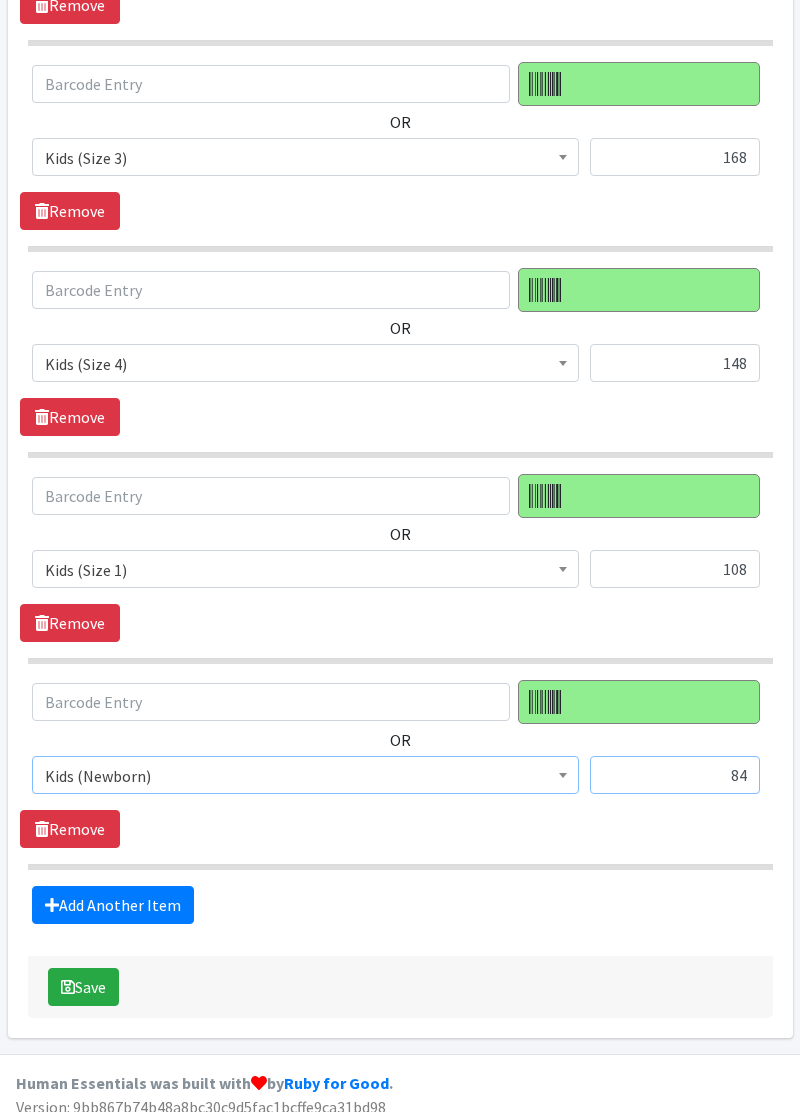 click on "84" at bounding box center [675, 775] 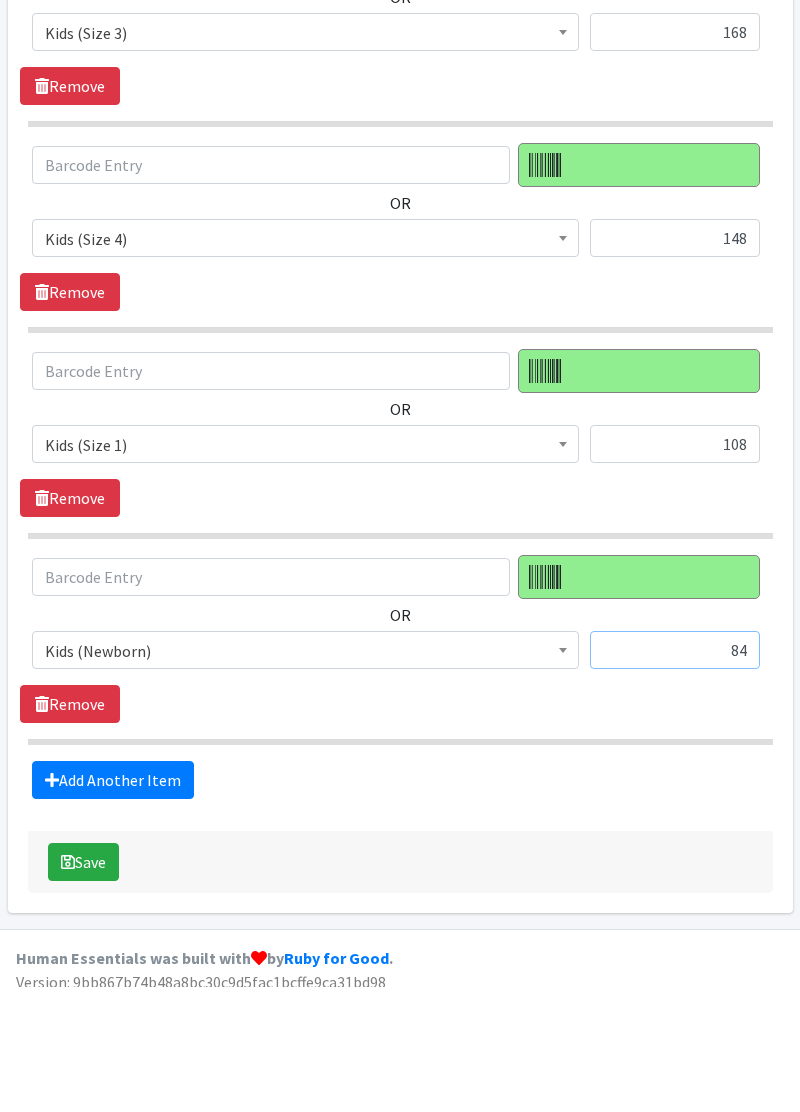 scroll, scrollTop: 1650, scrollLeft: 0, axis: vertical 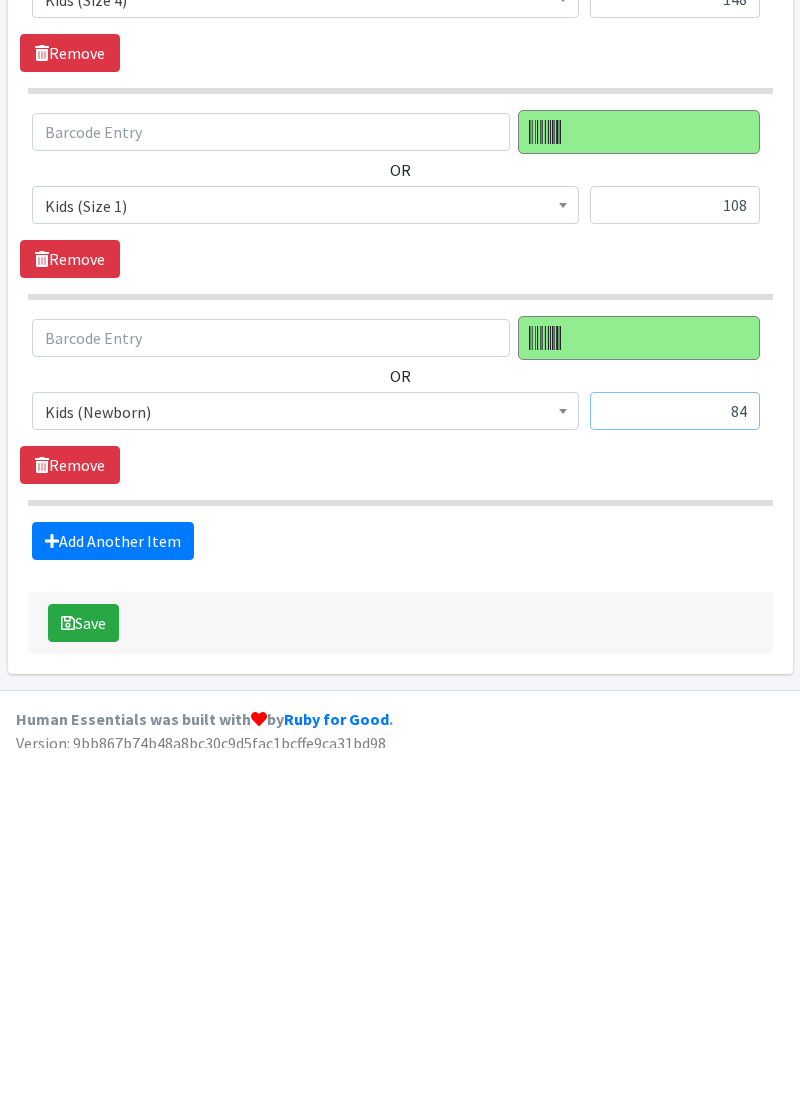 type on "8" 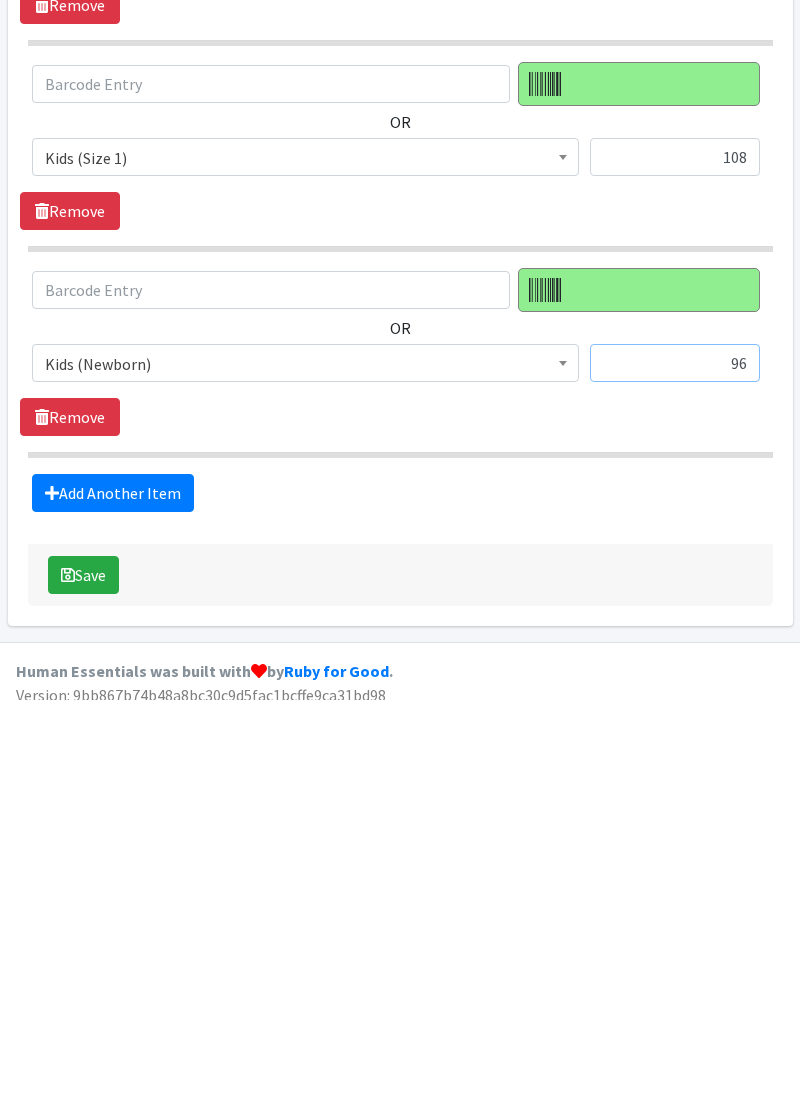 type on "96" 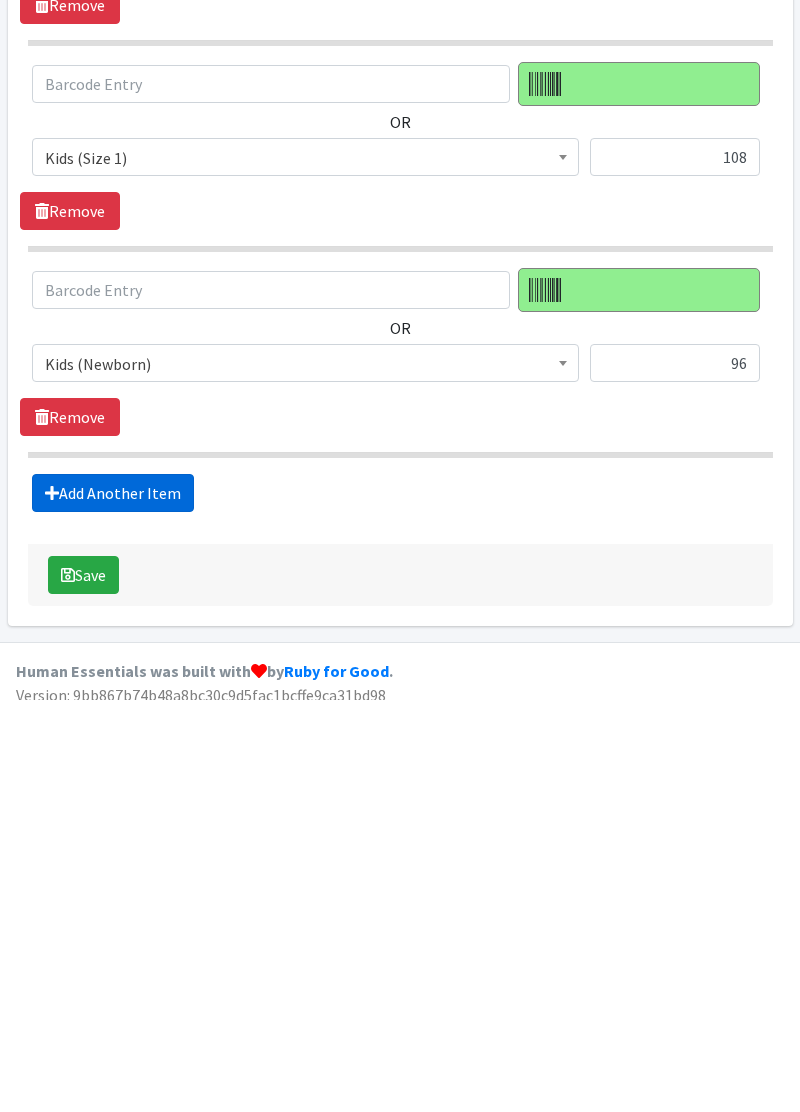 click on "Add Another Item" at bounding box center [113, 905] 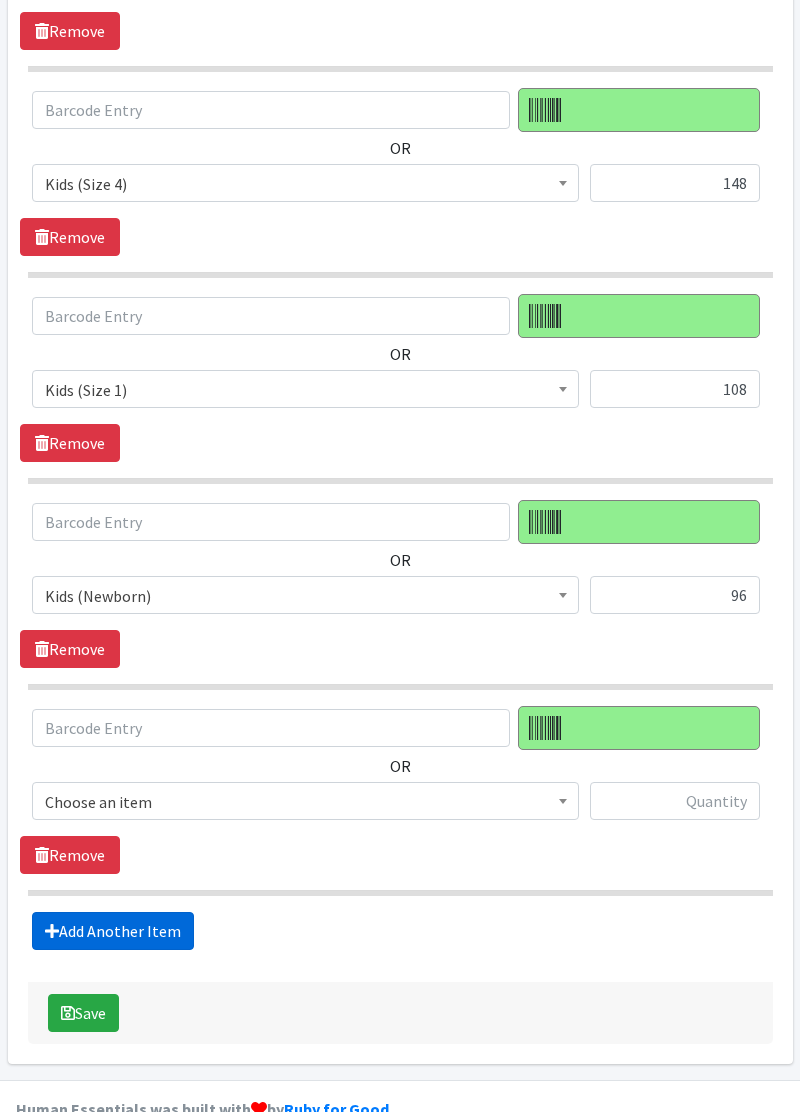 scroll, scrollTop: 1854, scrollLeft: 0, axis: vertical 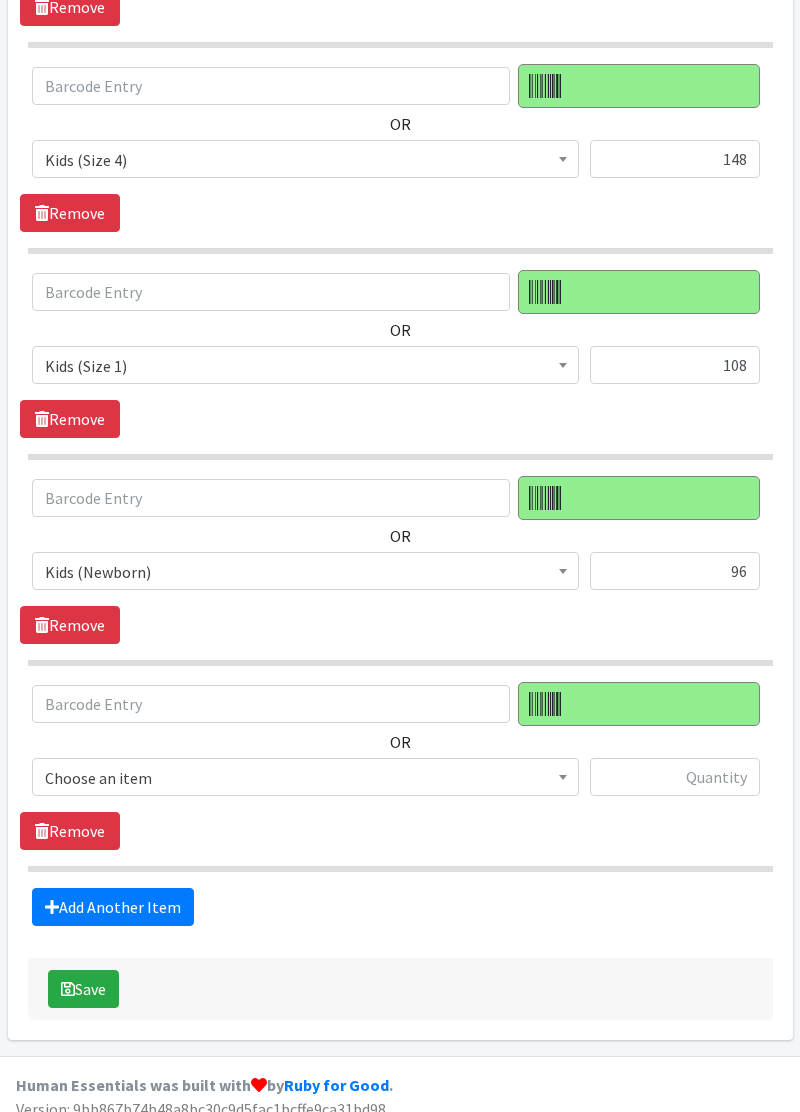 click on "Choose an item" at bounding box center [305, 778] 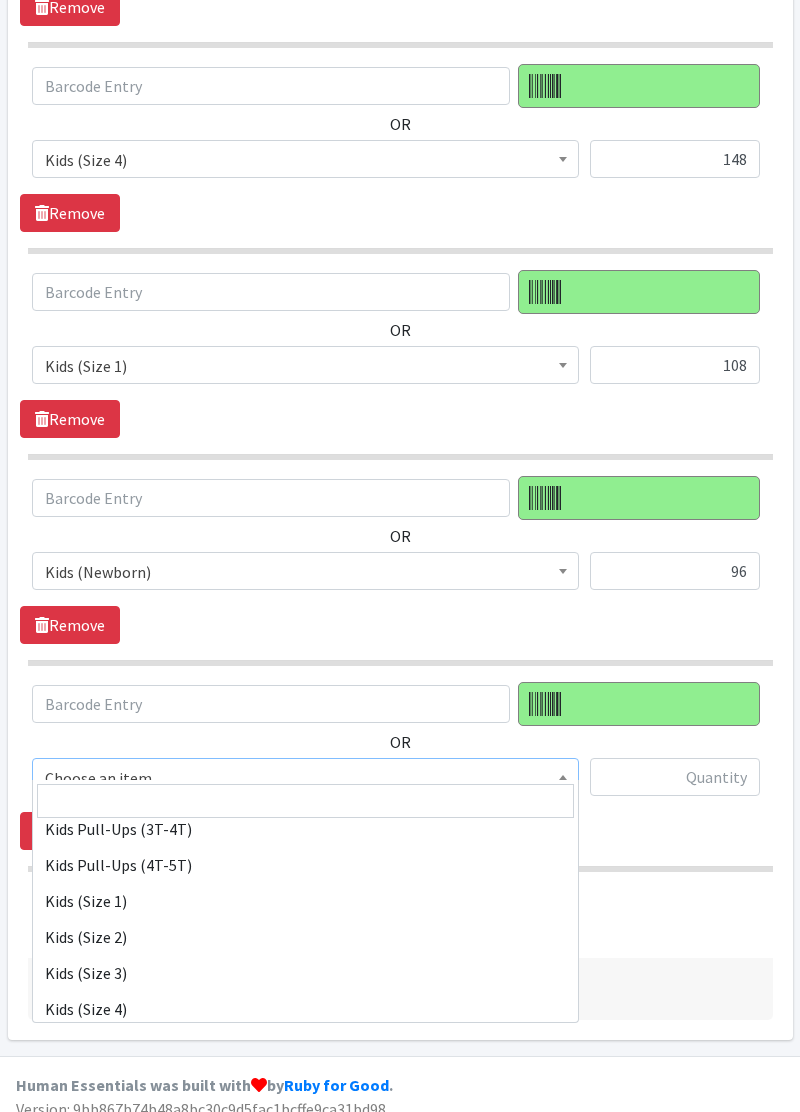 scroll, scrollTop: 168, scrollLeft: 0, axis: vertical 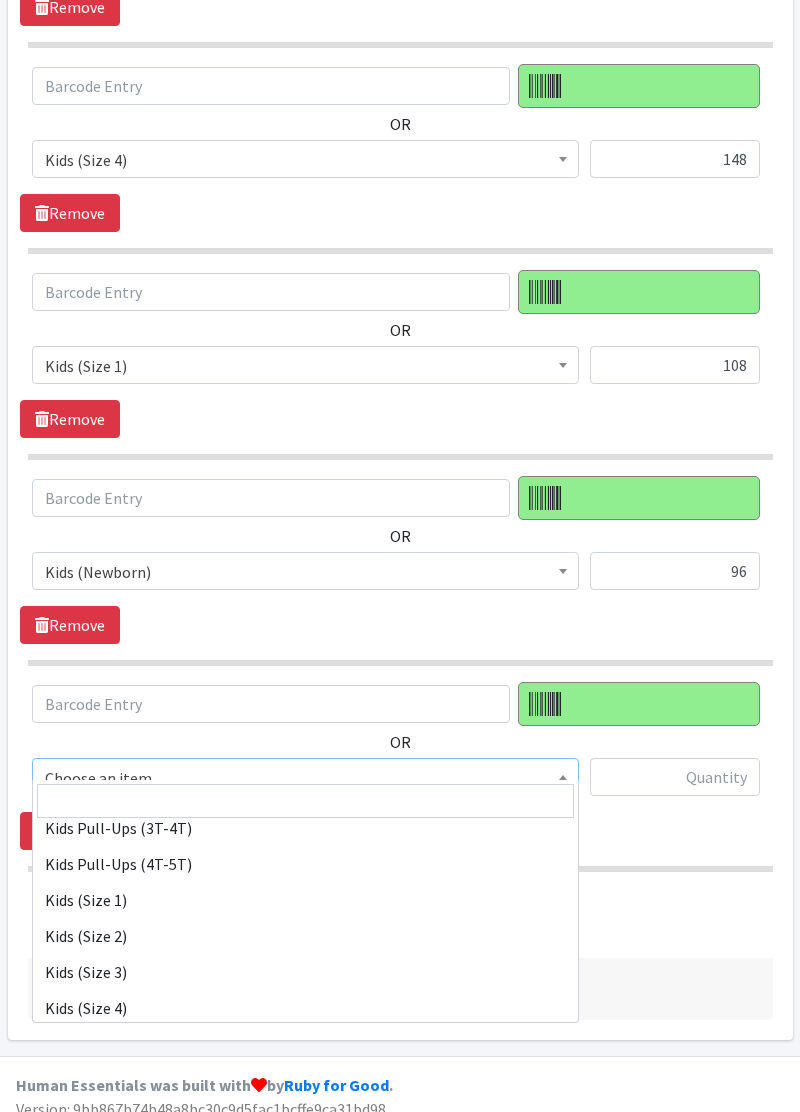 select on "11349" 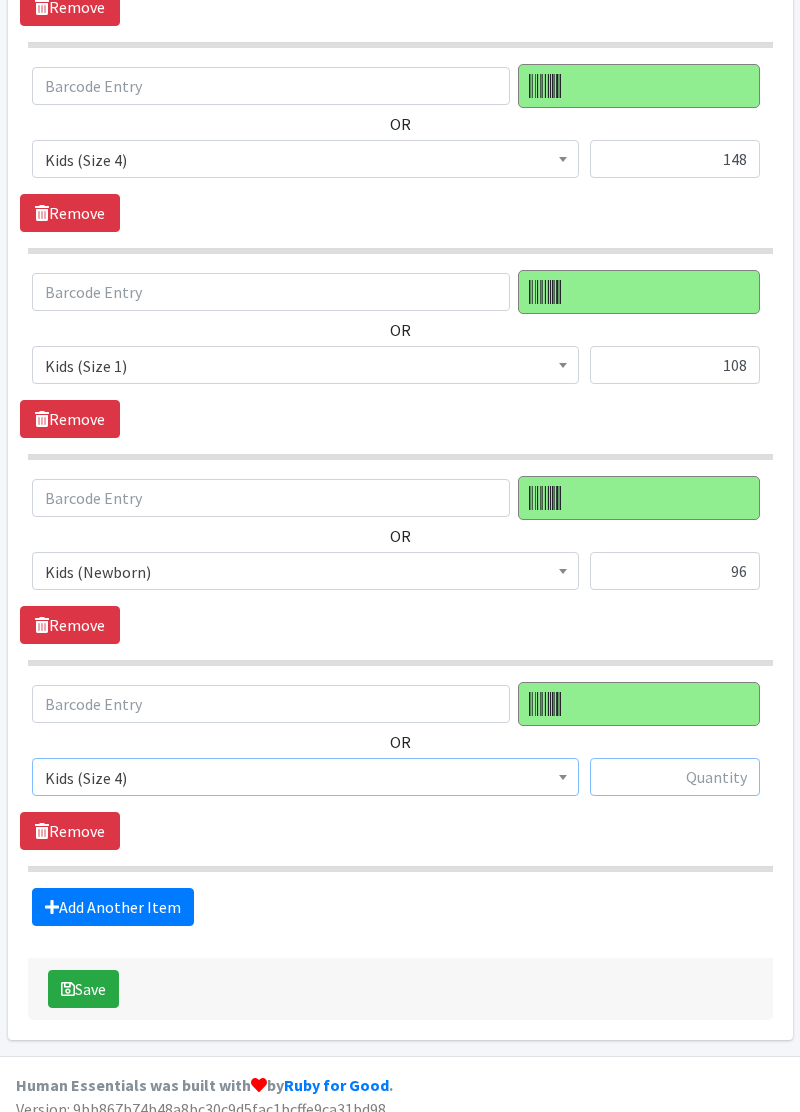 click at bounding box center (675, 777) 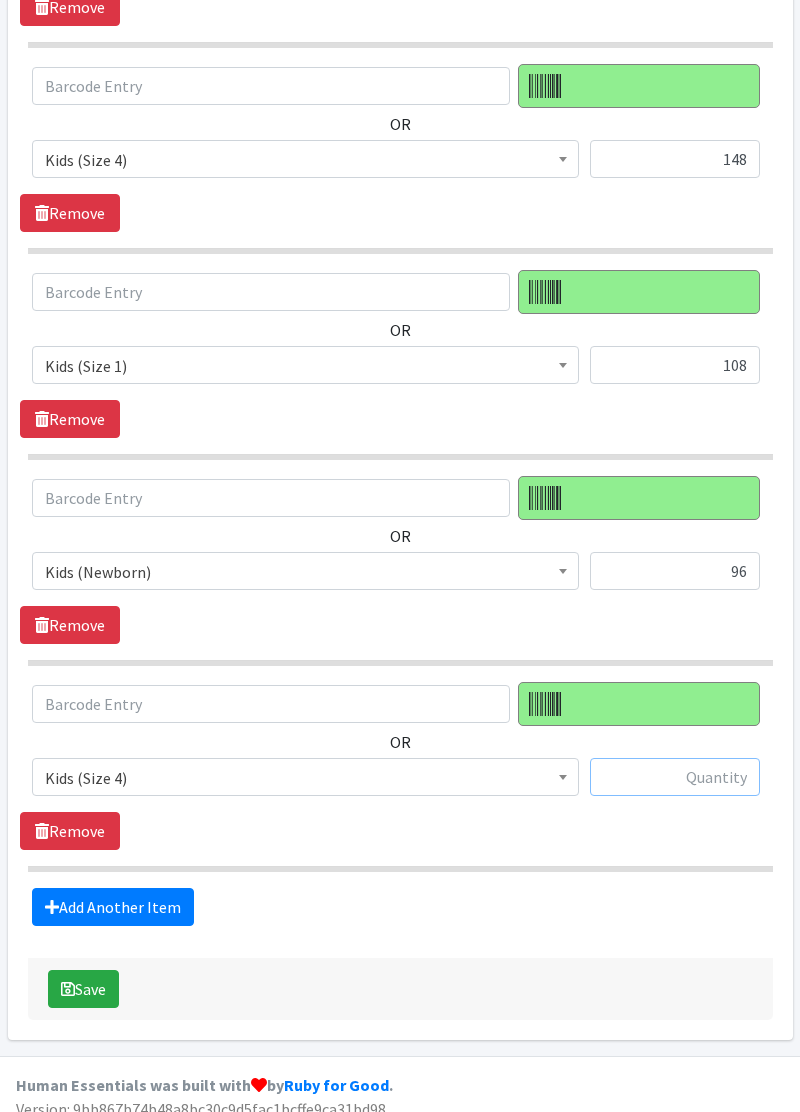 scroll, scrollTop: 1854, scrollLeft: 0, axis: vertical 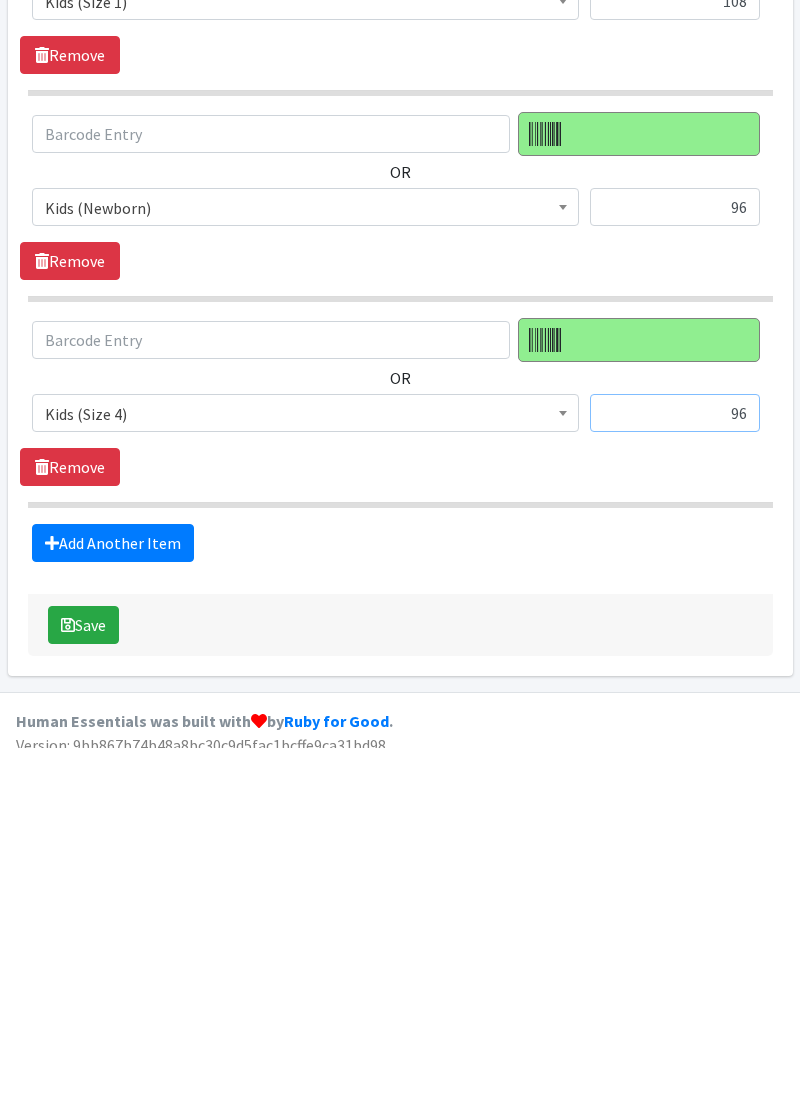 type on "96" 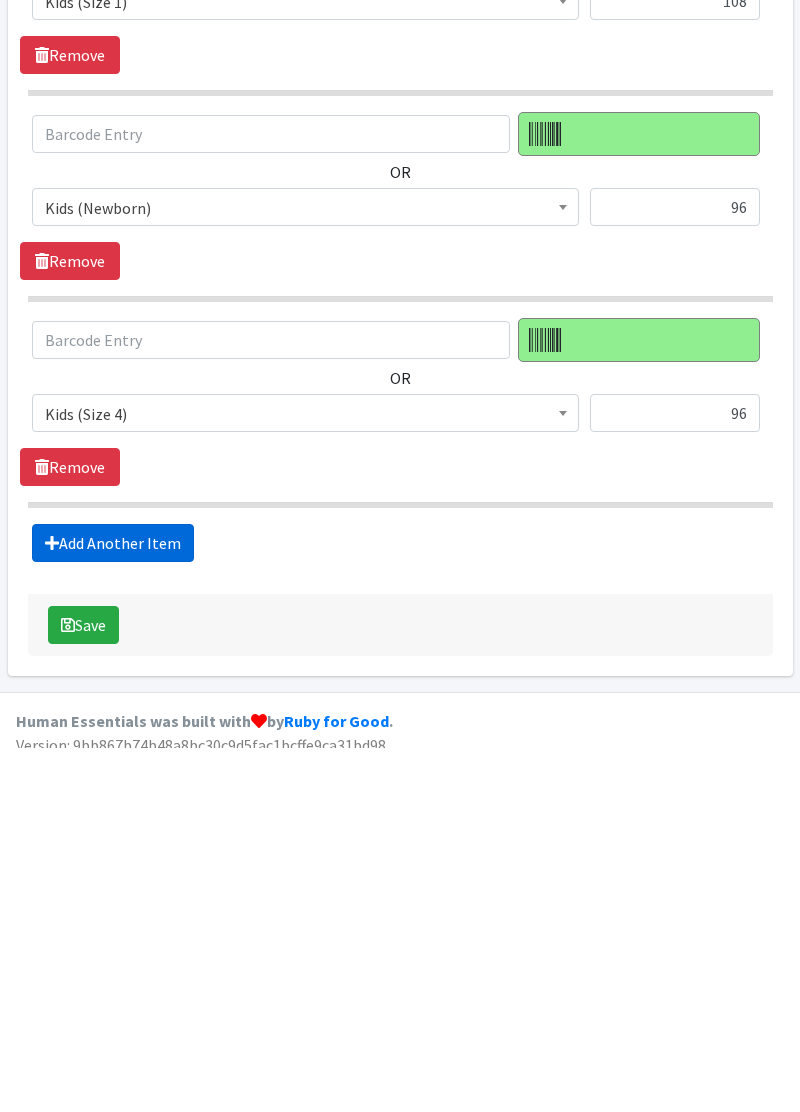 click on "Add Another Item" at bounding box center (113, 907) 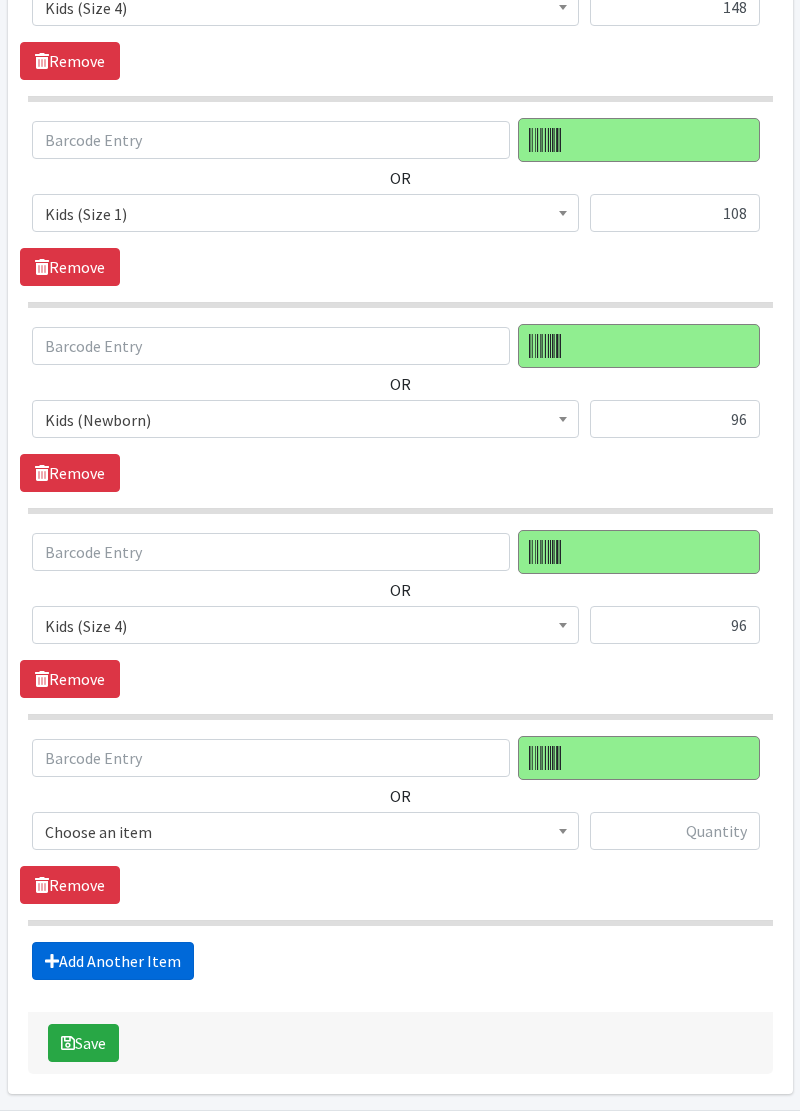 scroll, scrollTop: 2058, scrollLeft: 0, axis: vertical 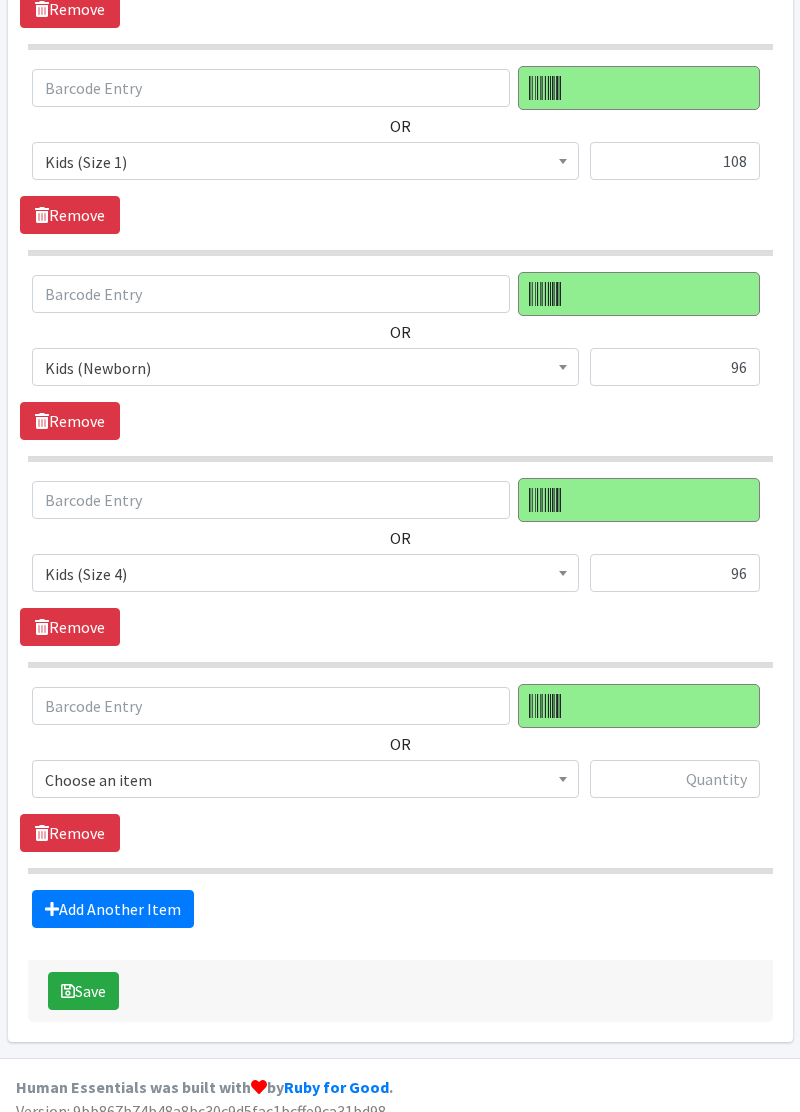 click on "OR
Choose an item
Kids (Newborn)
Kids (Preemie)
Kids Pull-Ups (2T-3T)
Kids Pull-Ups (3T-4T)
Kids Pull-Ups (4T-5T)
Kids (Size 1)
Kids (Size 2)
Kids (Size 3)
Kids (Size 4)
Kids (Size 5)
Kids (Size 6)
Kids (Size 7)
Swimmers
Wipes (Baby)
Youth Briefs (All Sizes) Choose an item
Remove" at bounding box center (400, 768) 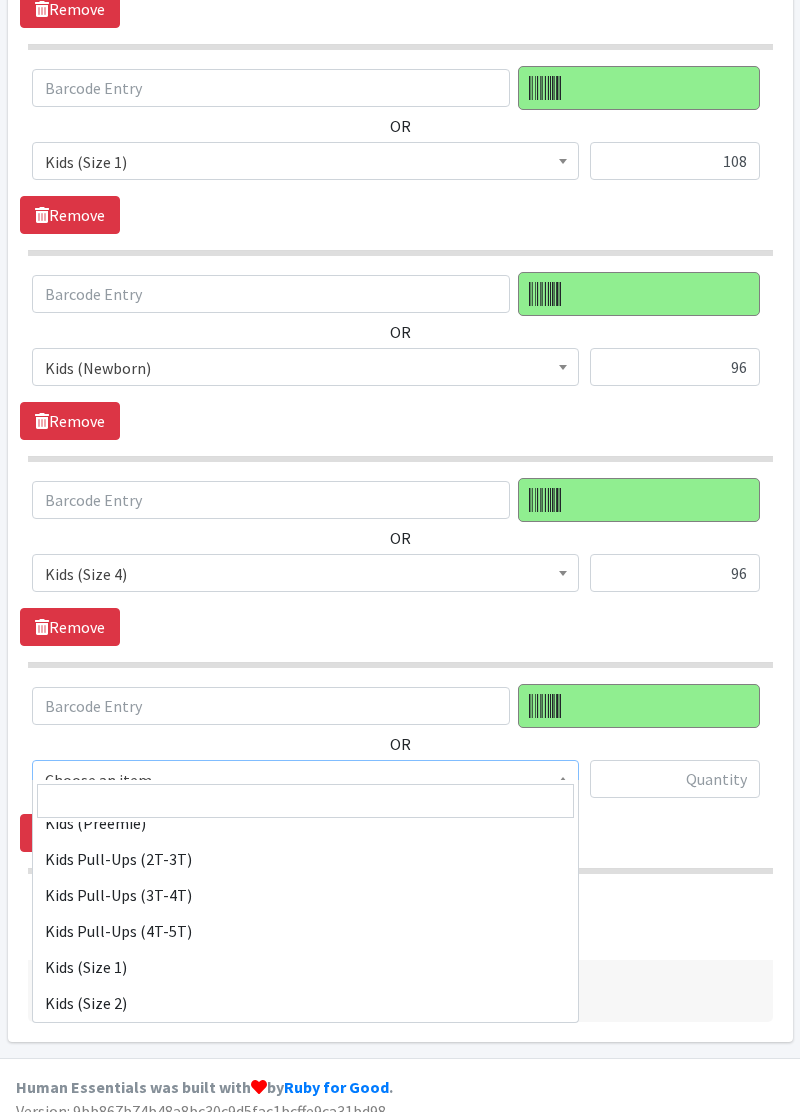scroll, scrollTop: 118, scrollLeft: 0, axis: vertical 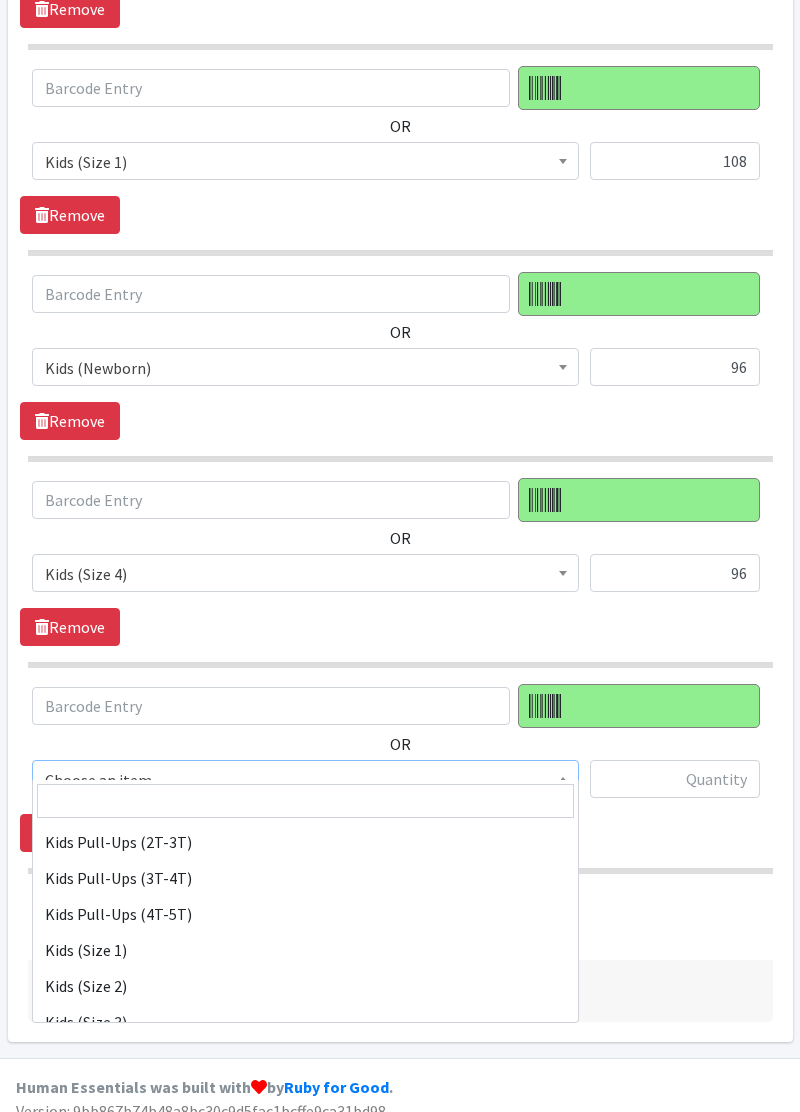 select on "11350" 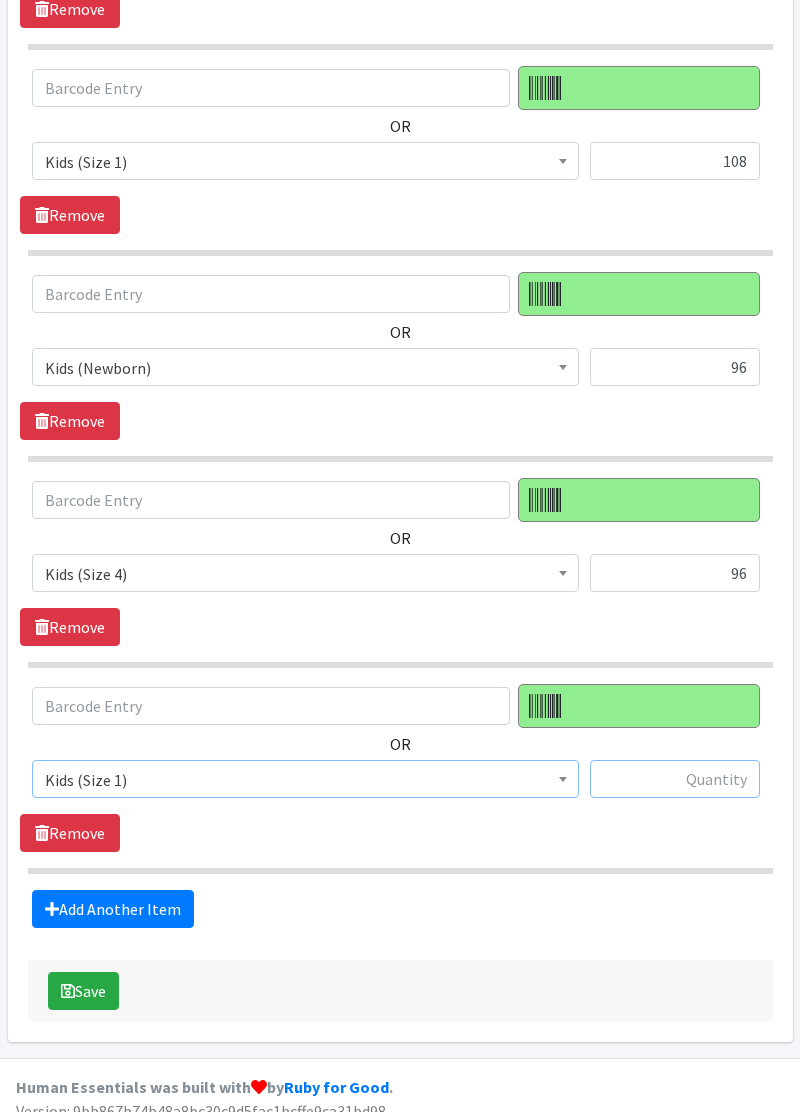 click at bounding box center [675, 779] 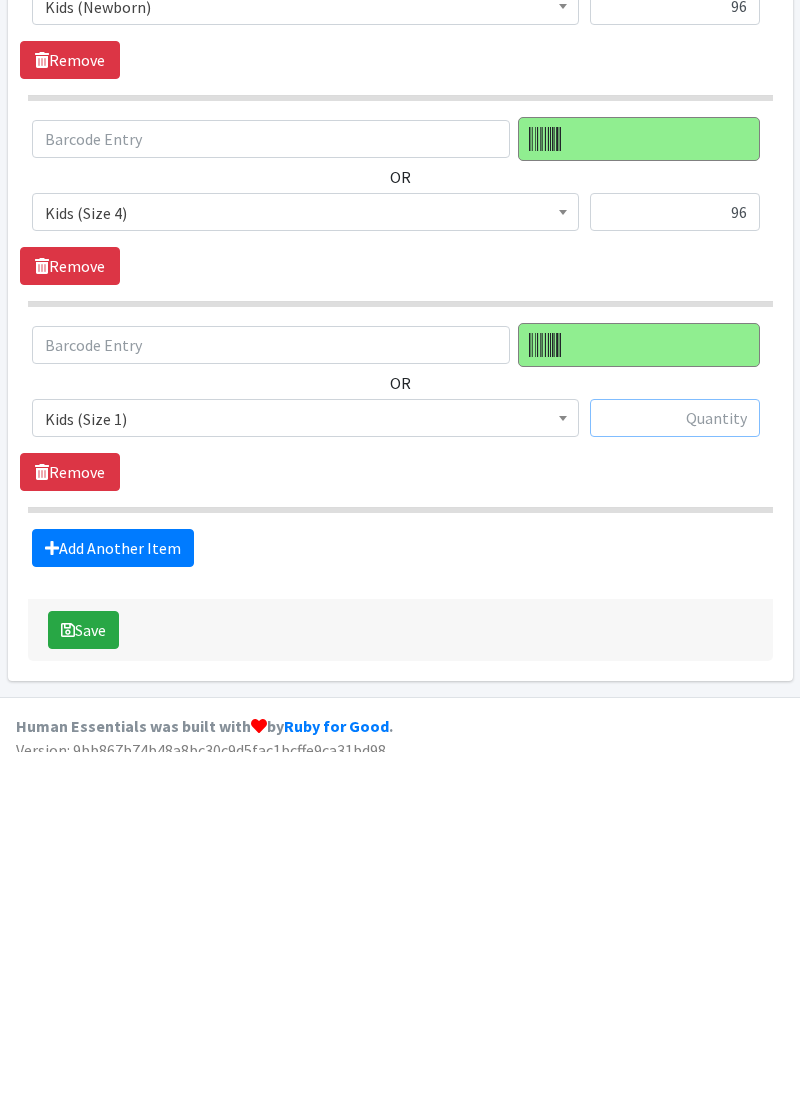 scroll, scrollTop: 2058, scrollLeft: 0, axis: vertical 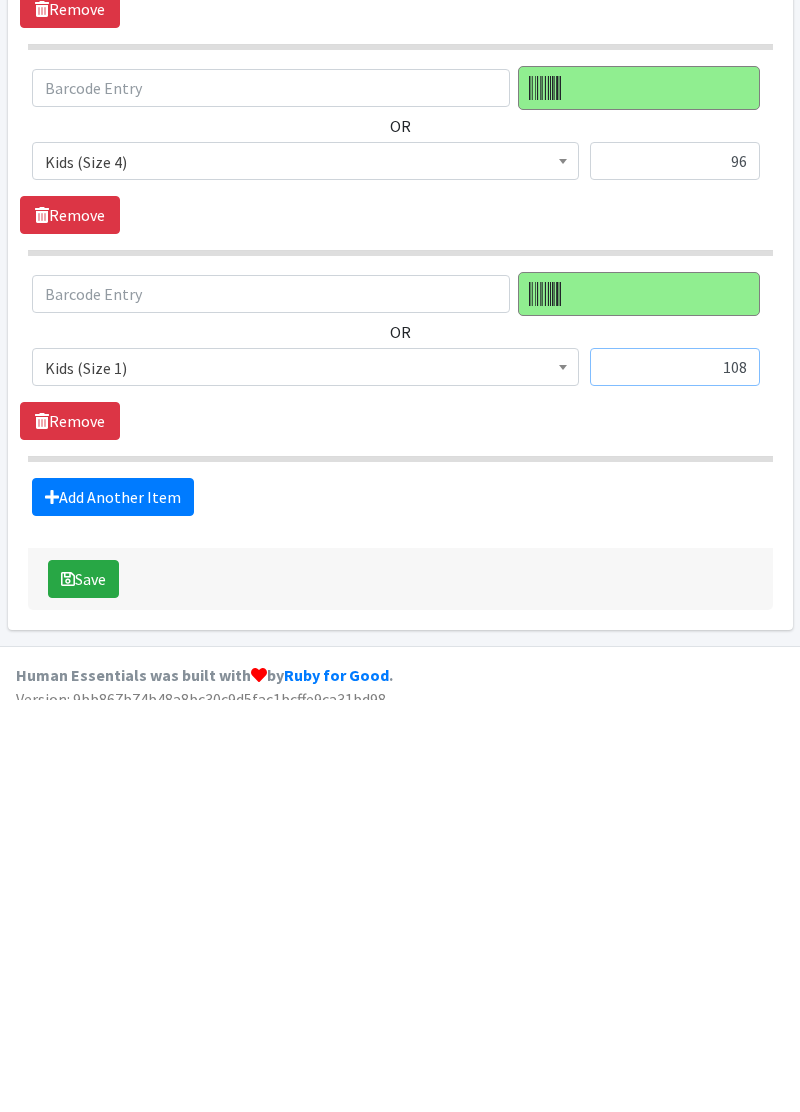 type on "108" 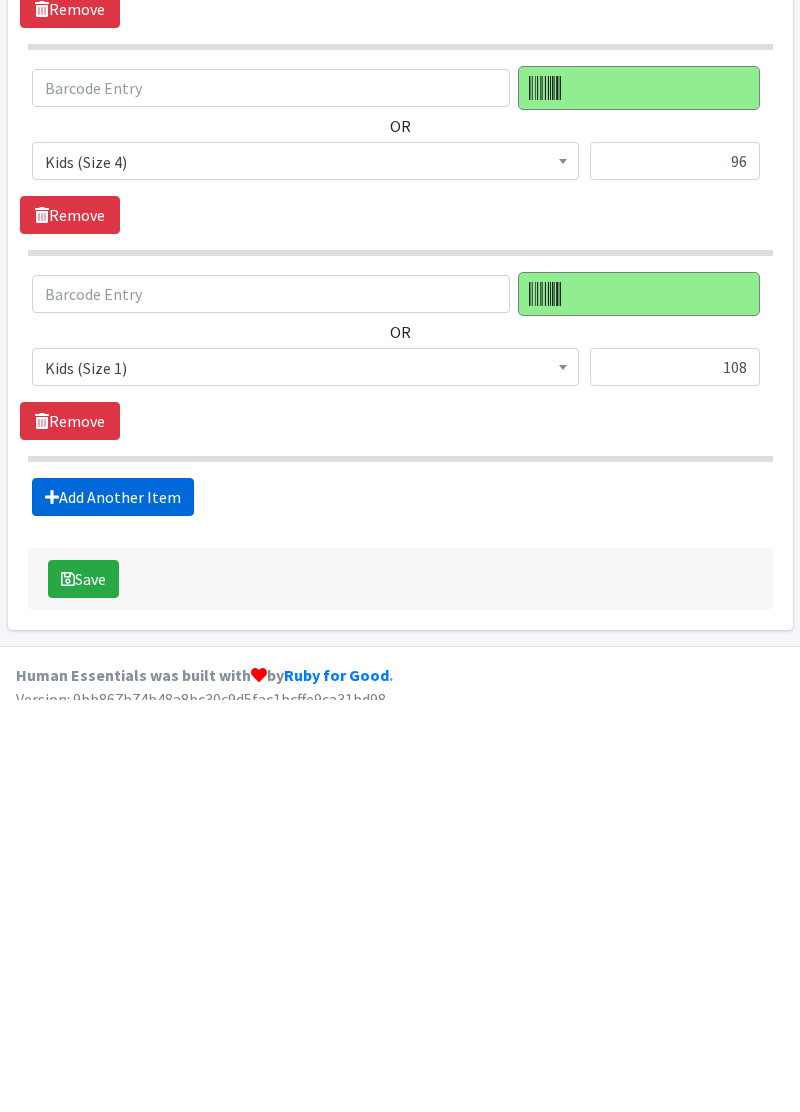 click on "Add Another Item" at bounding box center [113, 909] 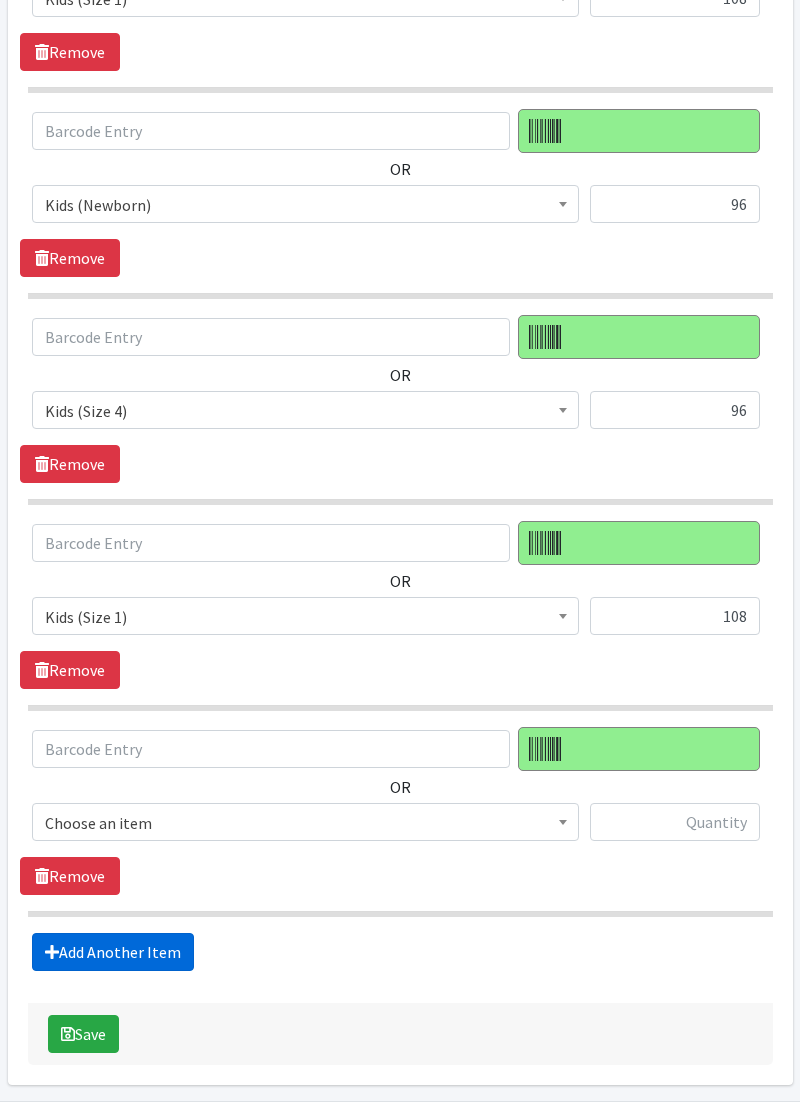 scroll, scrollTop: 2263, scrollLeft: 0, axis: vertical 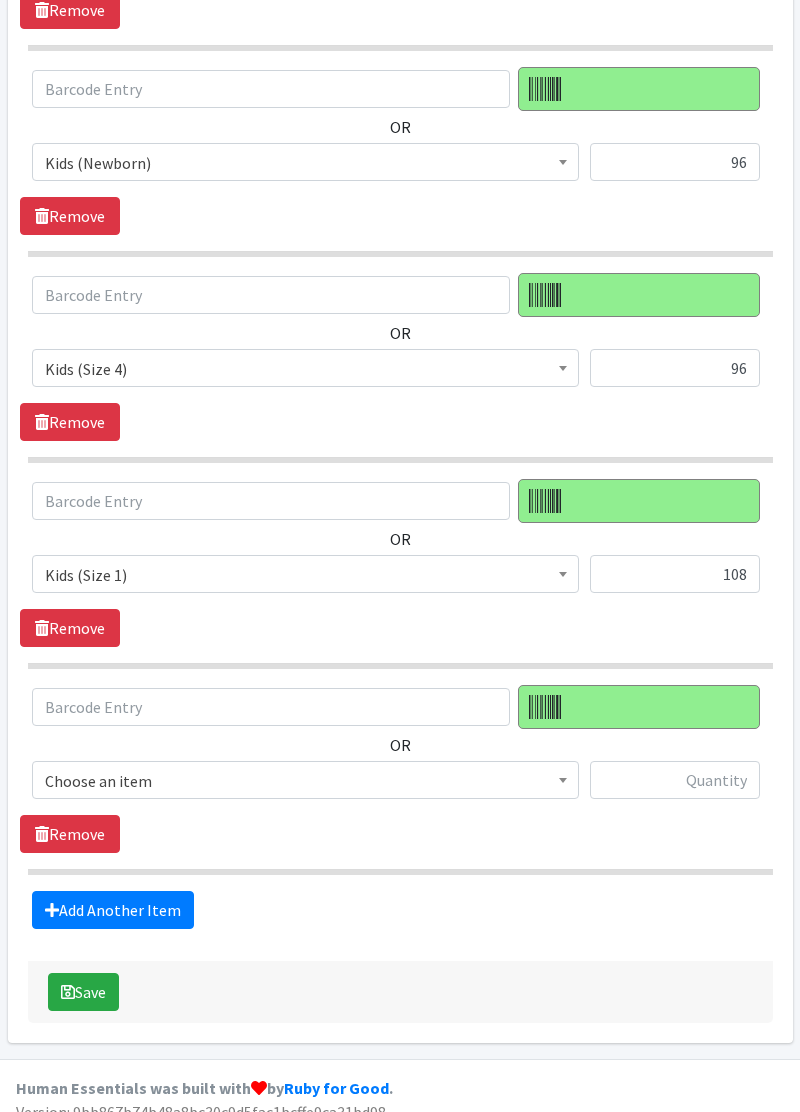 click on "Choose an item" at bounding box center (305, 781) 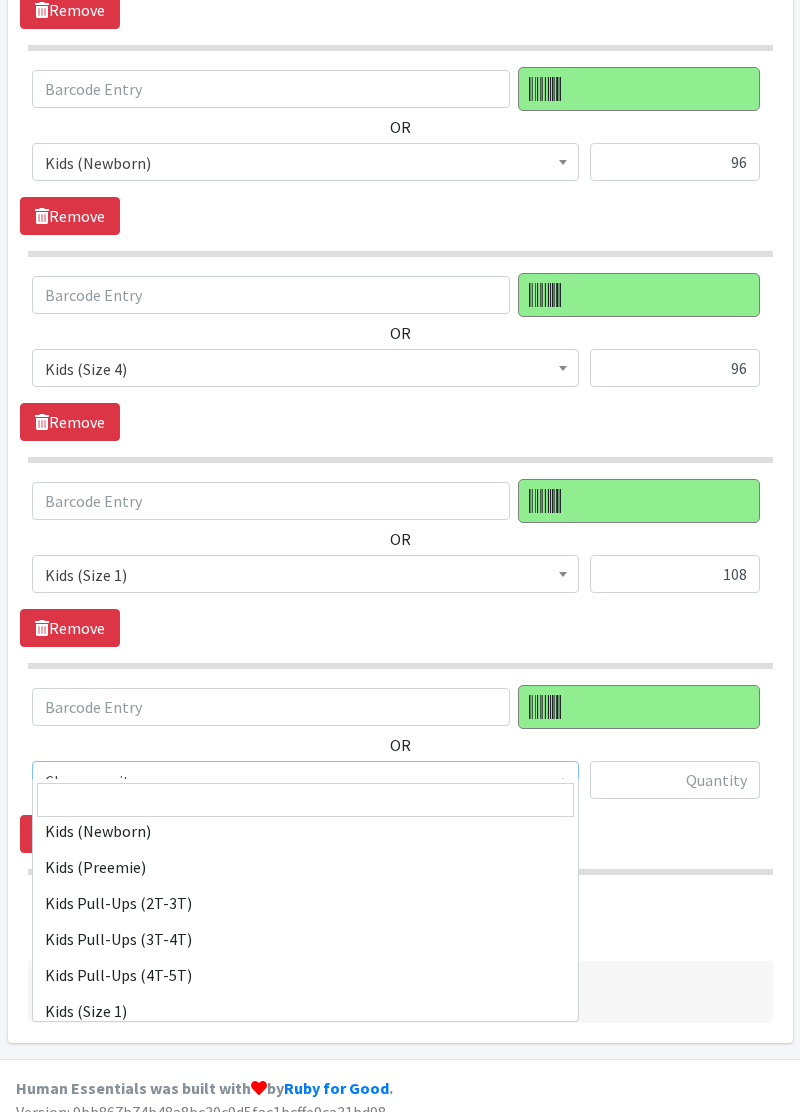 scroll, scrollTop: 57, scrollLeft: 0, axis: vertical 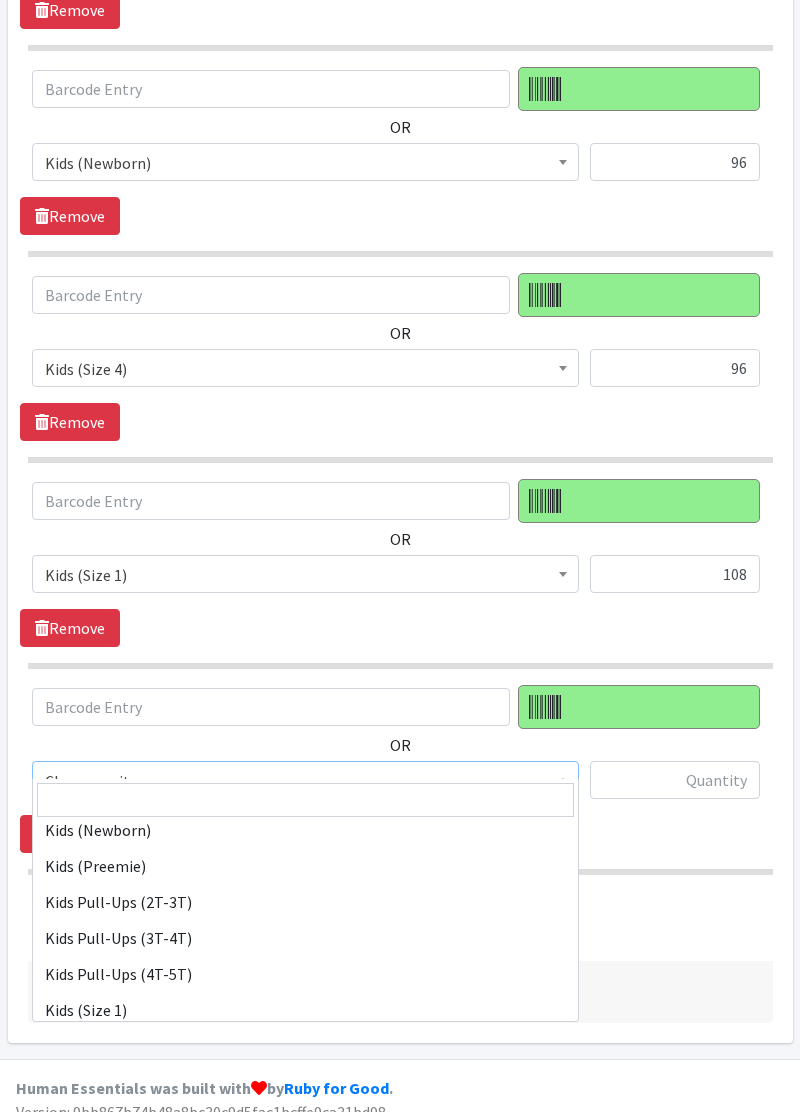 select on "11340" 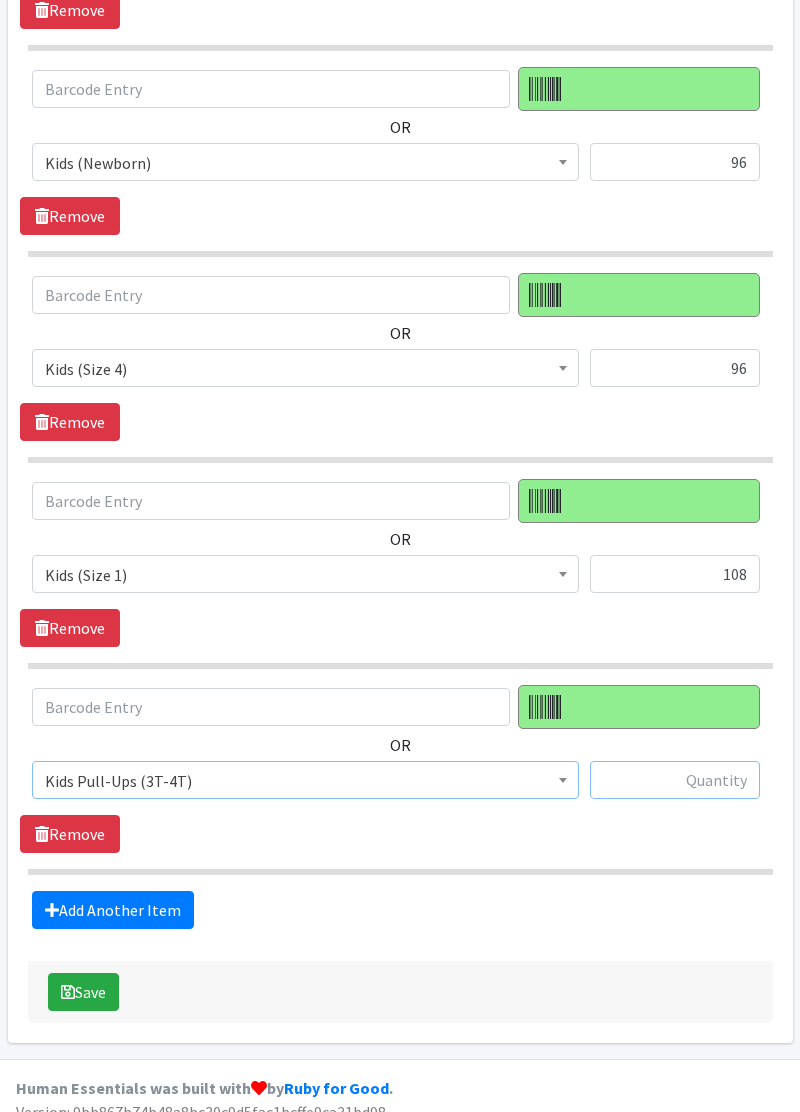 click at bounding box center [675, 780] 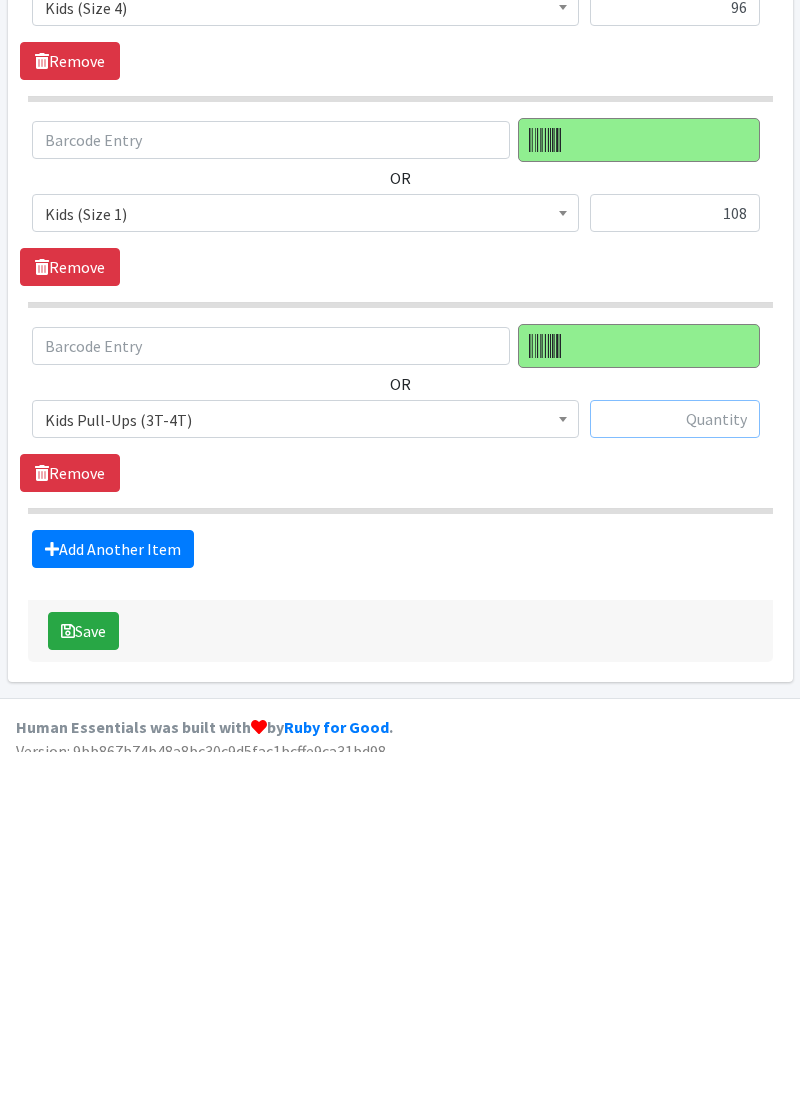 scroll, scrollTop: 2263, scrollLeft: 0, axis: vertical 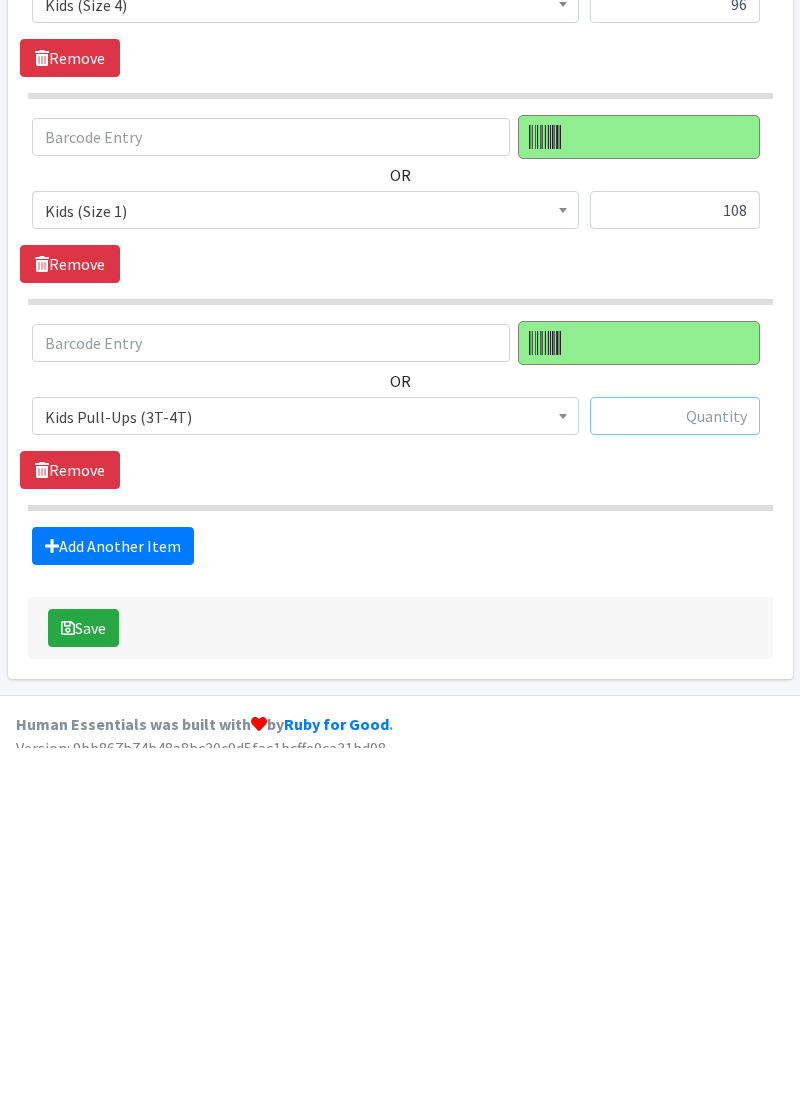click at bounding box center (675, 780) 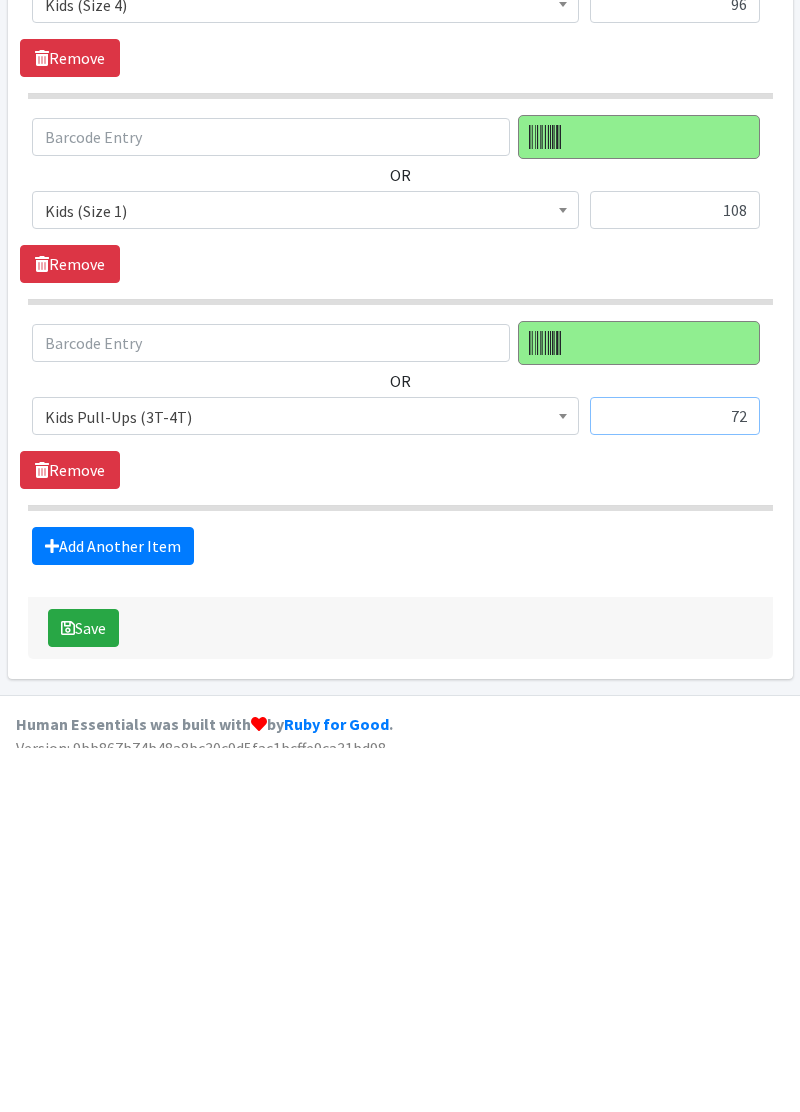 type on "72" 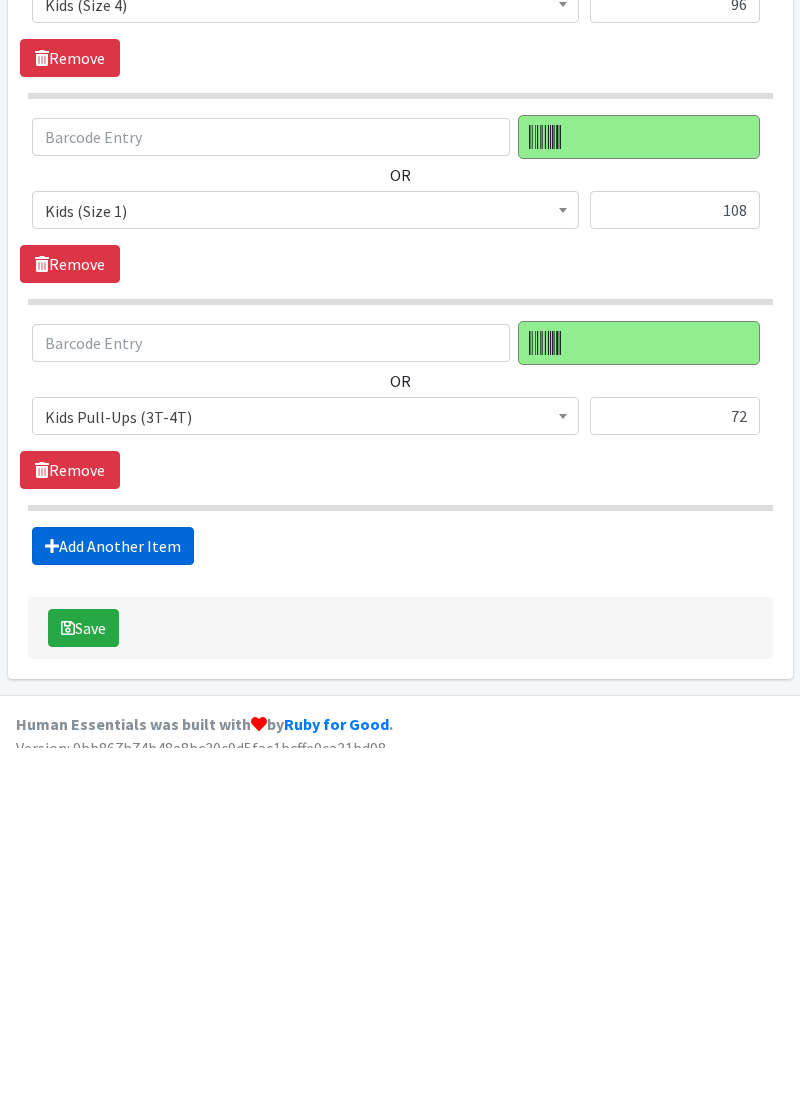 click on "Add Another Item" at bounding box center (113, 910) 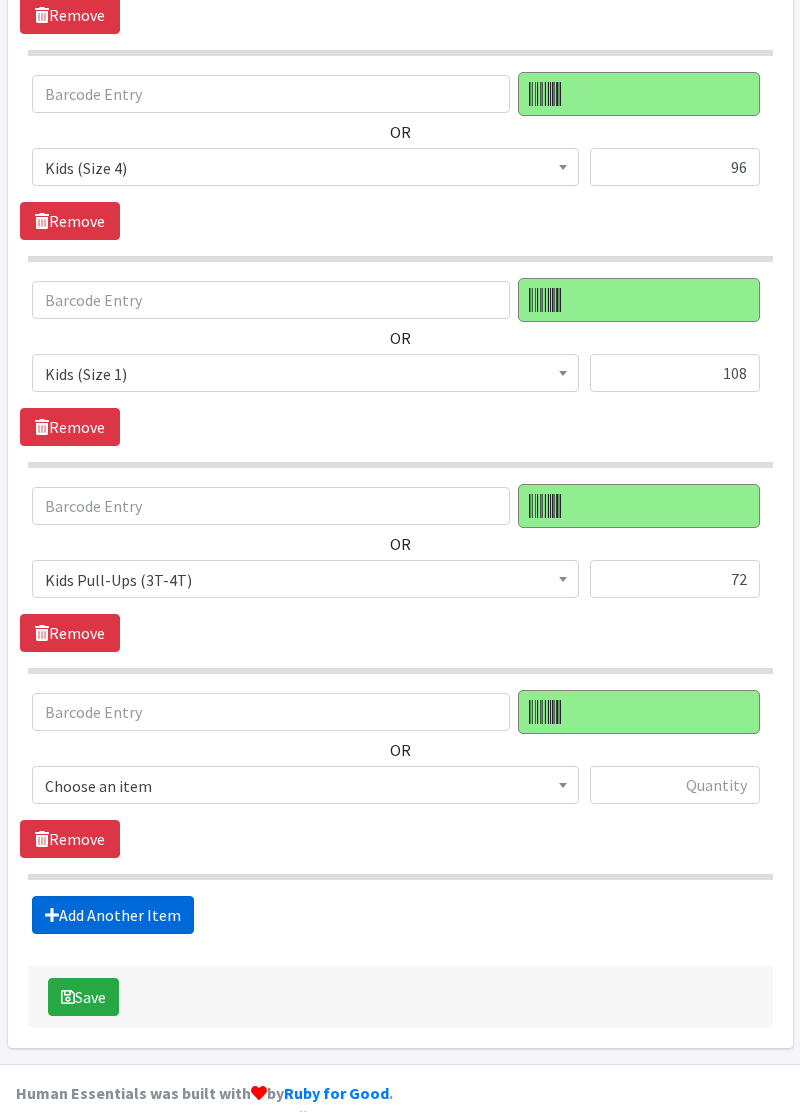 scroll, scrollTop: 2467, scrollLeft: 0, axis: vertical 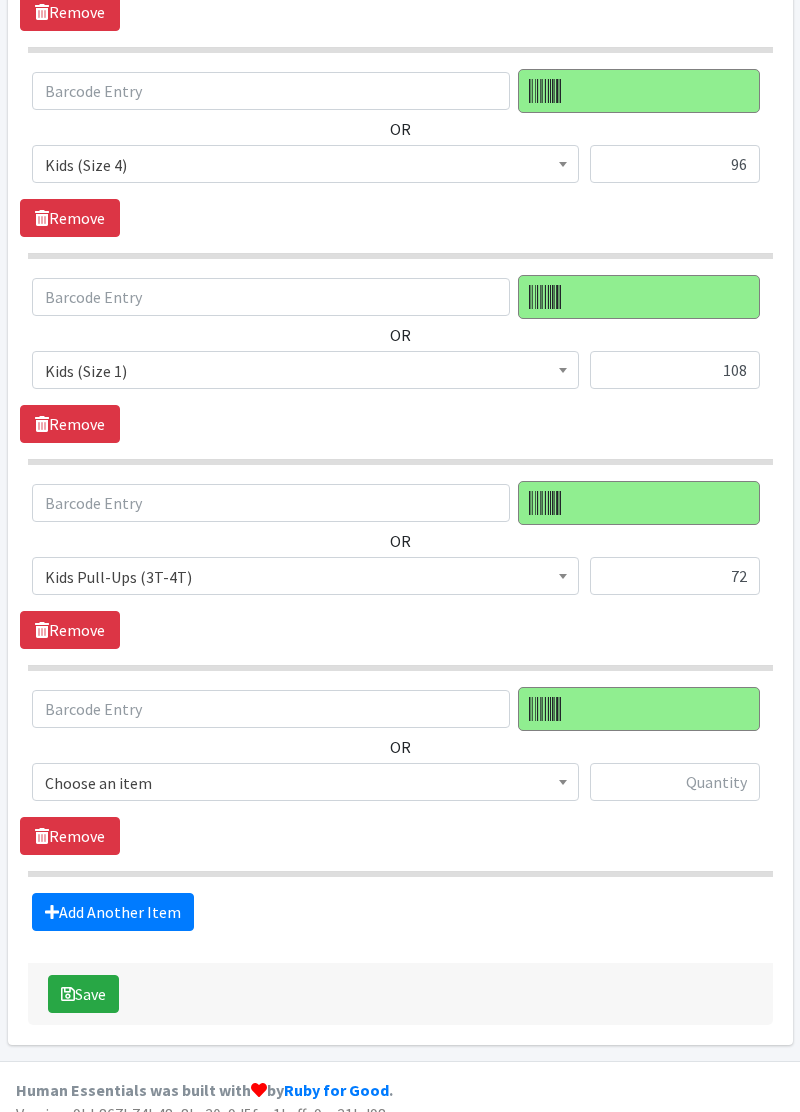 click on "Choose an item" at bounding box center (305, 783) 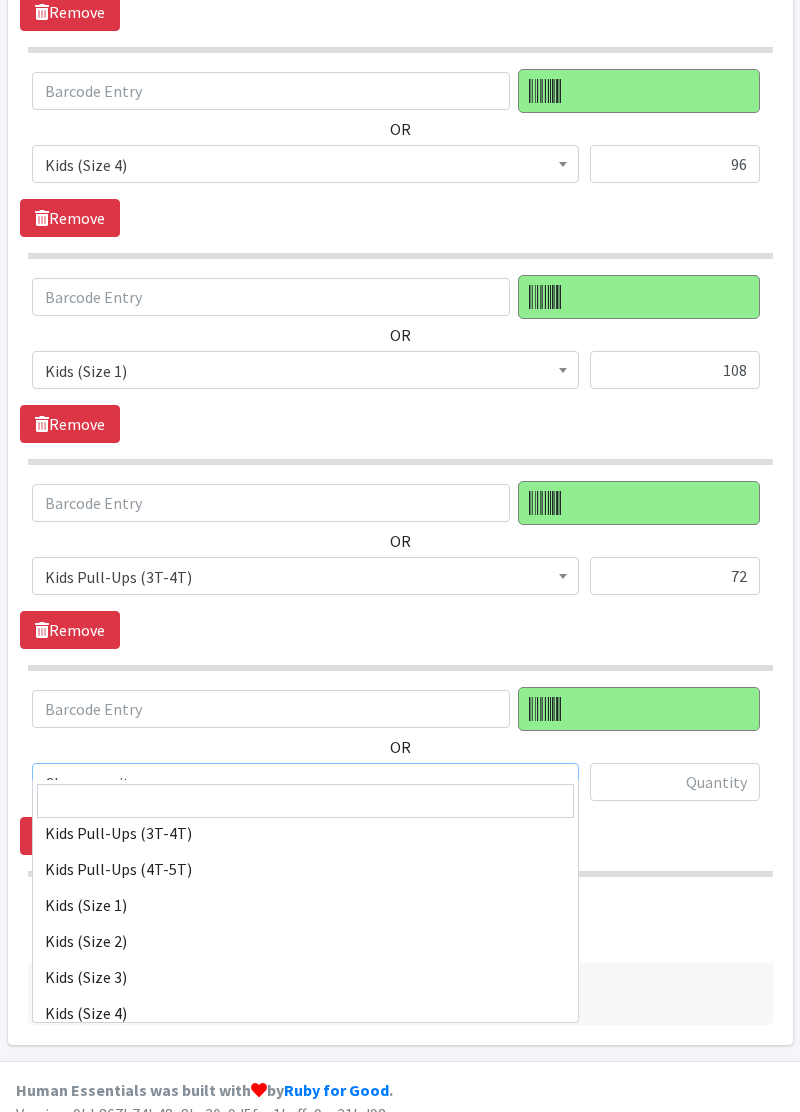 scroll, scrollTop: 184, scrollLeft: 0, axis: vertical 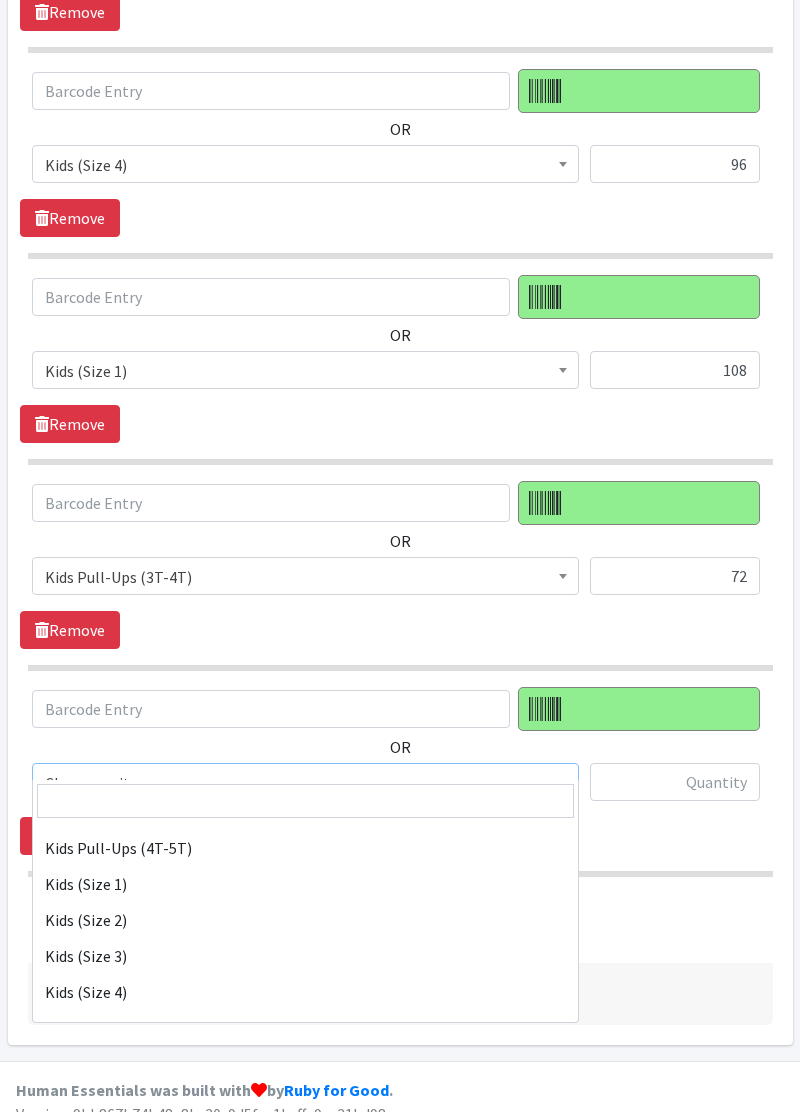 select on "11361" 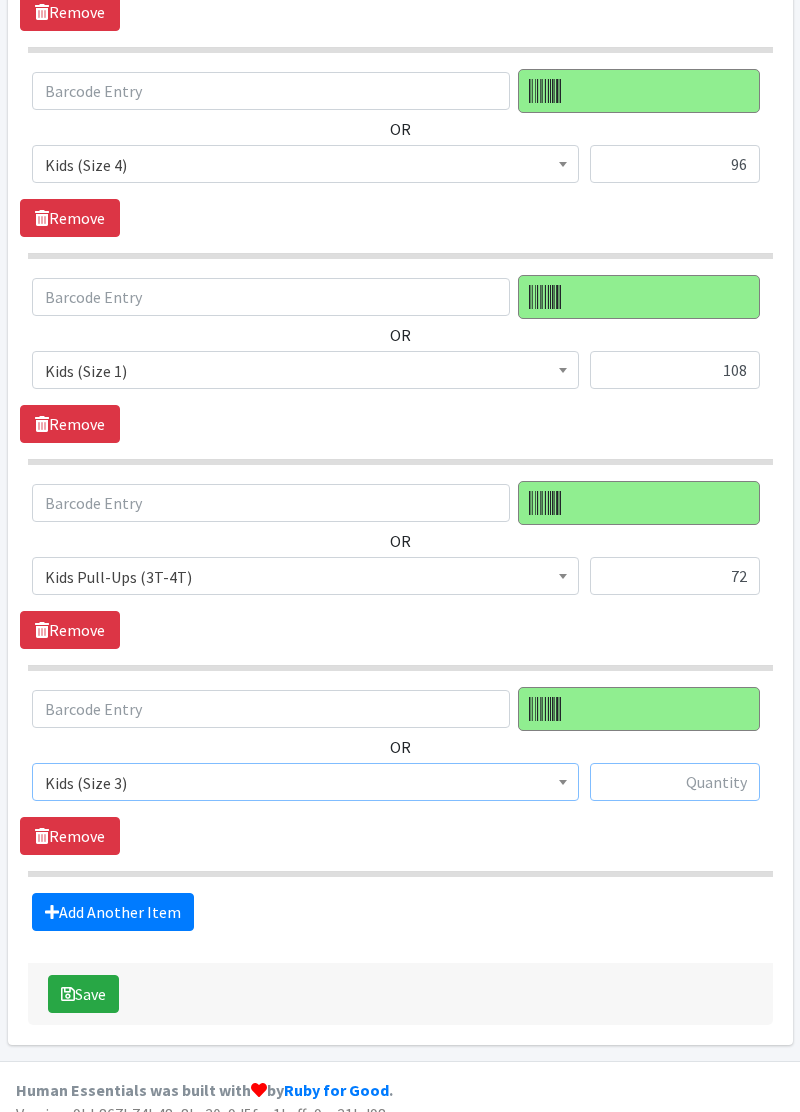 click at bounding box center (675, 782) 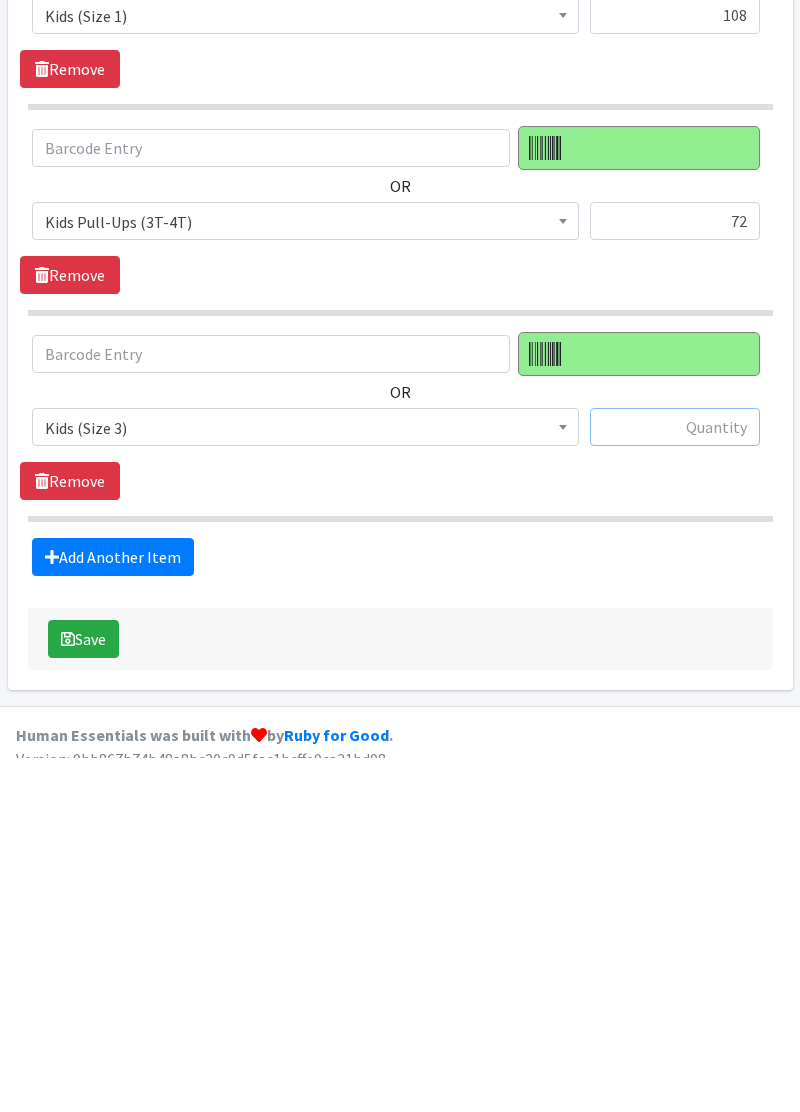 scroll, scrollTop: 2467, scrollLeft: 0, axis: vertical 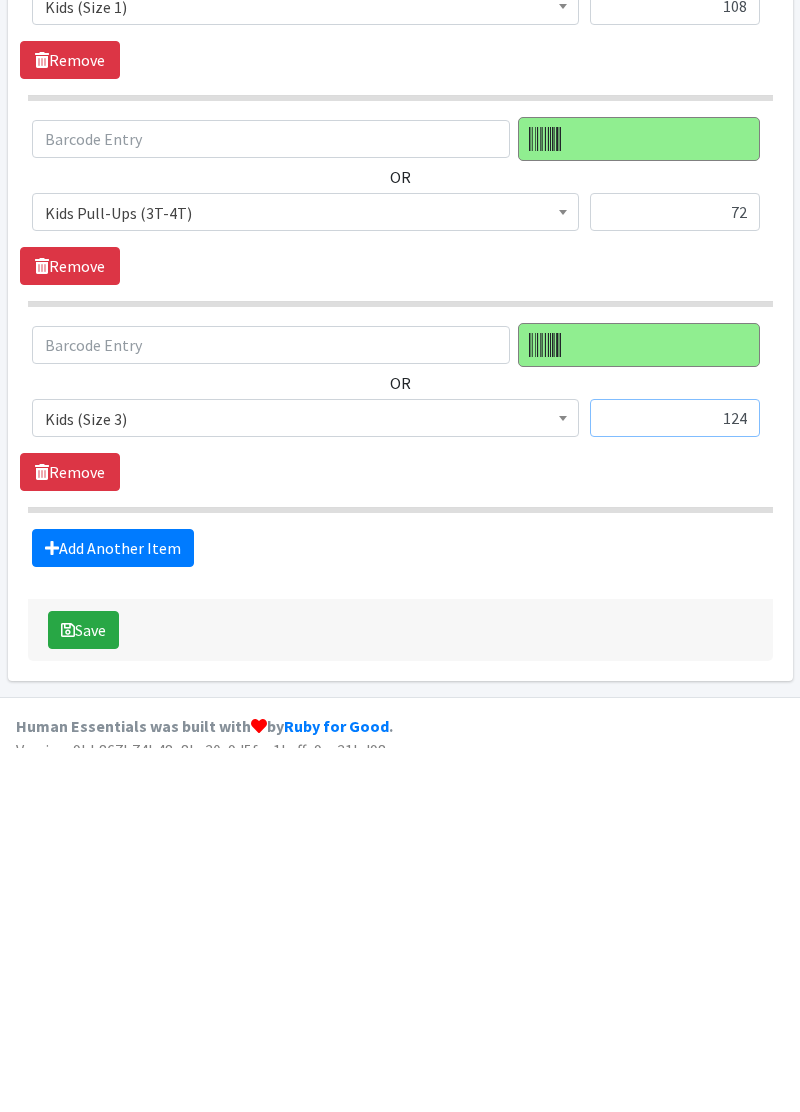 type on "124" 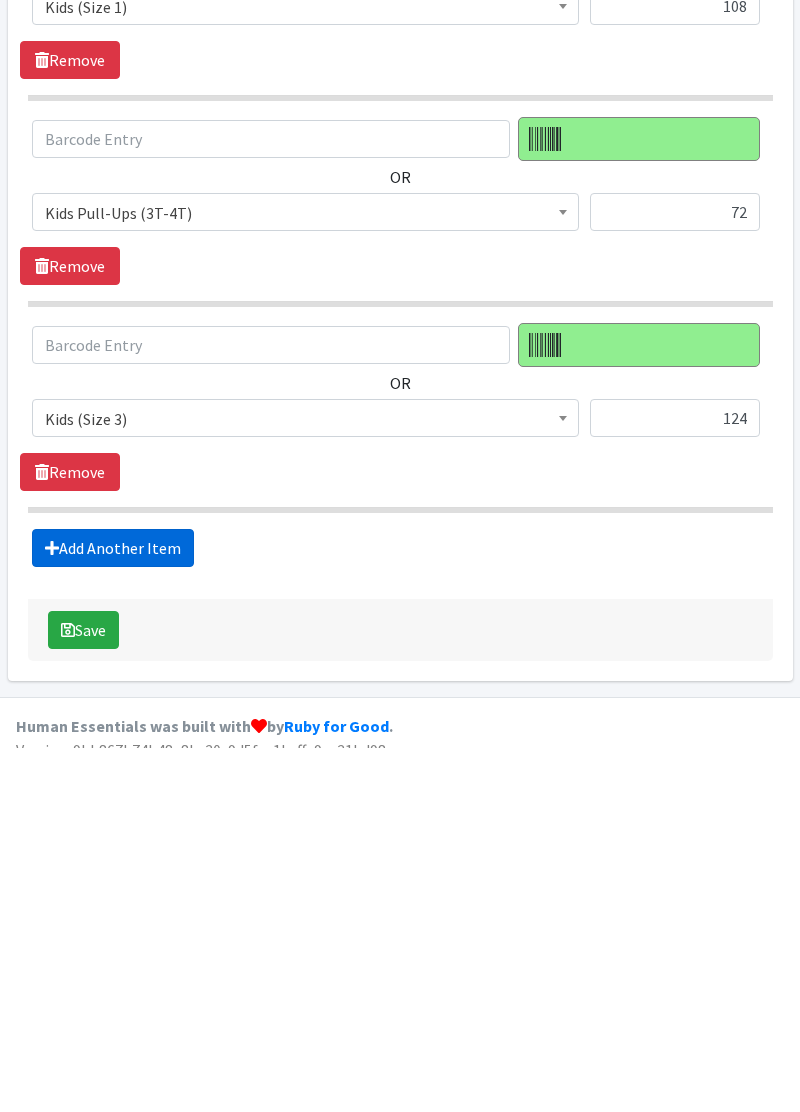 click on "Add Another Item" at bounding box center (113, 912) 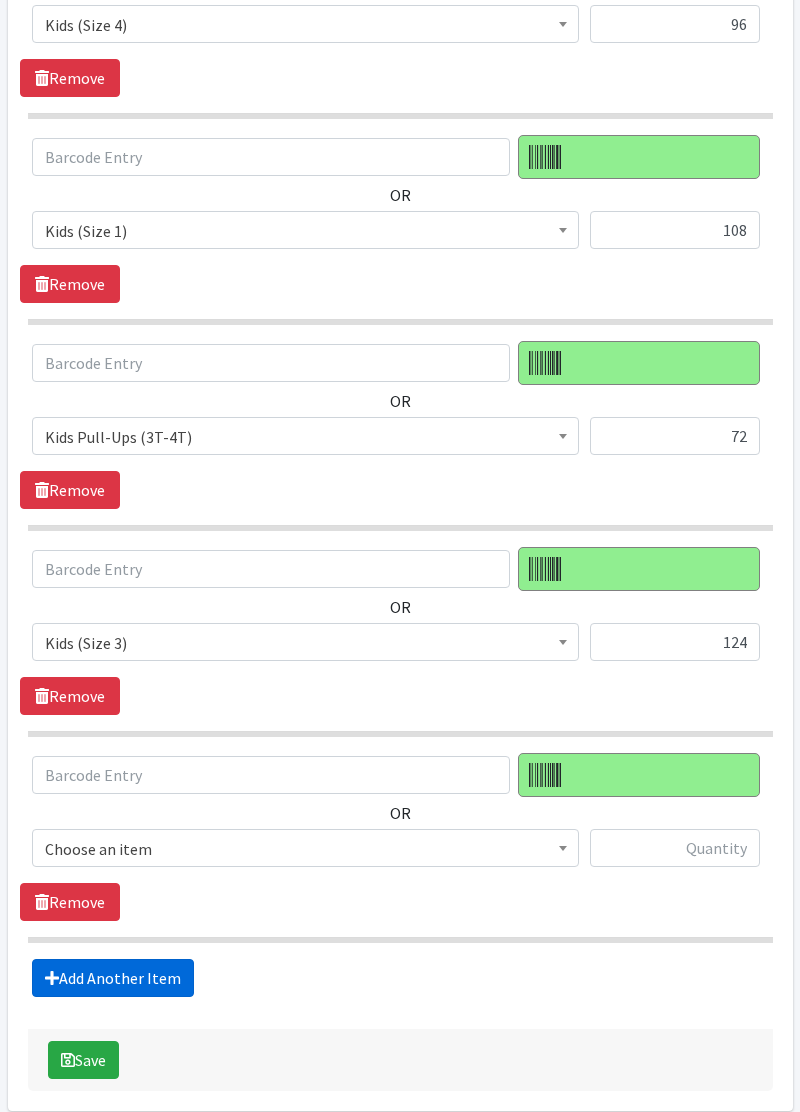 scroll, scrollTop: 2672, scrollLeft: 0, axis: vertical 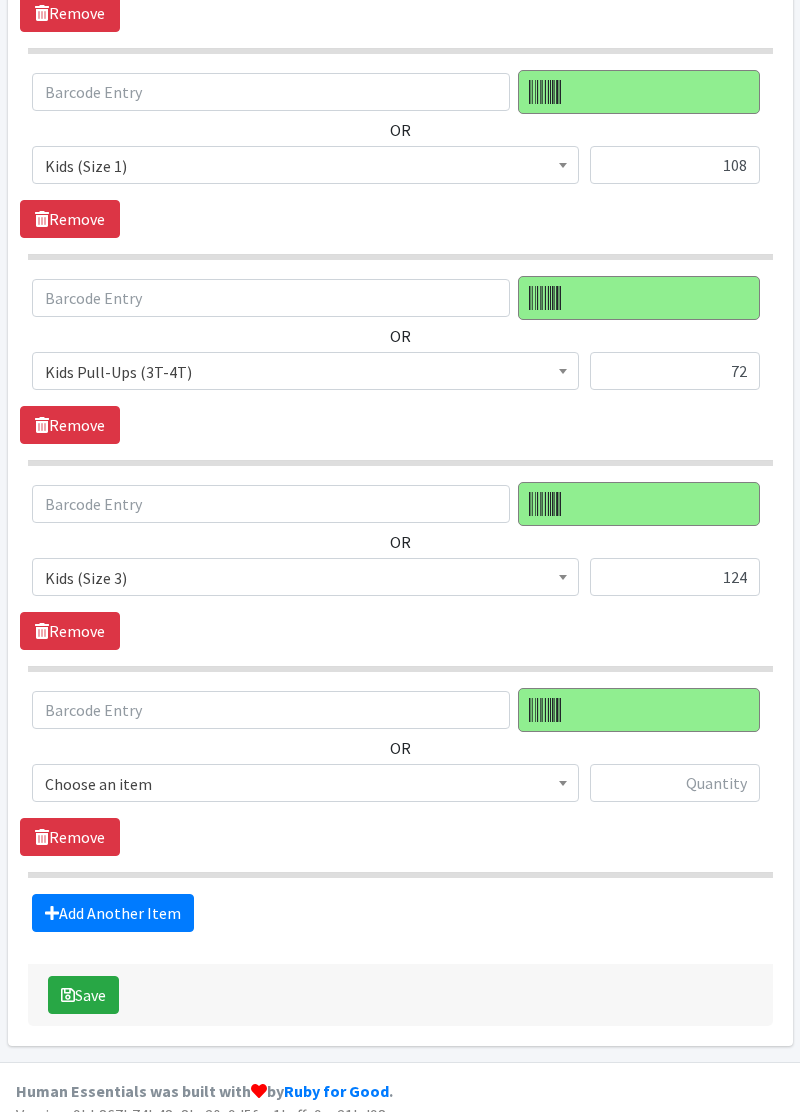 click at bounding box center [563, 780] 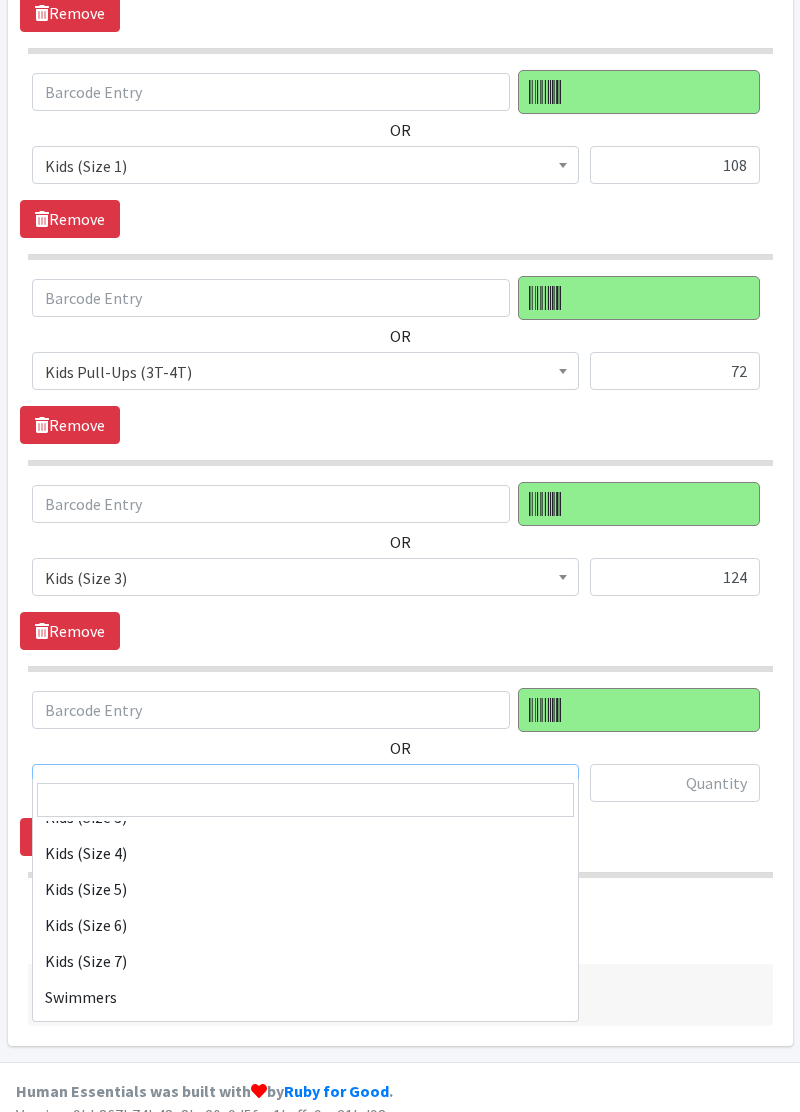 scroll, scrollTop: 325, scrollLeft: 0, axis: vertical 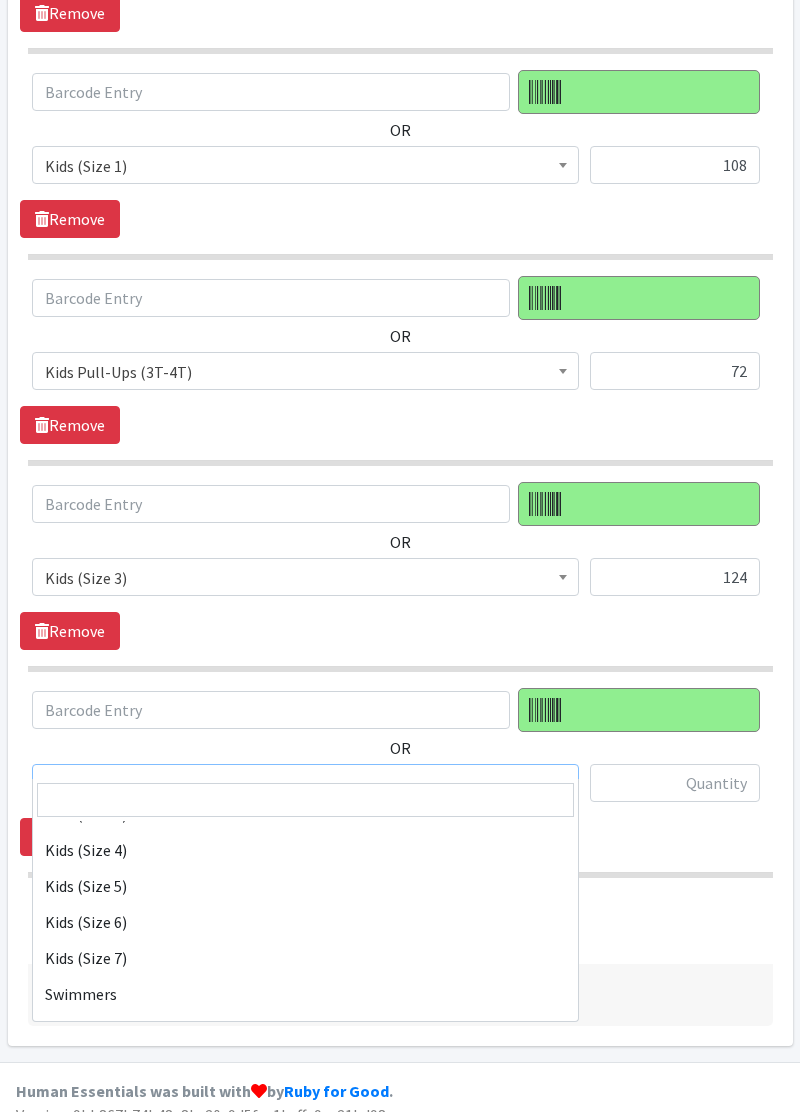 select on "14461" 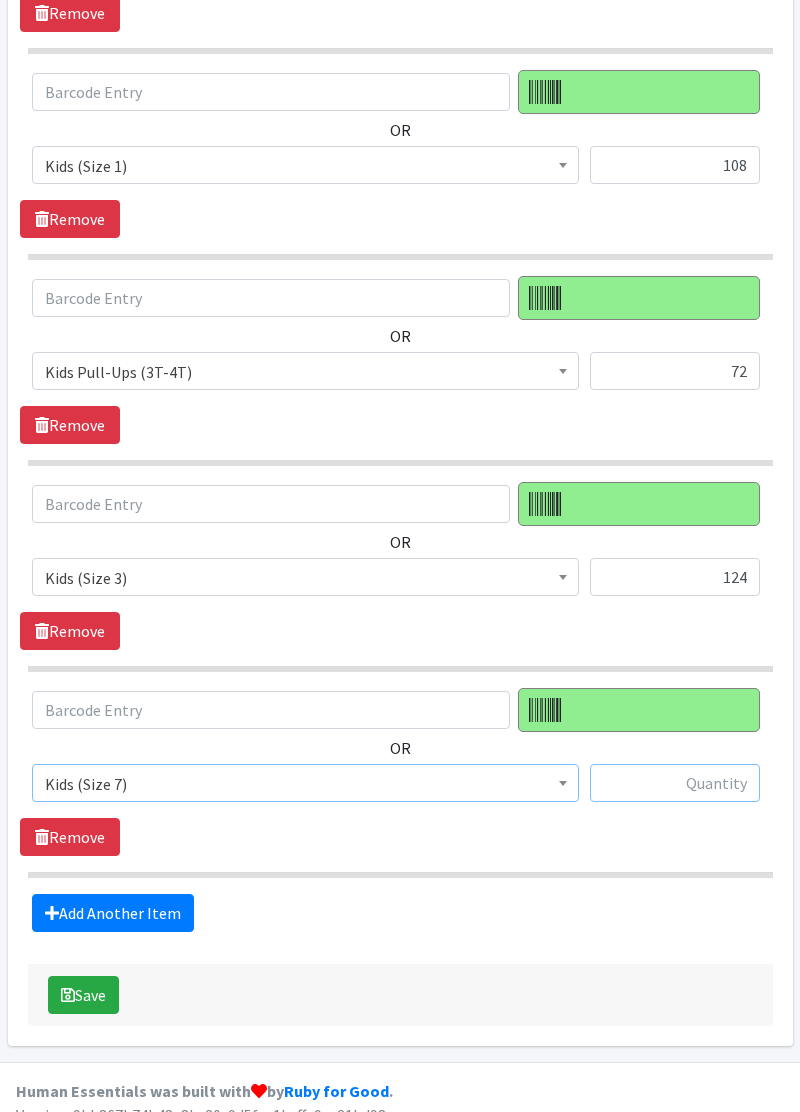 click at bounding box center (675, 783) 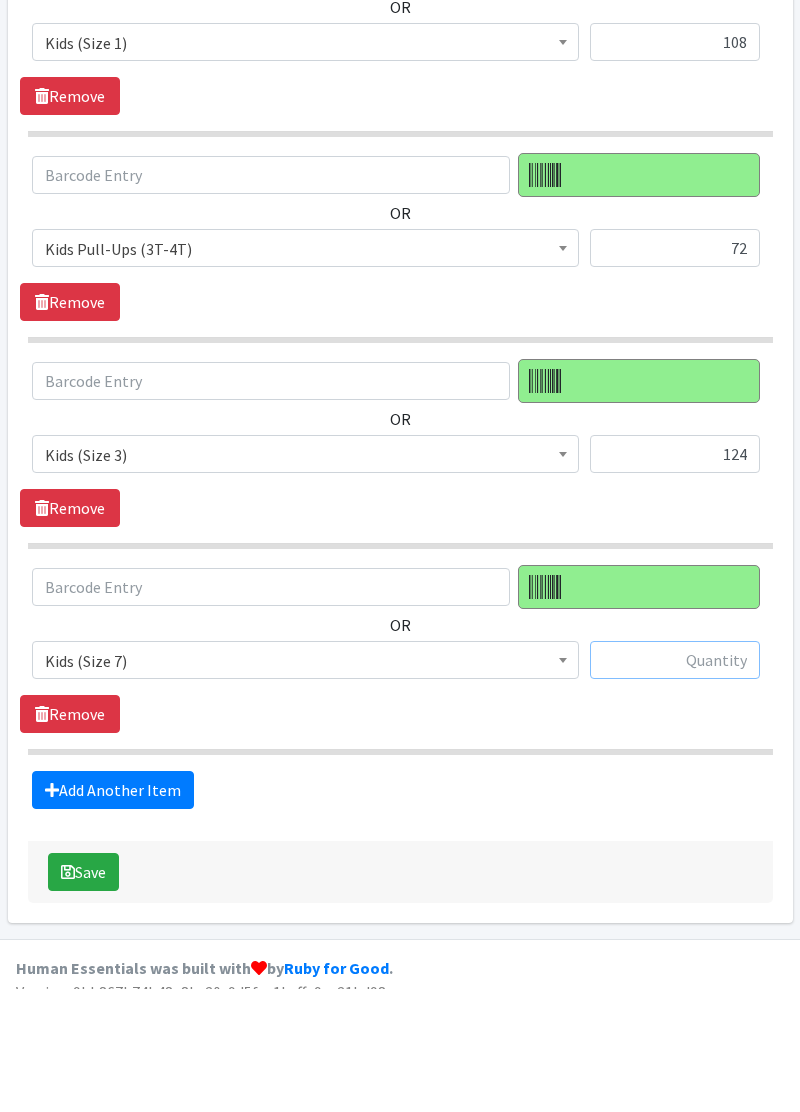 scroll, scrollTop: 2672, scrollLeft: 0, axis: vertical 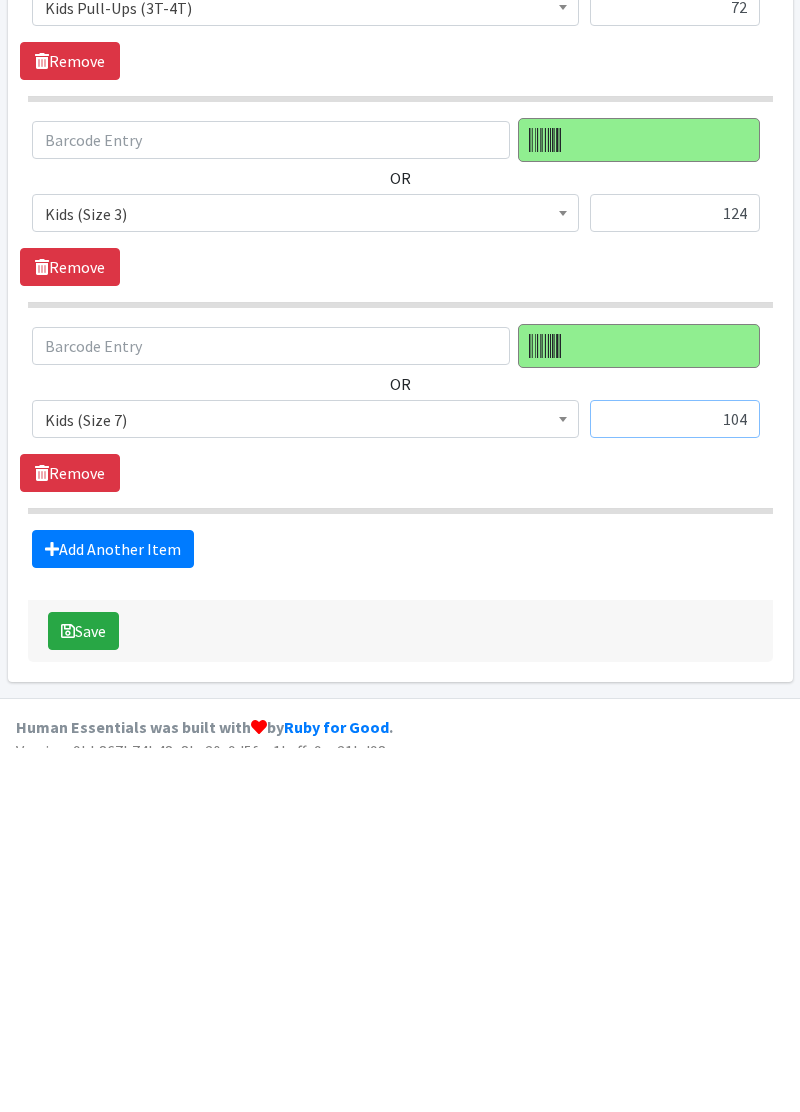 type on "104" 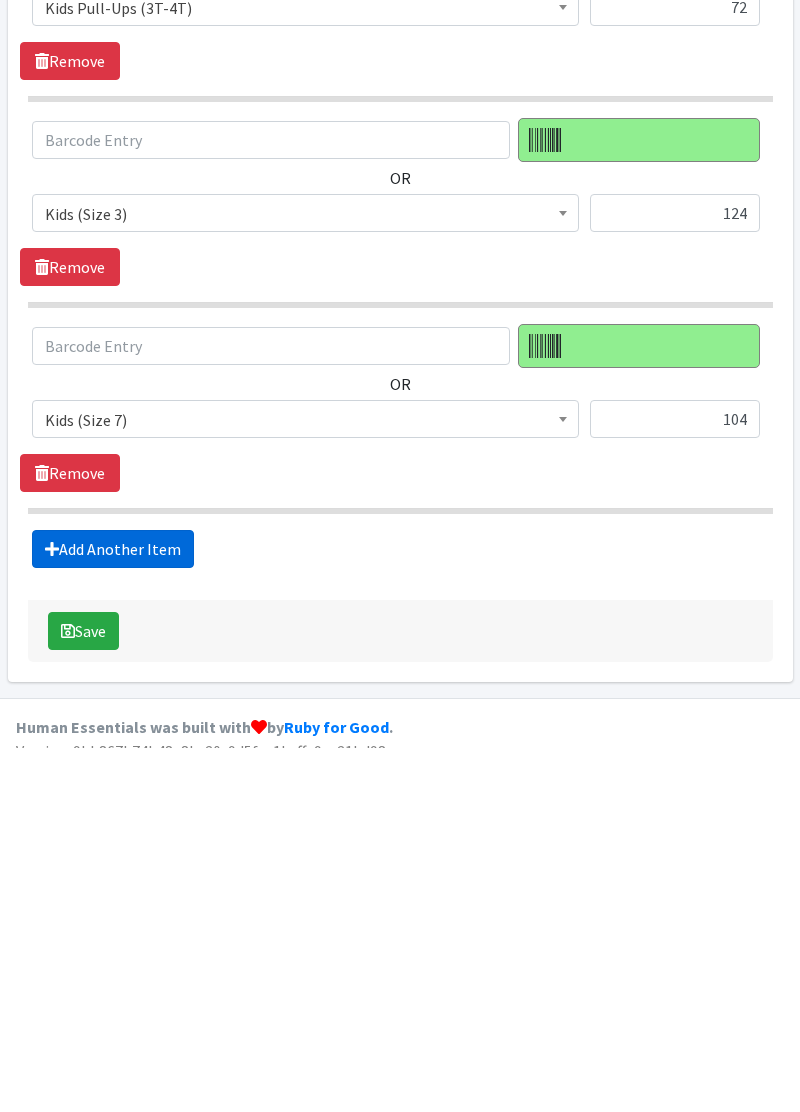 click on "Add Another Item" at bounding box center (113, 913) 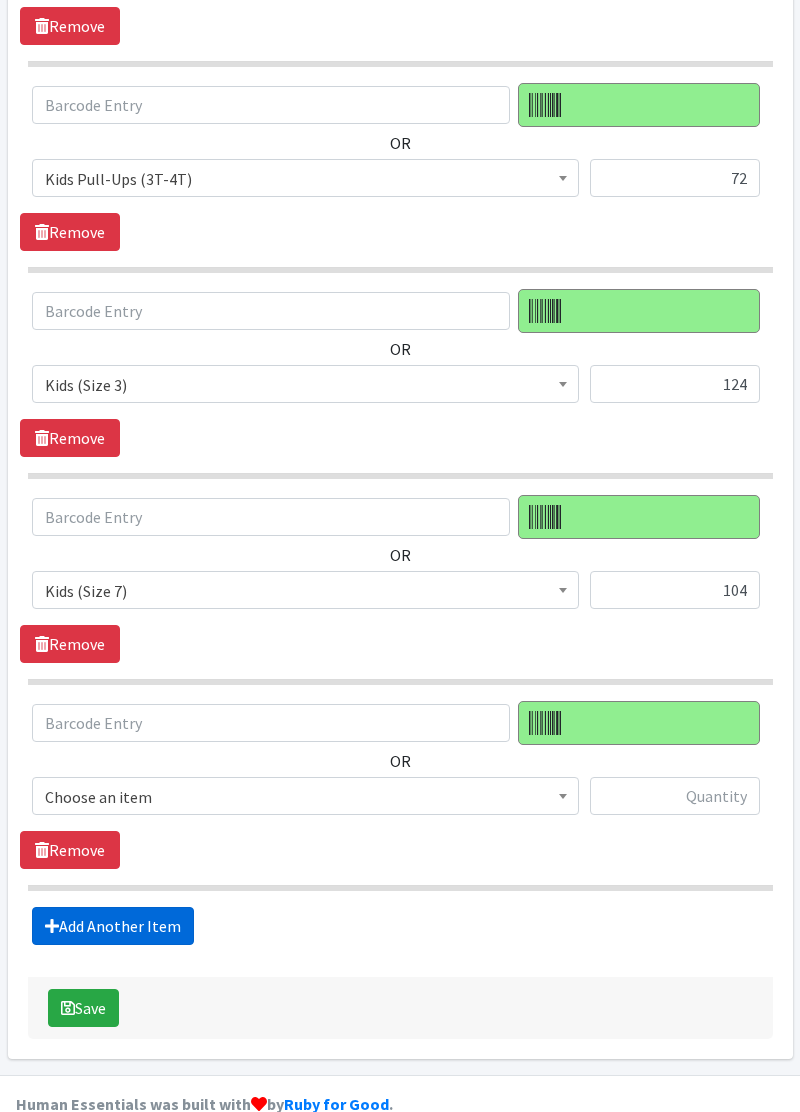 scroll, scrollTop: 2876, scrollLeft: 0, axis: vertical 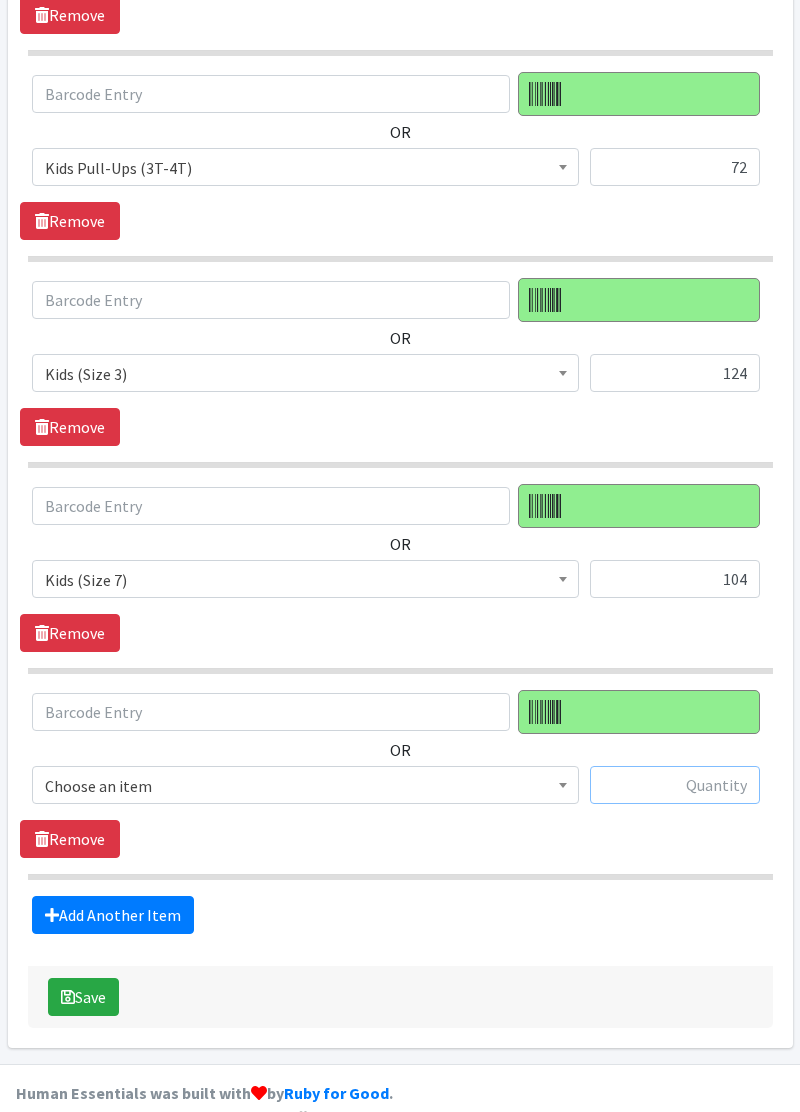 click at bounding box center [675, 785] 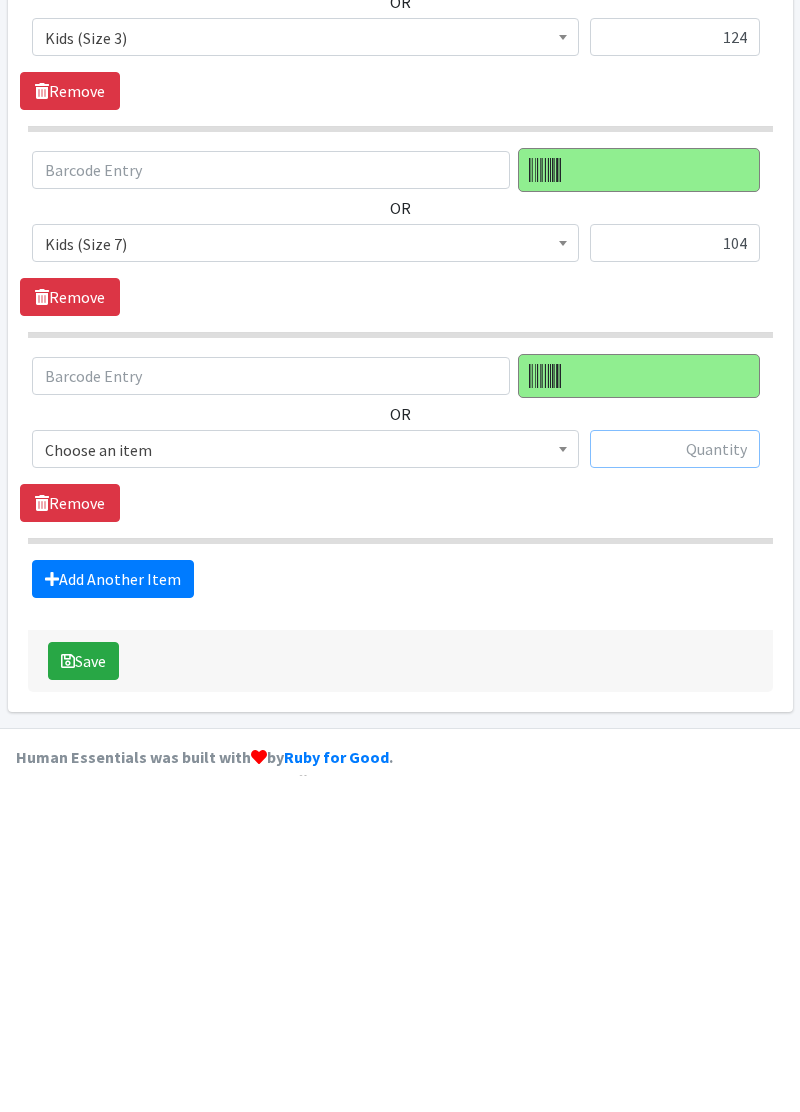 scroll, scrollTop: 2876, scrollLeft: 0, axis: vertical 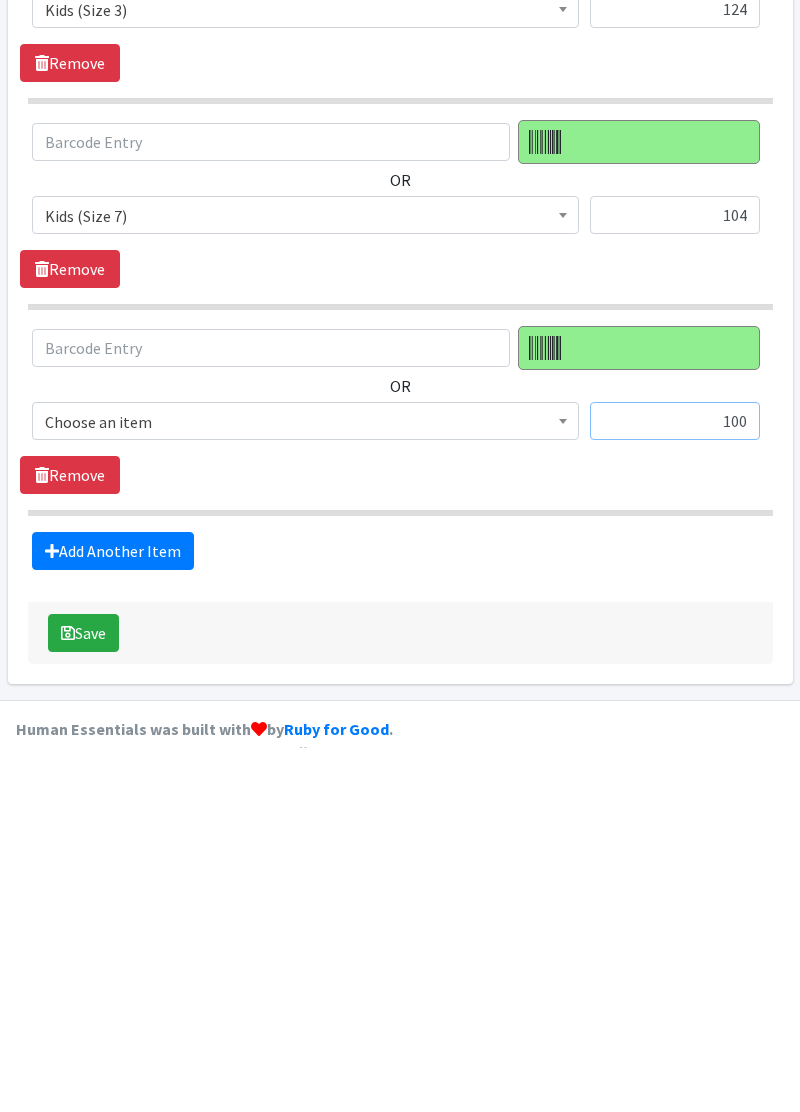 type on "100" 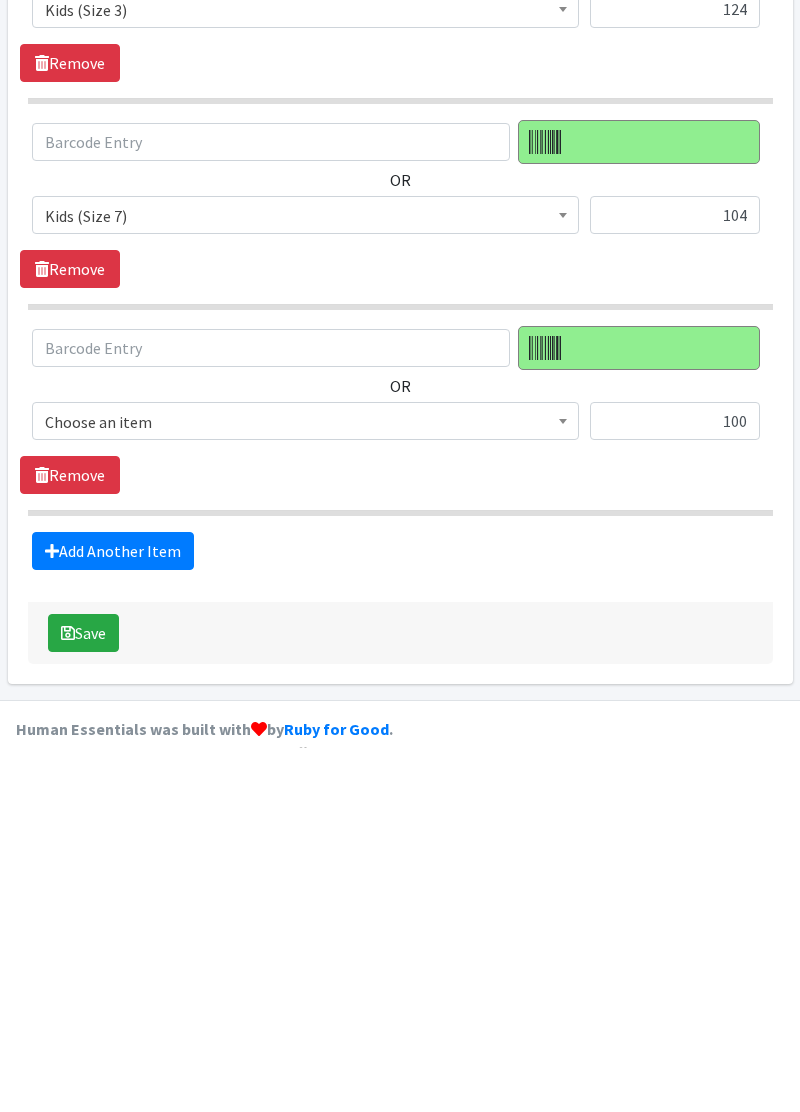click on "Choose an item" at bounding box center (305, 786) 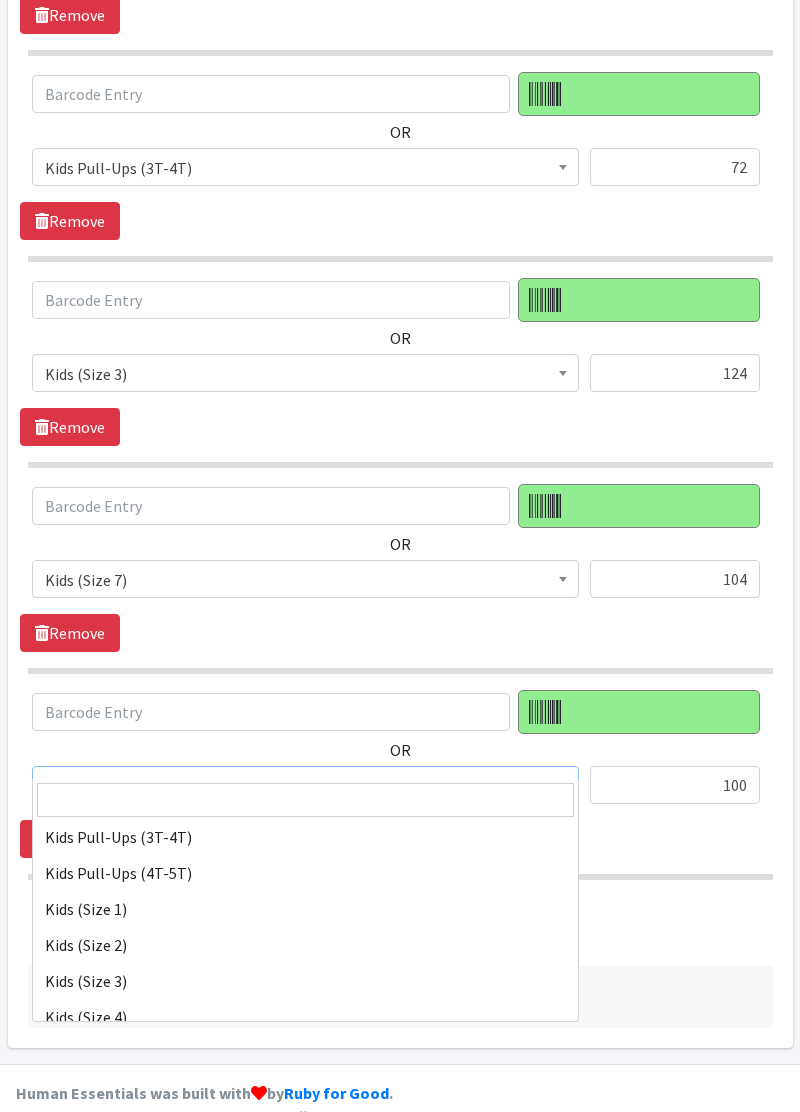 scroll, scrollTop: 180, scrollLeft: 0, axis: vertical 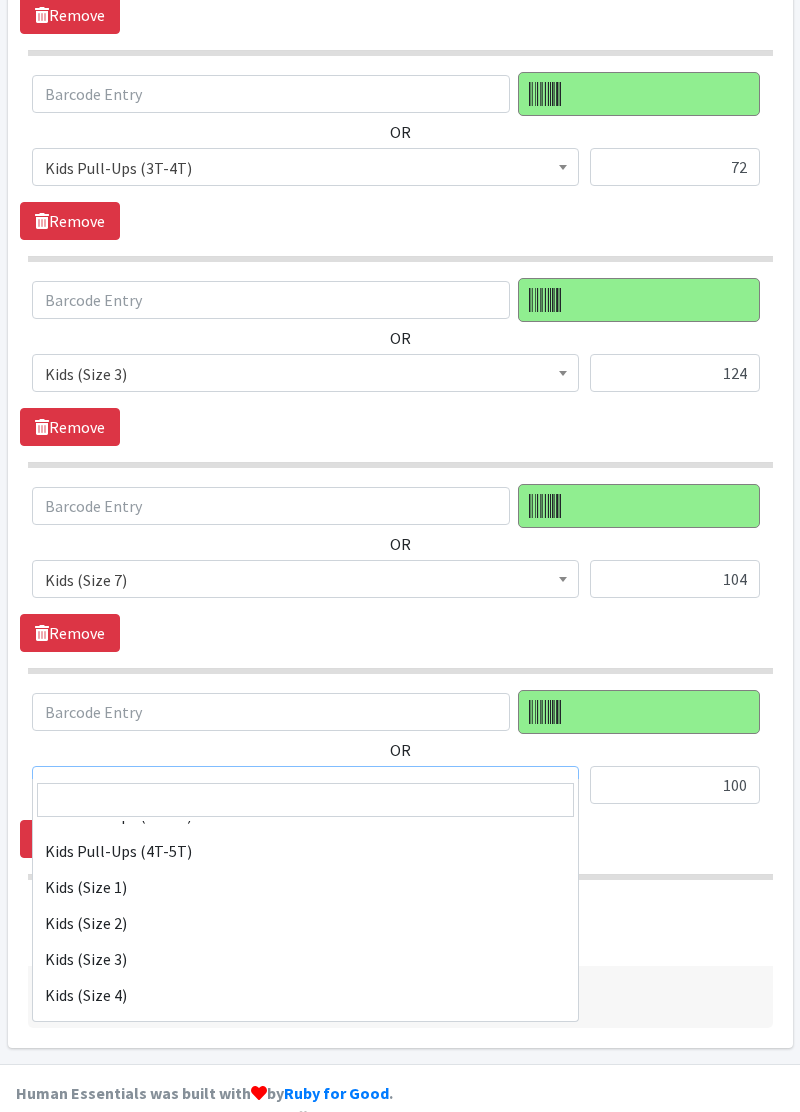 select on "11361" 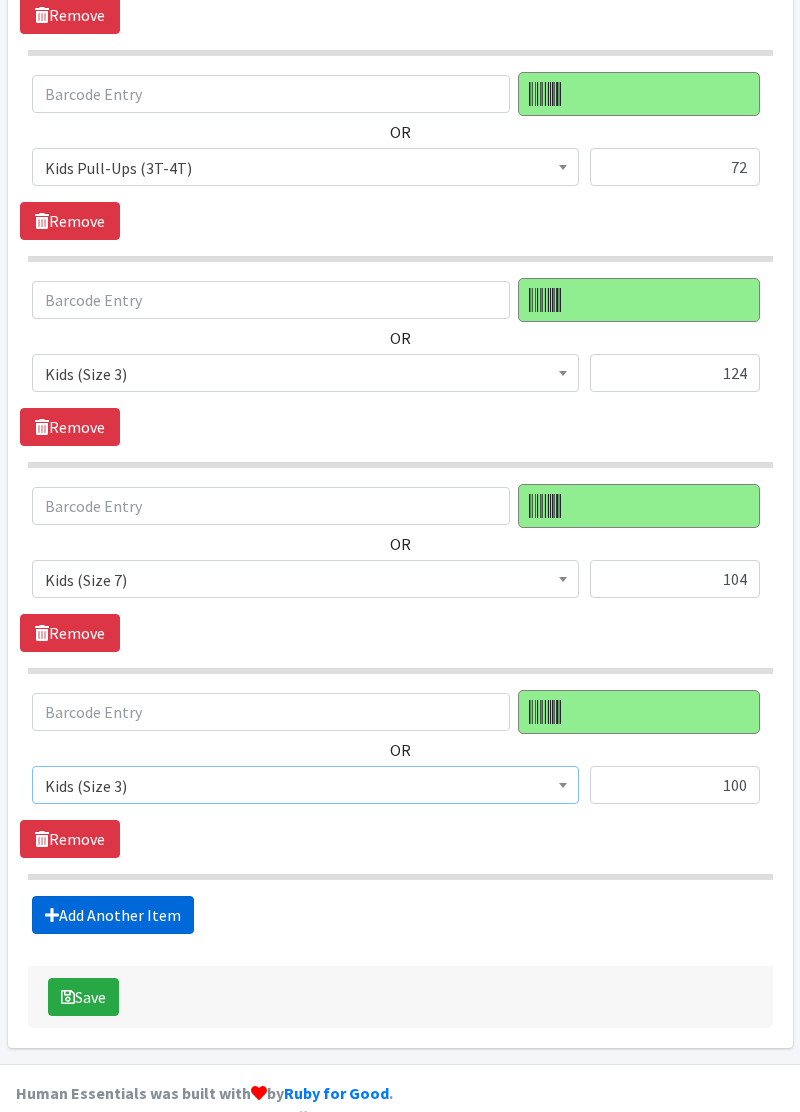 click on "Add Another Item" at bounding box center (113, 915) 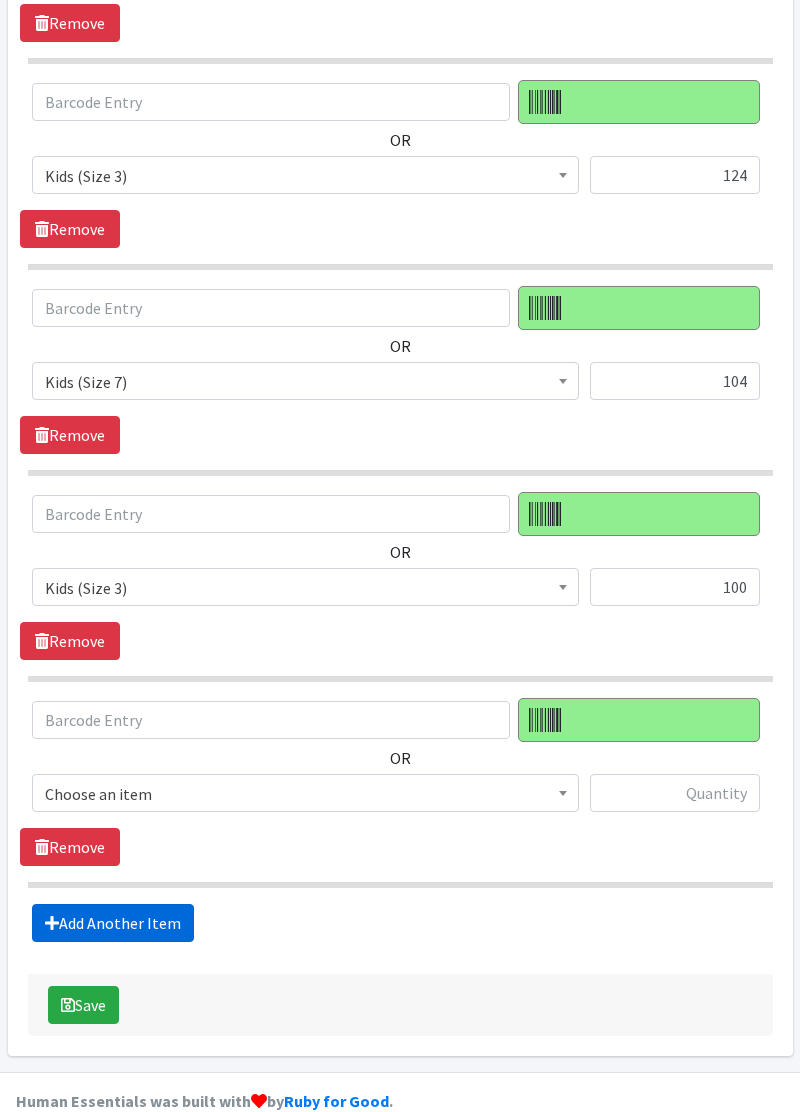 scroll, scrollTop: 3080, scrollLeft: 0, axis: vertical 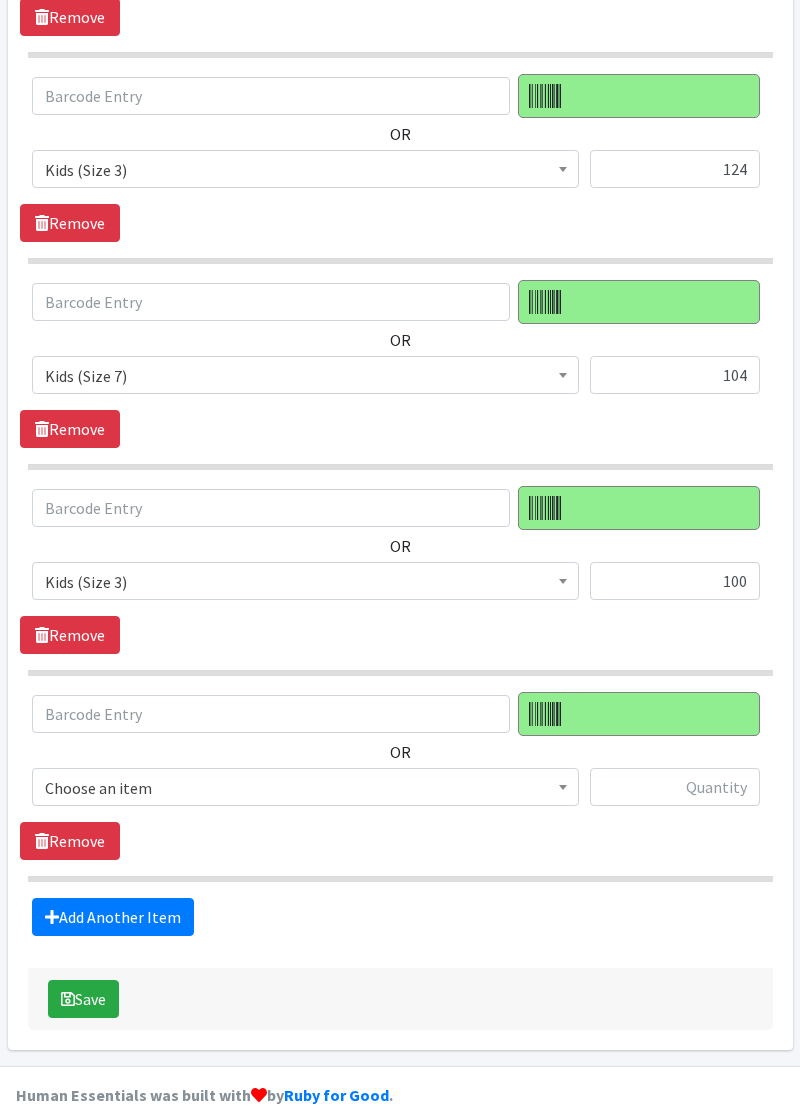 click on "Choose an item" at bounding box center [305, 788] 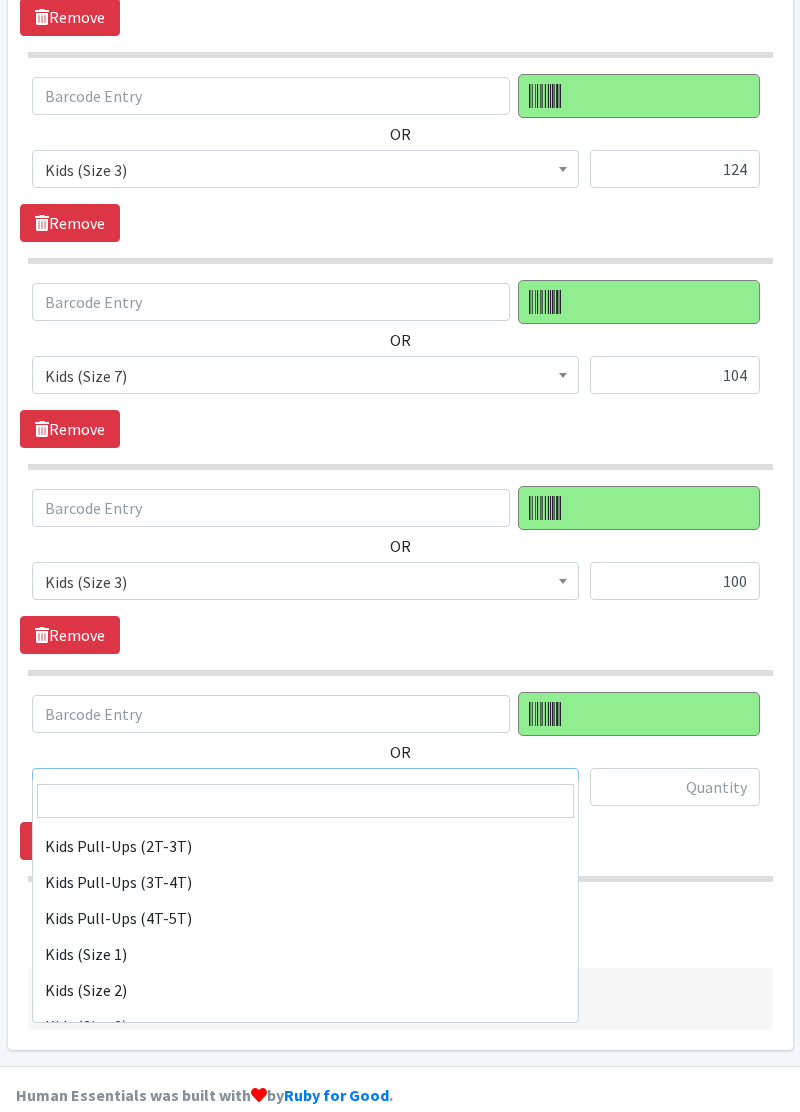 scroll, scrollTop: 119, scrollLeft: 0, axis: vertical 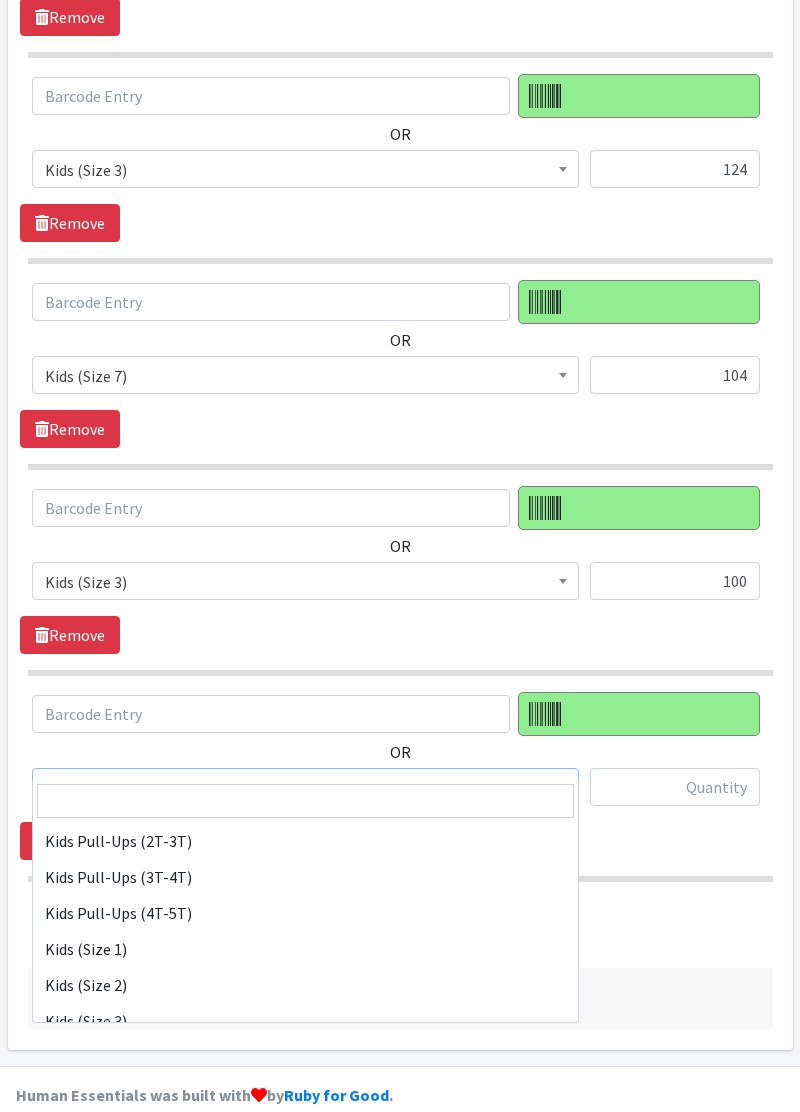 select on "11350" 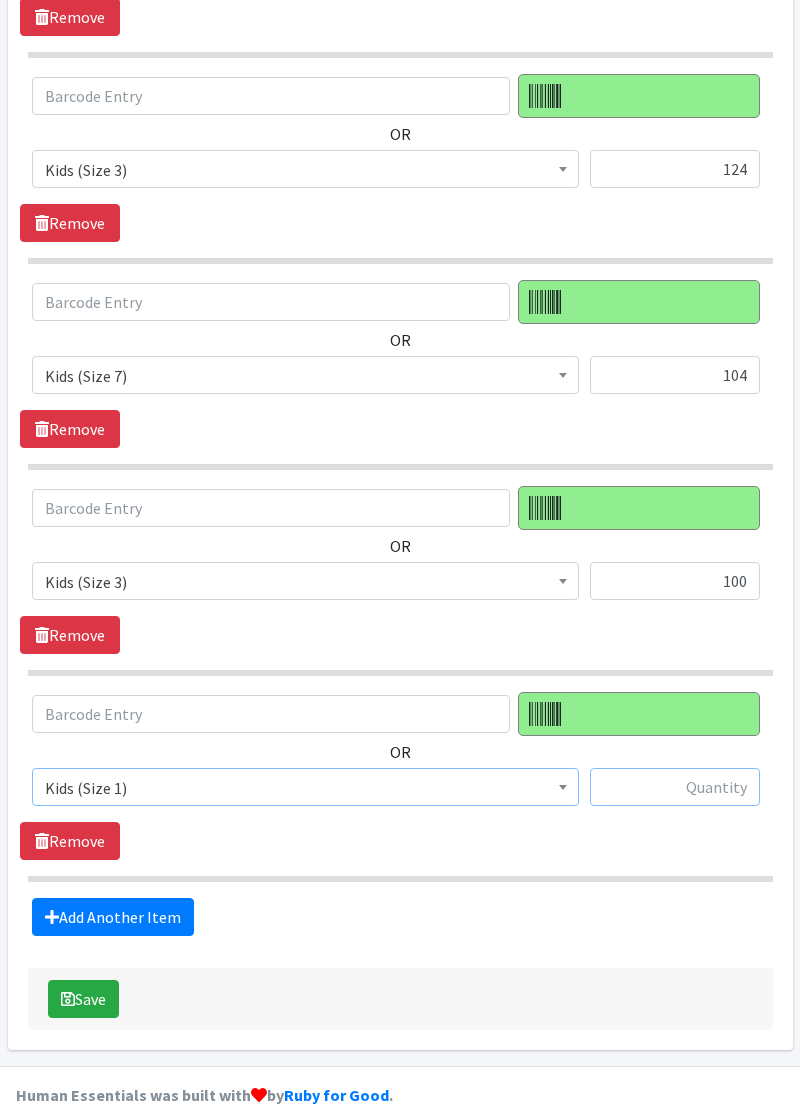 click at bounding box center [675, 787] 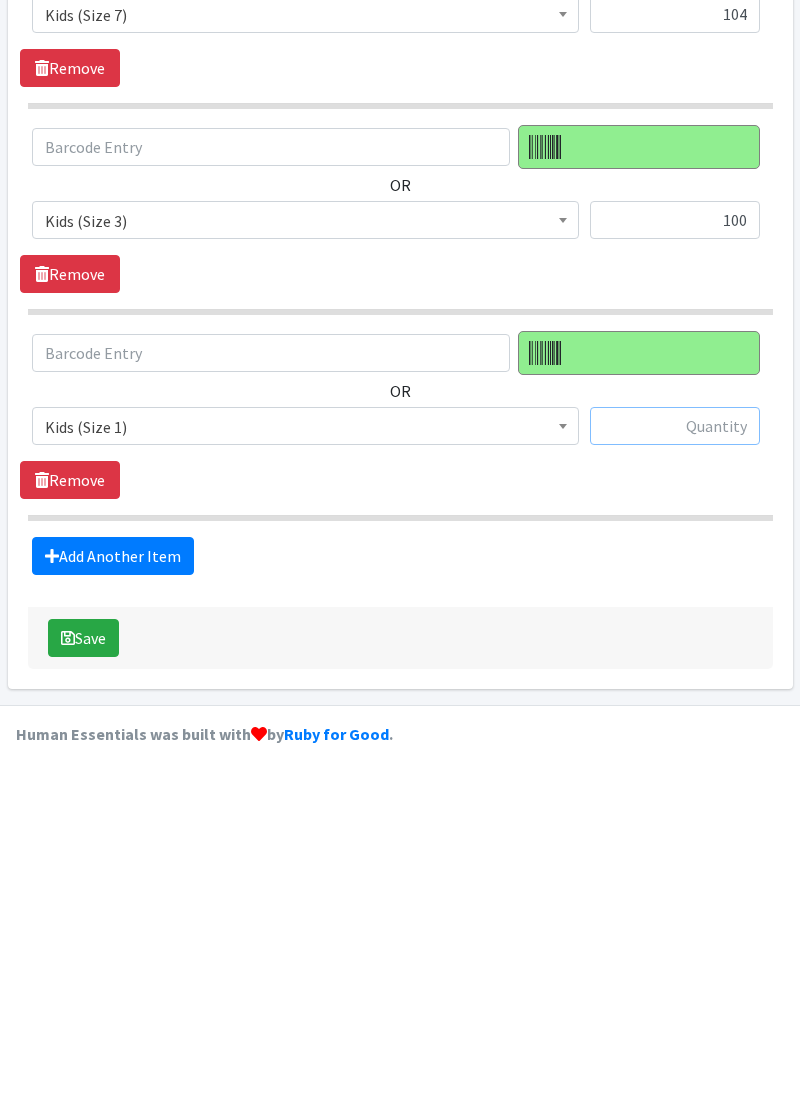 scroll, scrollTop: 3080, scrollLeft: 0, axis: vertical 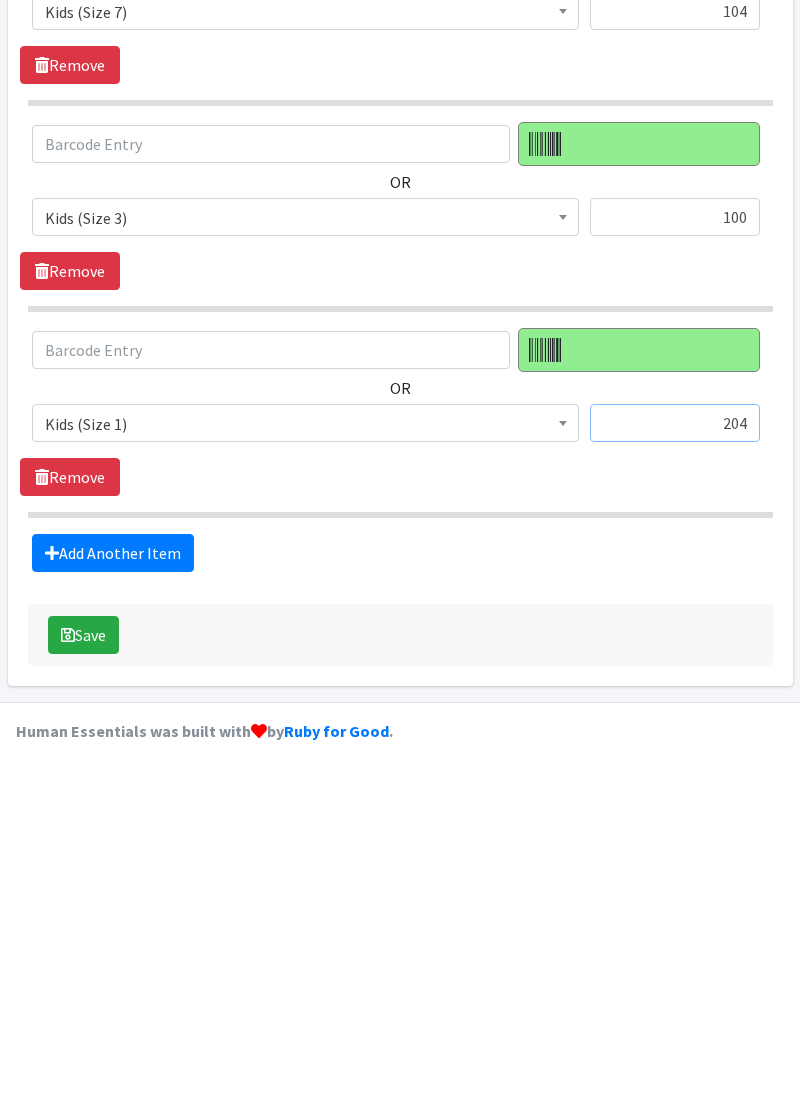 type on "204" 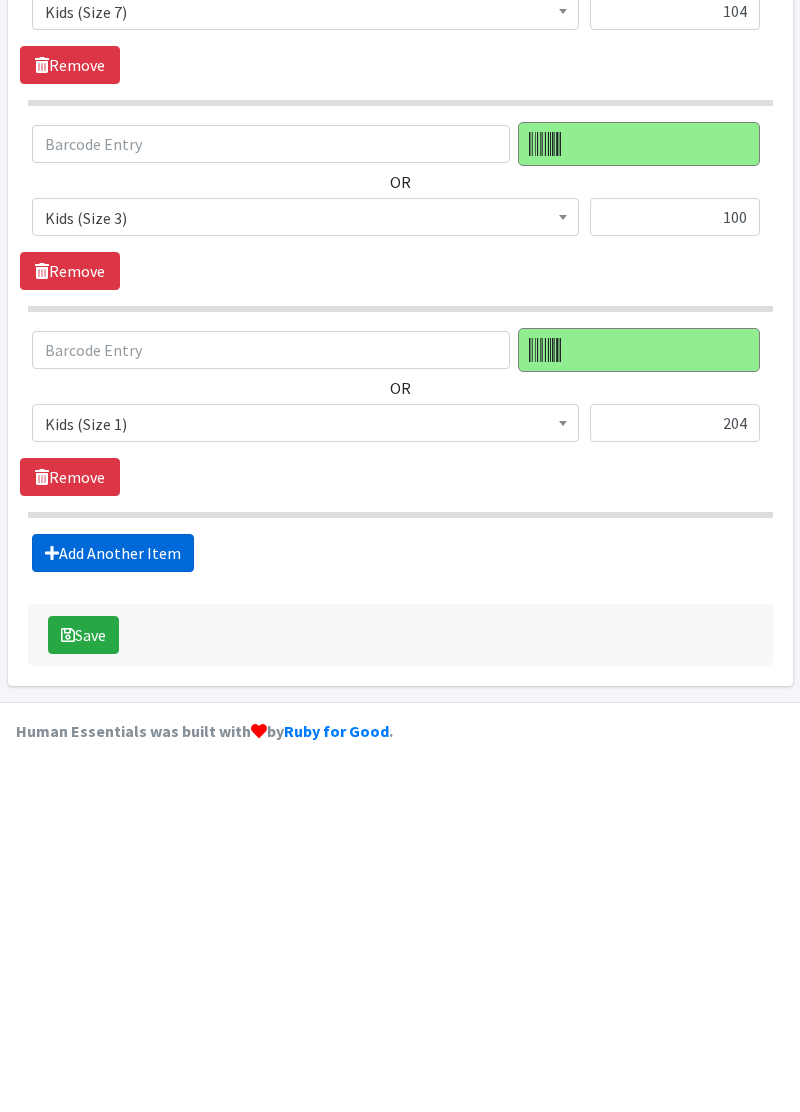 click on "Add Another Item" at bounding box center [113, 917] 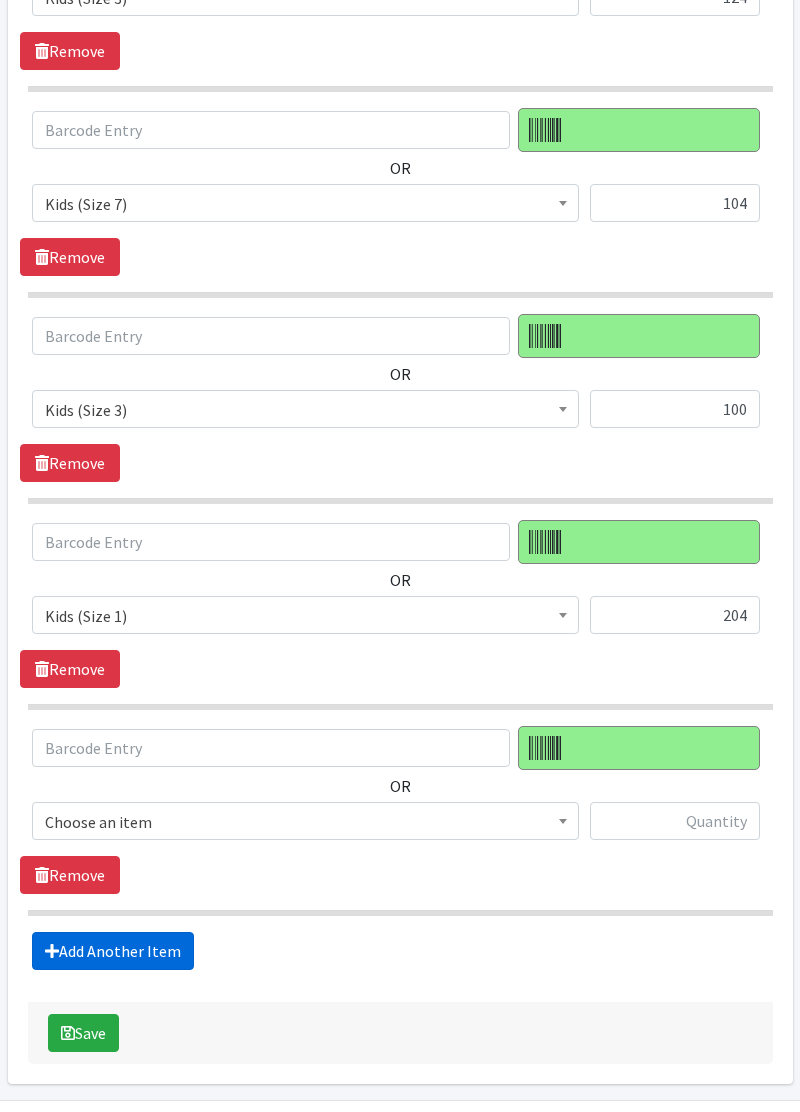 scroll, scrollTop: 3284, scrollLeft: 0, axis: vertical 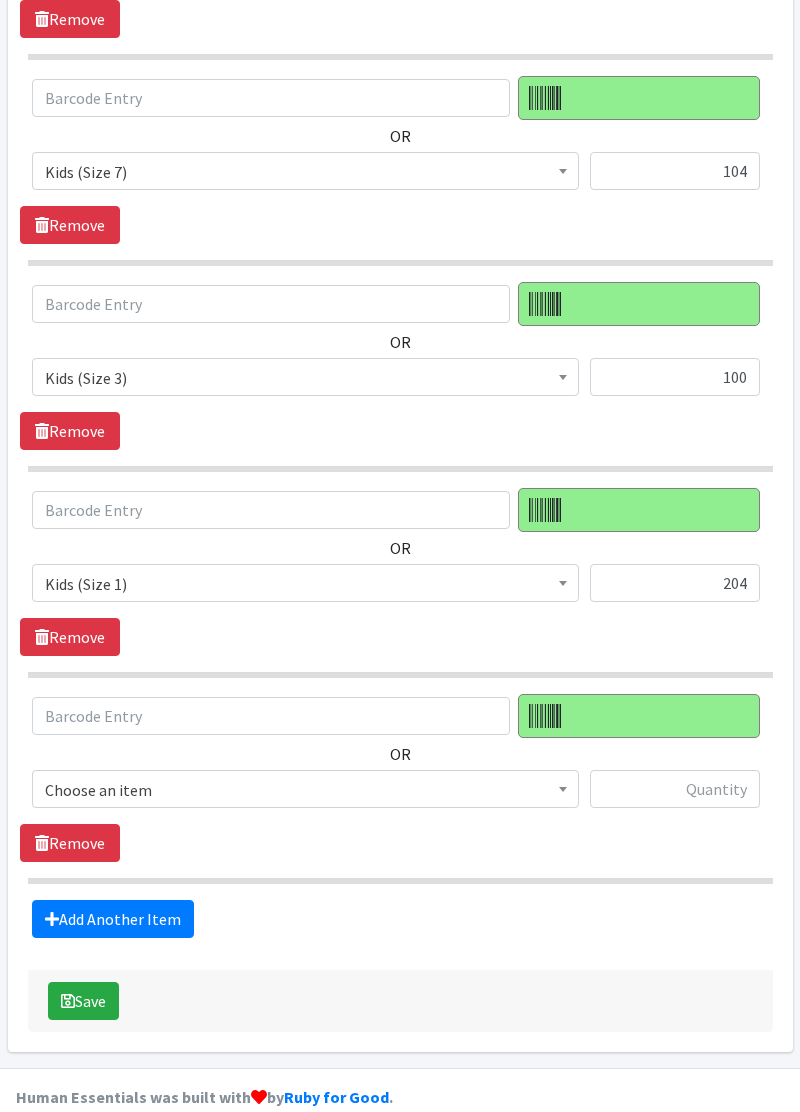 click at bounding box center [563, 786] 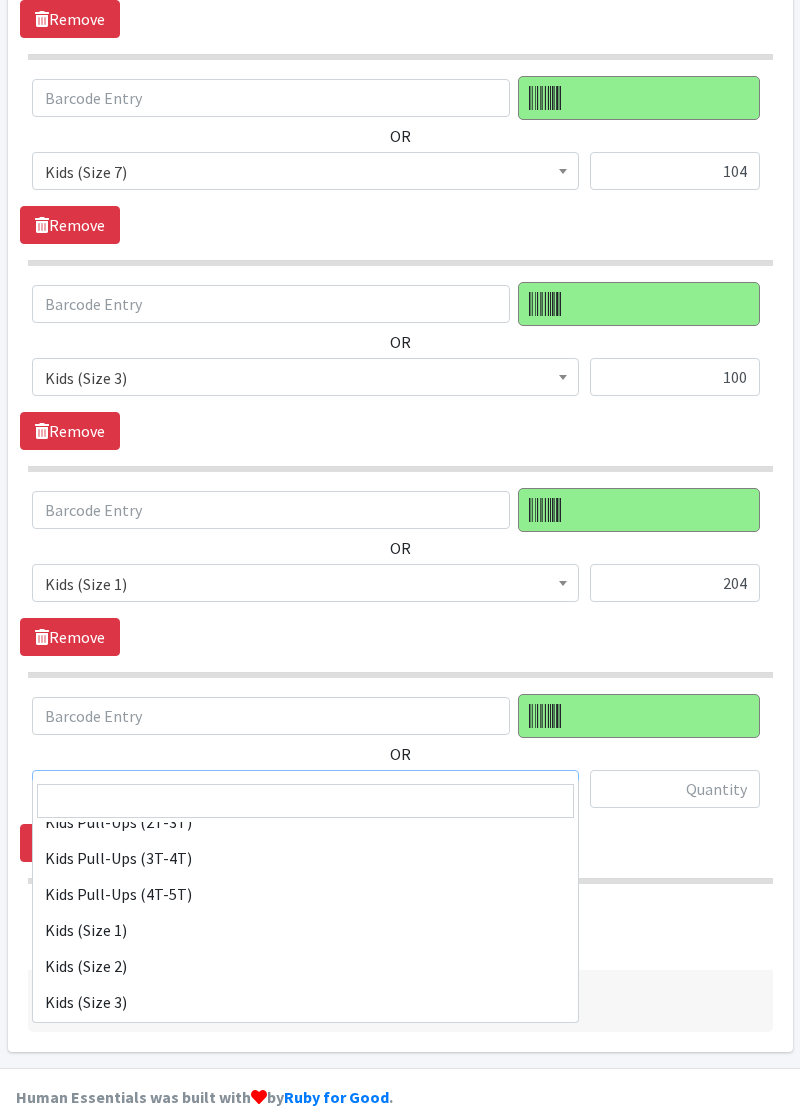 scroll, scrollTop: 142, scrollLeft: 0, axis: vertical 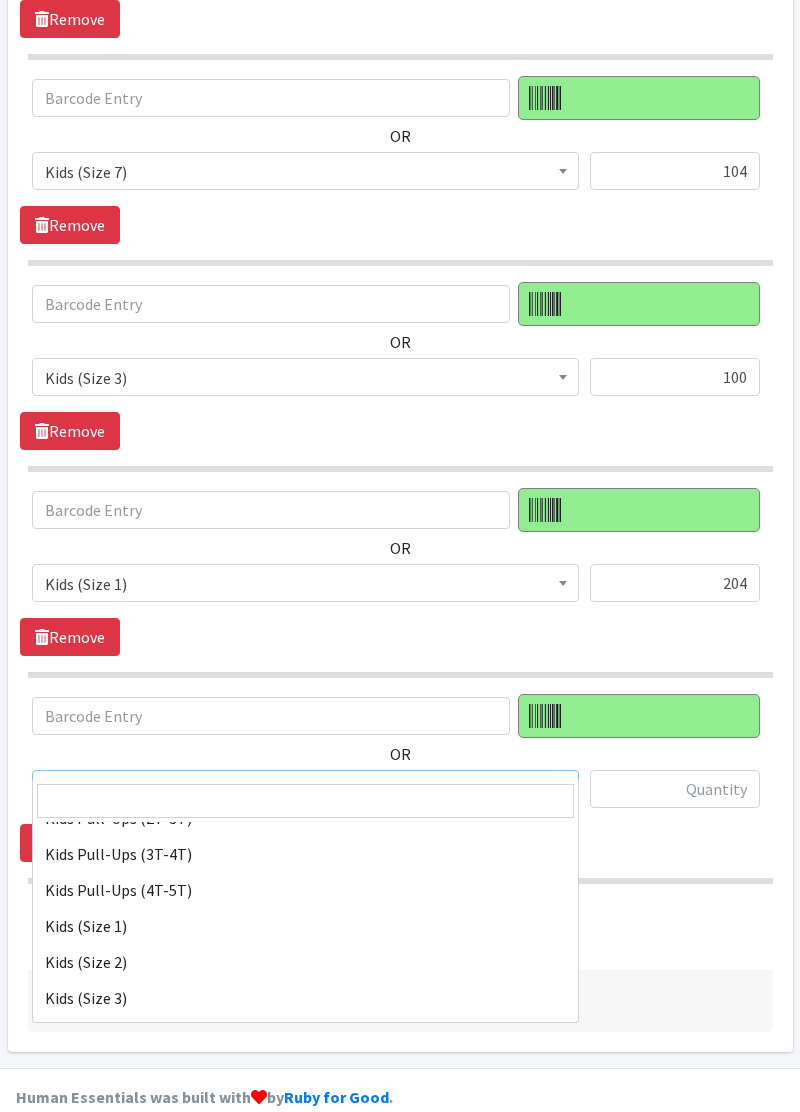 select on "11348" 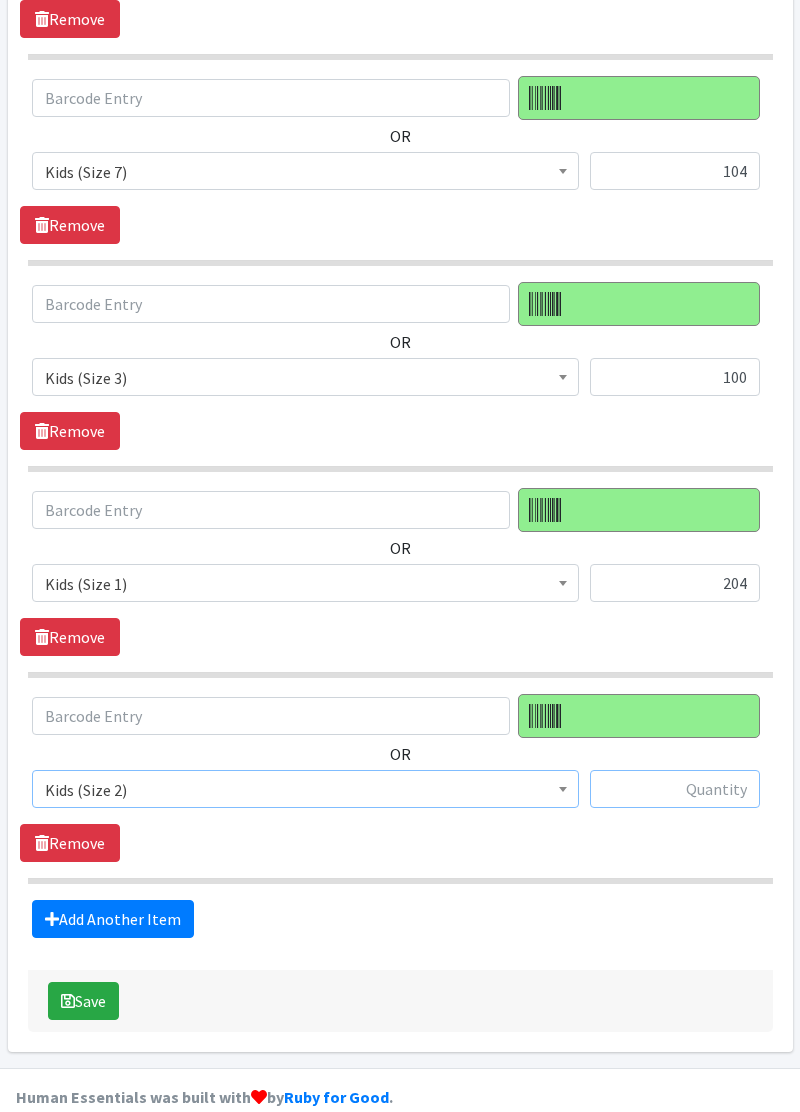 click at bounding box center [675, 789] 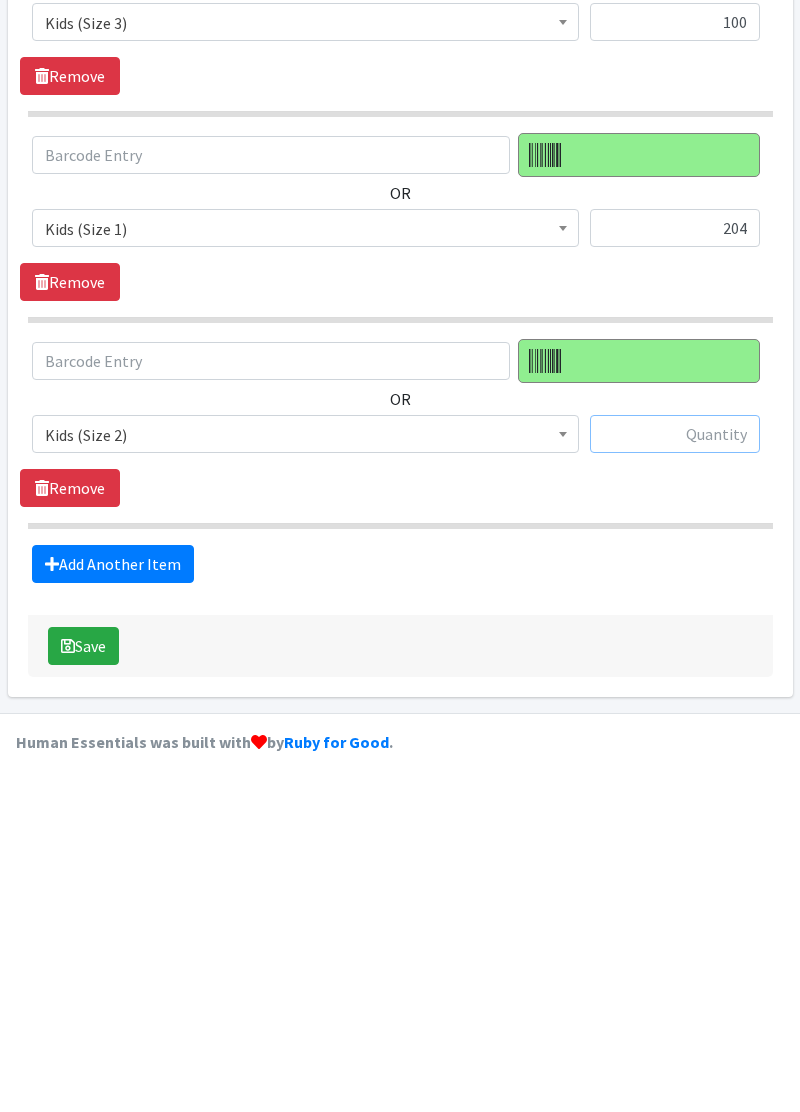 scroll, scrollTop: 3284, scrollLeft: 0, axis: vertical 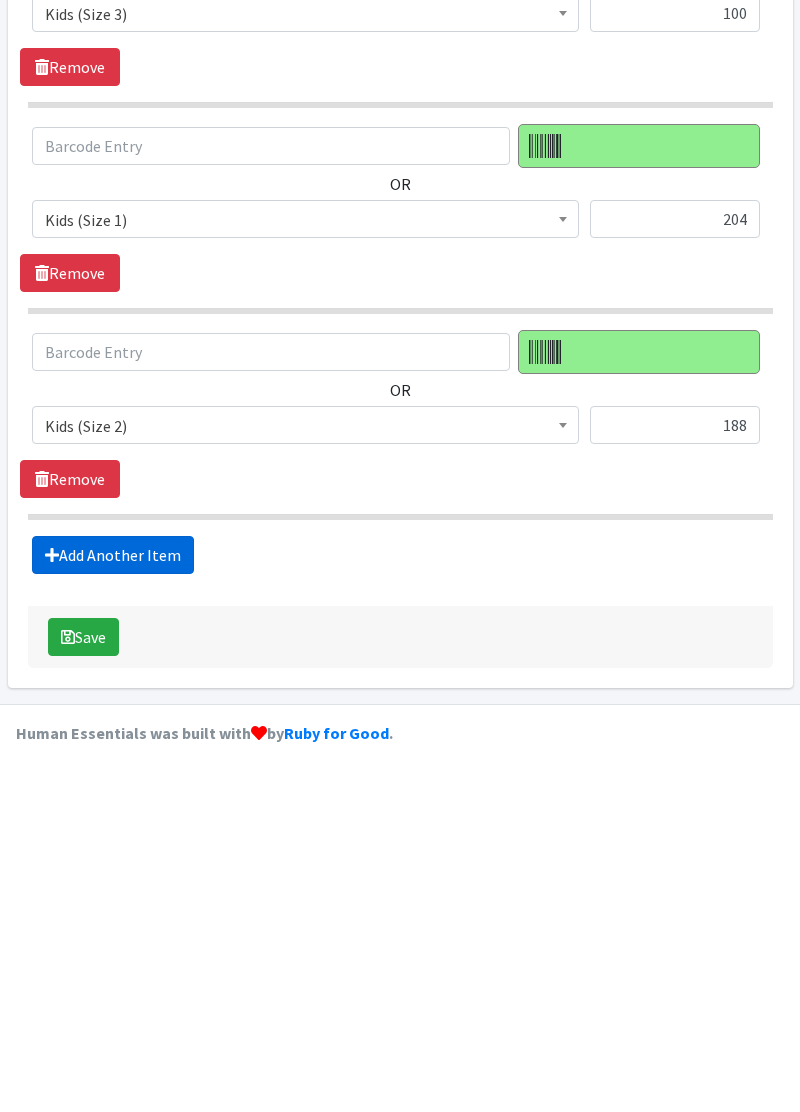 click on "Add Another Item" at bounding box center [113, 919] 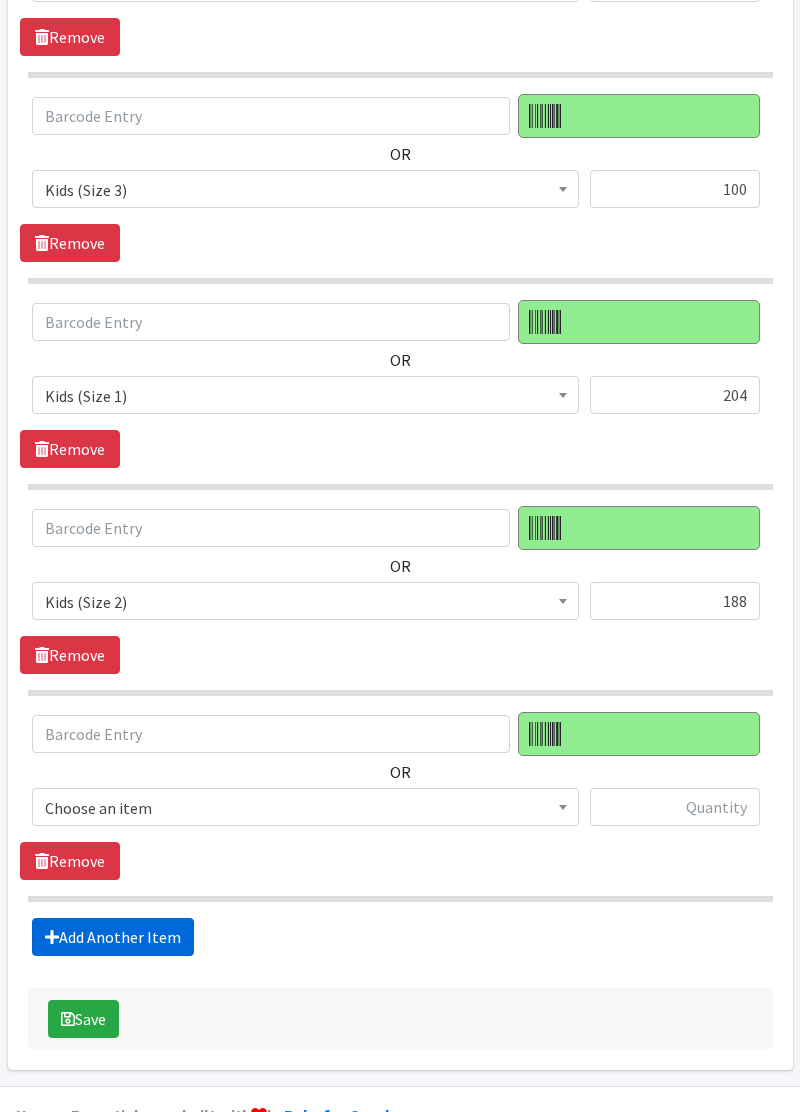 scroll, scrollTop: 3489, scrollLeft: 0, axis: vertical 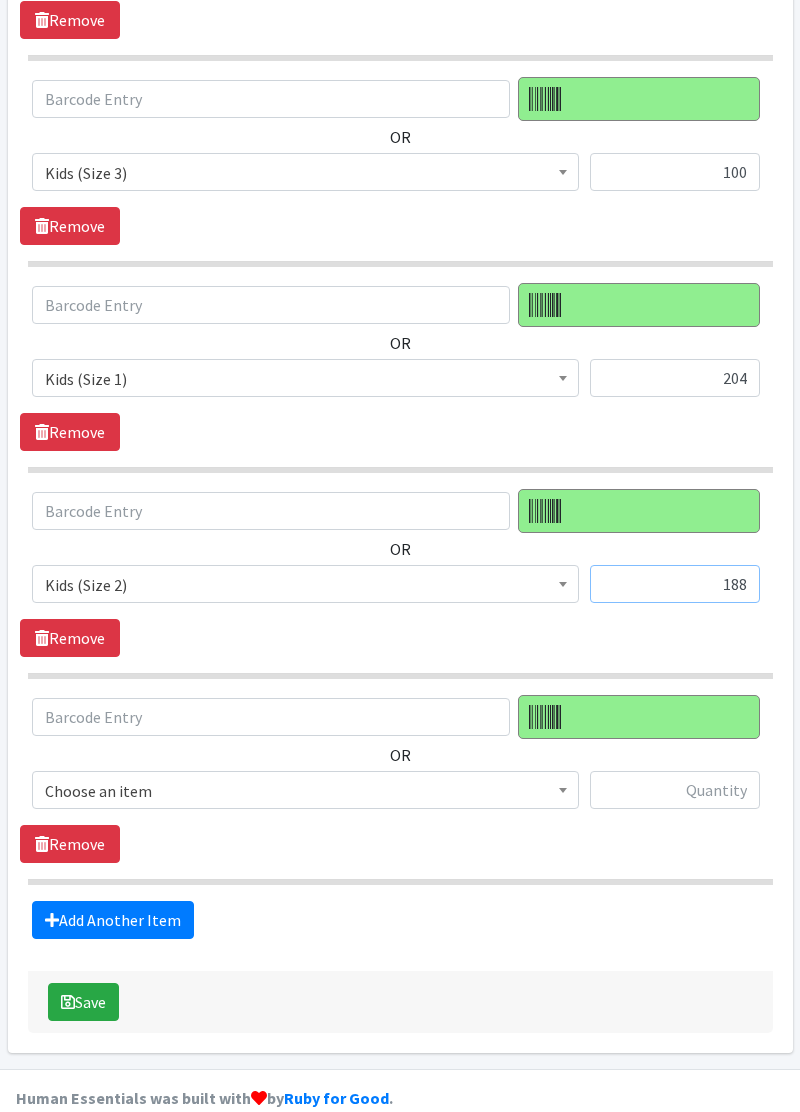 click on "188" at bounding box center (675, 584) 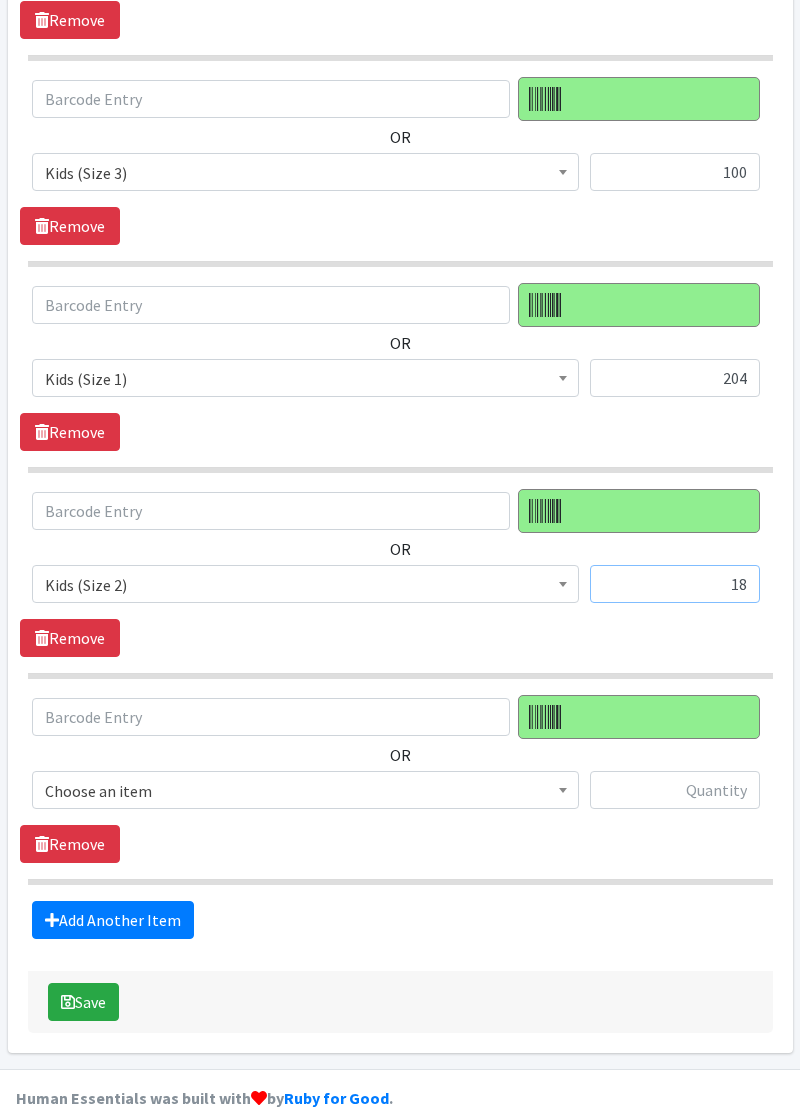 type on "1" 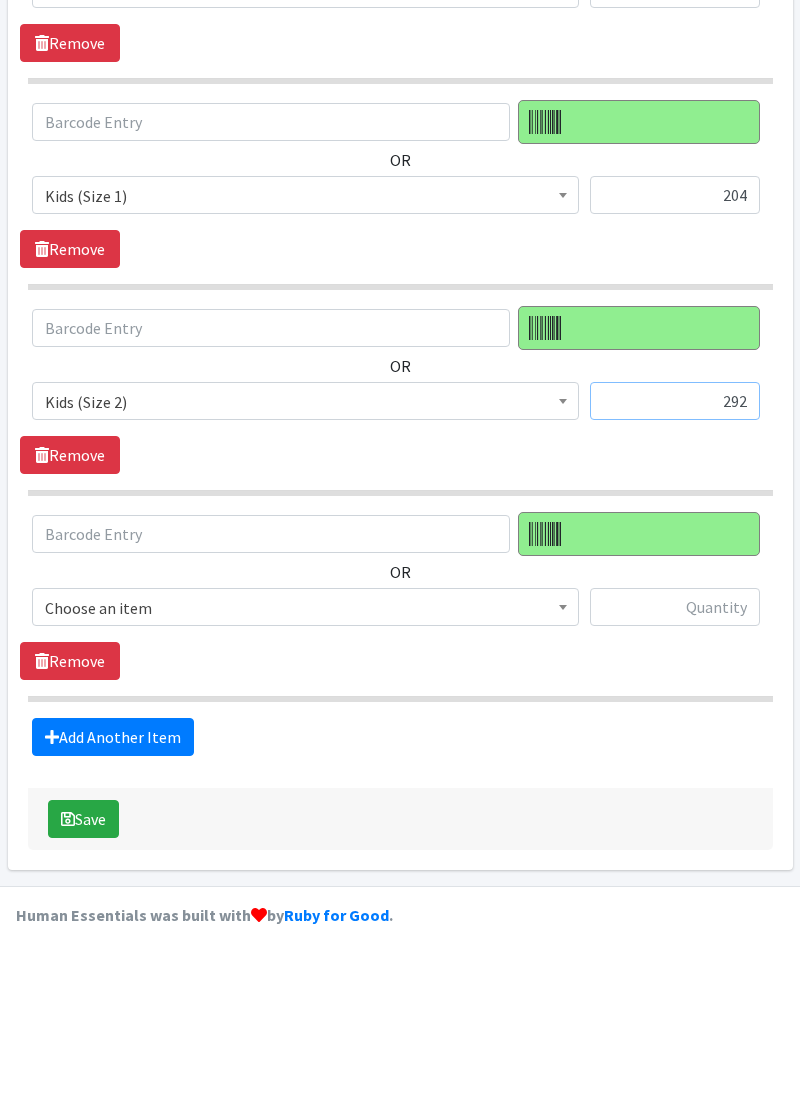 scroll, scrollTop: 3489, scrollLeft: 0, axis: vertical 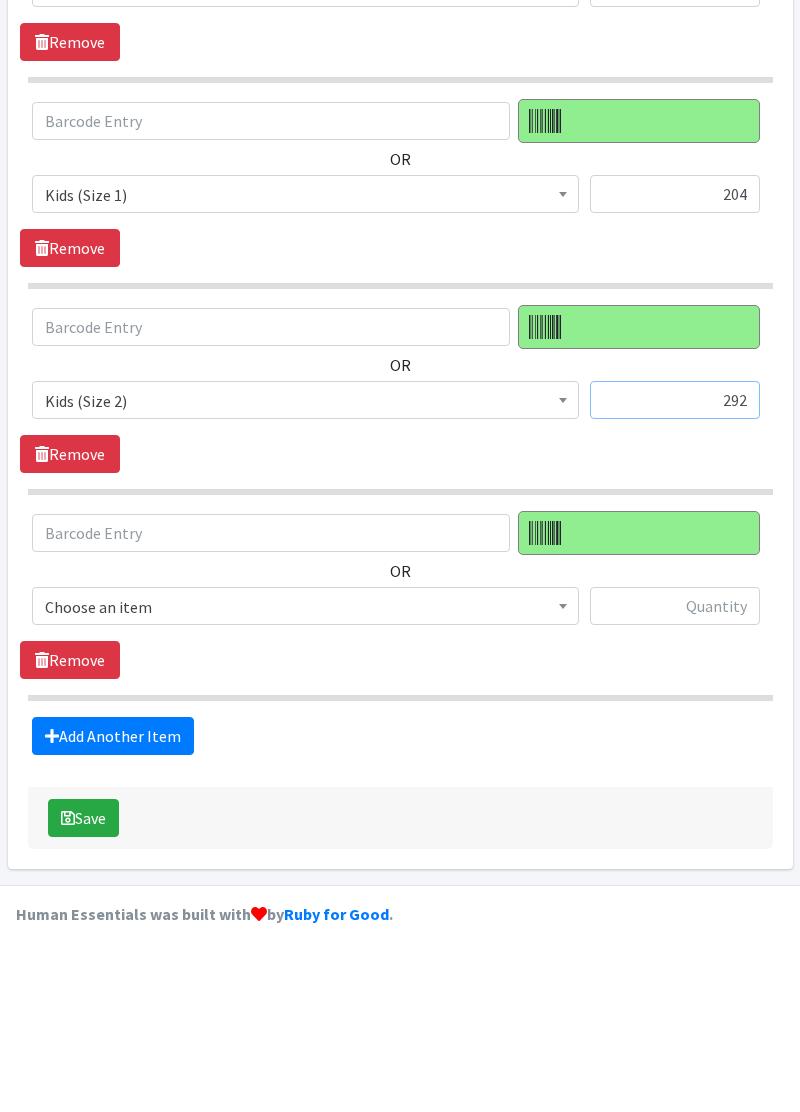 type on "292" 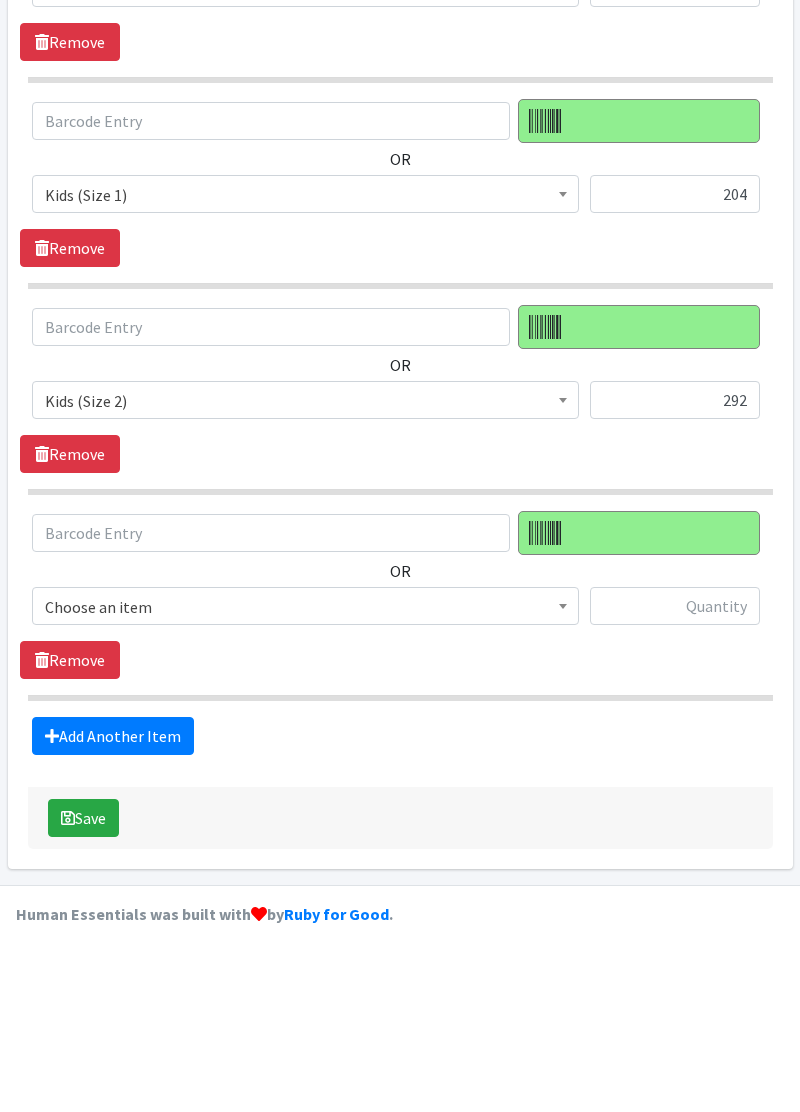 click on "Choose an item" at bounding box center (305, 791) 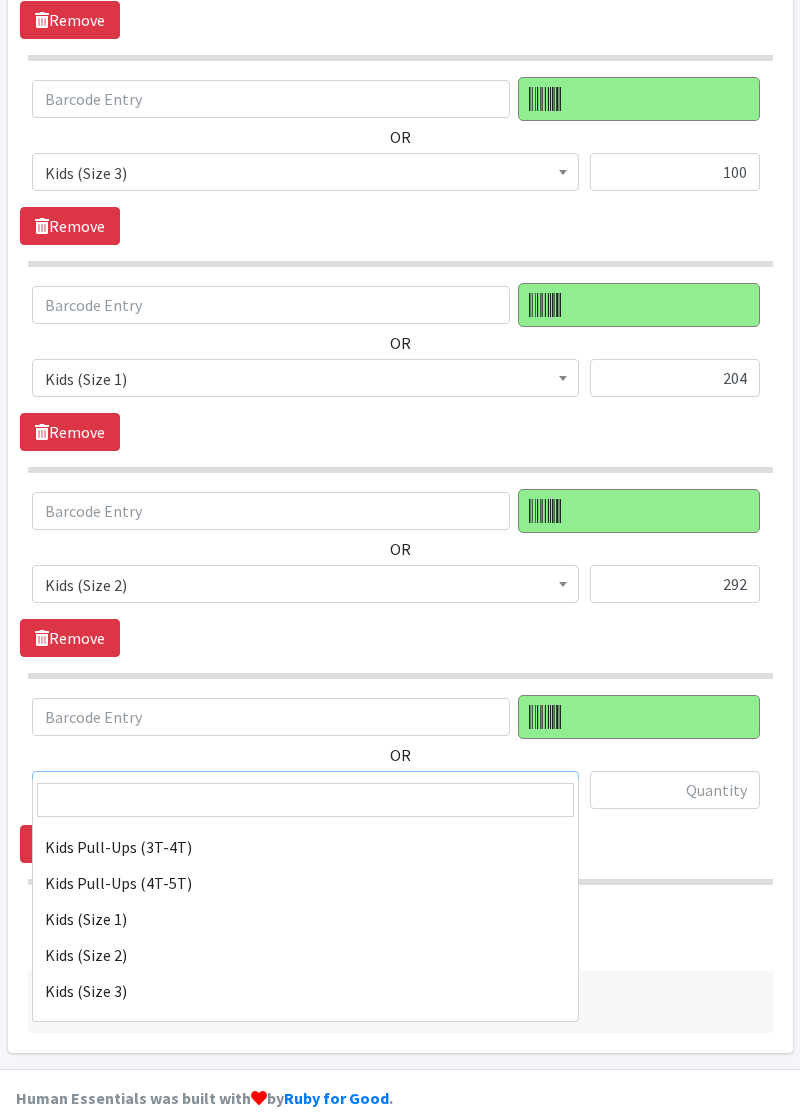 scroll, scrollTop: 150, scrollLeft: 0, axis: vertical 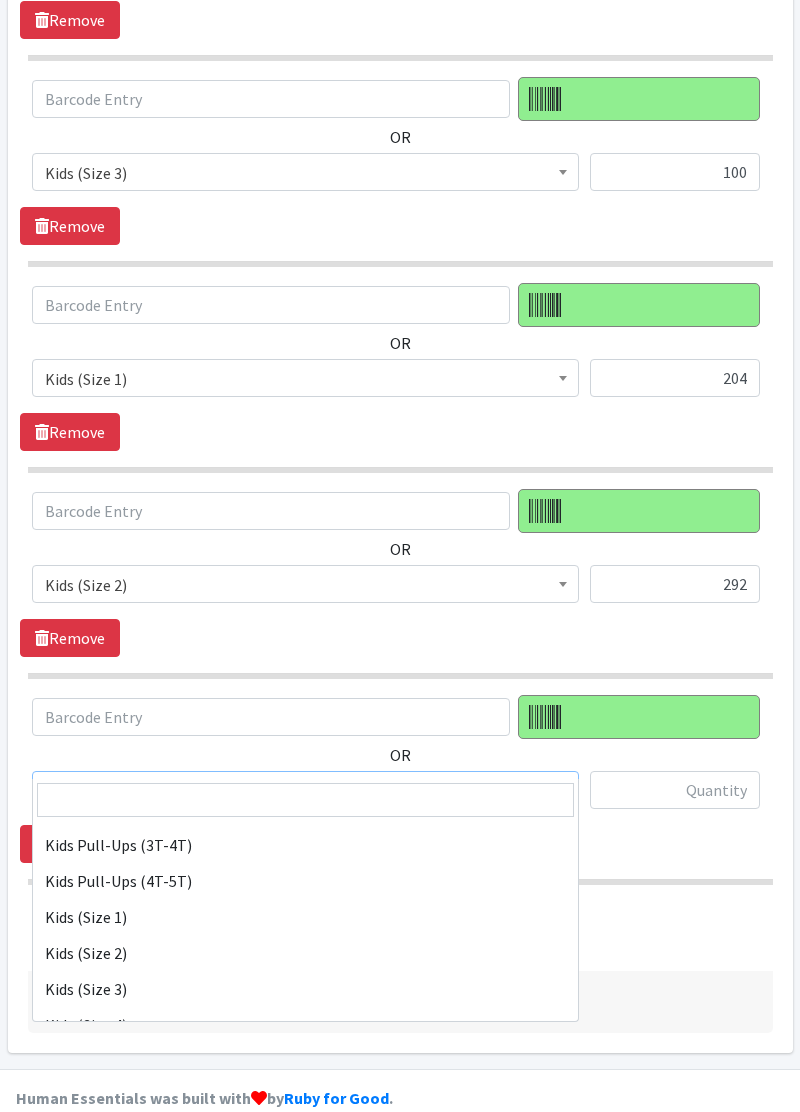 select on "11361" 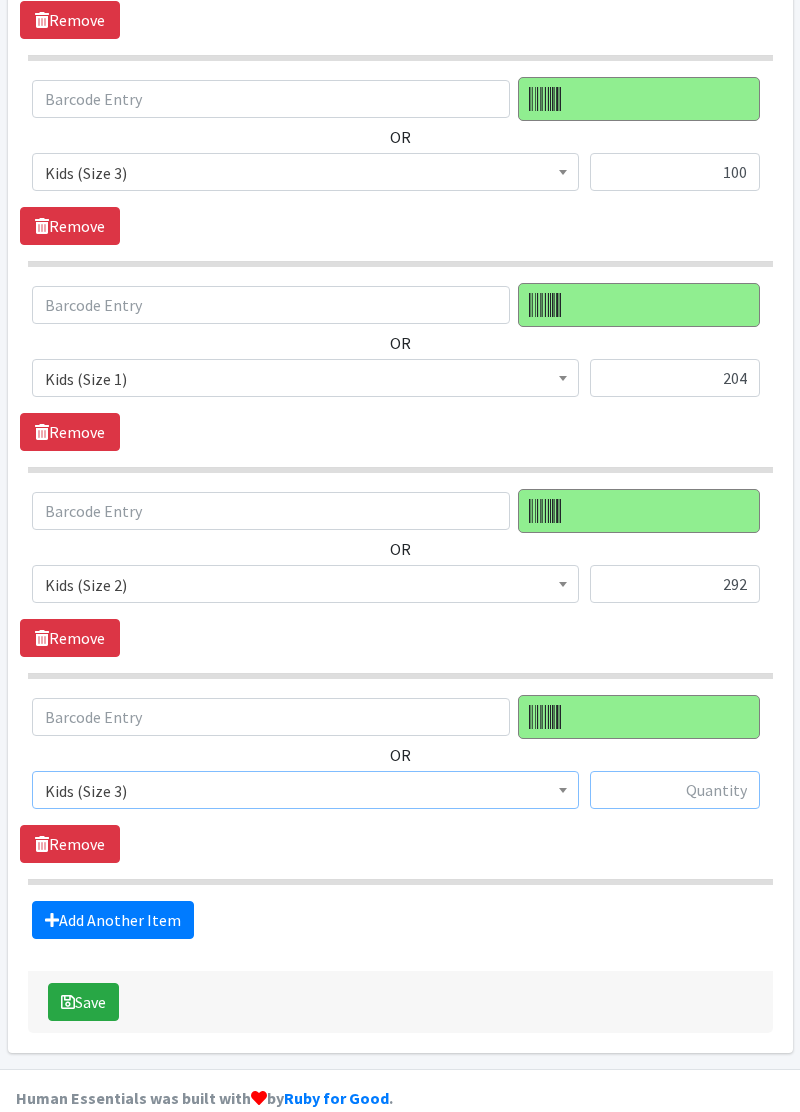 click at bounding box center [675, 790] 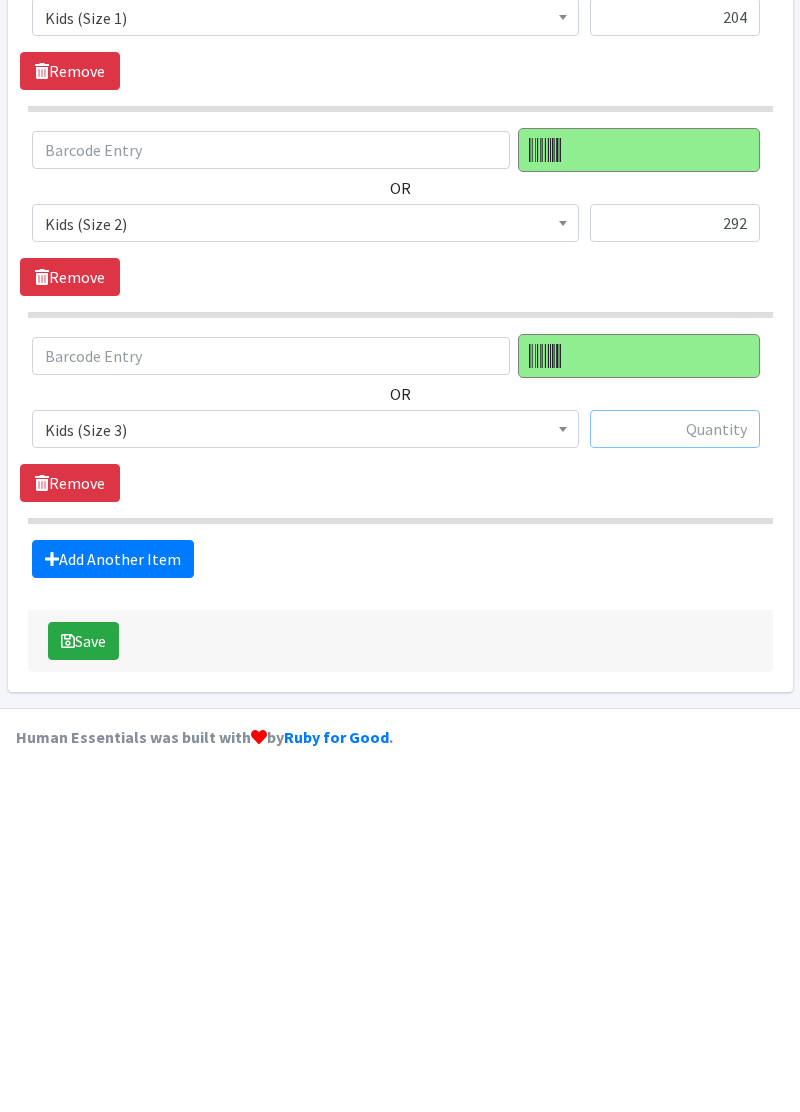 scroll, scrollTop: 3489, scrollLeft: 0, axis: vertical 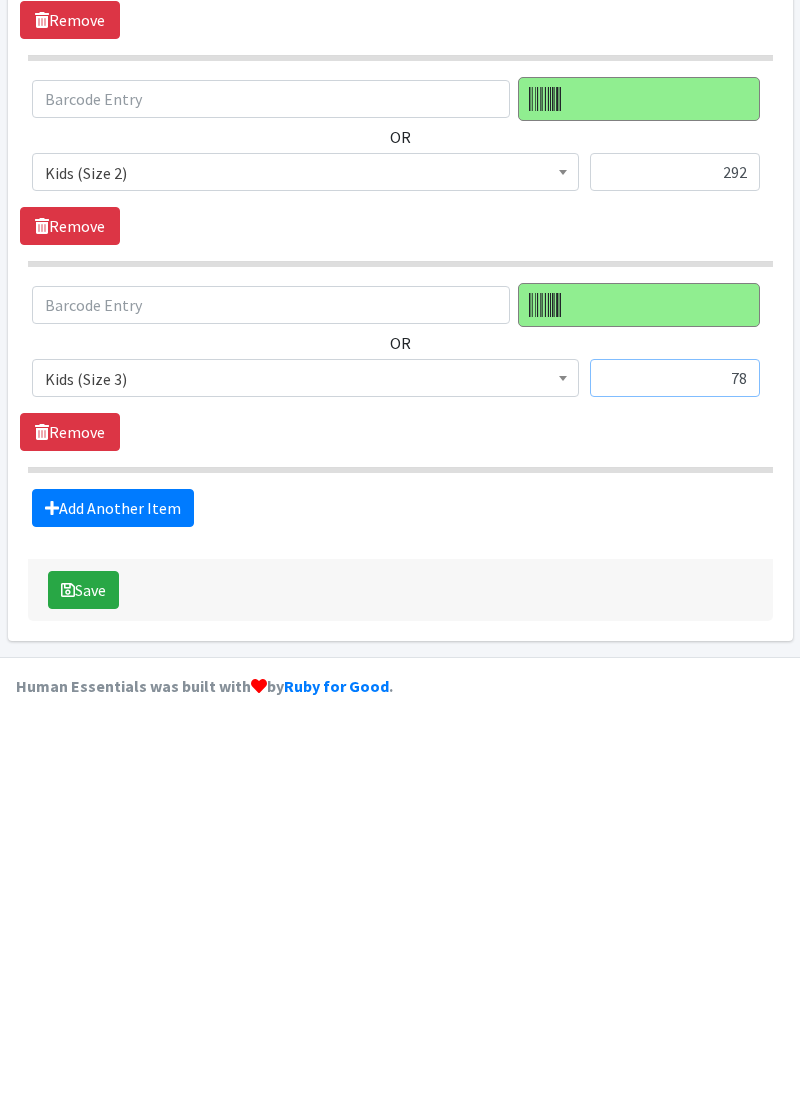 type on "78" 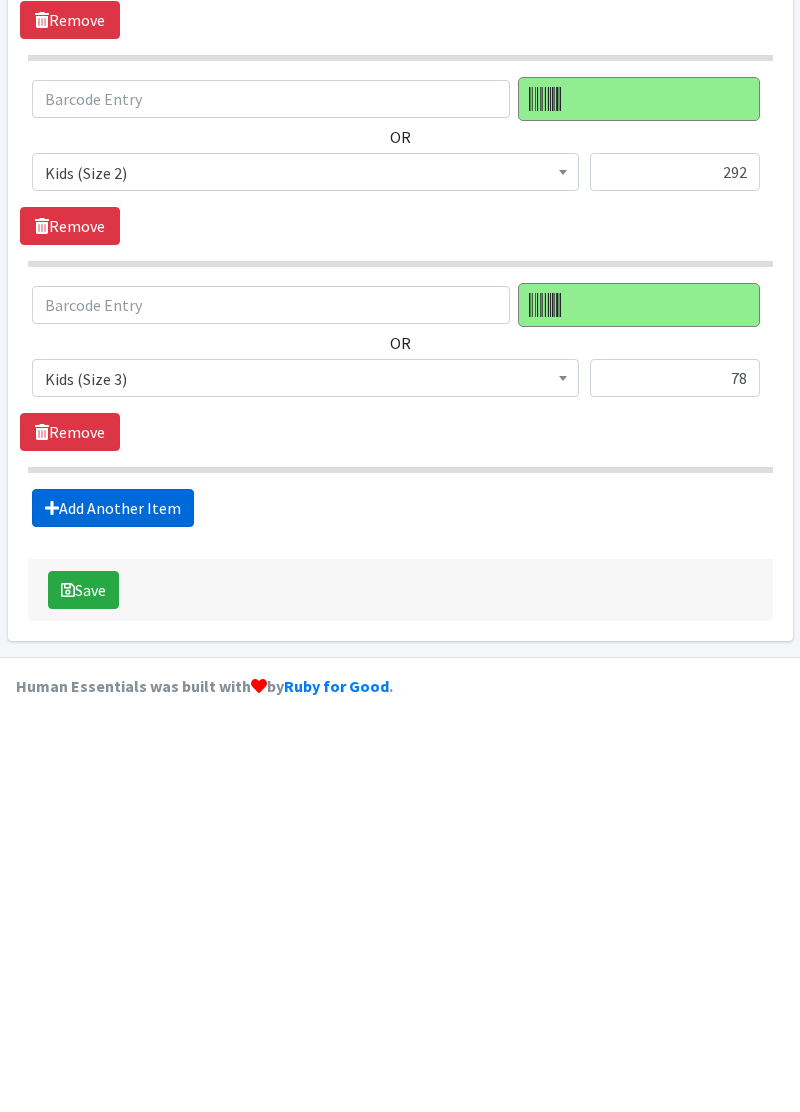 click on "Add Another Item" at bounding box center [113, 920] 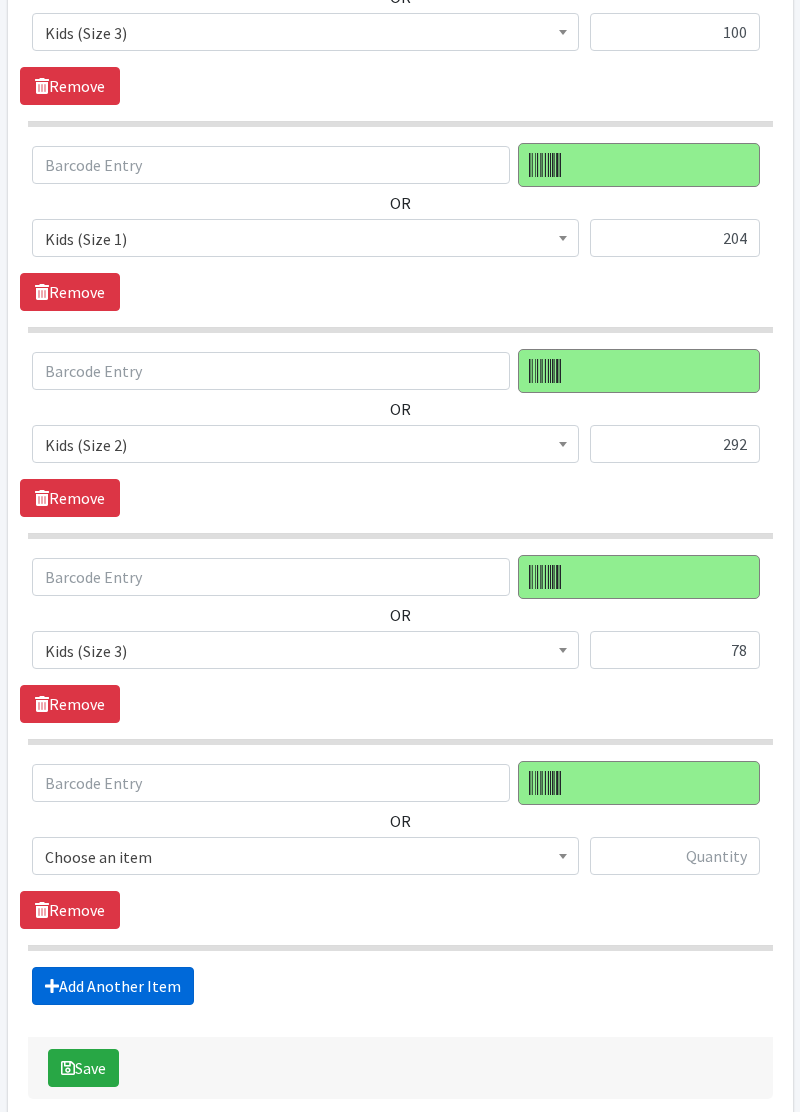 scroll, scrollTop: 3693, scrollLeft: 0, axis: vertical 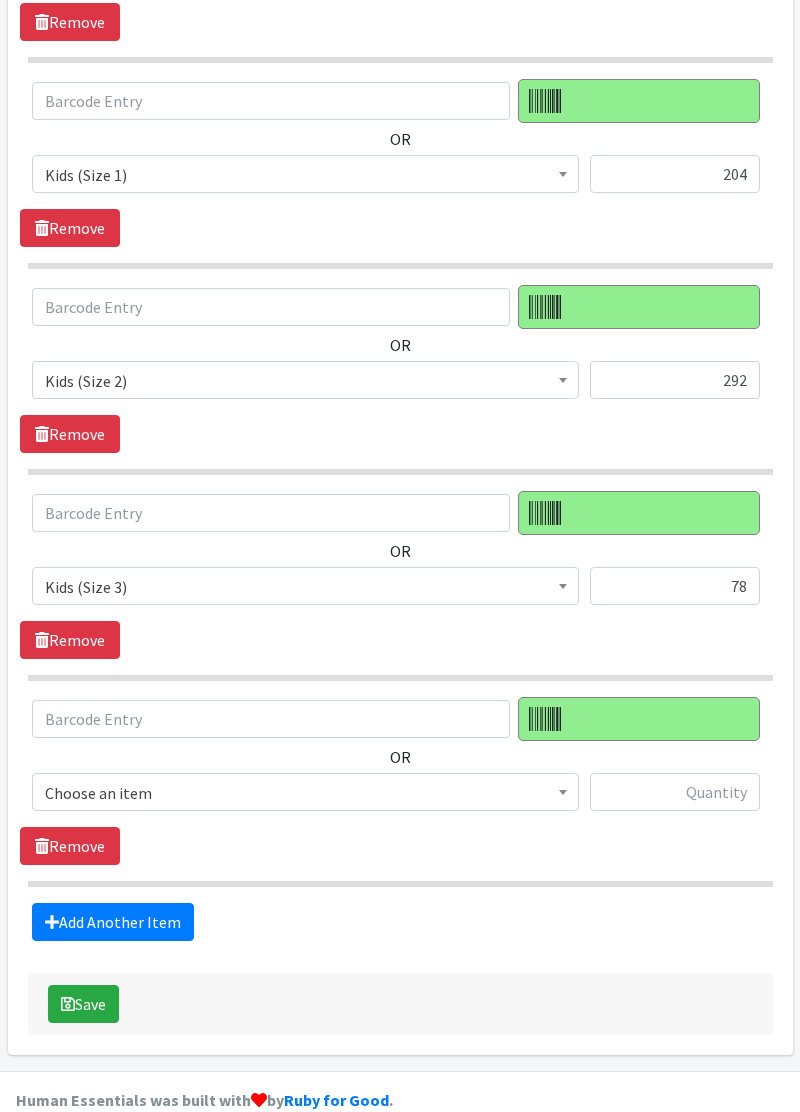 click at bounding box center [563, 789] 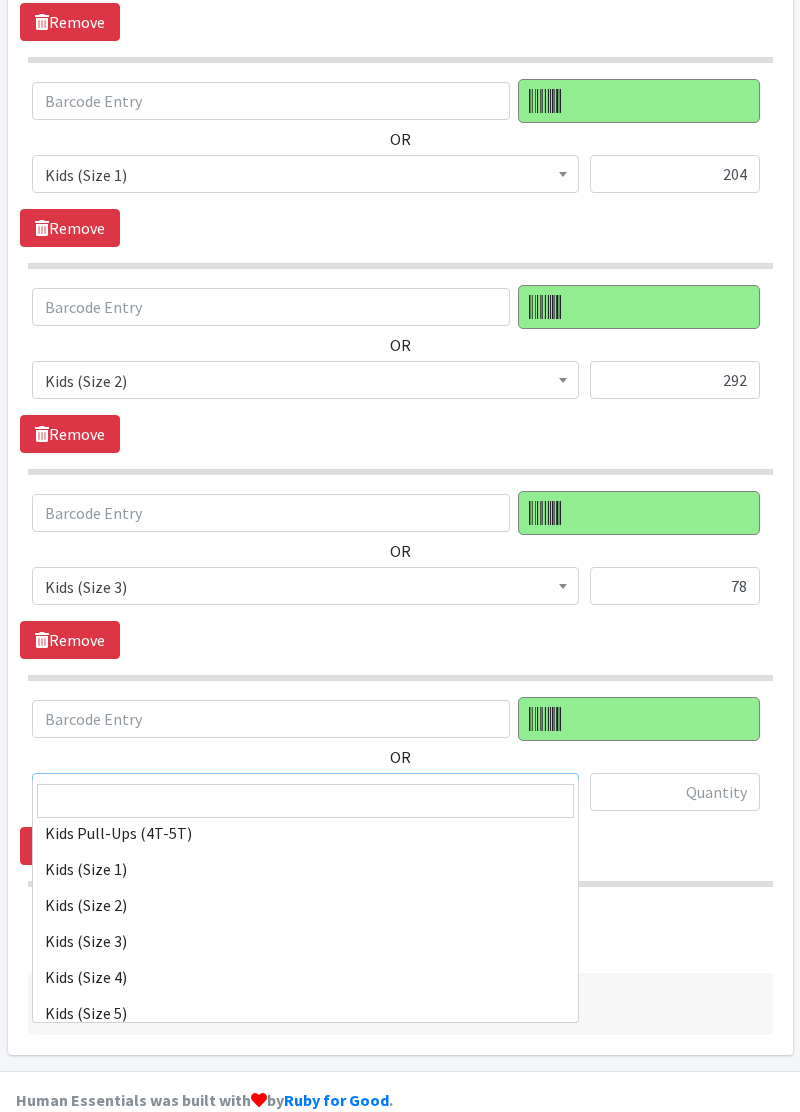 scroll, scrollTop: 210, scrollLeft: 0, axis: vertical 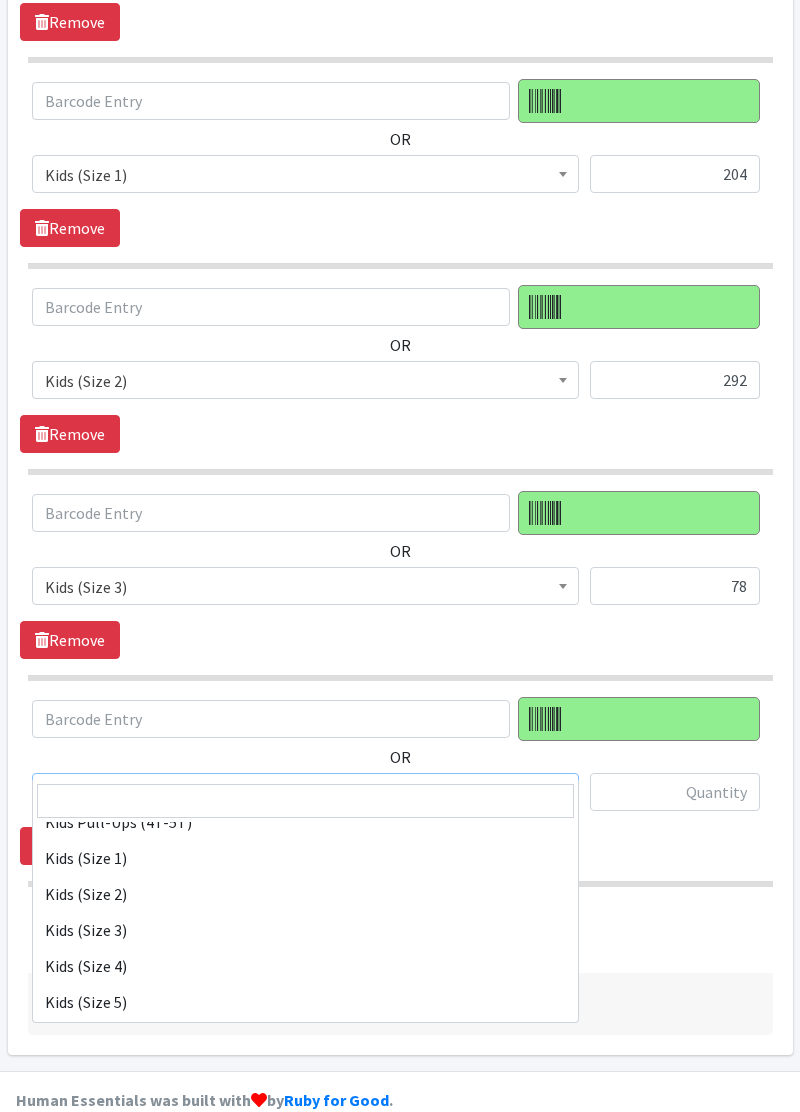 select on "11361" 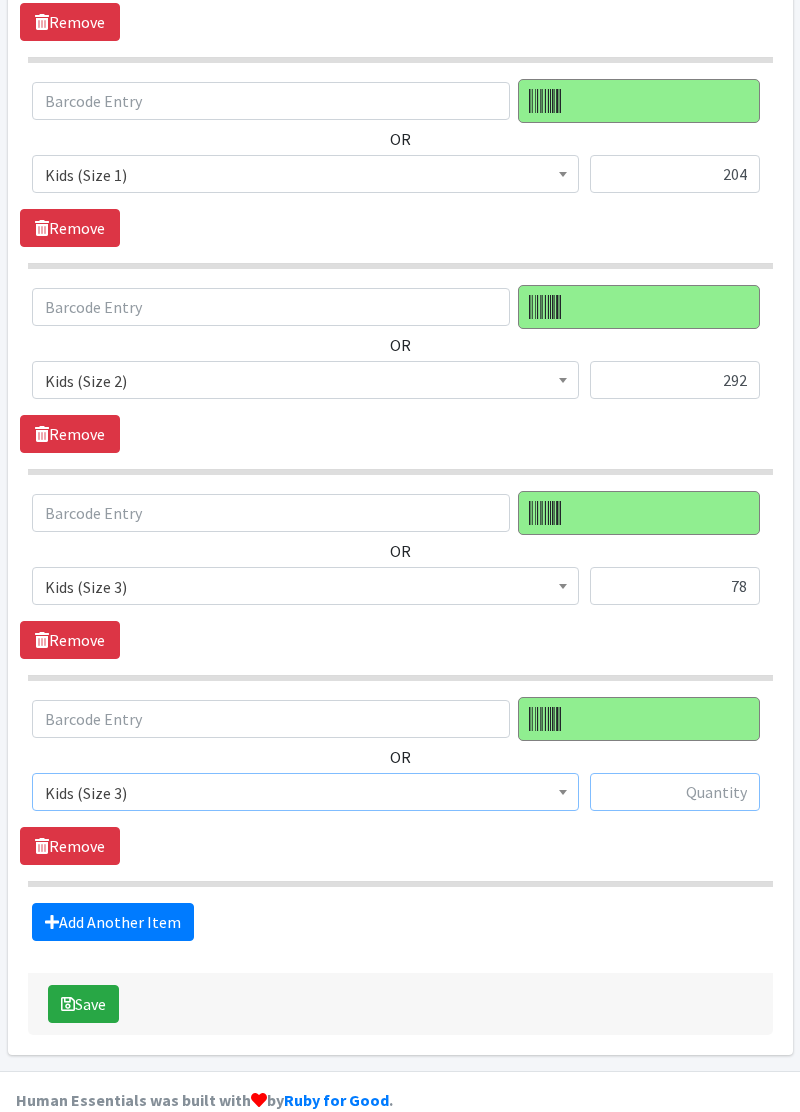 click at bounding box center [675, 792] 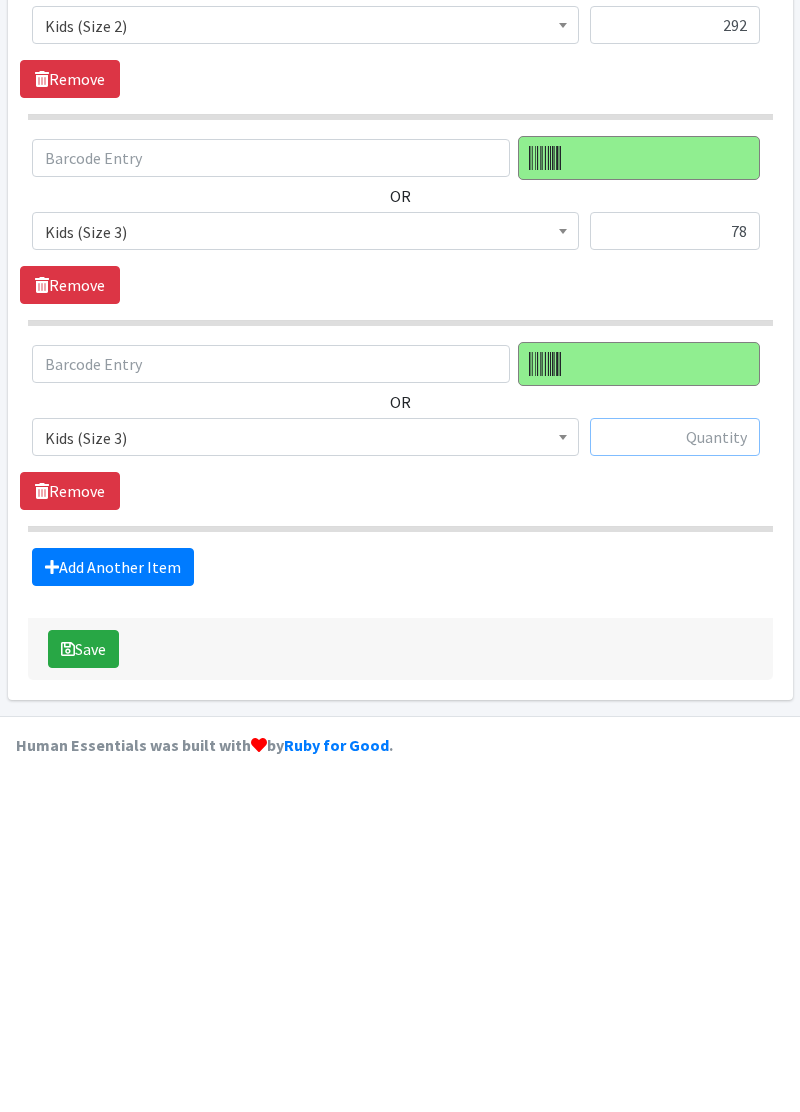scroll, scrollTop: 3693, scrollLeft: 0, axis: vertical 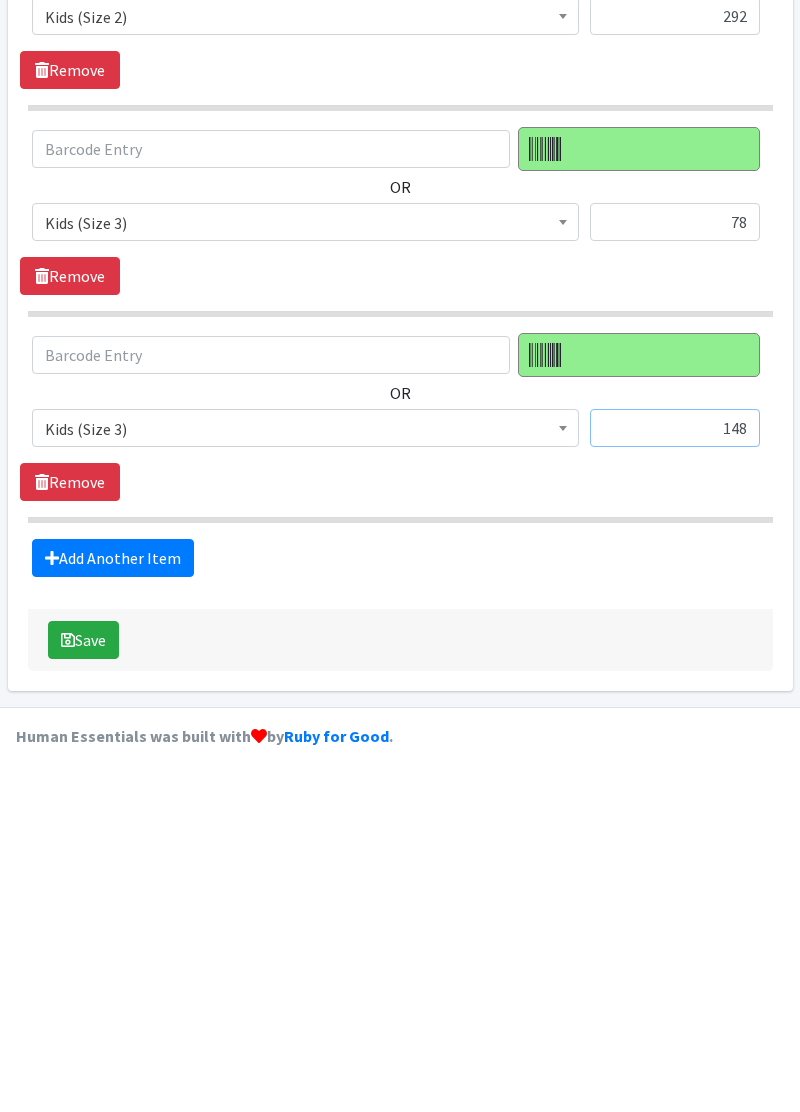 type on "148" 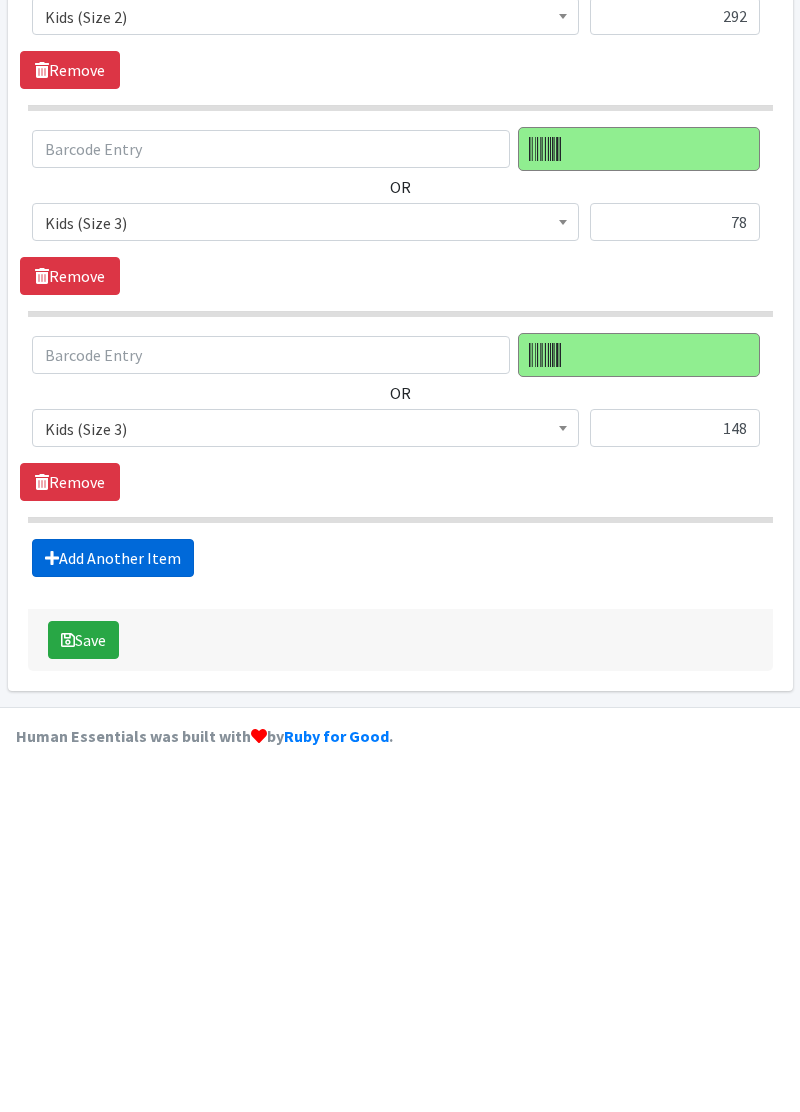 click on "Add Another Item" at bounding box center [113, 922] 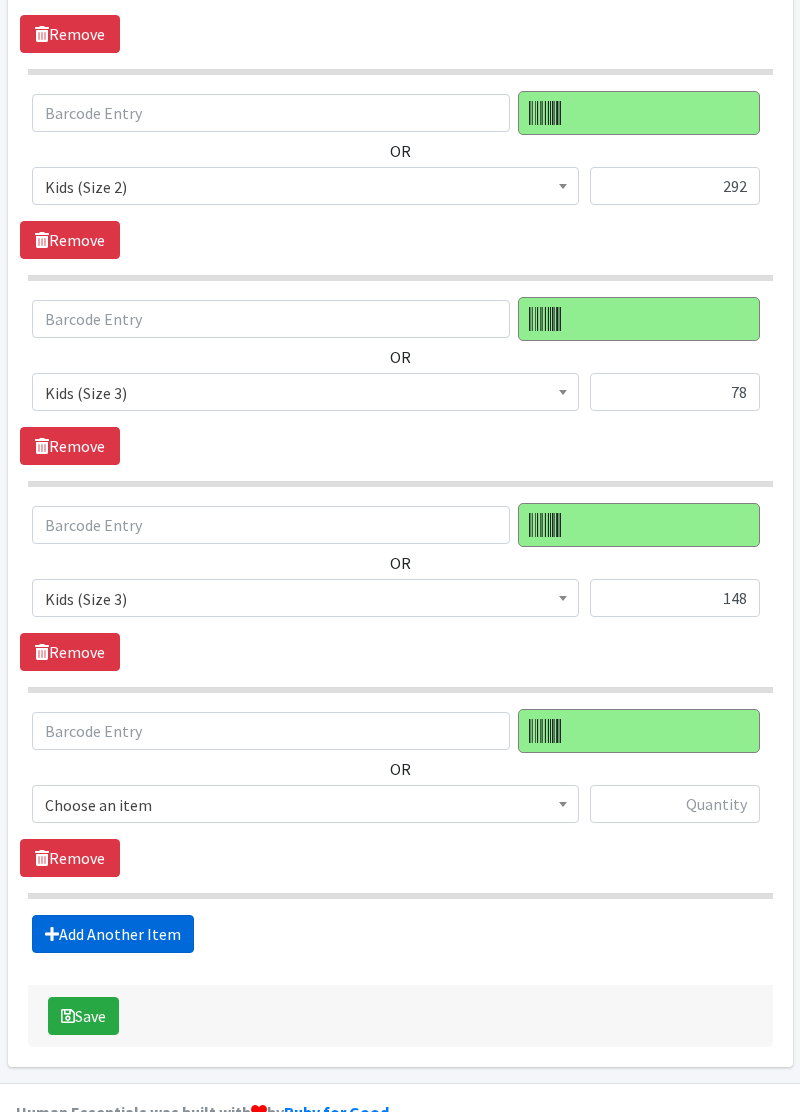 scroll, scrollTop: 3898, scrollLeft: 0, axis: vertical 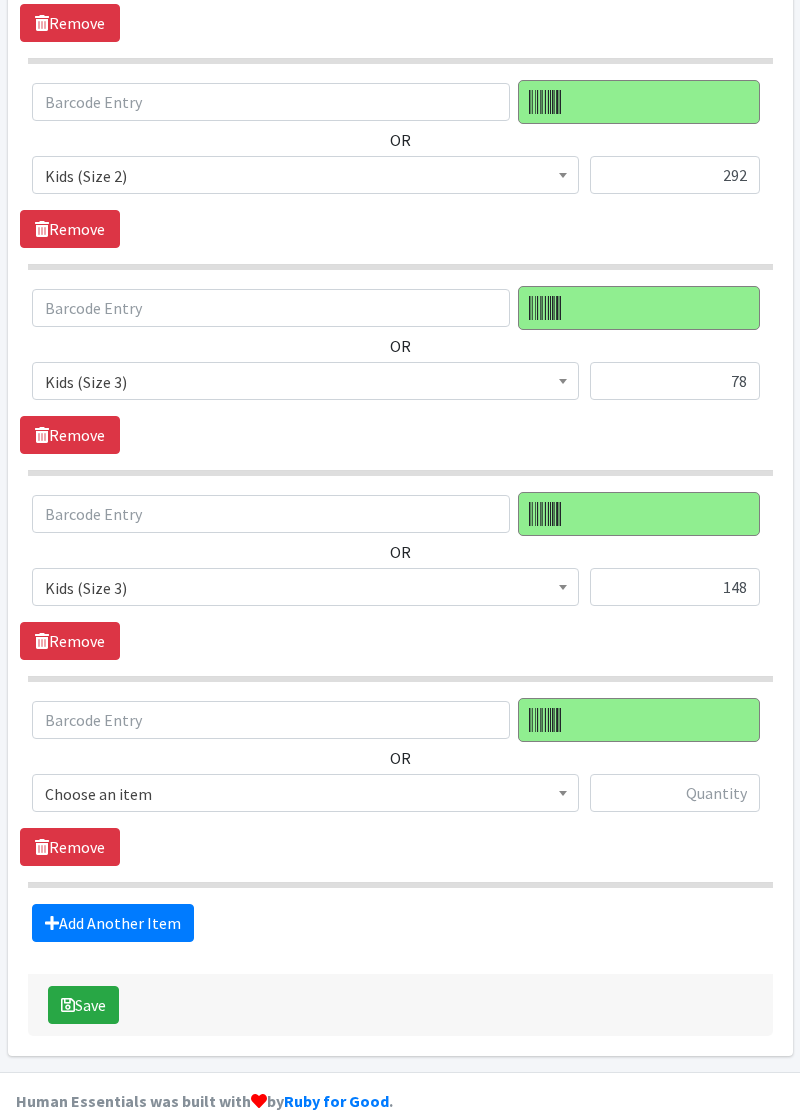 click on "Choose an item" at bounding box center (305, 794) 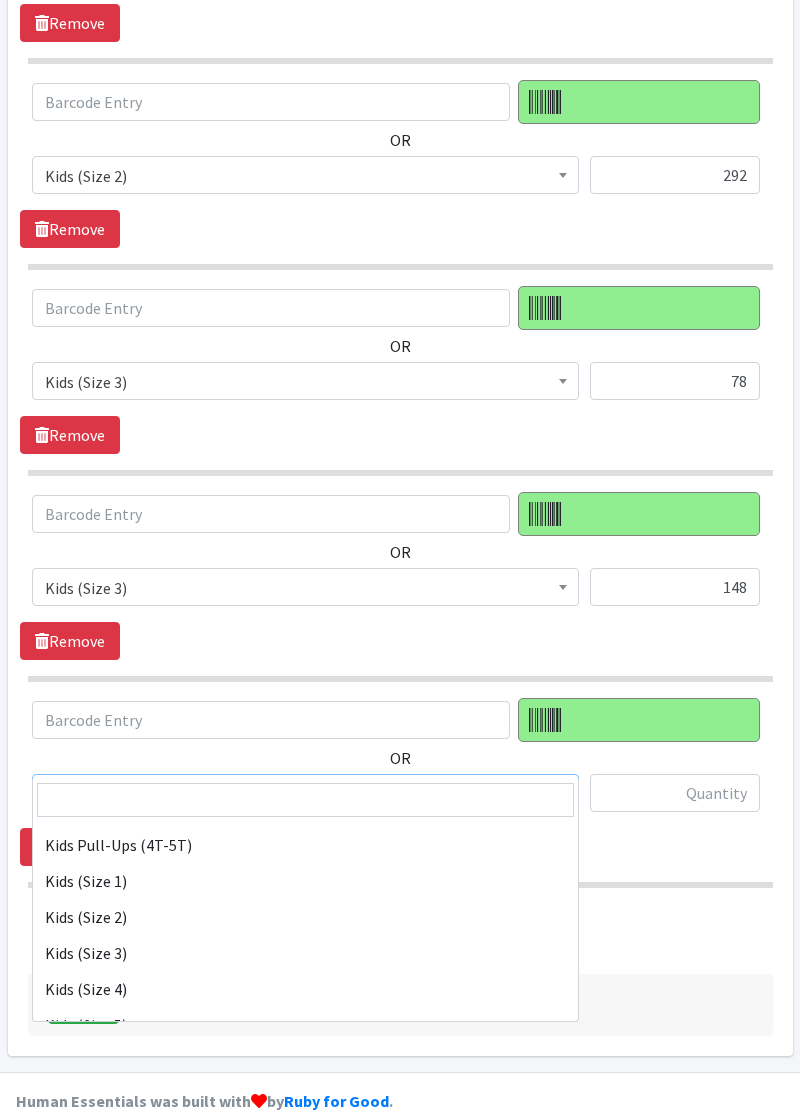 scroll, scrollTop: 188, scrollLeft: 0, axis: vertical 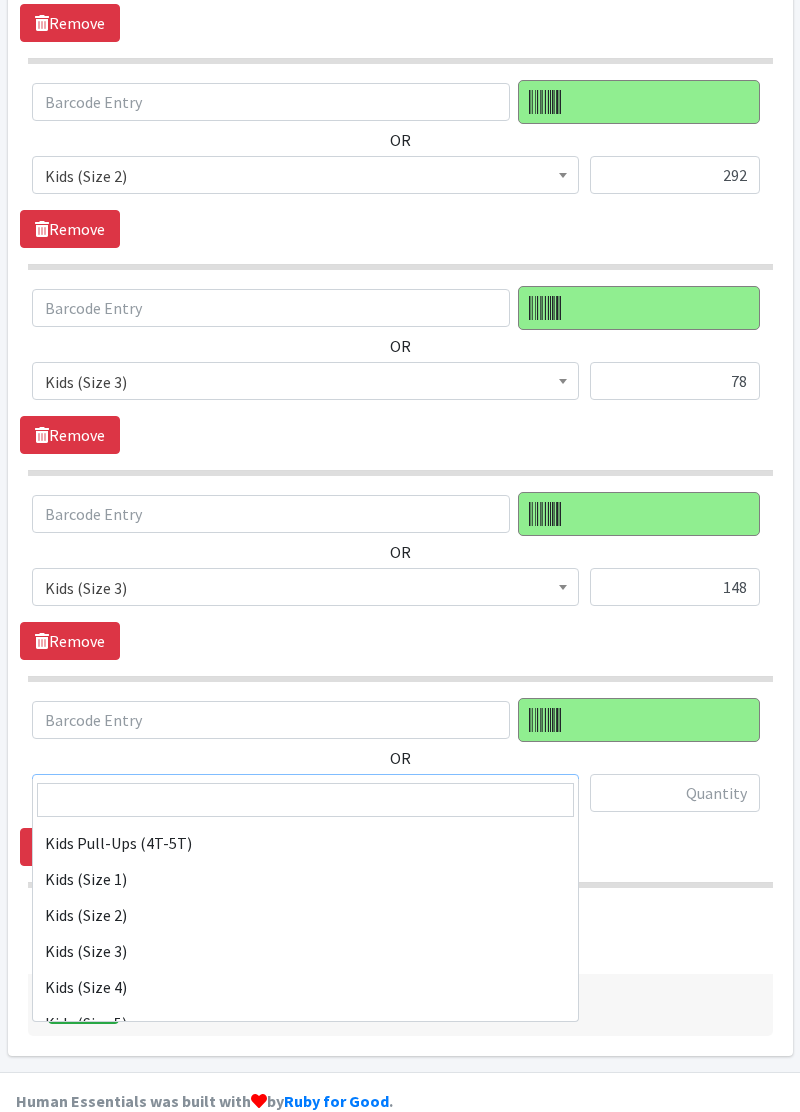 select on "11361" 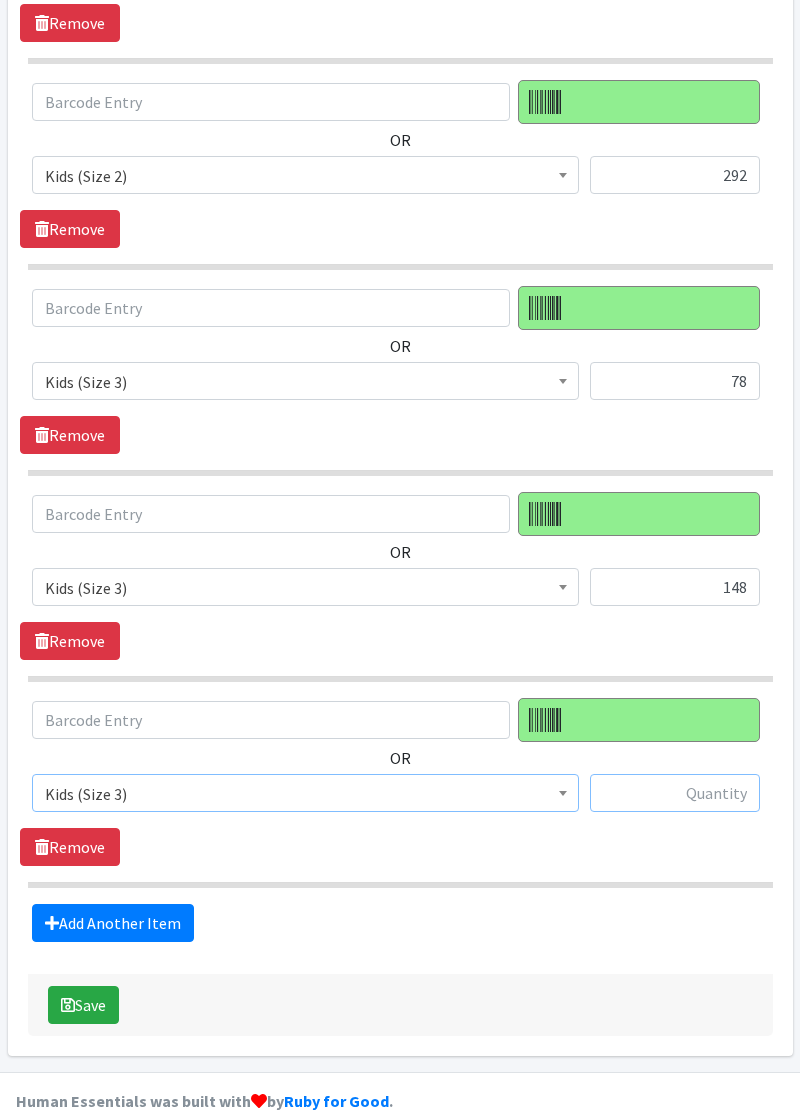 click at bounding box center [675, 793] 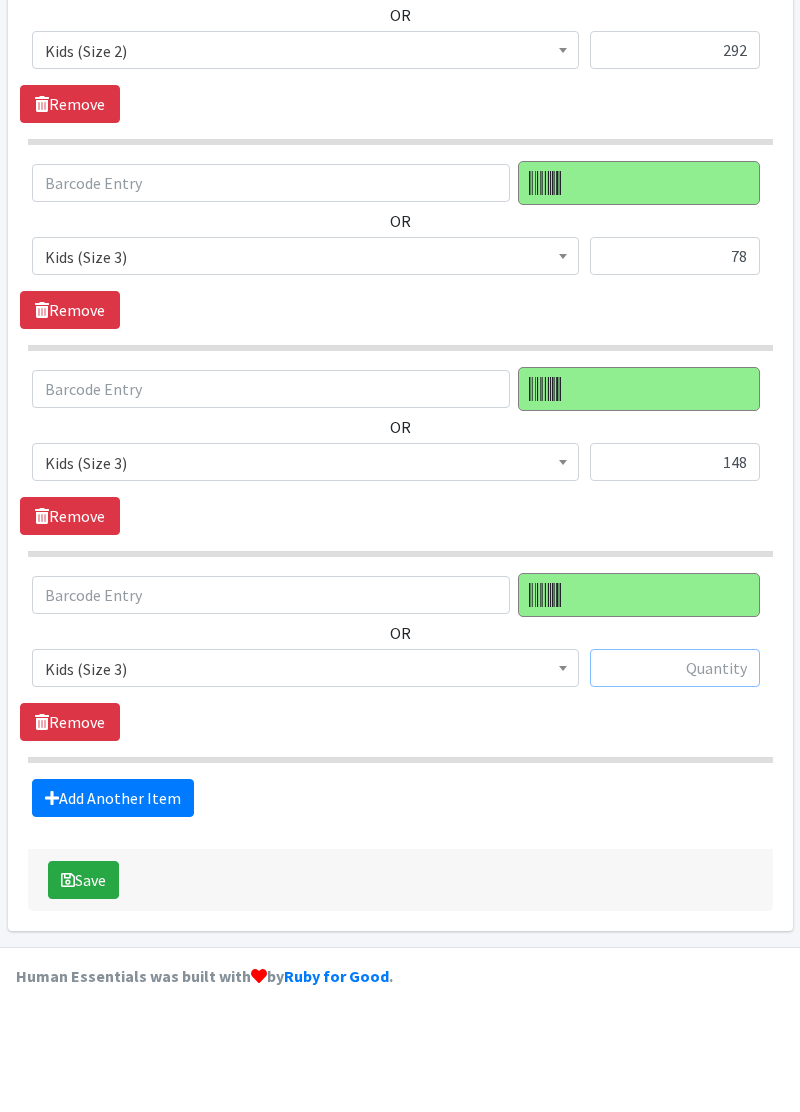 scroll, scrollTop: 3898, scrollLeft: 0, axis: vertical 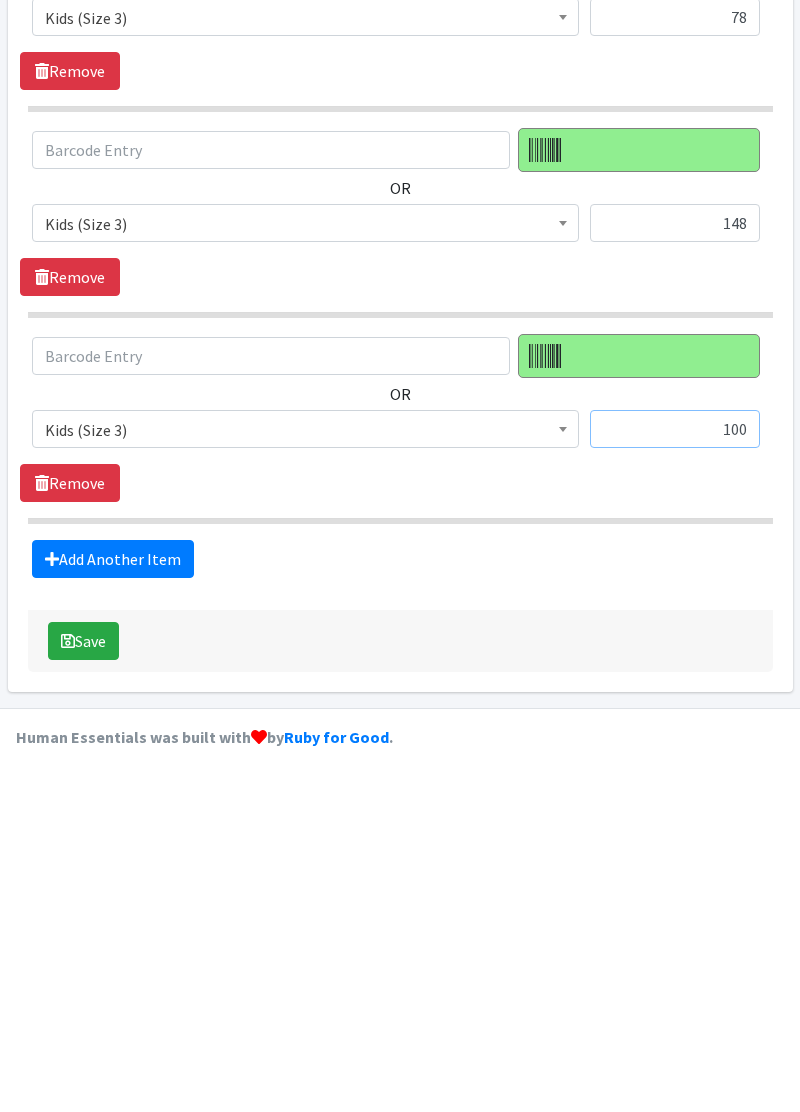 type on "100" 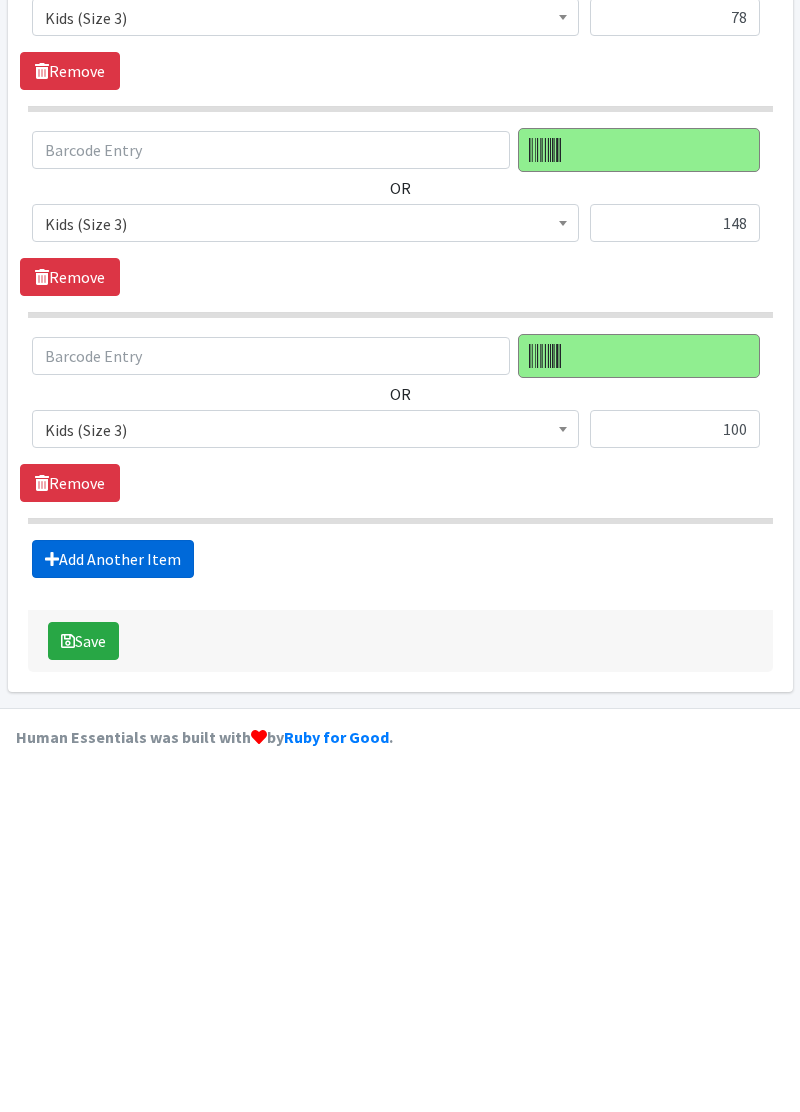 click on "Add Another Item" at bounding box center [113, 923] 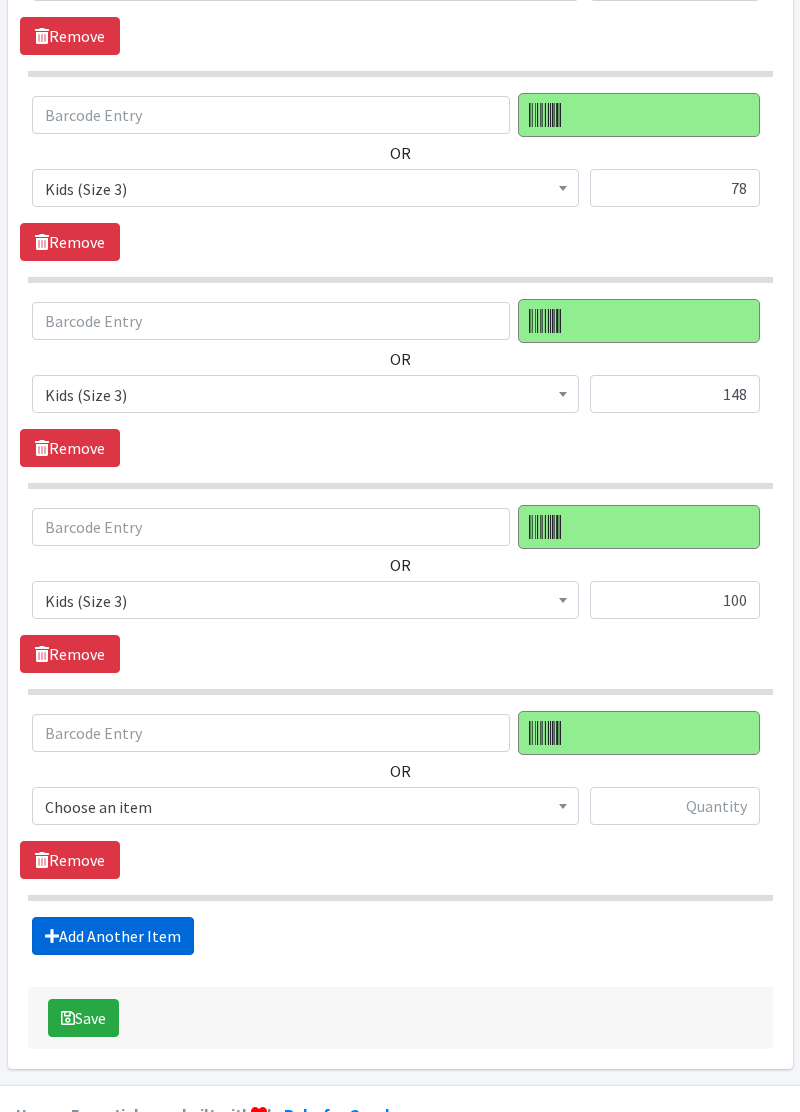 scroll, scrollTop: 4102, scrollLeft: 0, axis: vertical 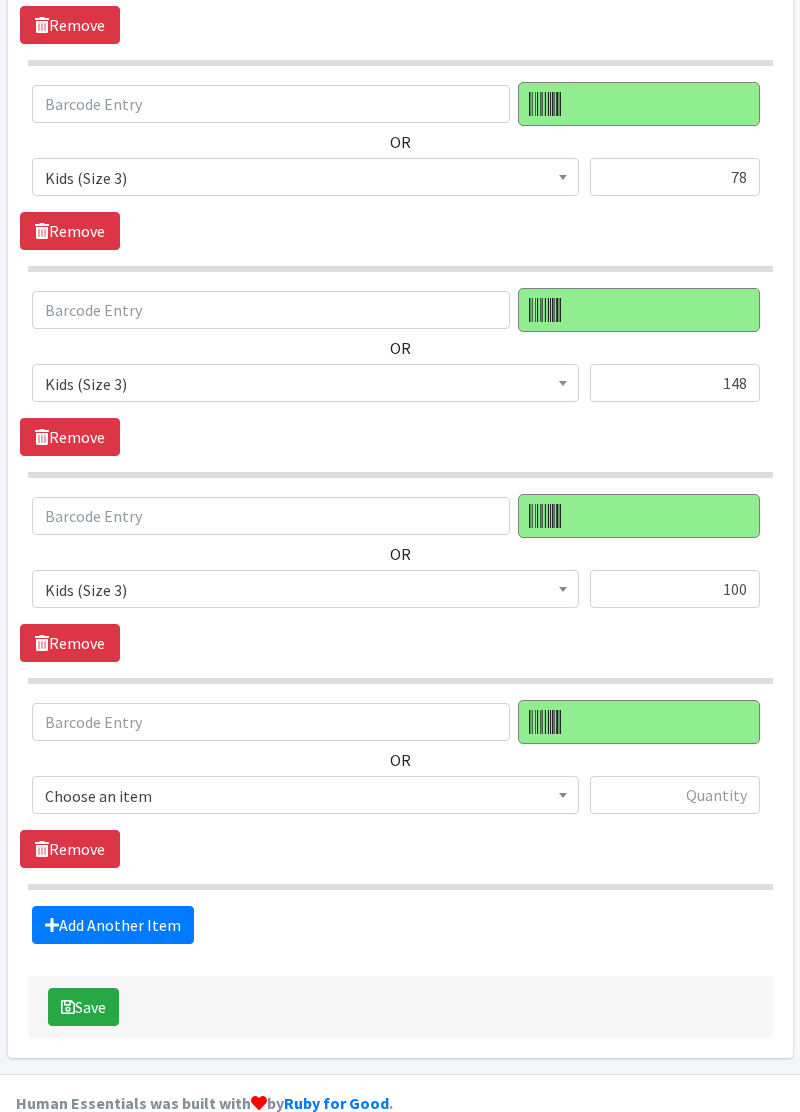 click on "Choose an item" at bounding box center [305, 796] 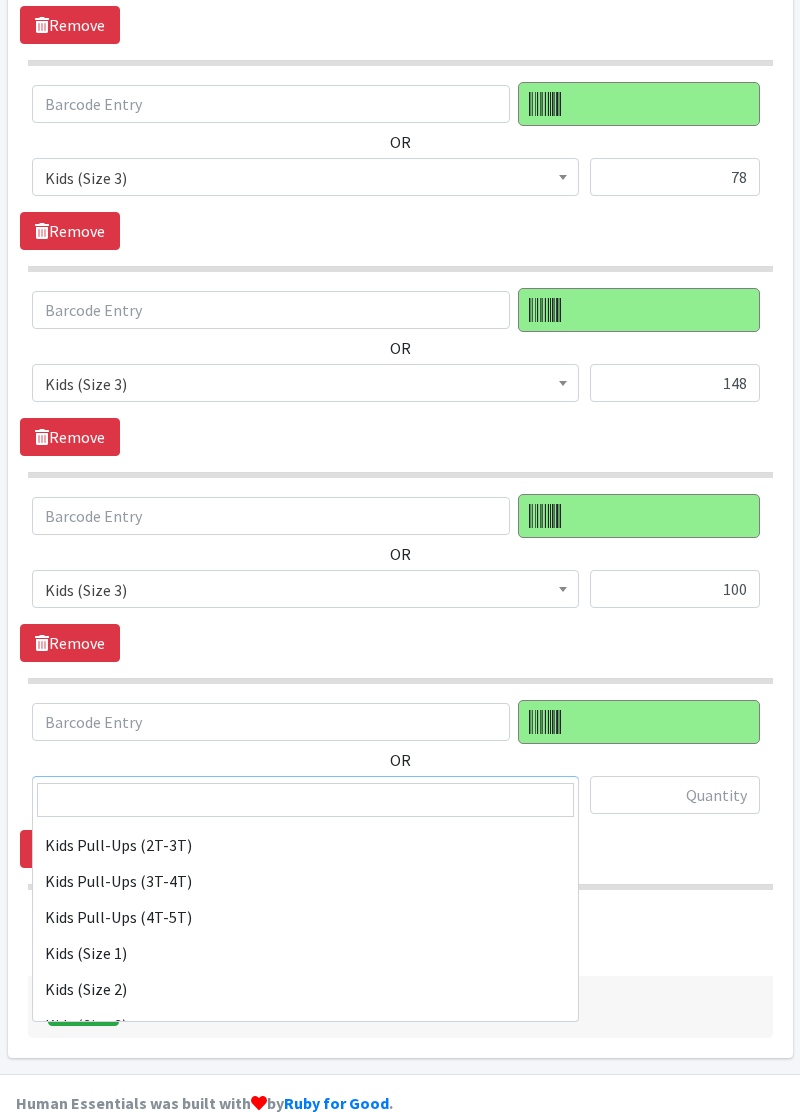 scroll, scrollTop: 147, scrollLeft: 0, axis: vertical 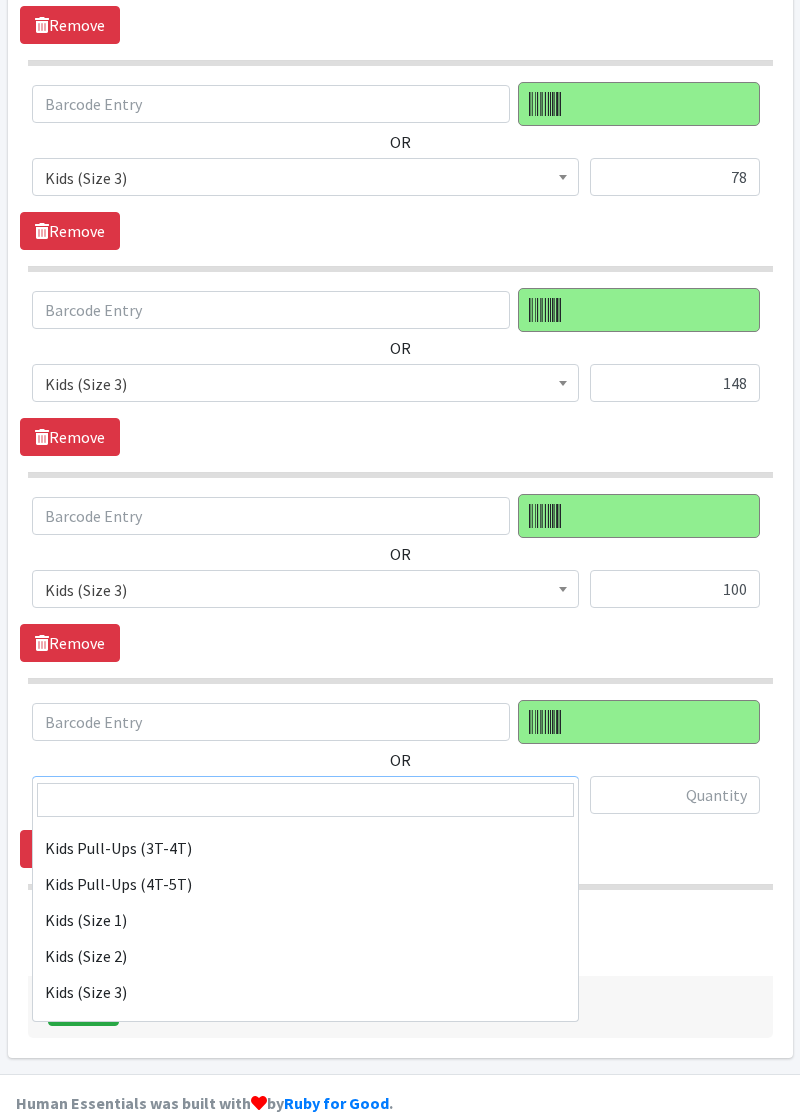 select on "11361" 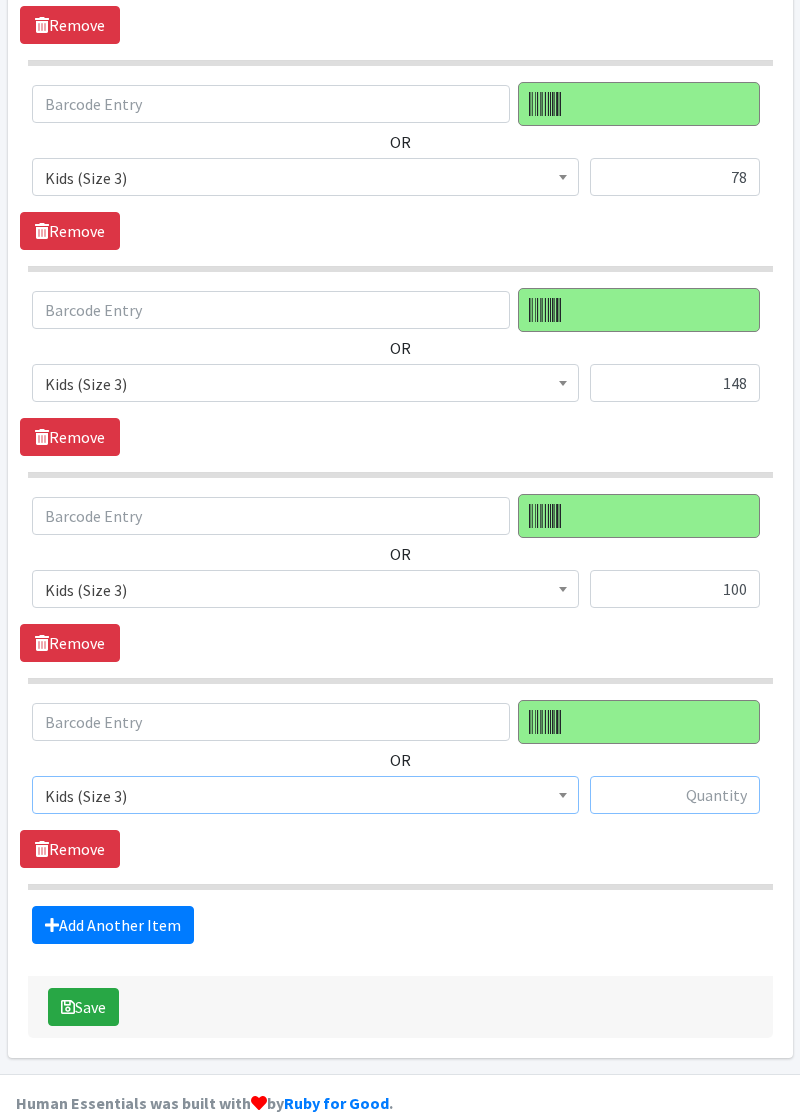 click at bounding box center [675, 795] 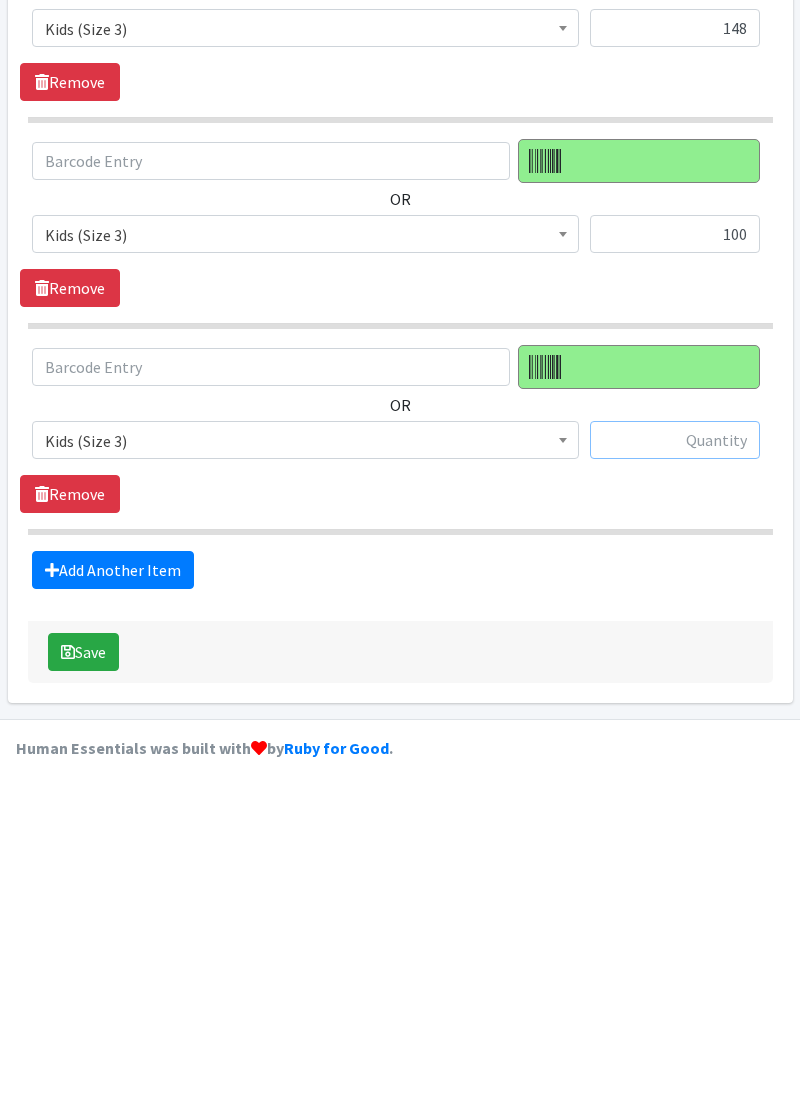 scroll, scrollTop: 4102, scrollLeft: 0, axis: vertical 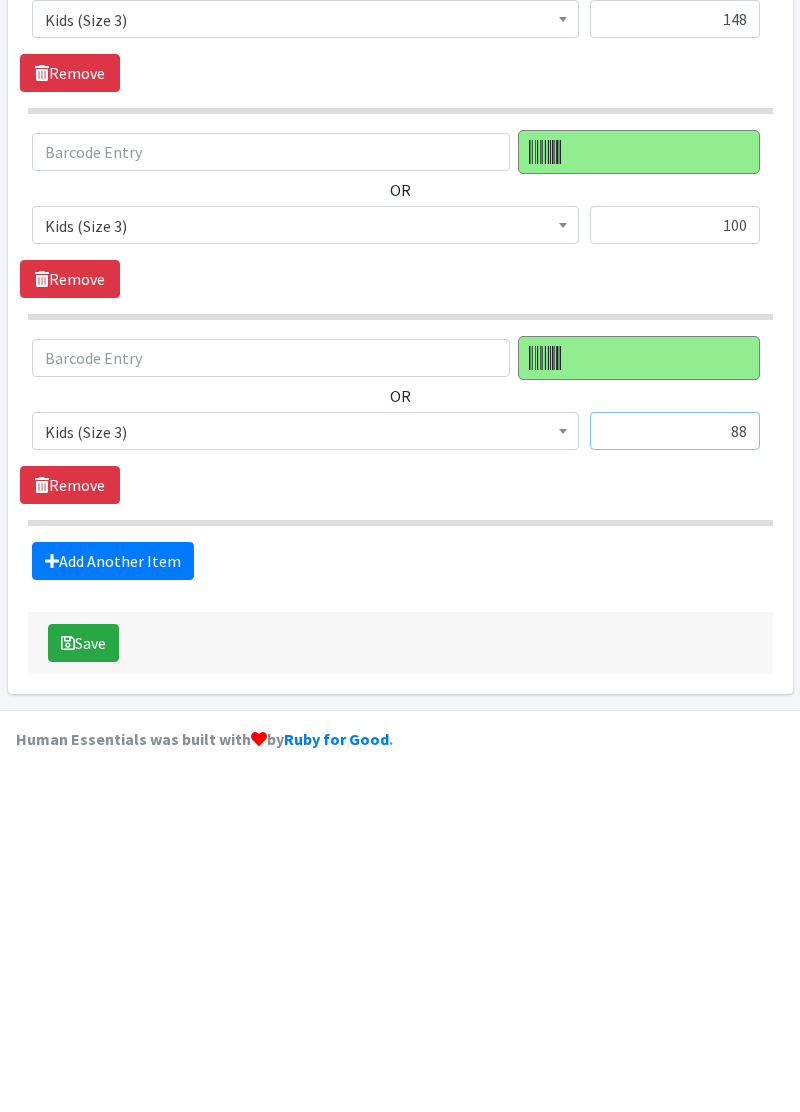 type on "88" 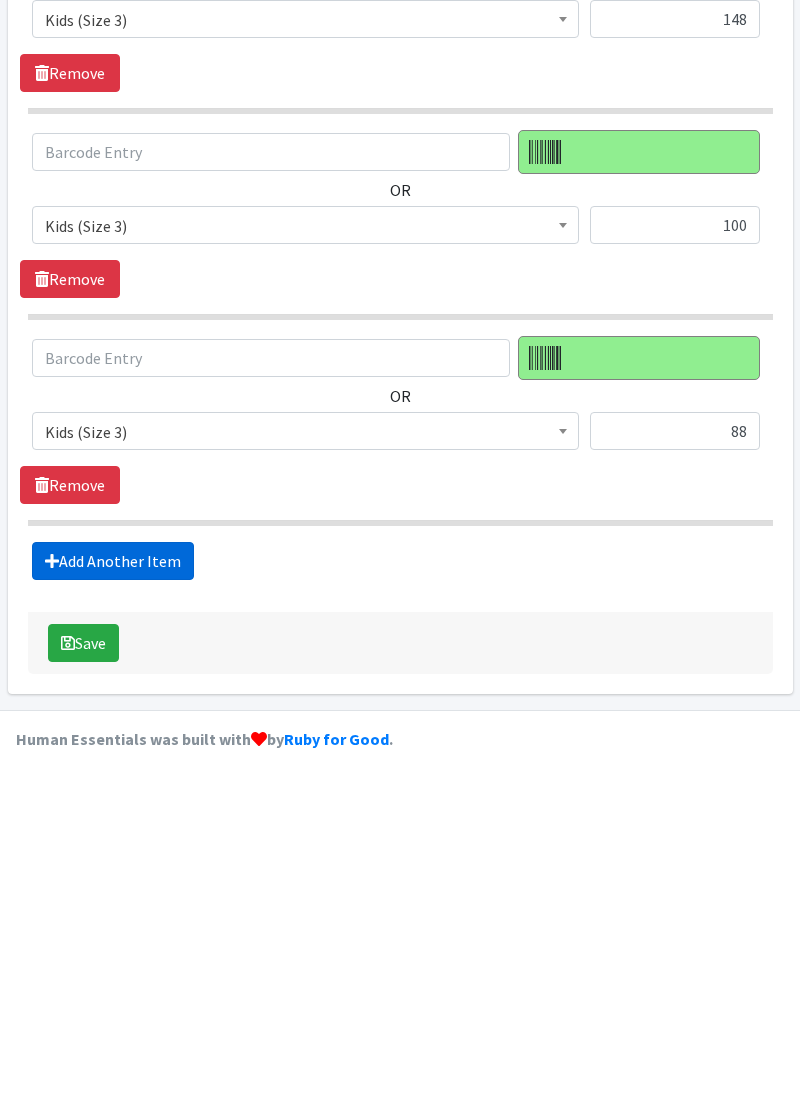 click on "Add Another Item" at bounding box center (113, 925) 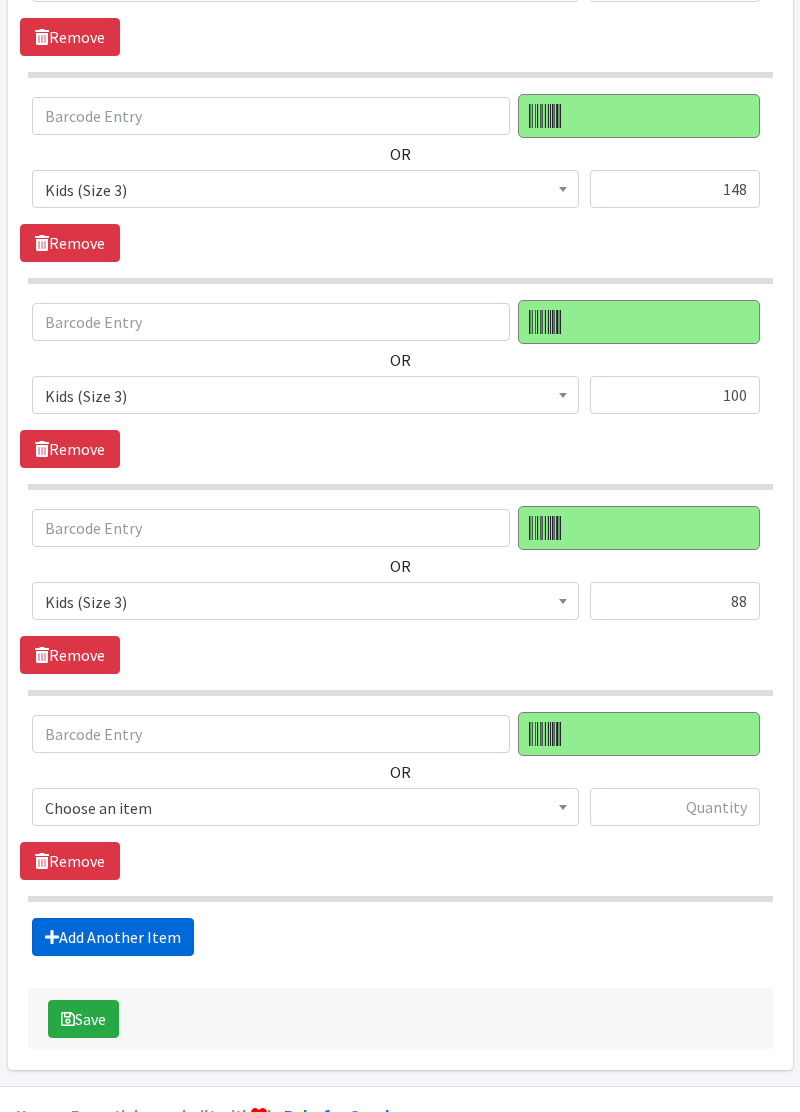 scroll, scrollTop: 4306, scrollLeft: 0, axis: vertical 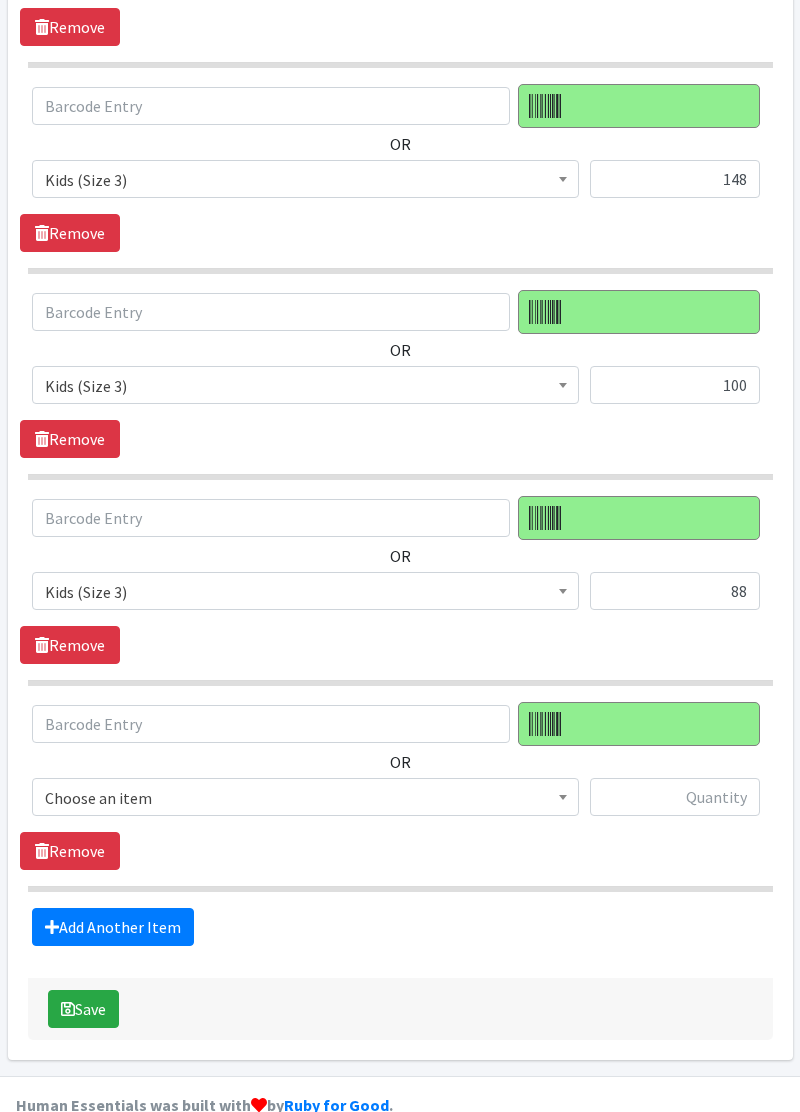 click at bounding box center (563, 794) 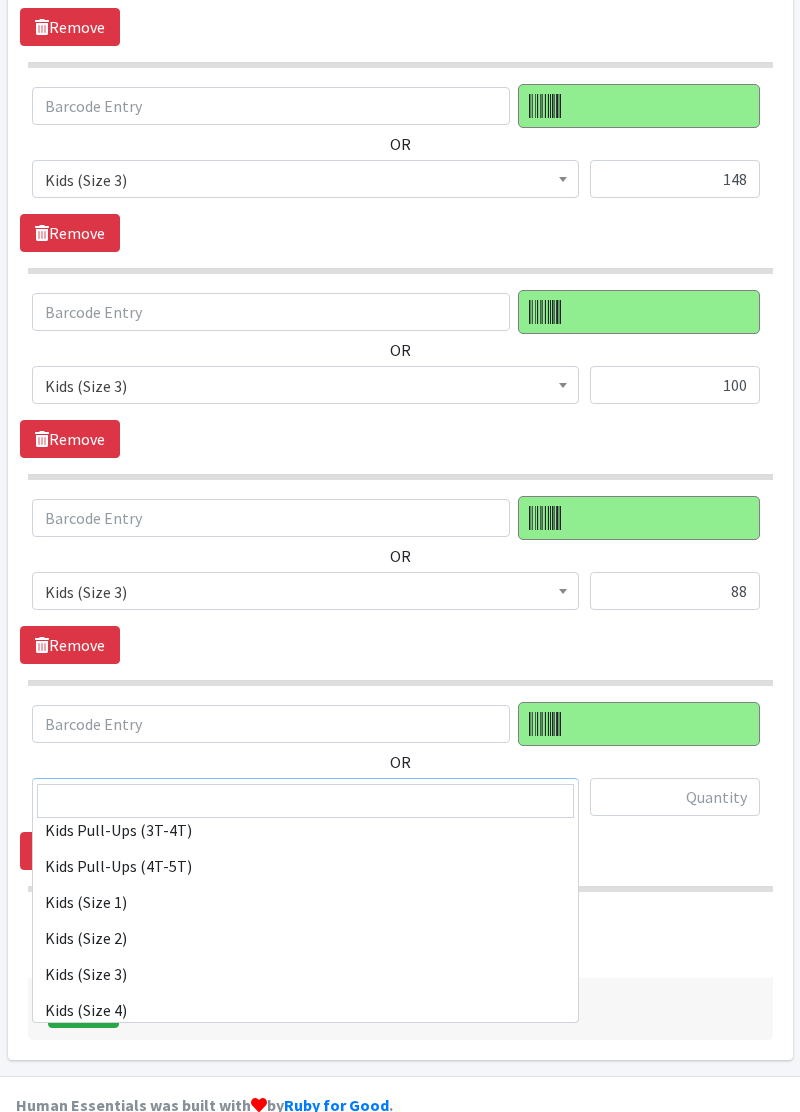 scroll, scrollTop: 175, scrollLeft: 0, axis: vertical 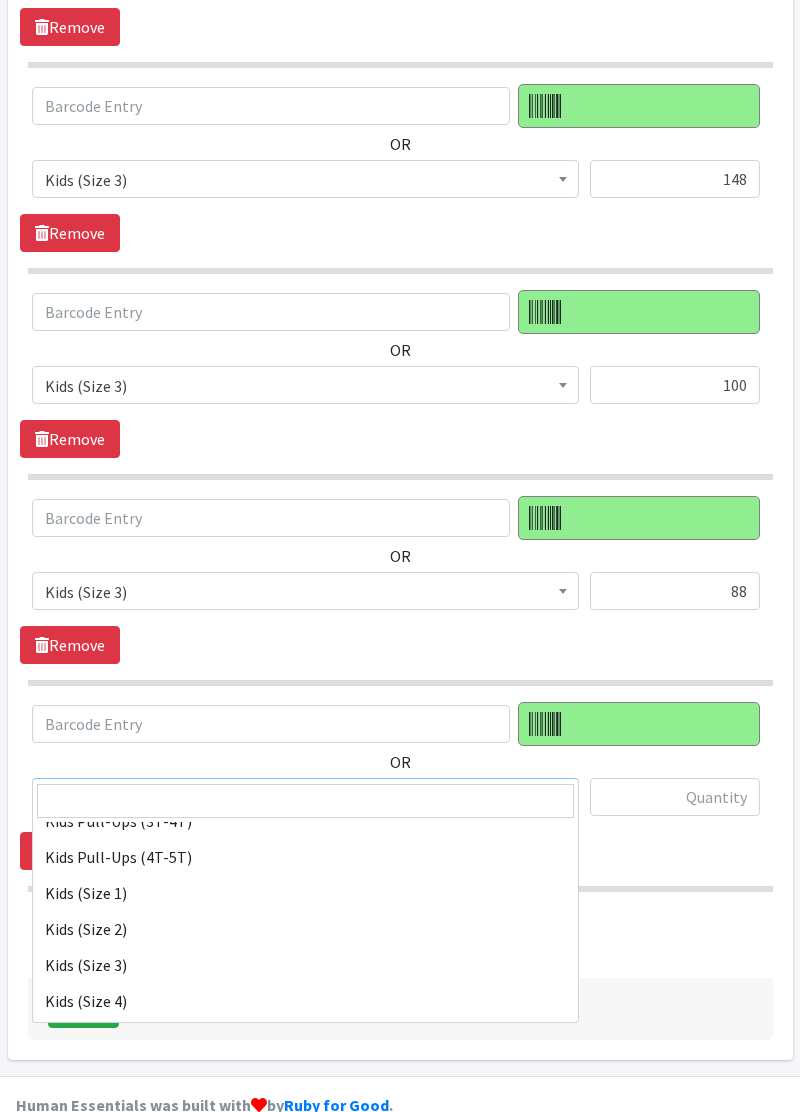 select on "11361" 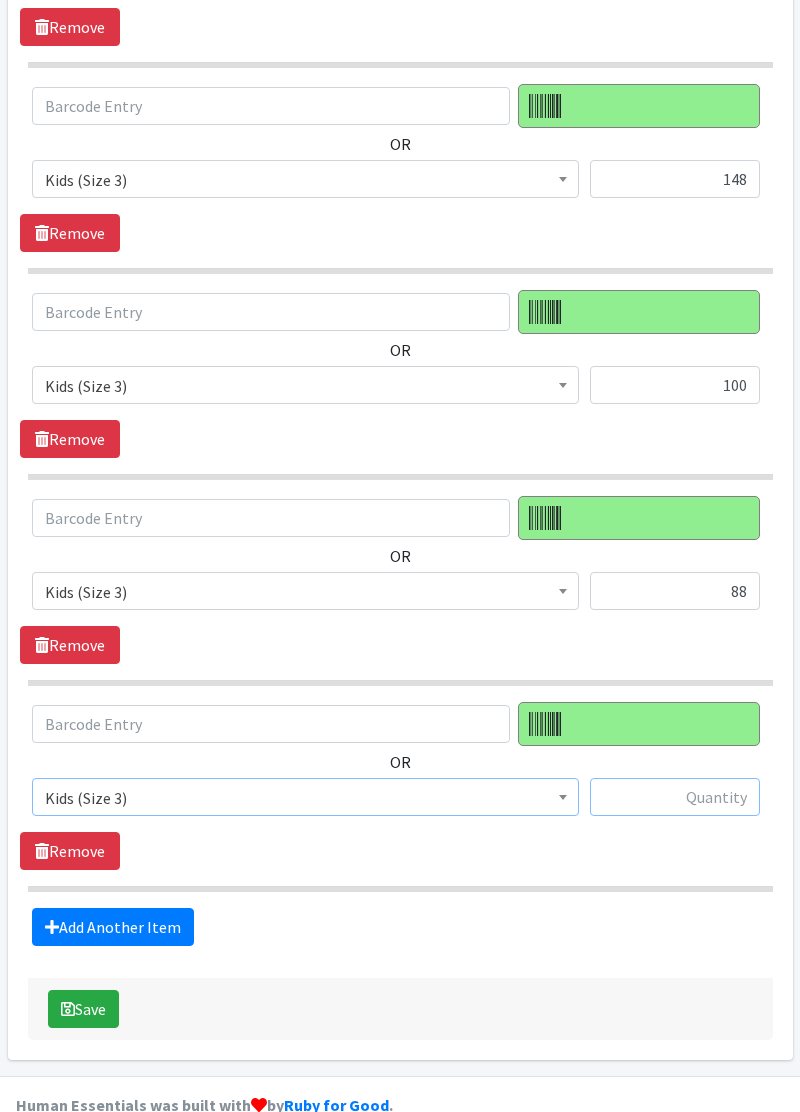 click at bounding box center (675, 797) 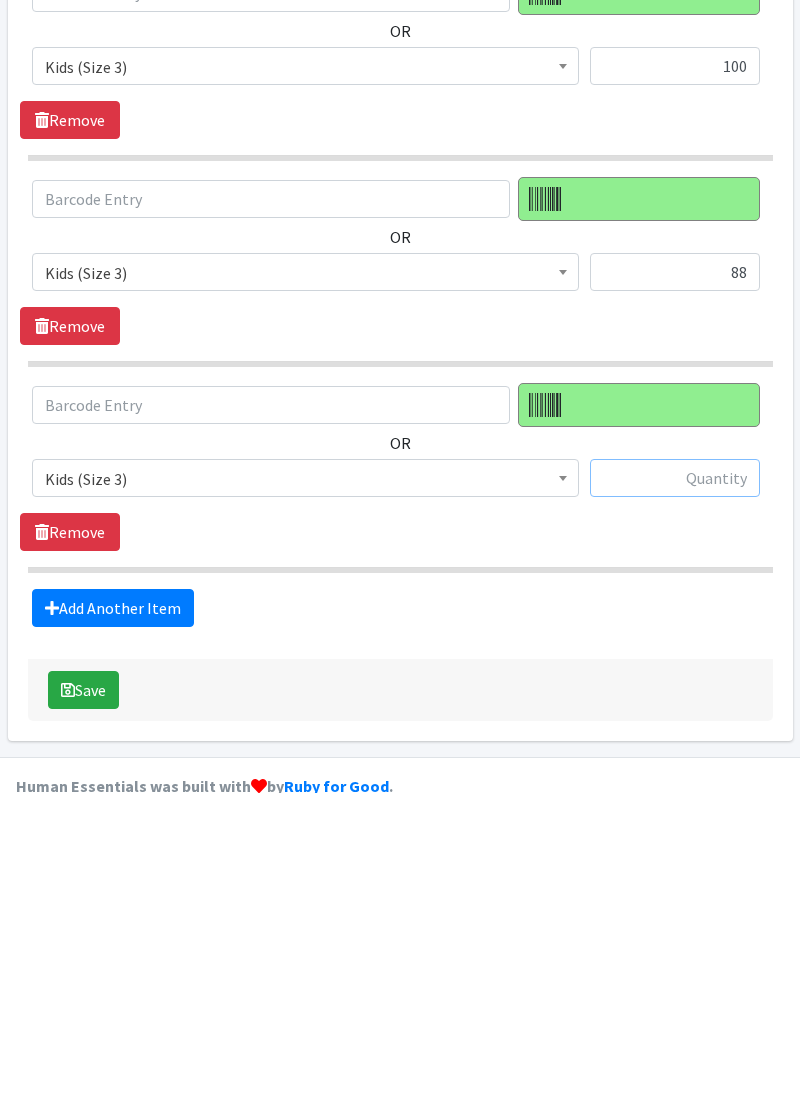 scroll, scrollTop: 4306, scrollLeft: 0, axis: vertical 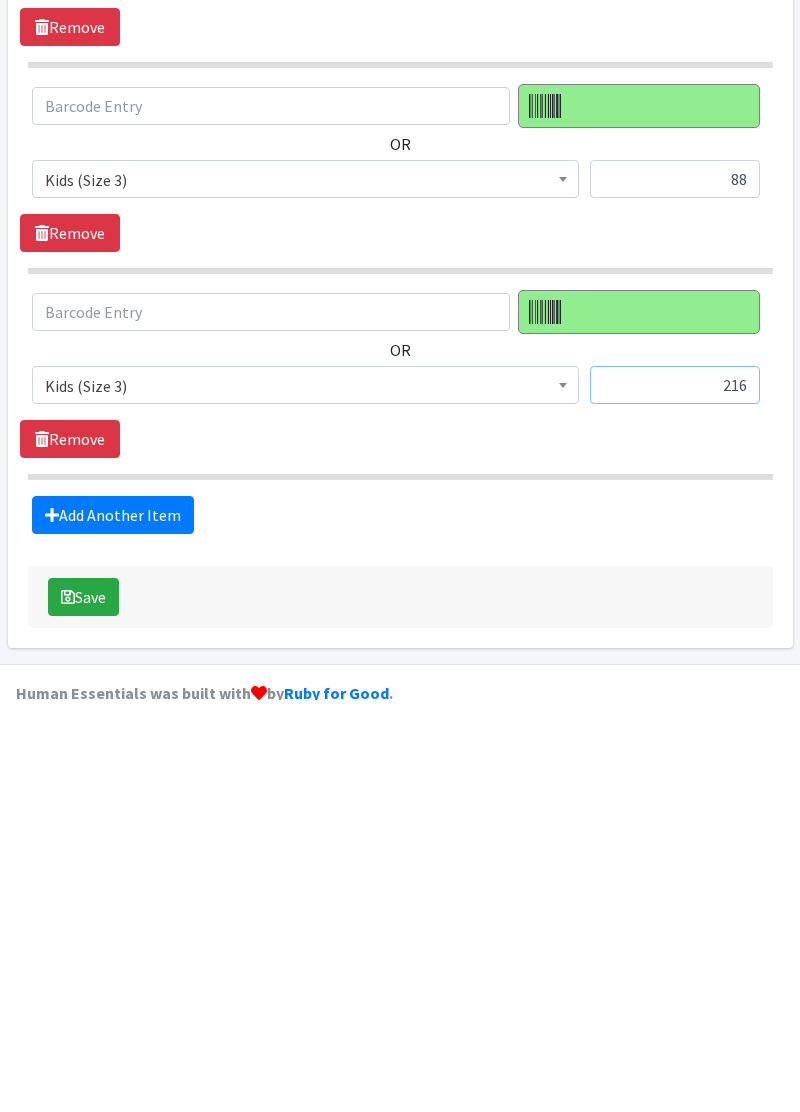 type on "216" 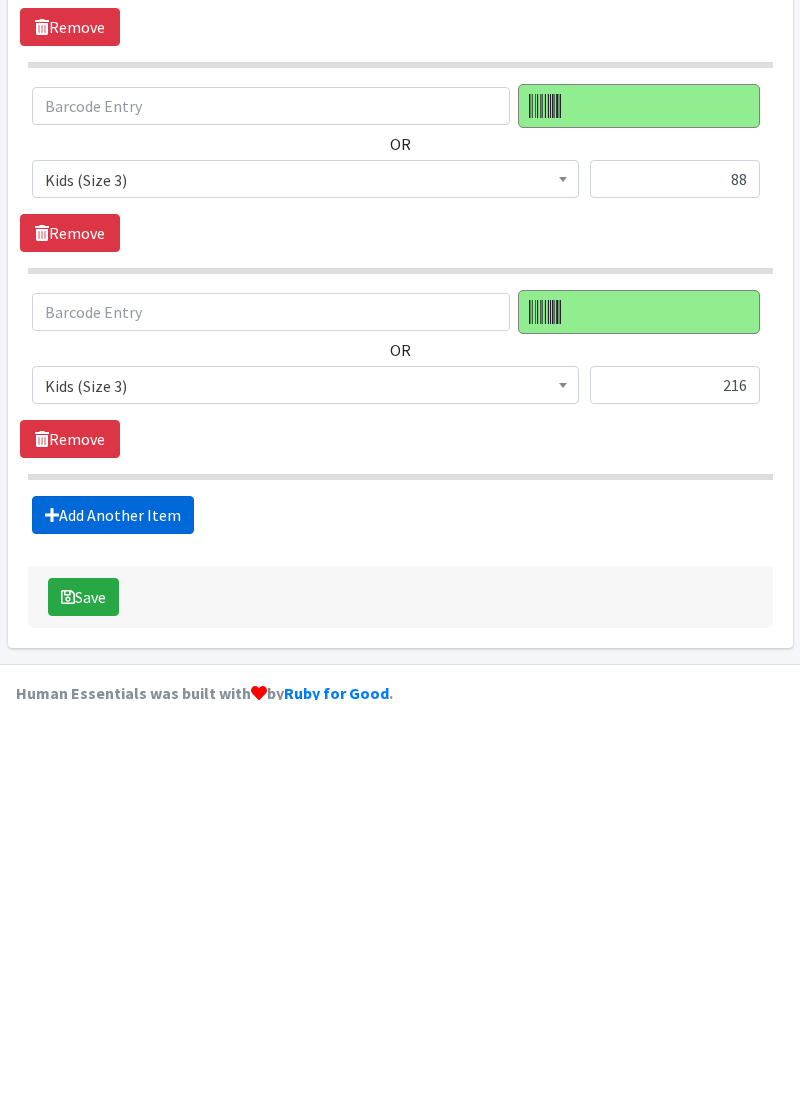 click on "Add Another Item" at bounding box center [113, 927] 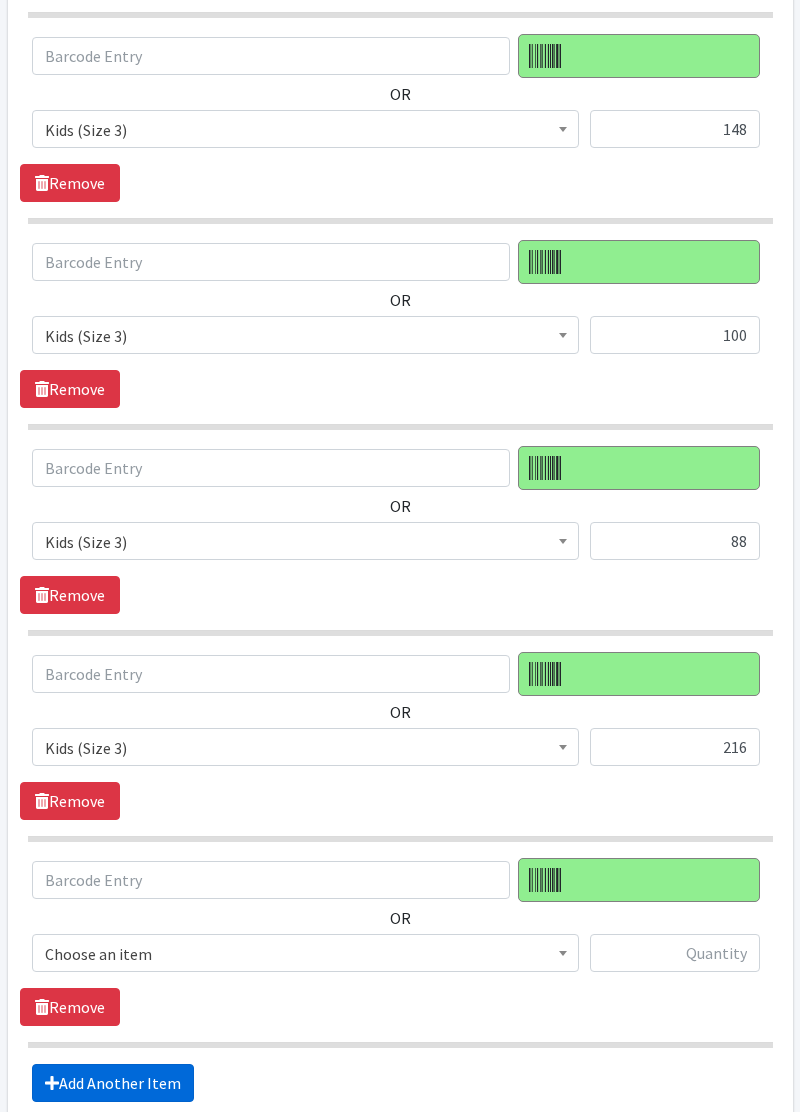 scroll, scrollTop: 4510, scrollLeft: 0, axis: vertical 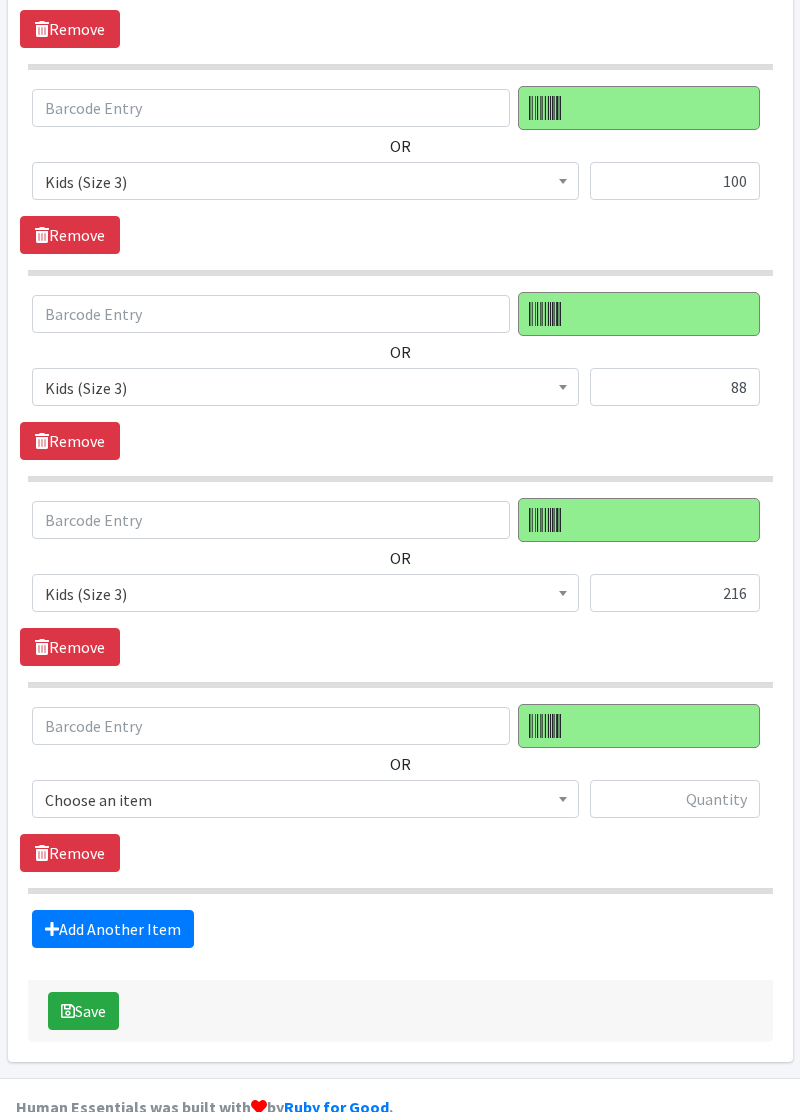 click on "Choose an item" at bounding box center (305, 800) 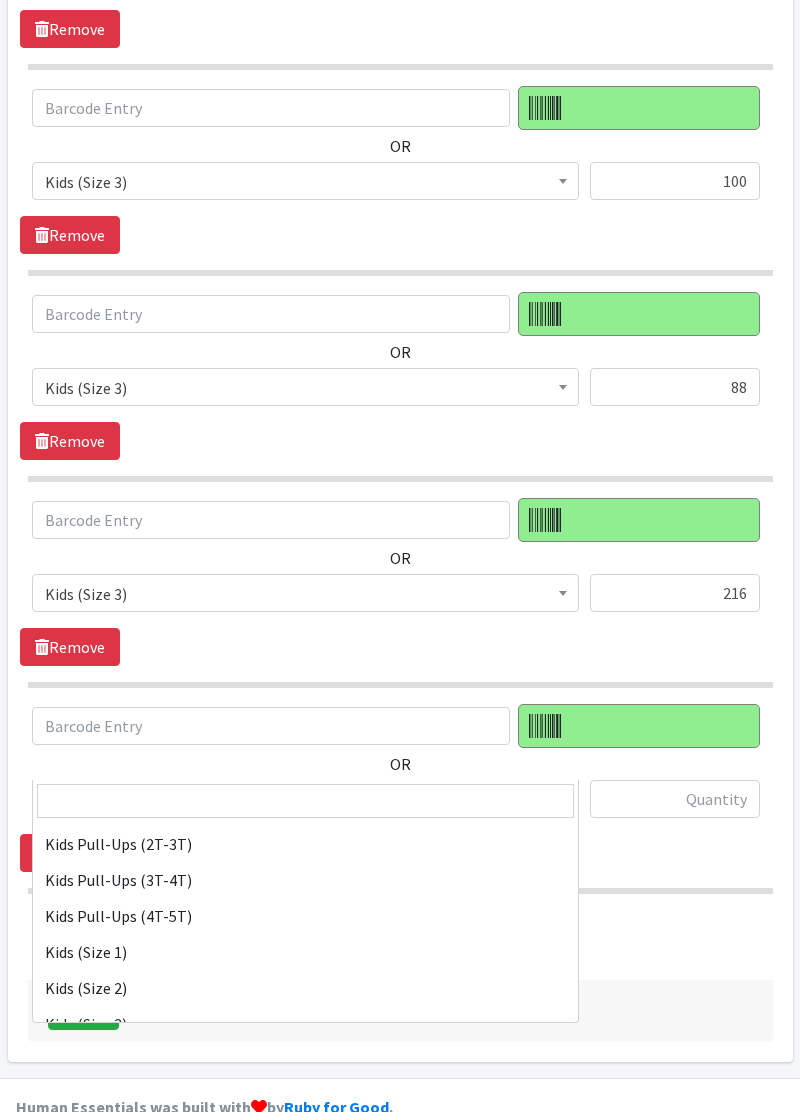 scroll, scrollTop: 131, scrollLeft: 0, axis: vertical 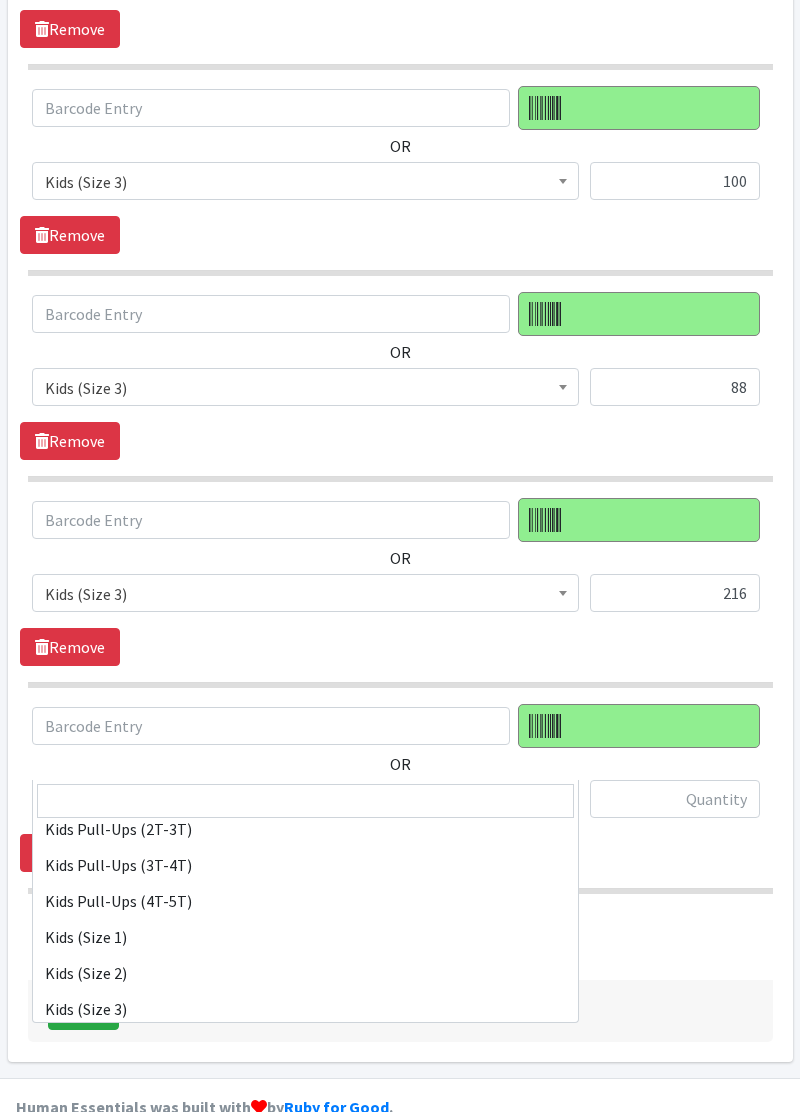 select on "11350" 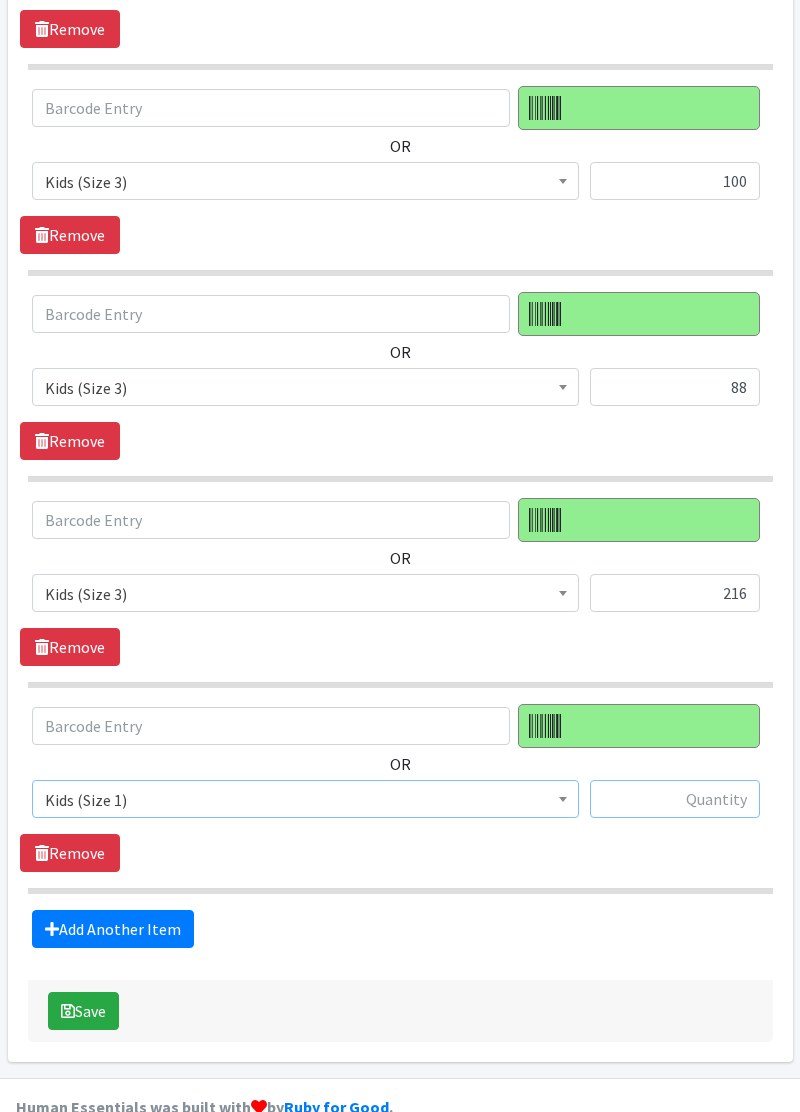 click at bounding box center [675, 799] 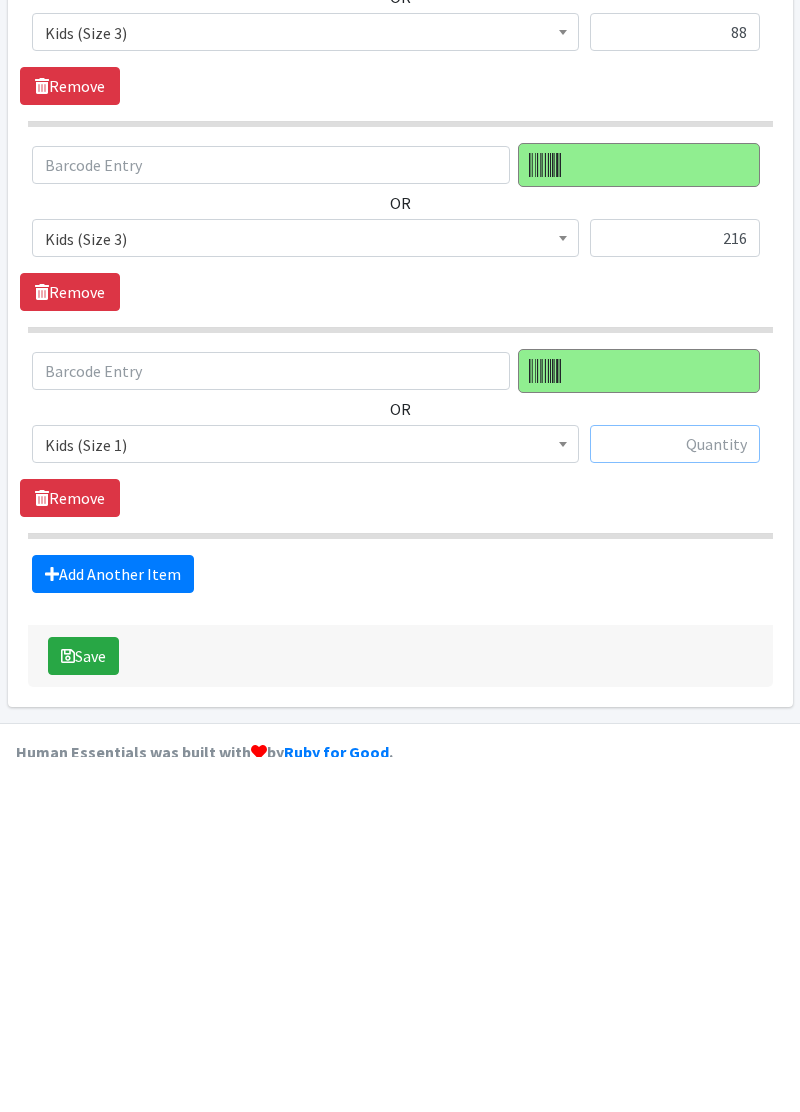 scroll, scrollTop: 4510, scrollLeft: 0, axis: vertical 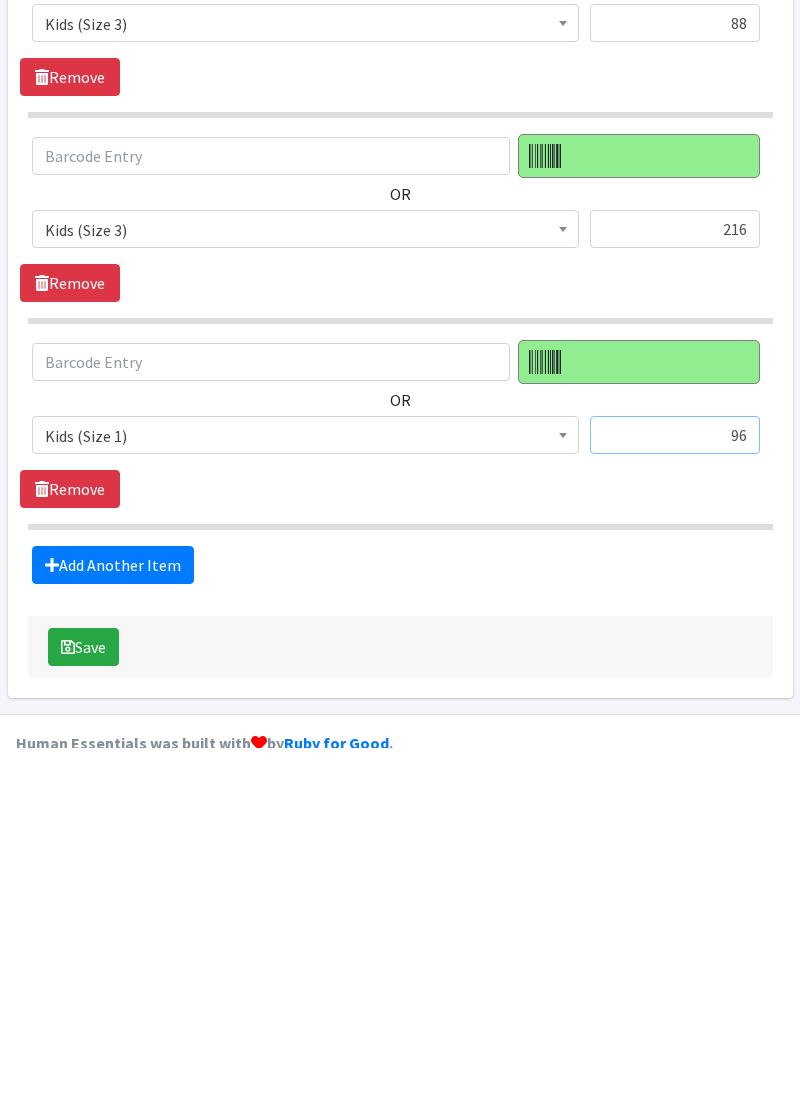 type on "96" 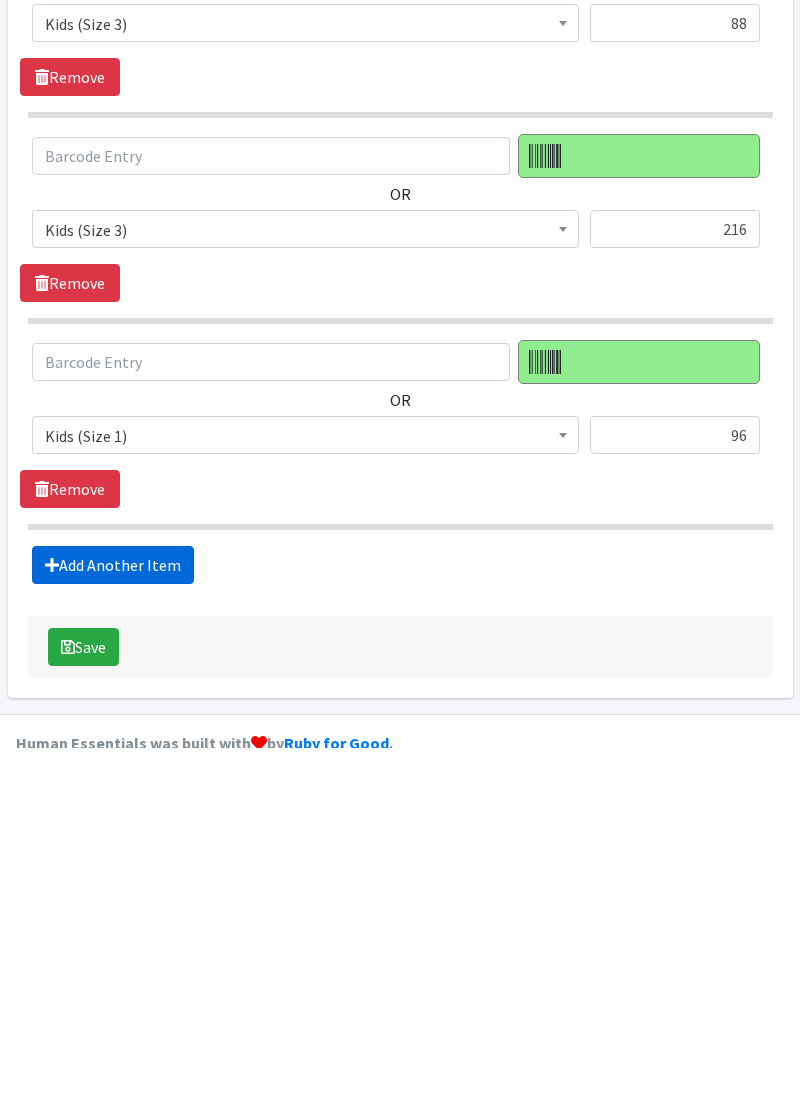 click on "Add Another Item" at bounding box center (113, 929) 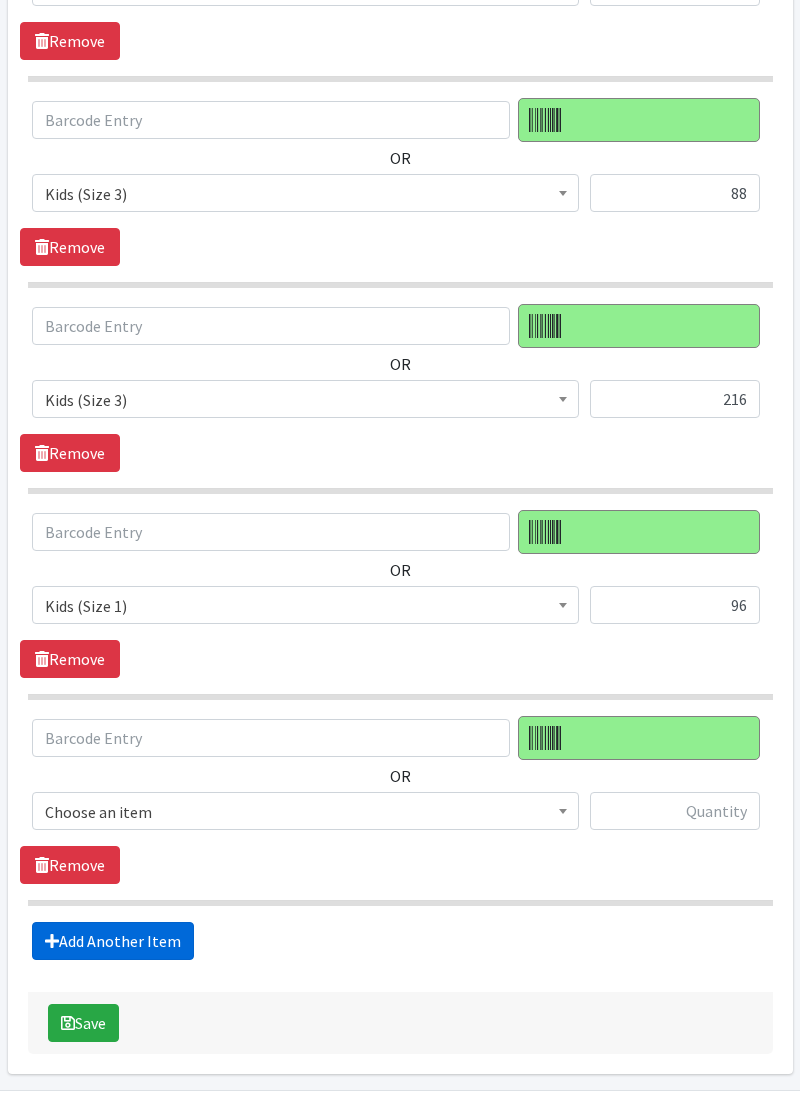 scroll, scrollTop: 4715, scrollLeft: 0, axis: vertical 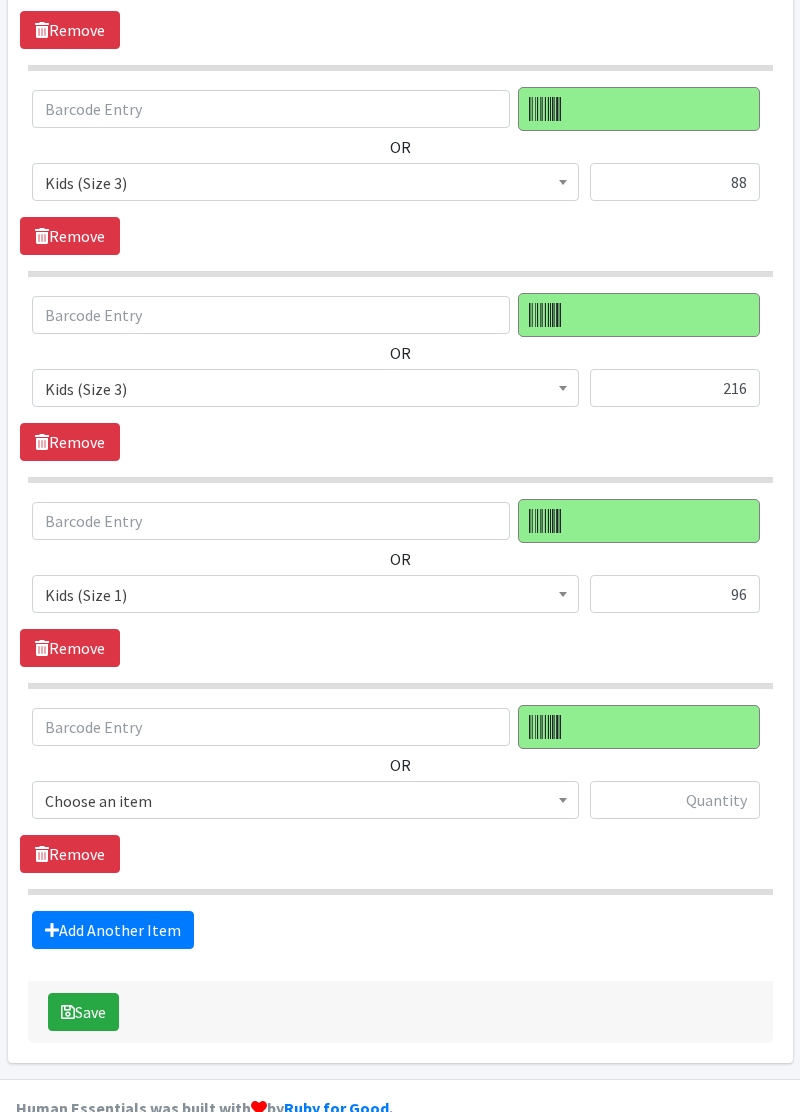 click on "Choose an item" at bounding box center (305, 801) 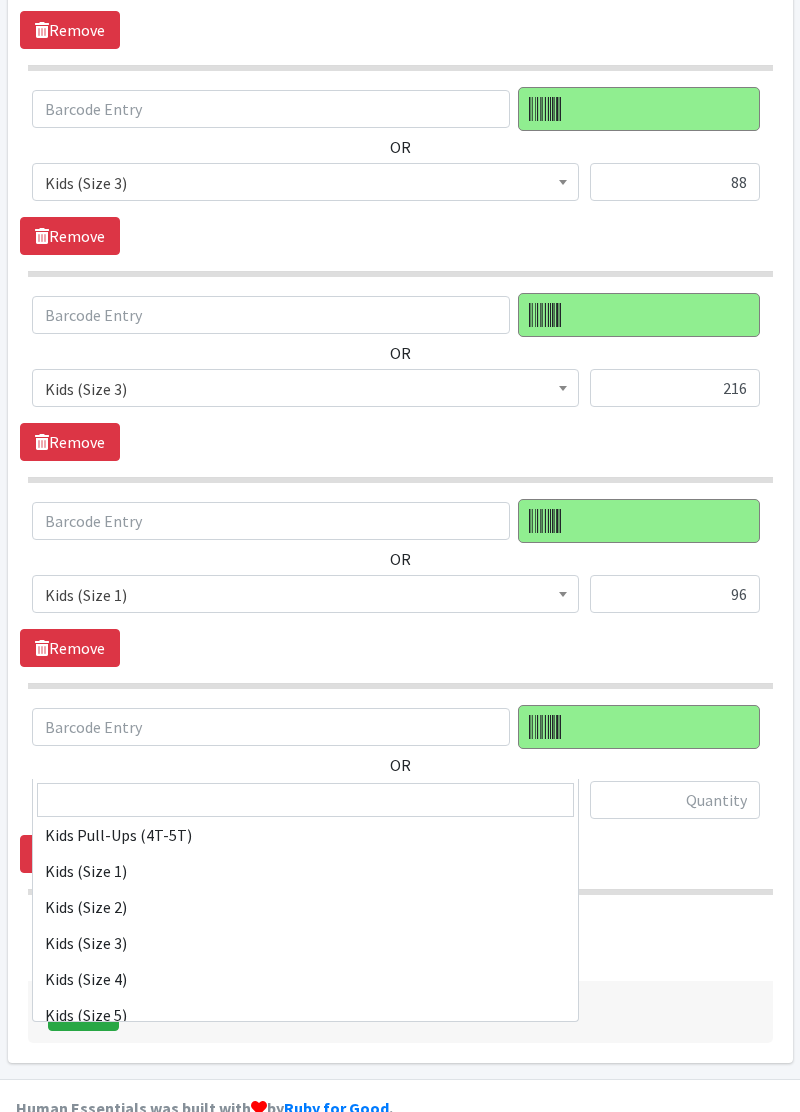 scroll, scrollTop: 196, scrollLeft: 0, axis: vertical 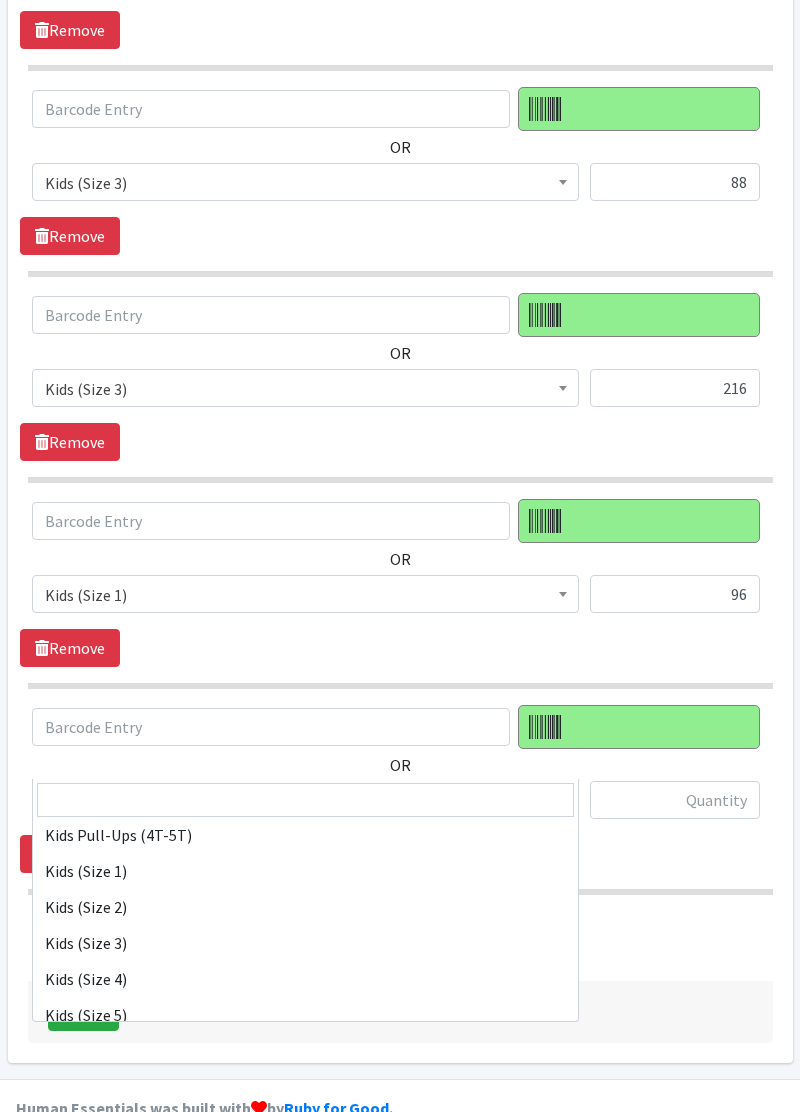 select on "11348" 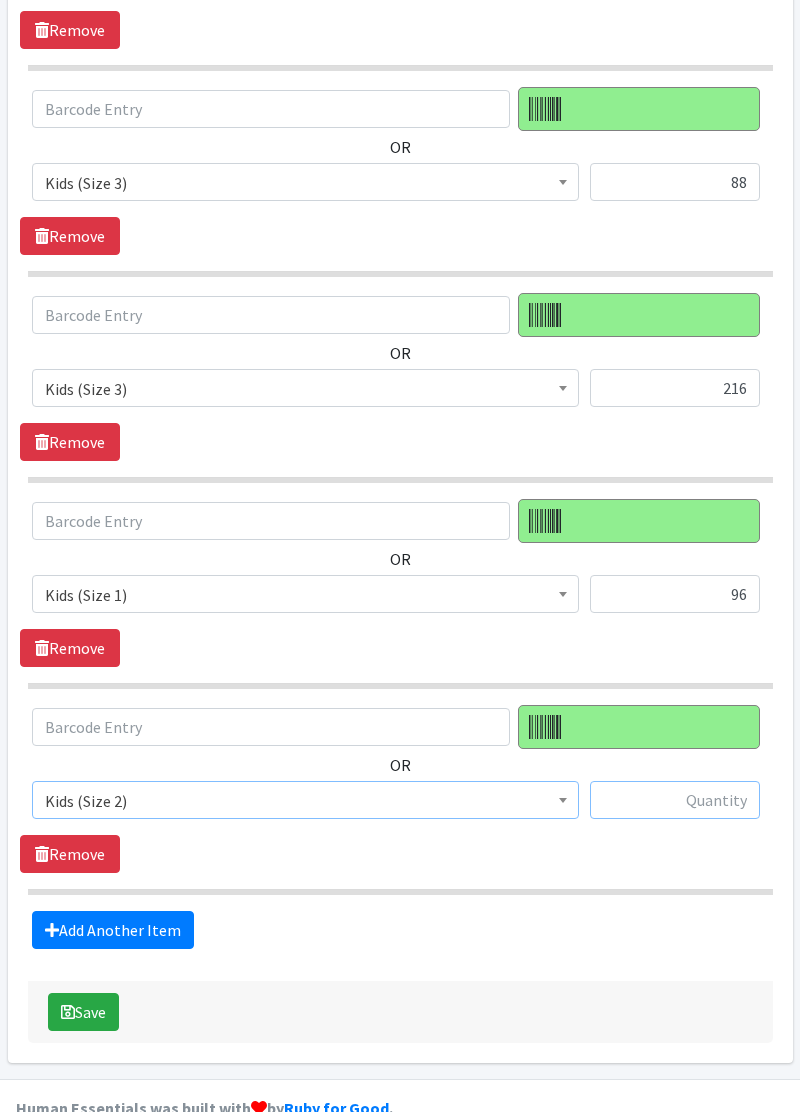 click at bounding box center (675, 800) 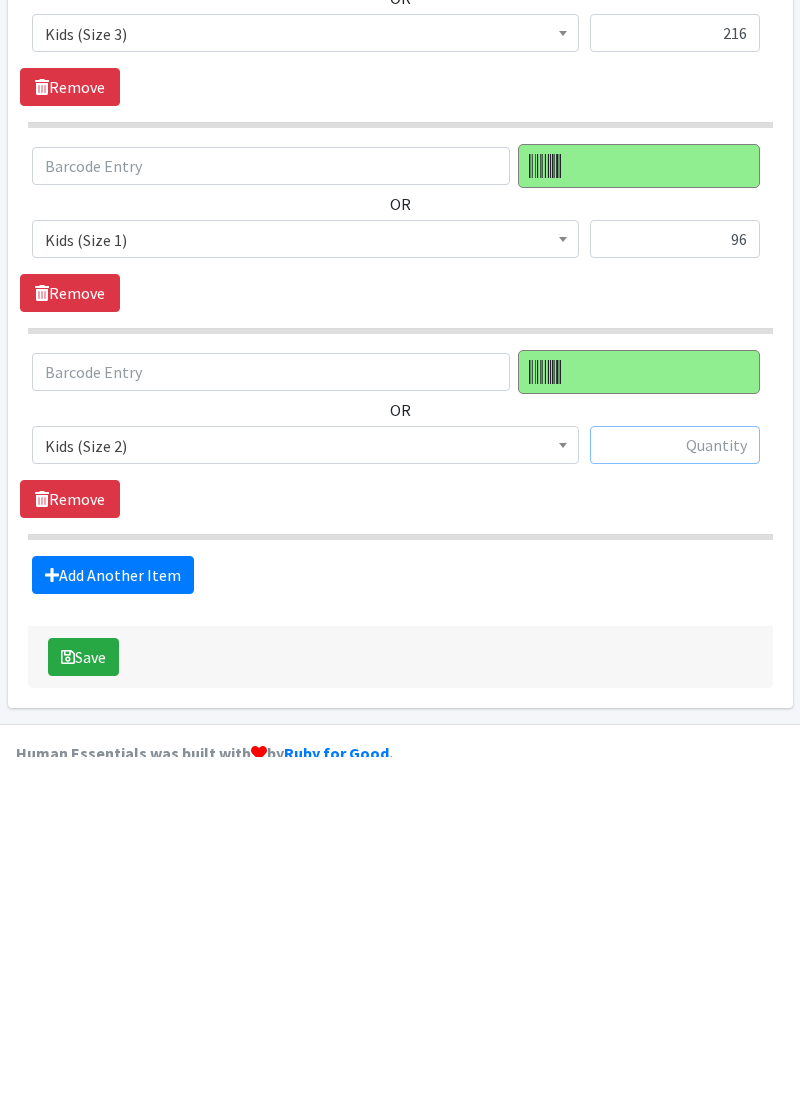 scroll, scrollTop: 4715, scrollLeft: 0, axis: vertical 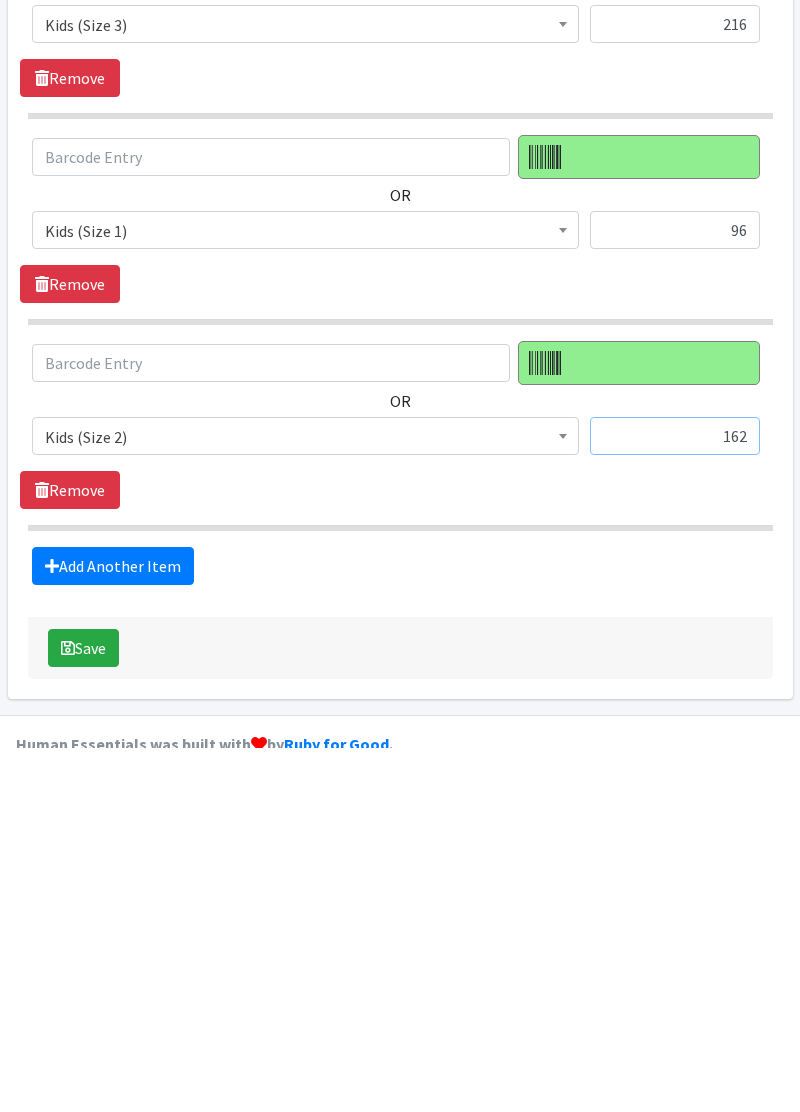 type on "162" 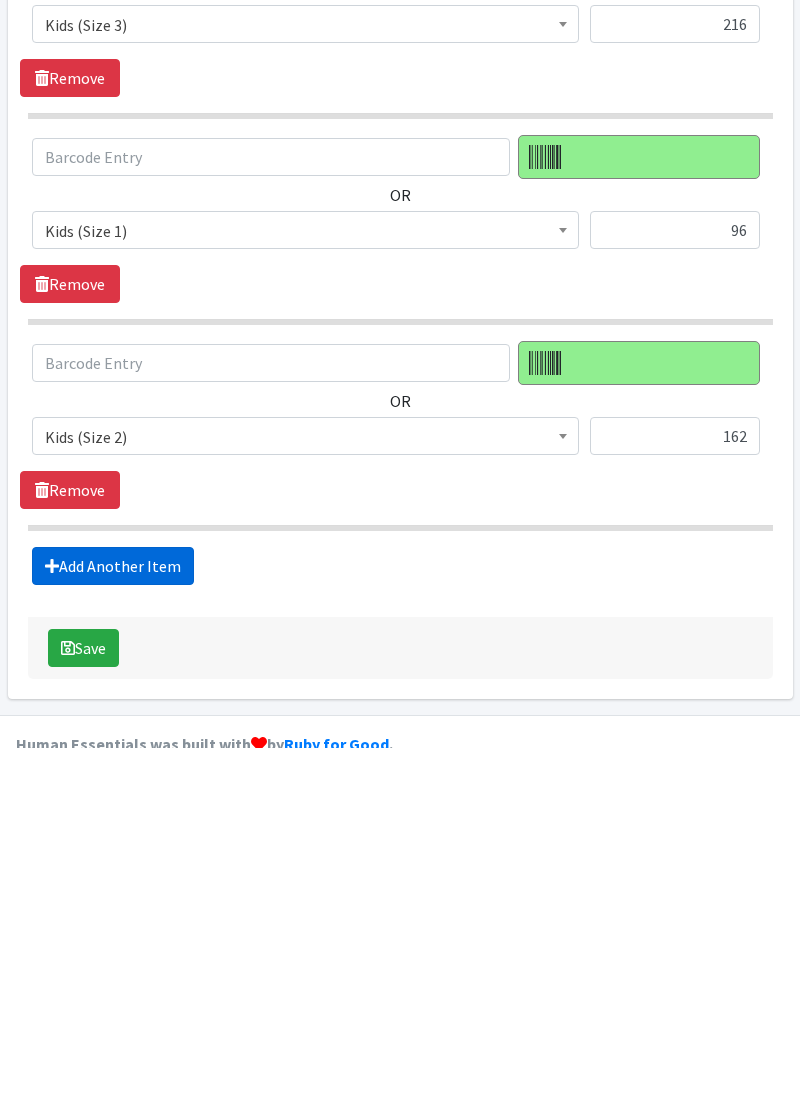 click on "Add Another Item" at bounding box center (113, 930) 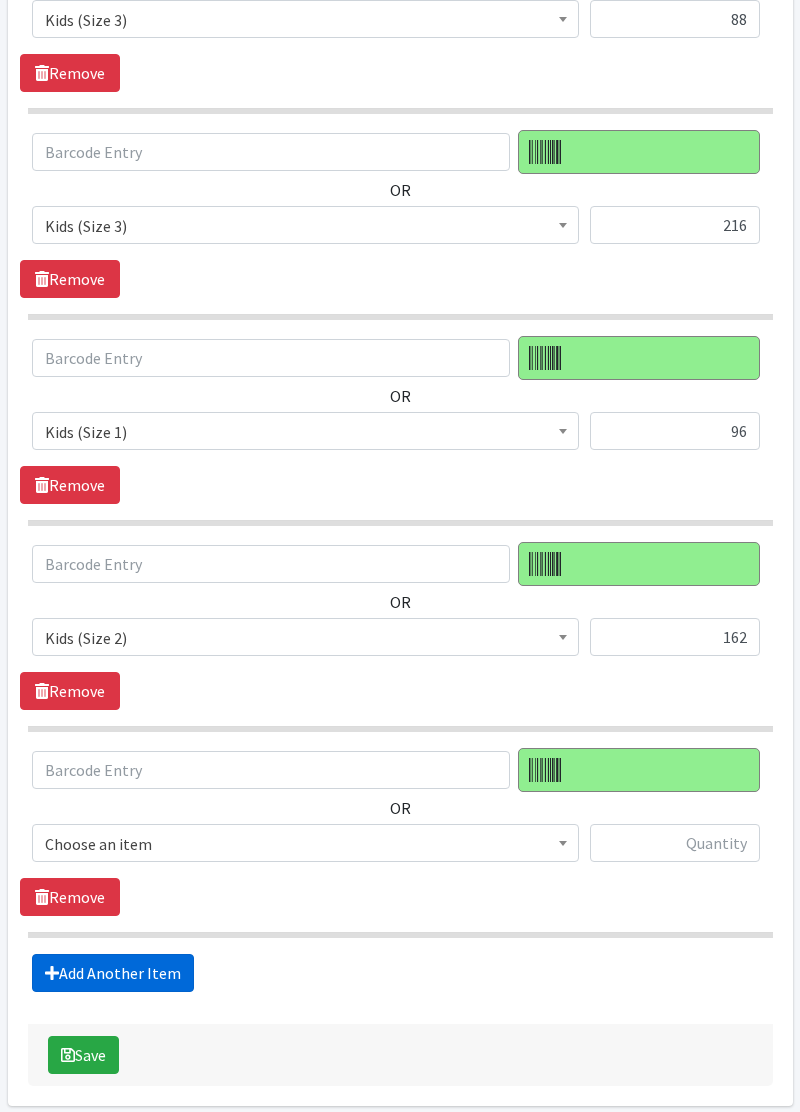 scroll, scrollTop: 4919, scrollLeft: 0, axis: vertical 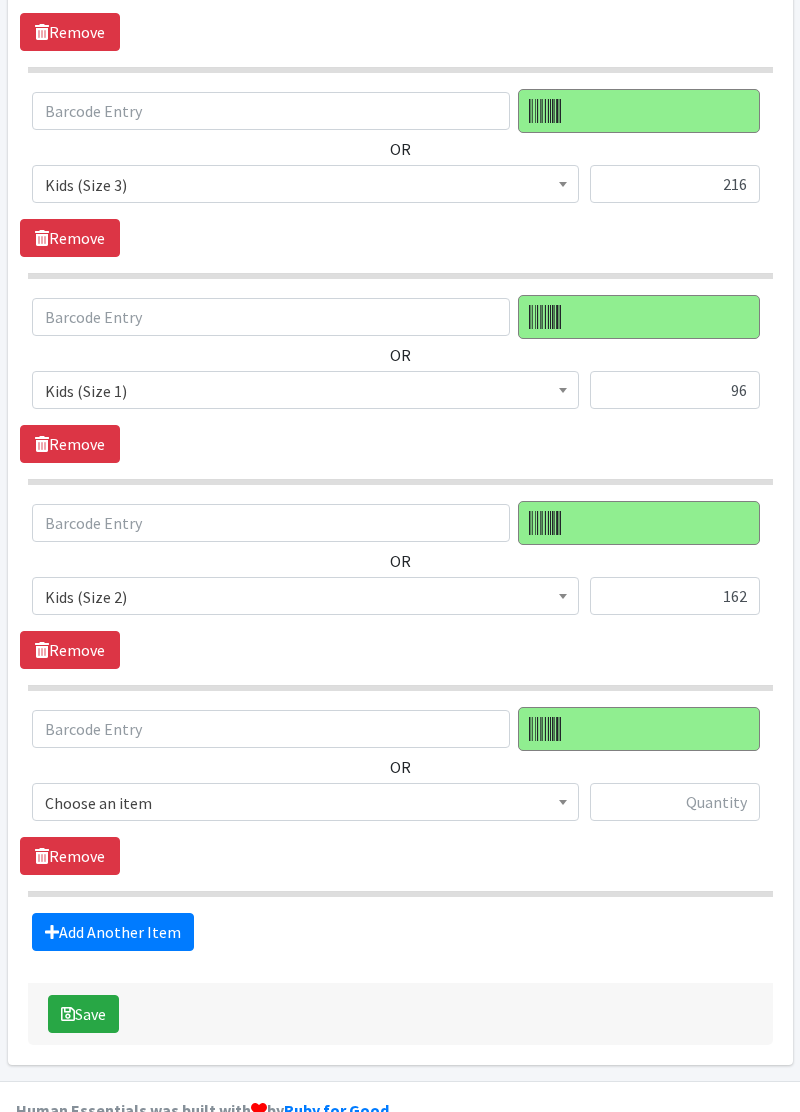 click at bounding box center [563, 799] 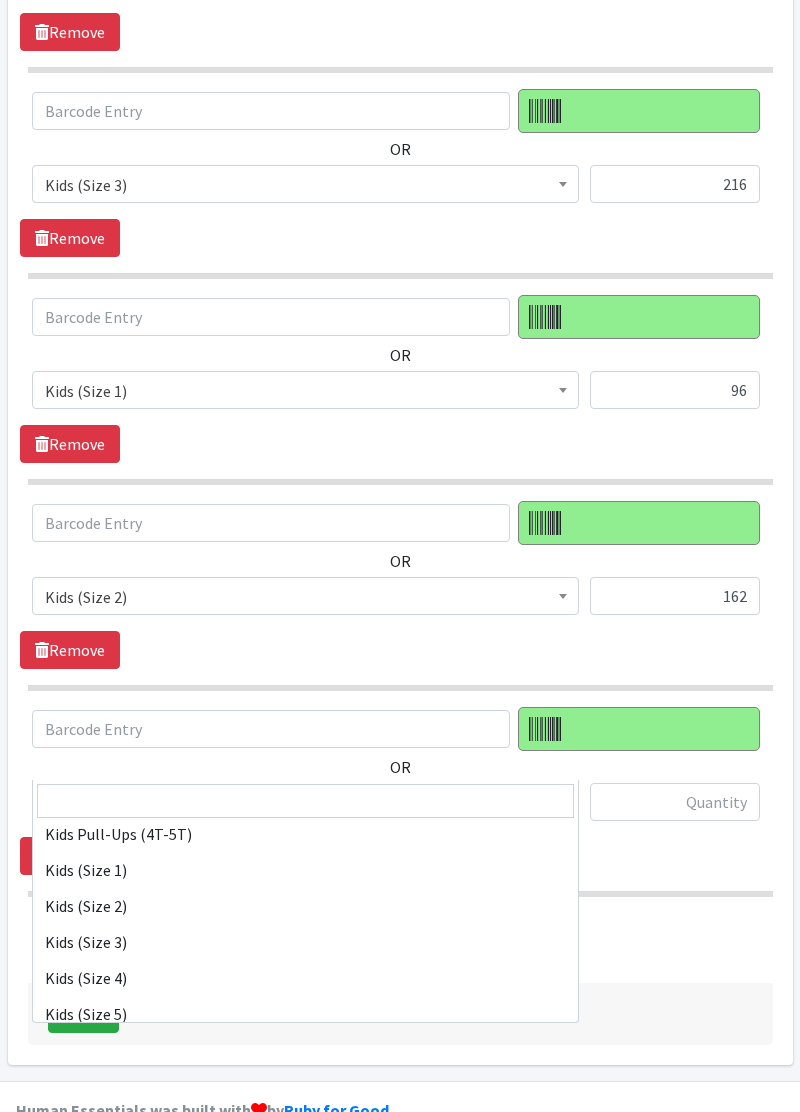 scroll, scrollTop: 203, scrollLeft: 0, axis: vertical 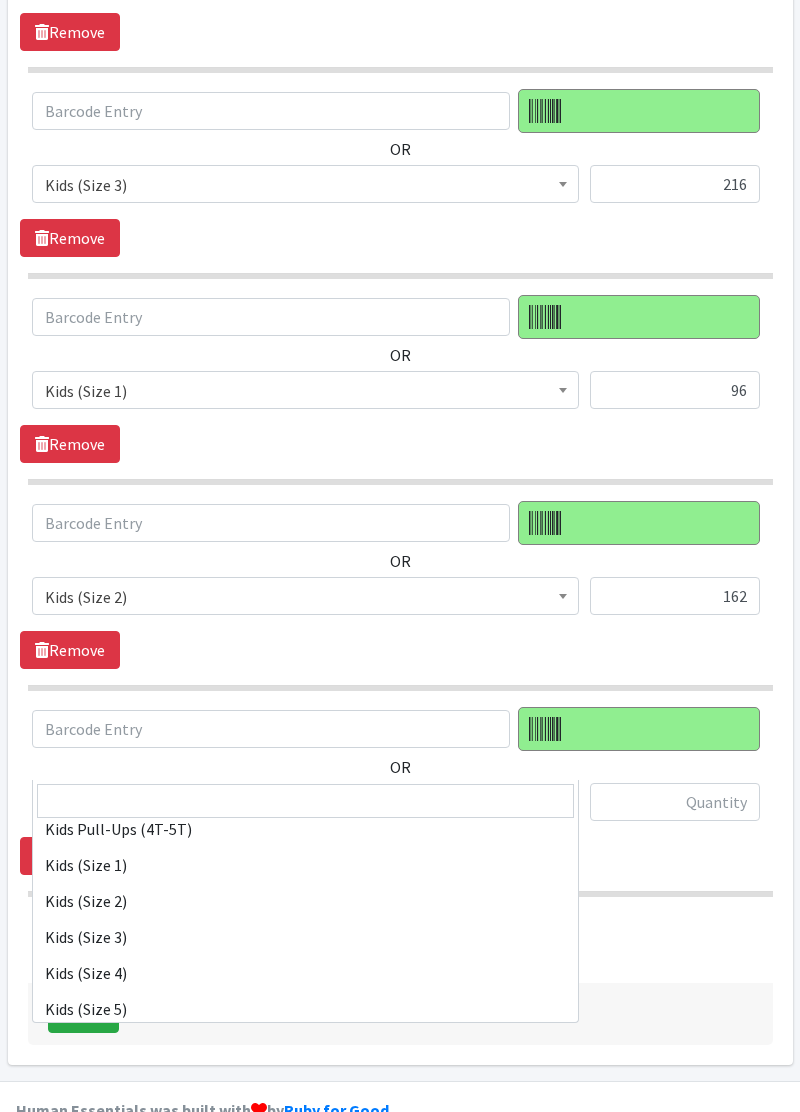 select on "11349" 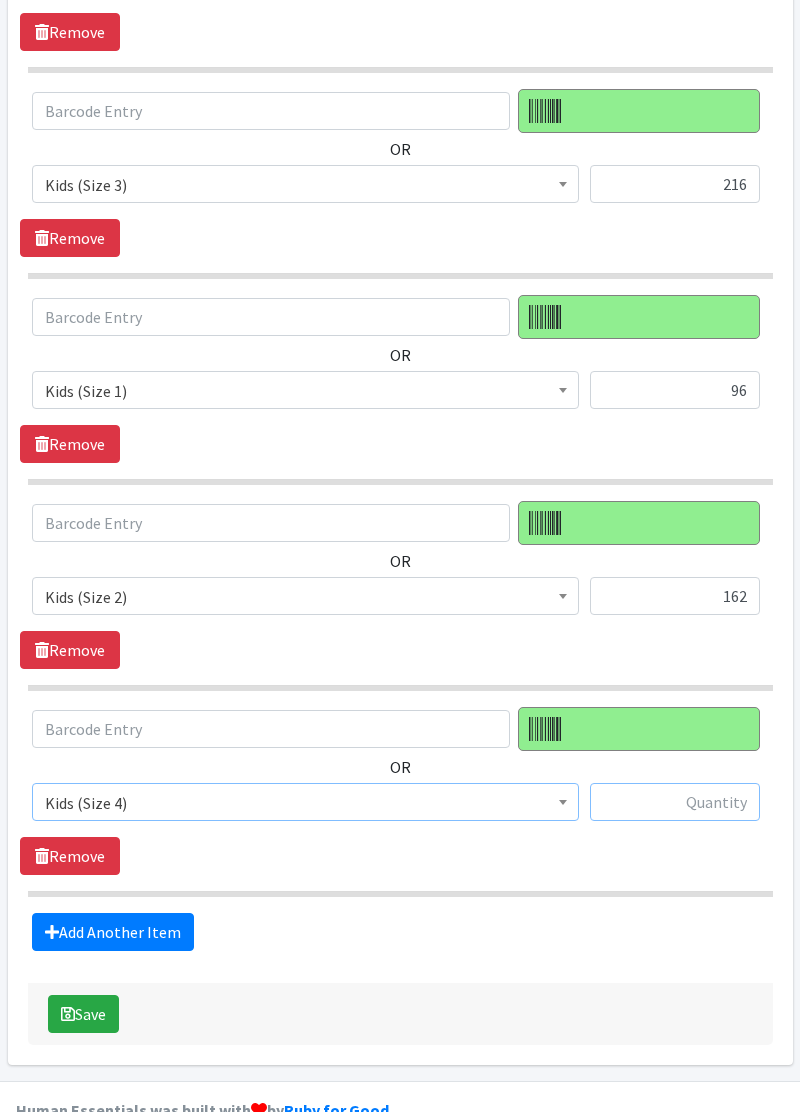 click at bounding box center [675, 802] 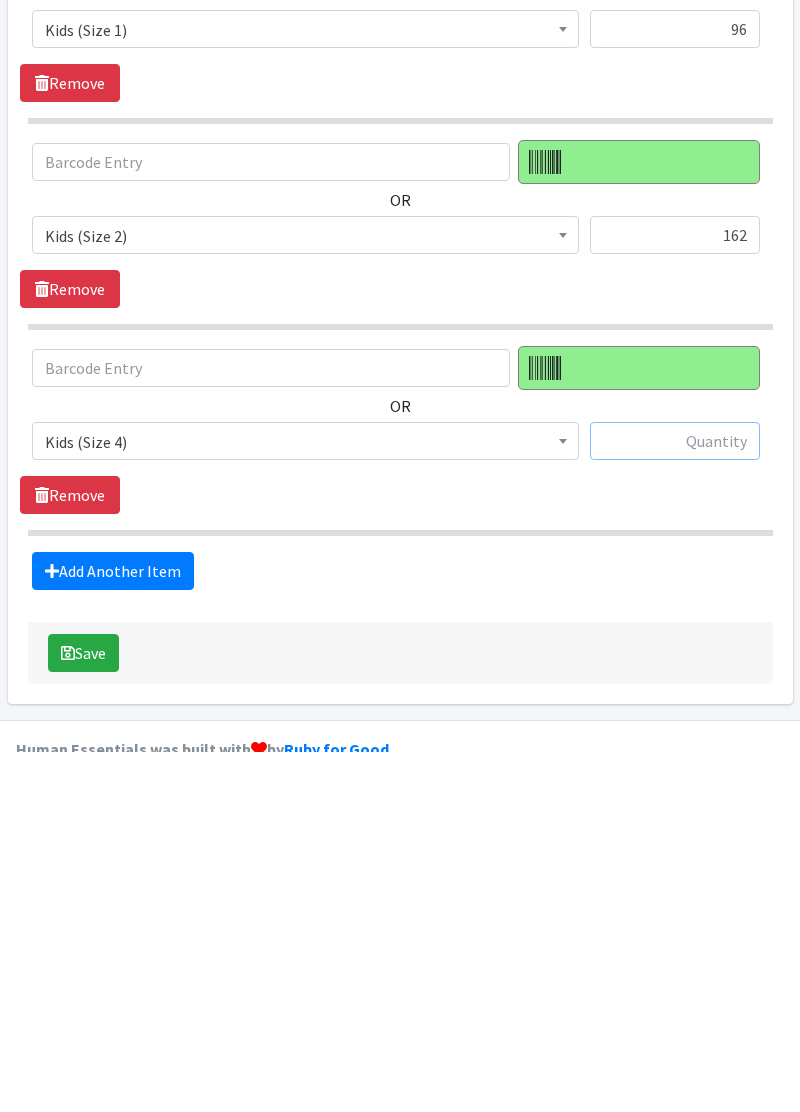 scroll, scrollTop: 4919, scrollLeft: 0, axis: vertical 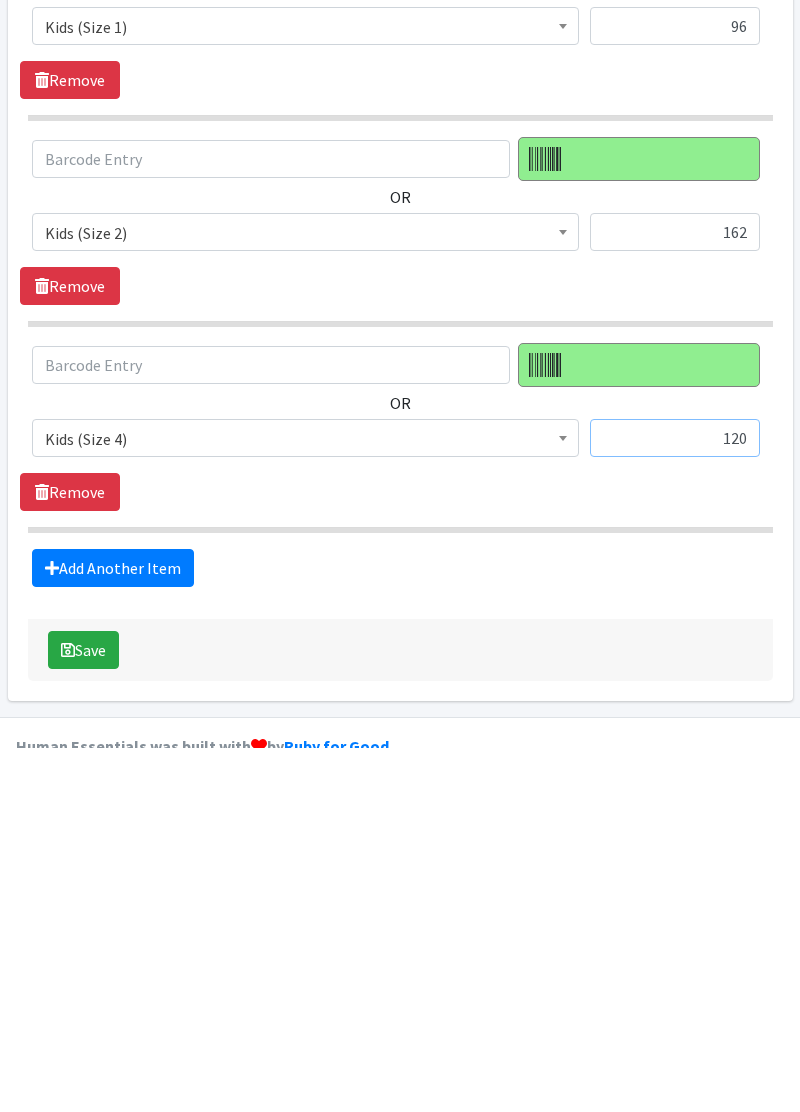 type on "120" 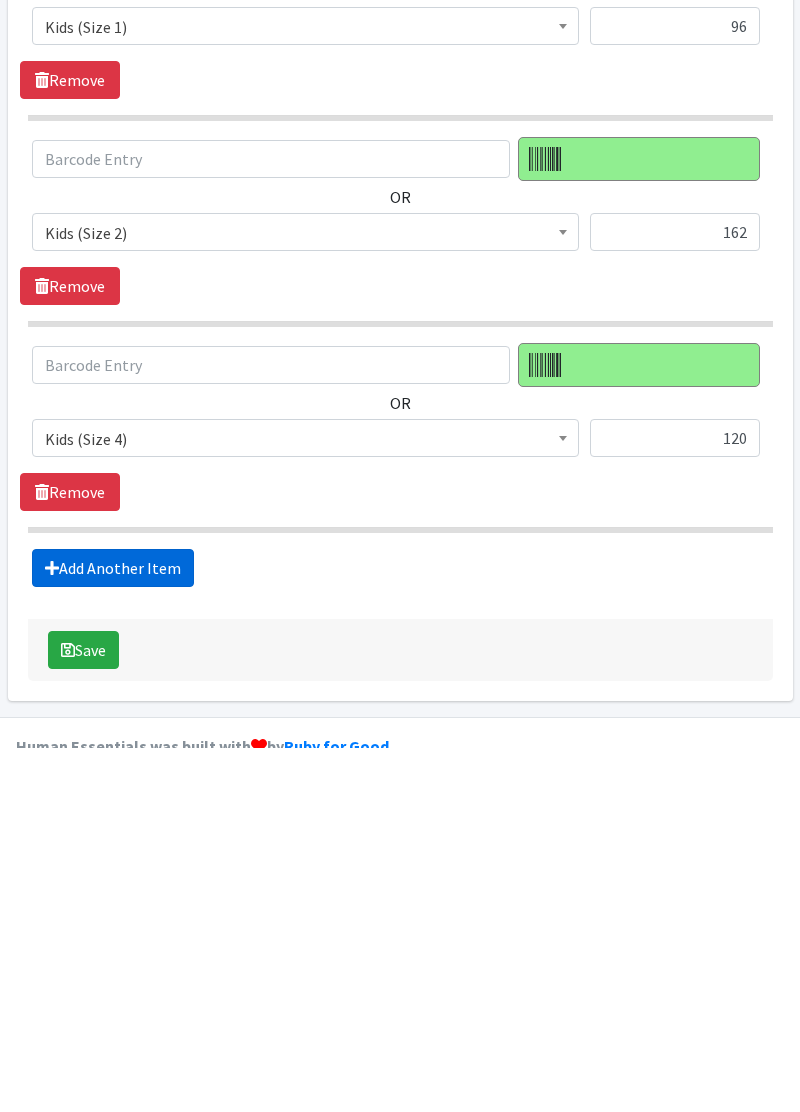 click on "Add Another Item" at bounding box center [113, 932] 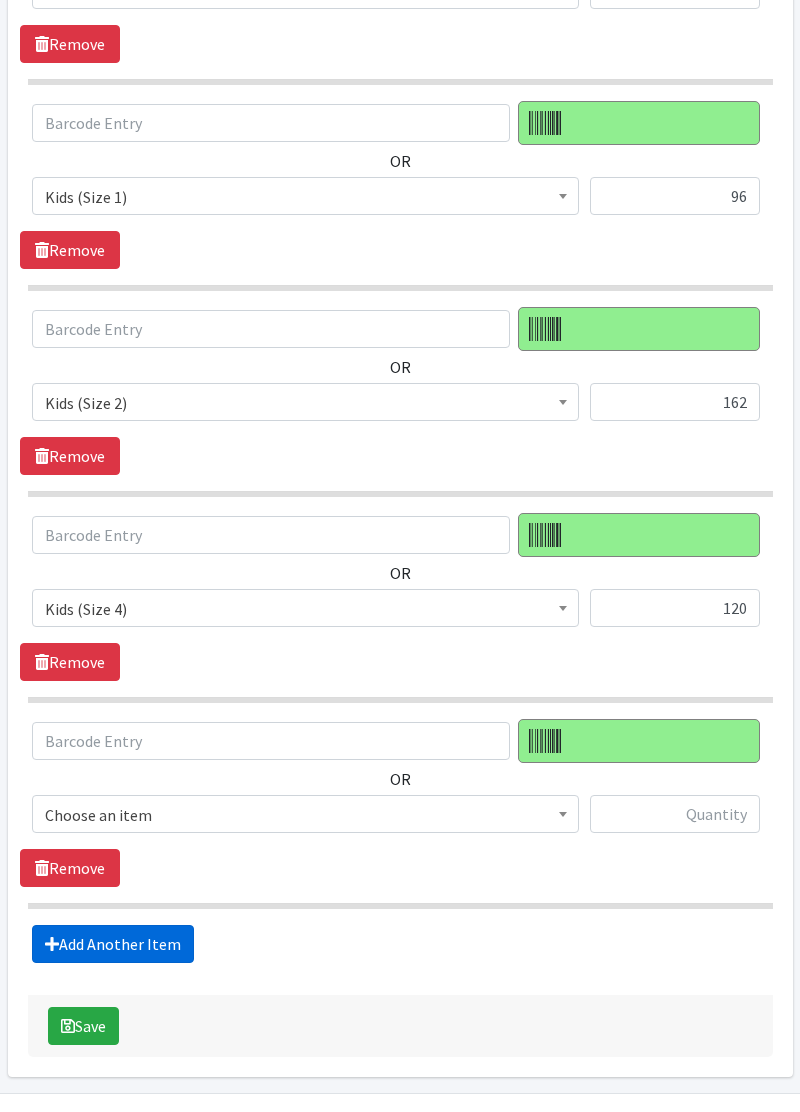 scroll, scrollTop: 5124, scrollLeft: 0, axis: vertical 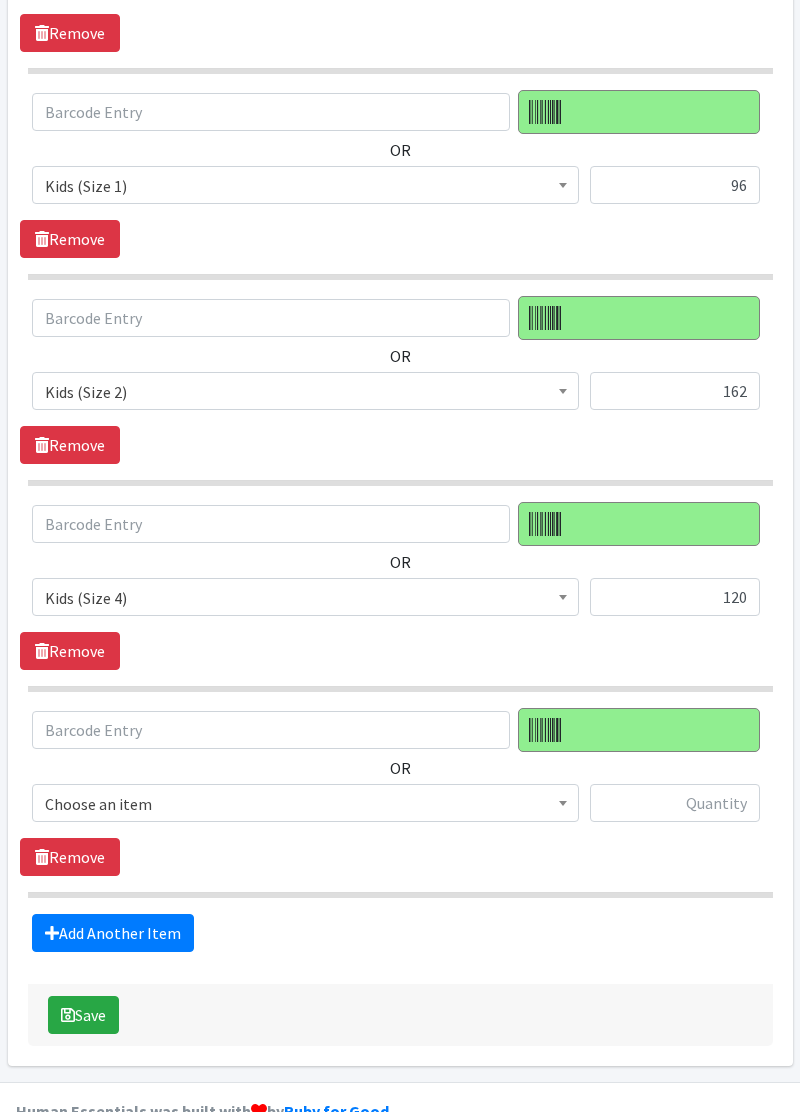 click on "Choose an item" at bounding box center [305, 803] 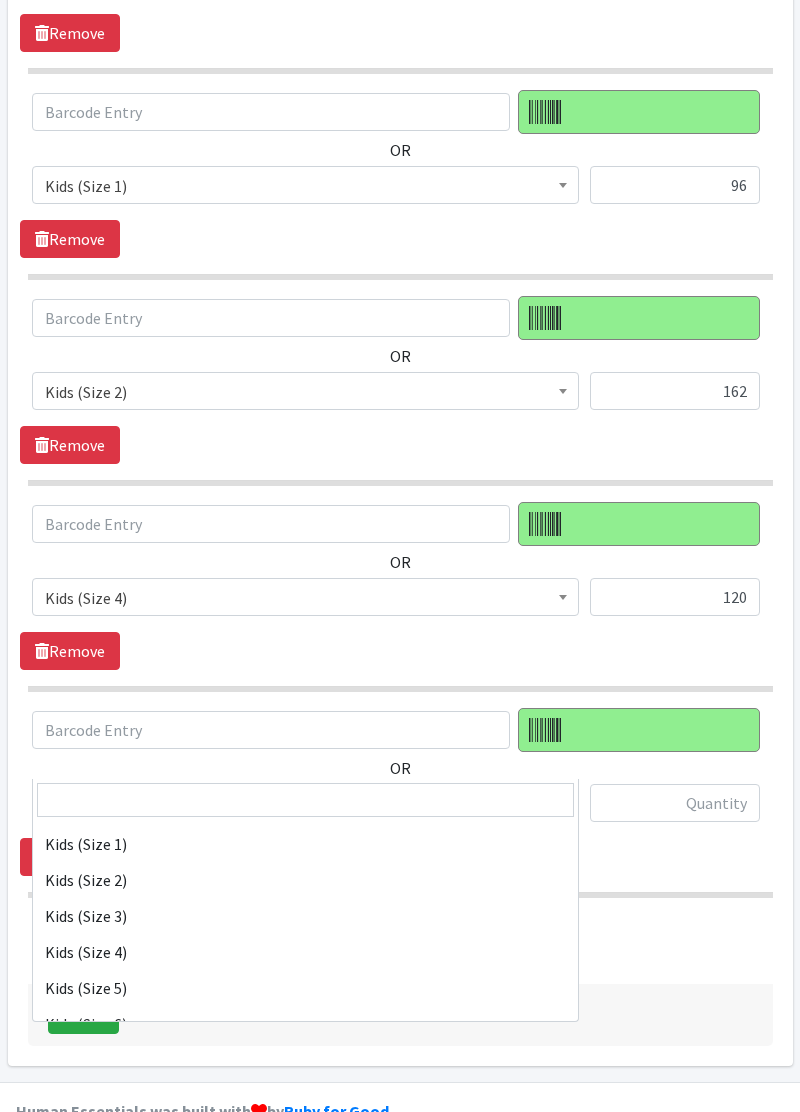scroll, scrollTop: 226, scrollLeft: 0, axis: vertical 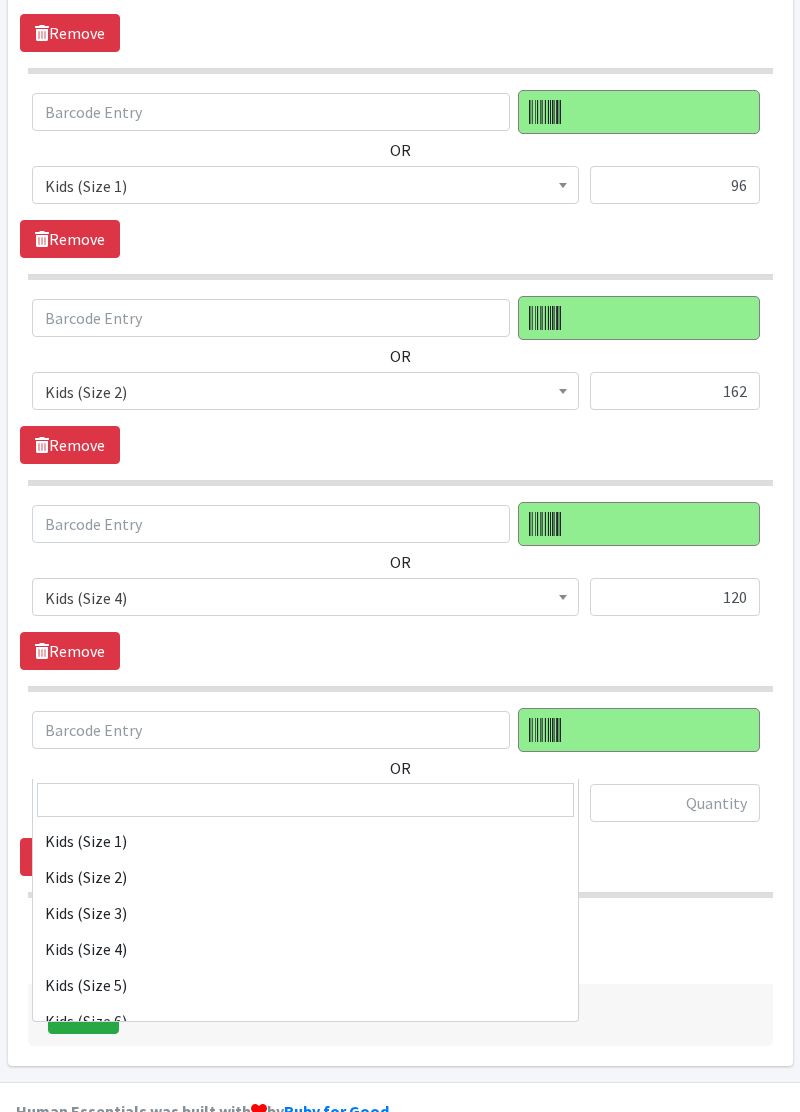 select on "11322" 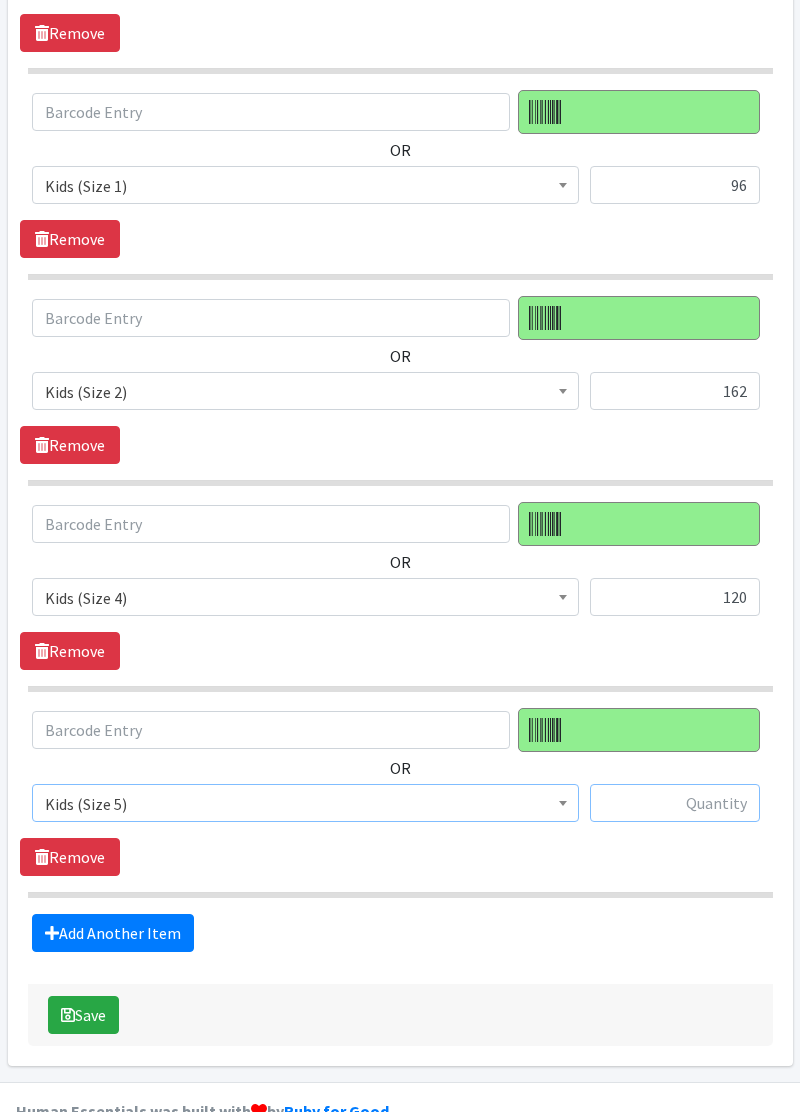 click at bounding box center [675, 803] 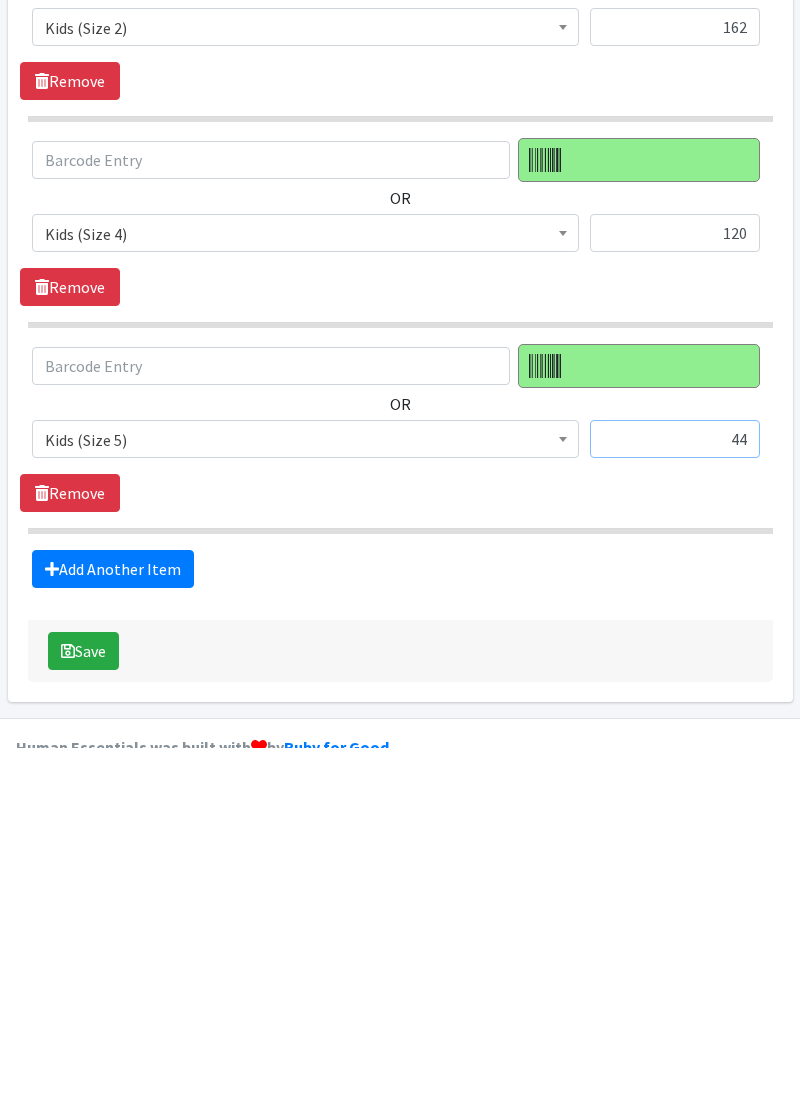 type on "4" 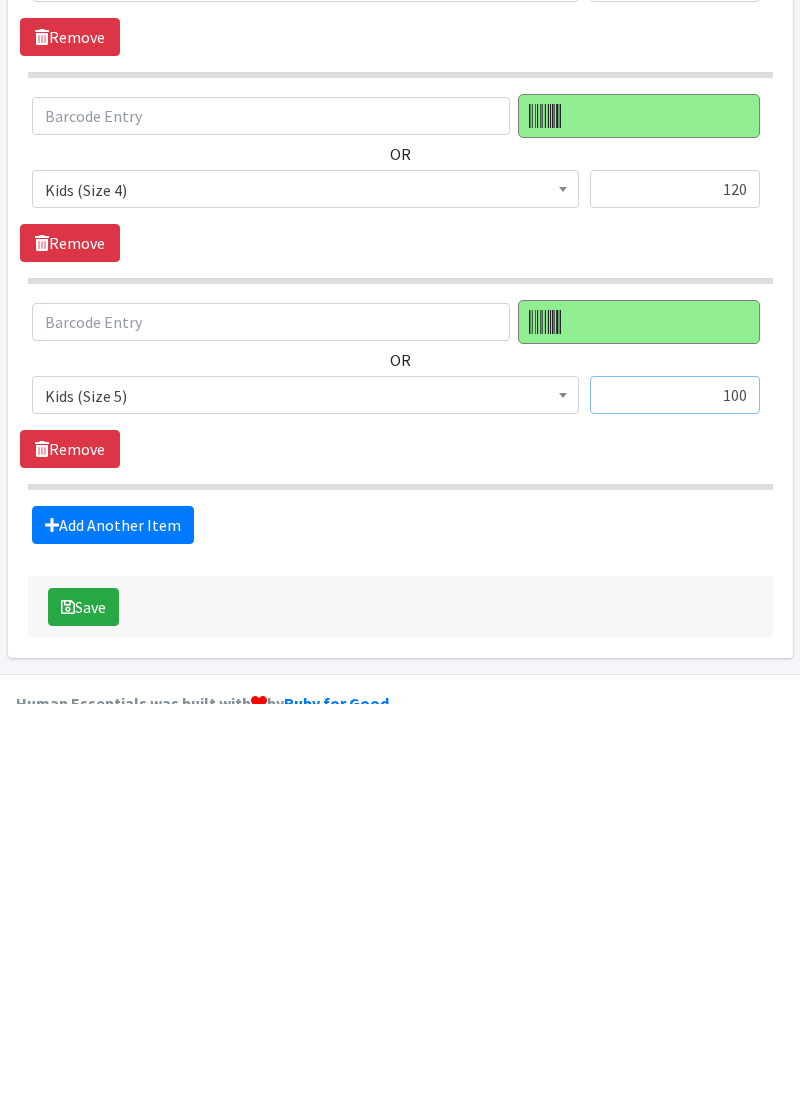 type on "100" 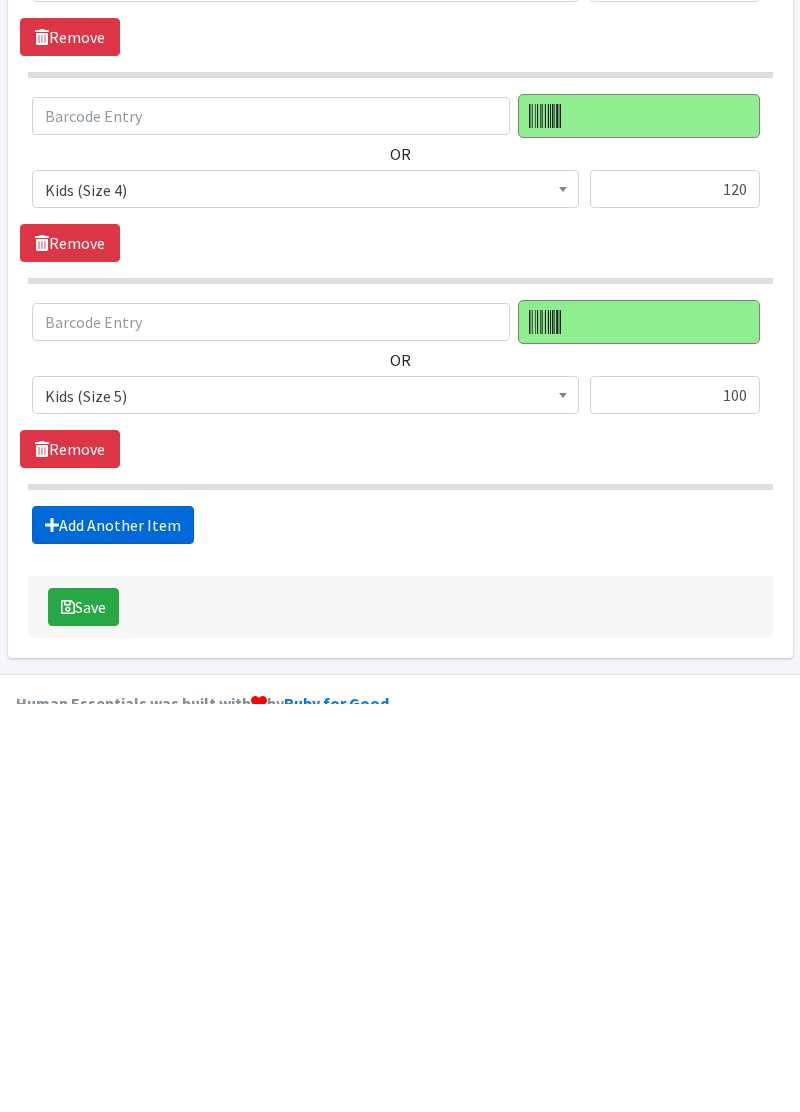 click on "Add Another Item" at bounding box center [113, 933] 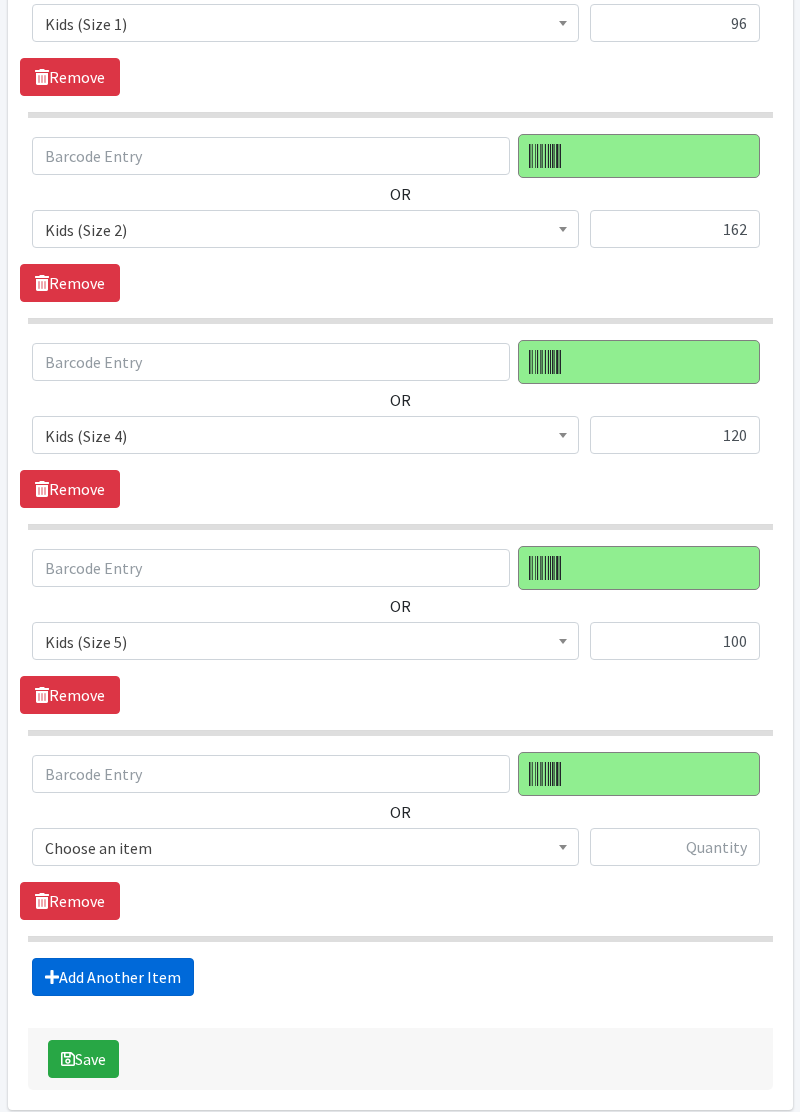 scroll, scrollTop: 5328, scrollLeft: 0, axis: vertical 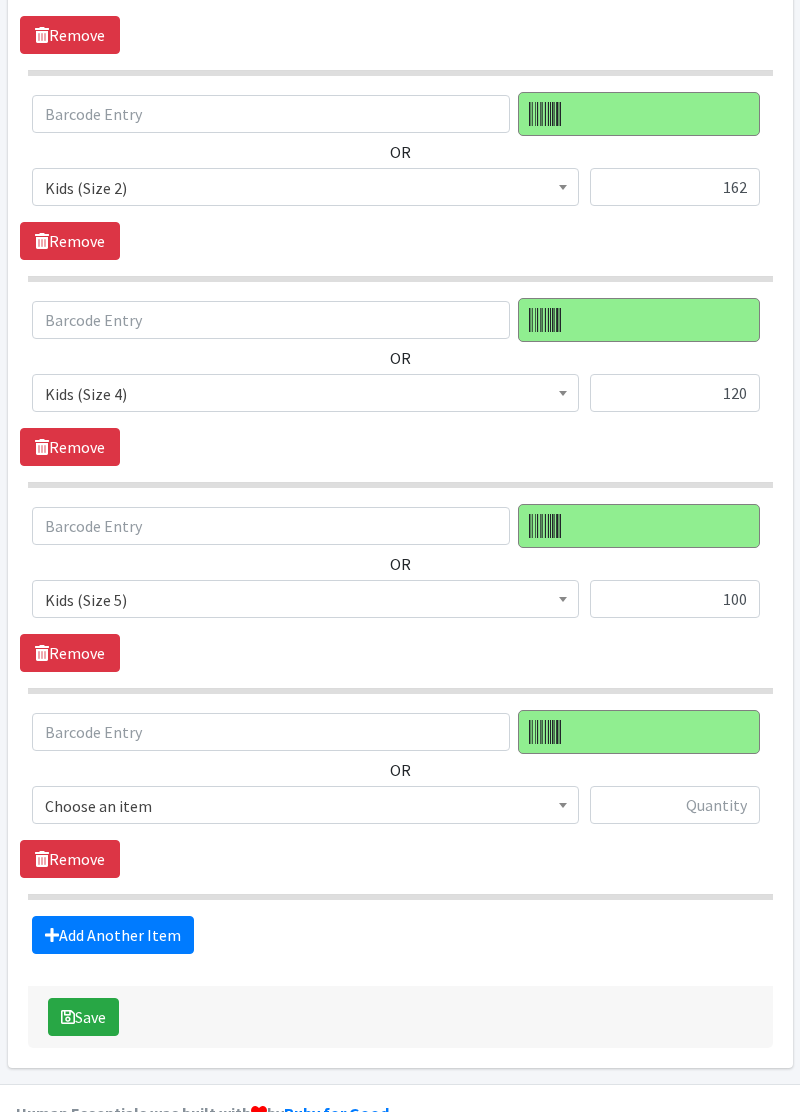 click on "Choose an item" at bounding box center (305, 805) 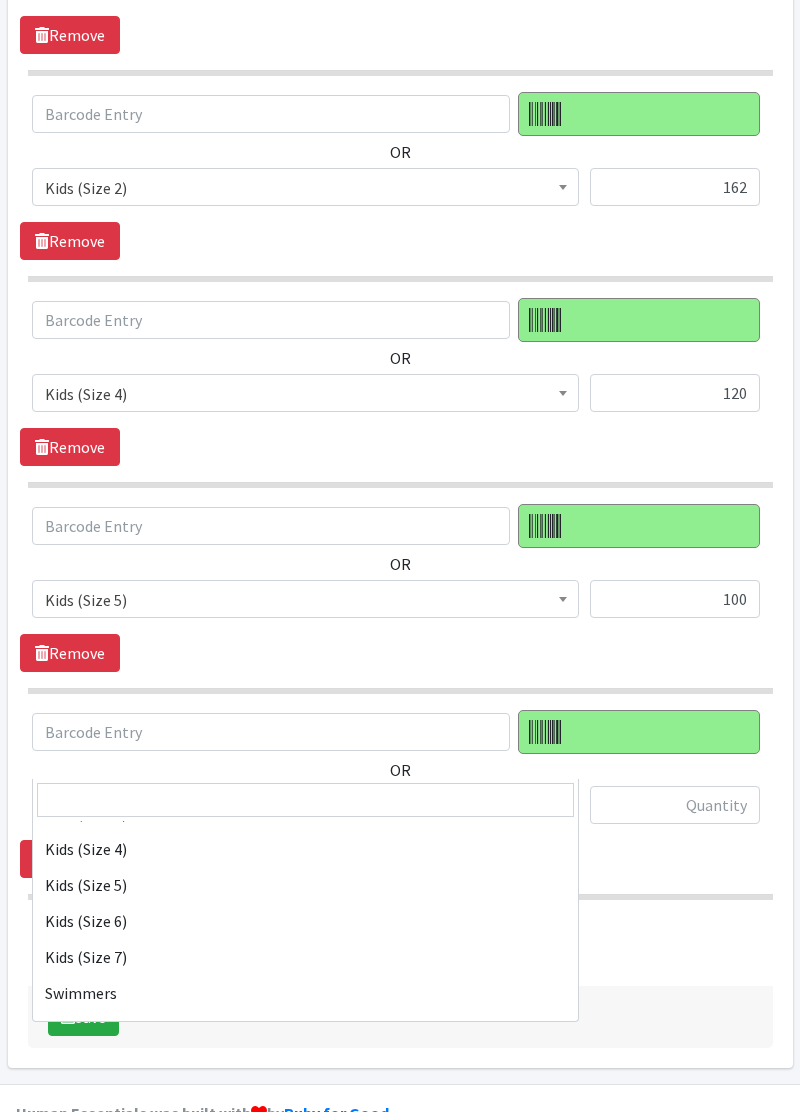 scroll, scrollTop: 330, scrollLeft: 0, axis: vertical 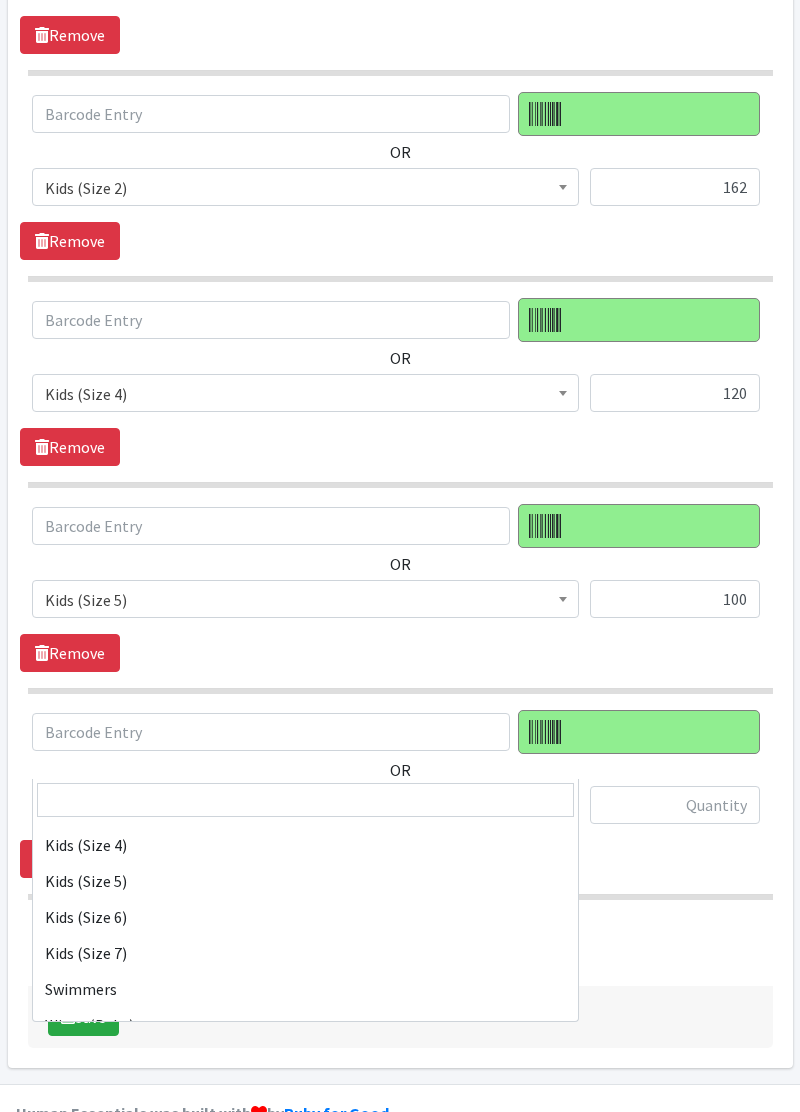 select on "14461" 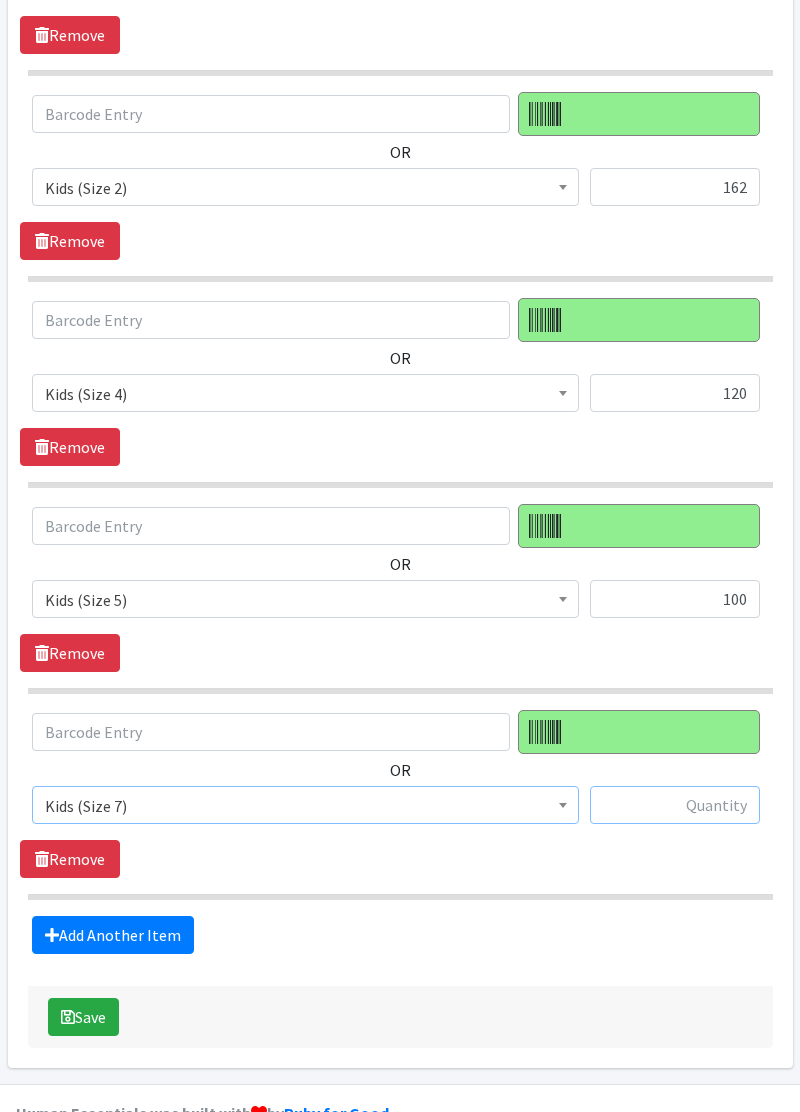 click at bounding box center [675, 805] 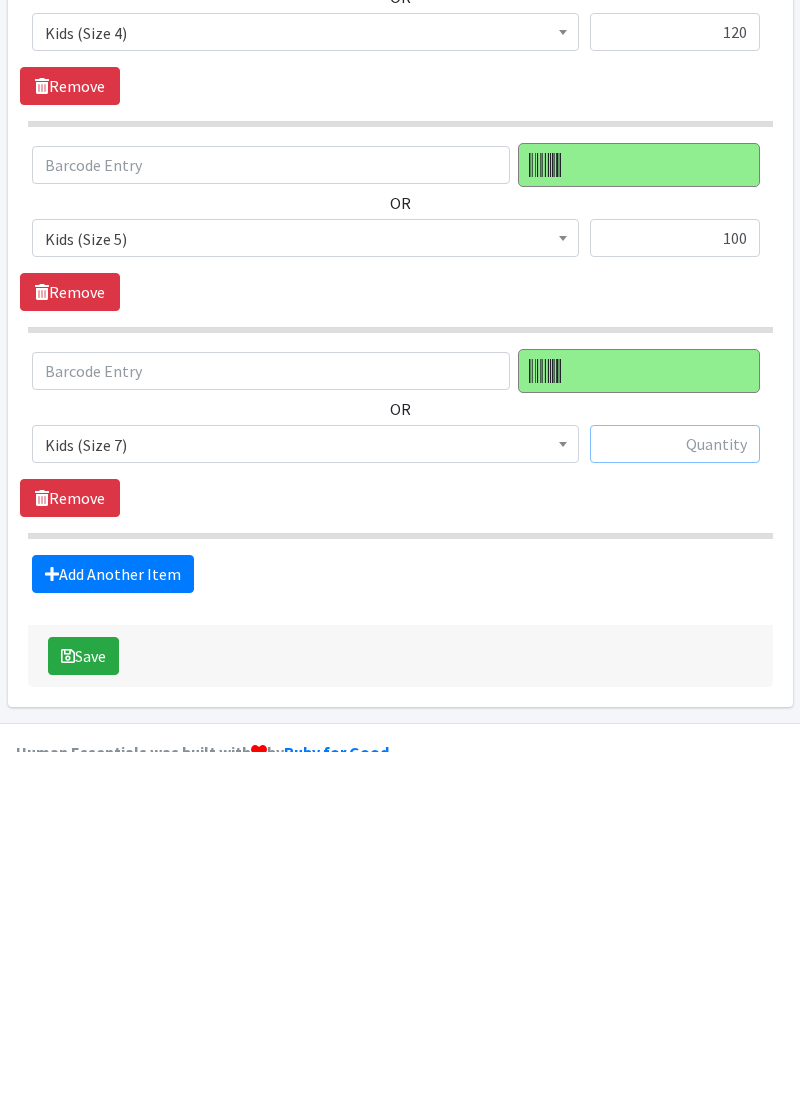 scroll, scrollTop: 5328, scrollLeft: 0, axis: vertical 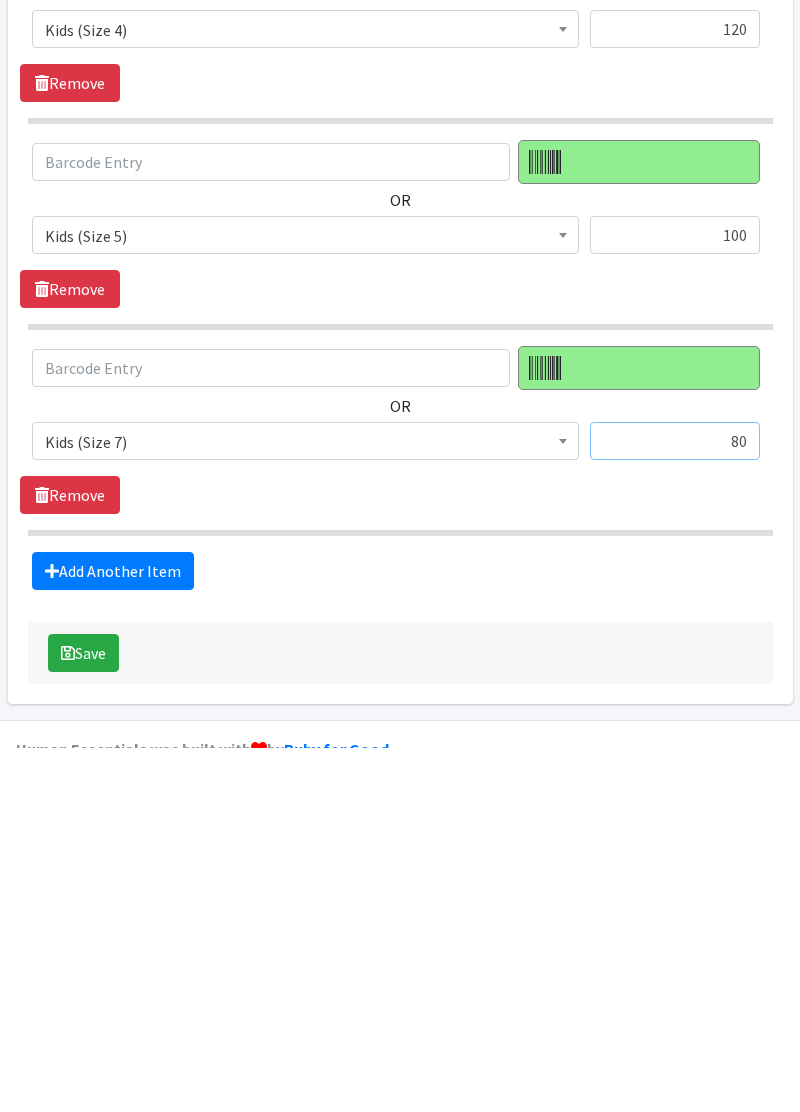 type on "80" 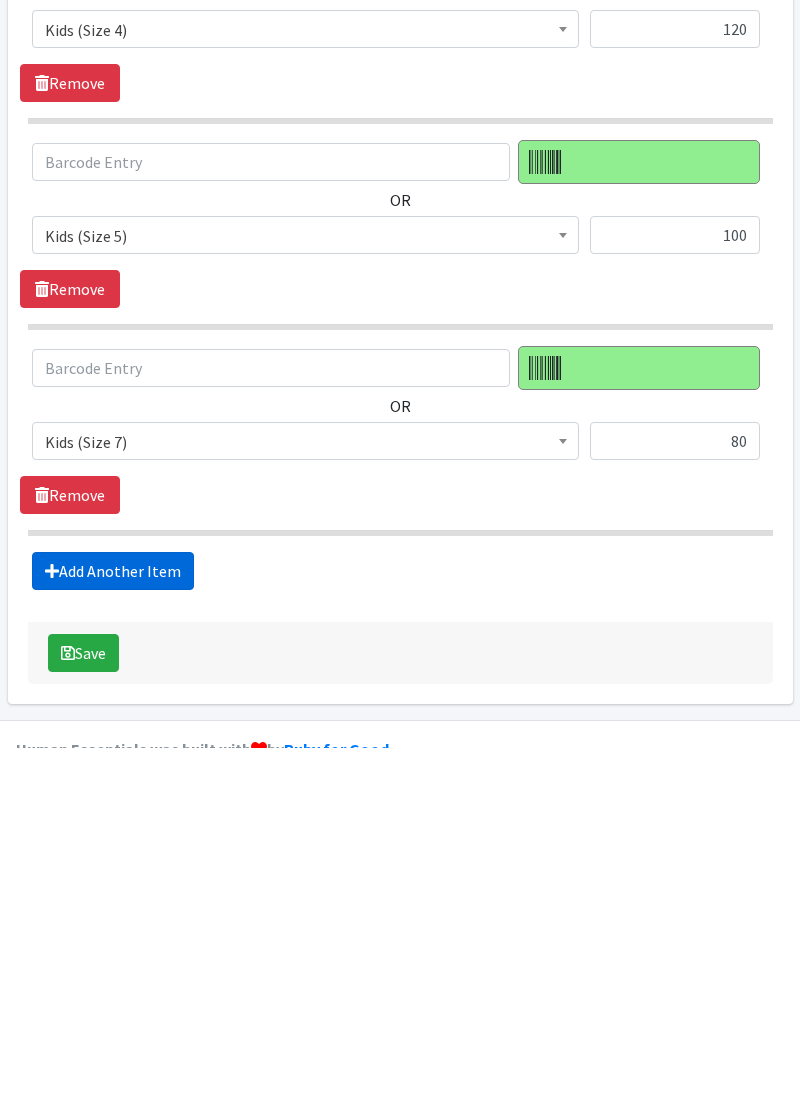 click on "Add Another Item" at bounding box center [113, 935] 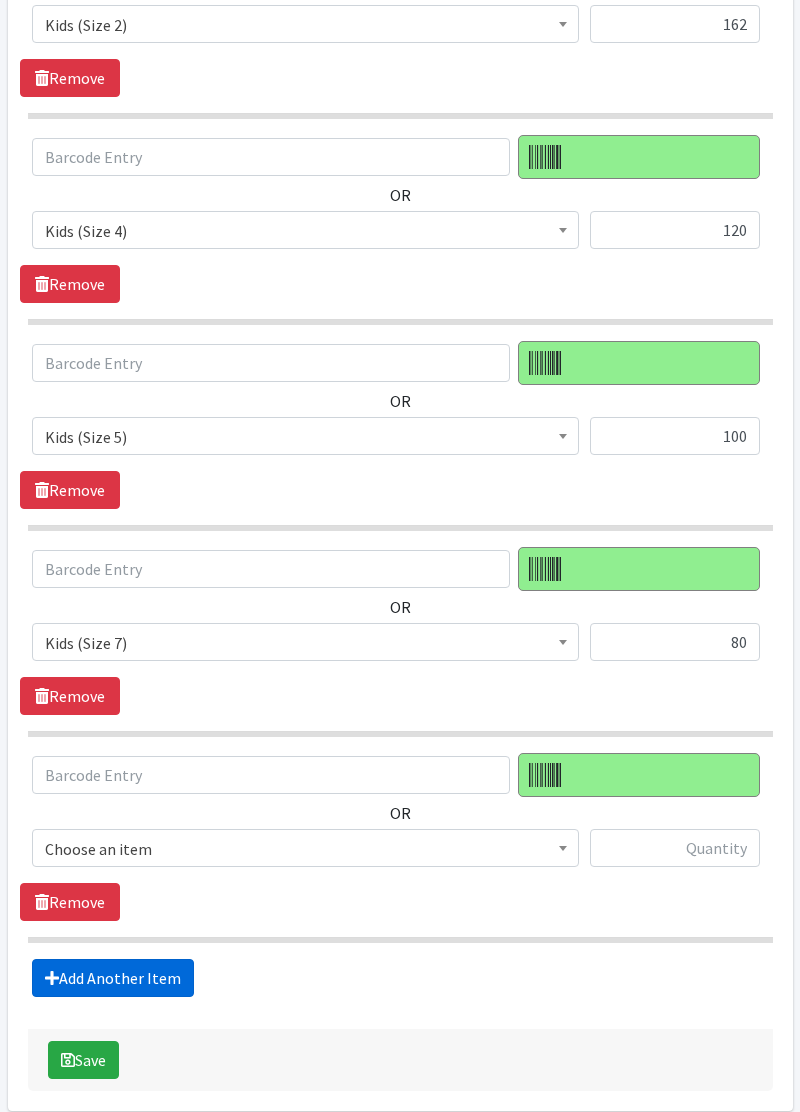scroll, scrollTop: 5532, scrollLeft: 0, axis: vertical 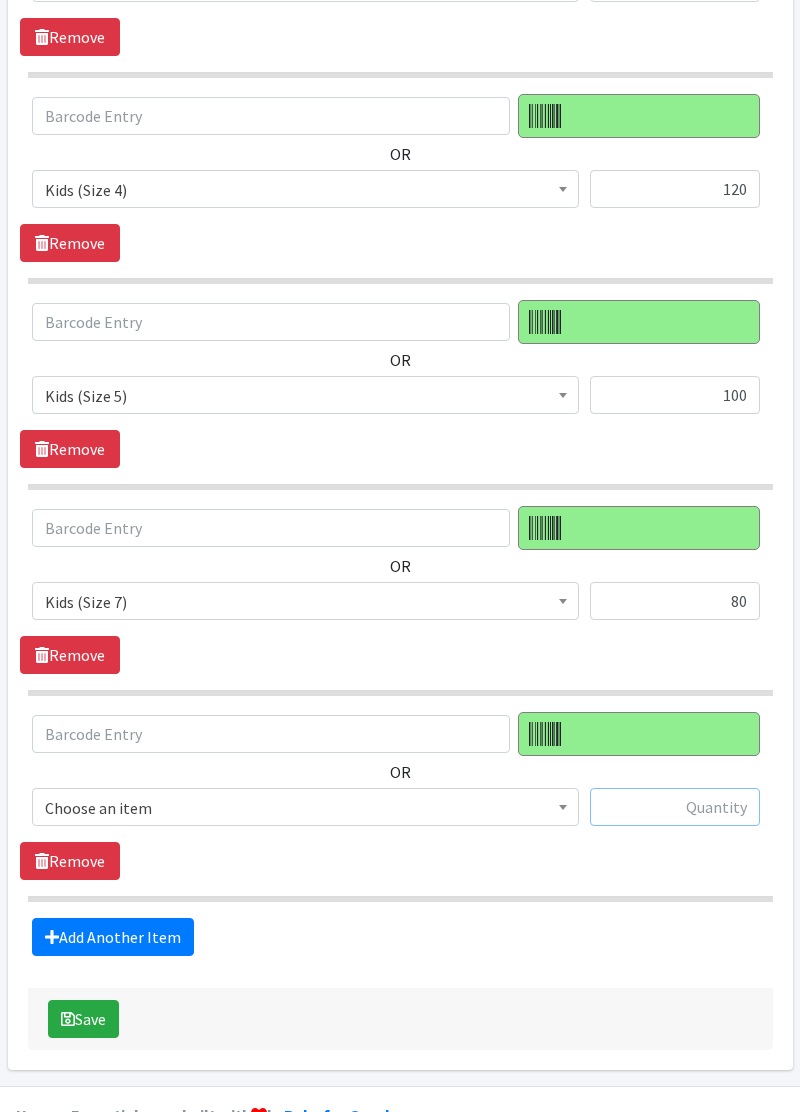 click at bounding box center [675, 807] 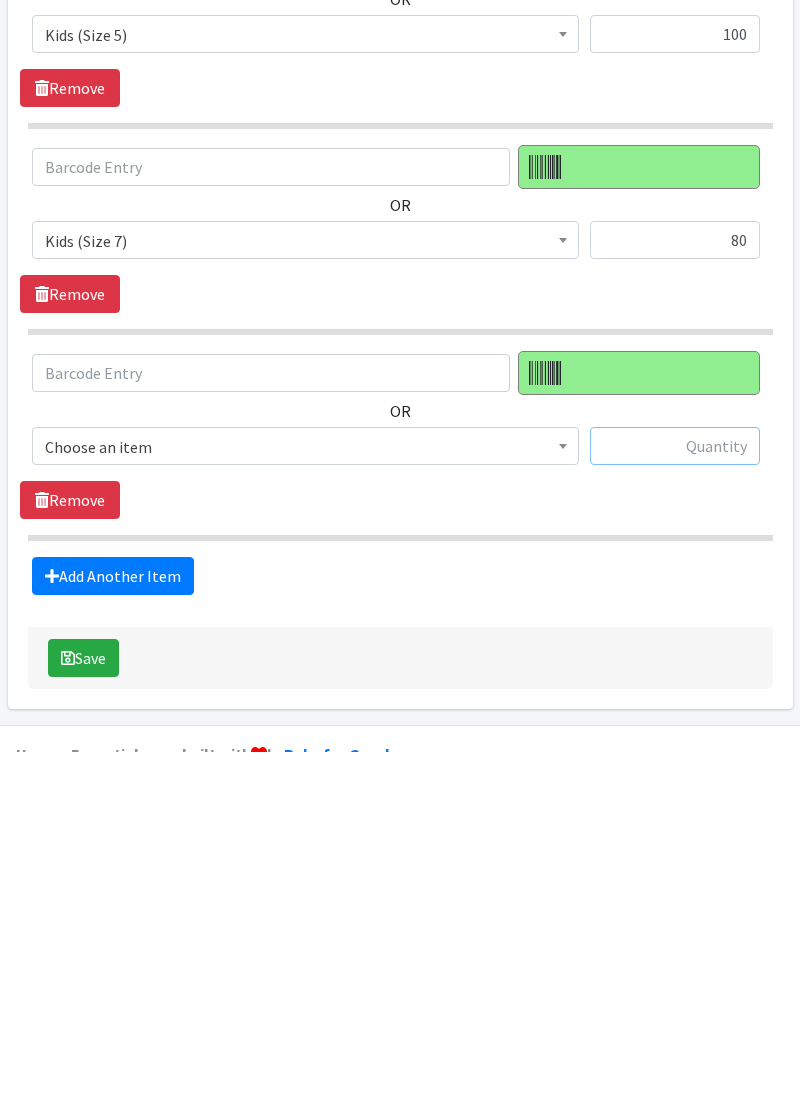 scroll, scrollTop: 5532, scrollLeft: 0, axis: vertical 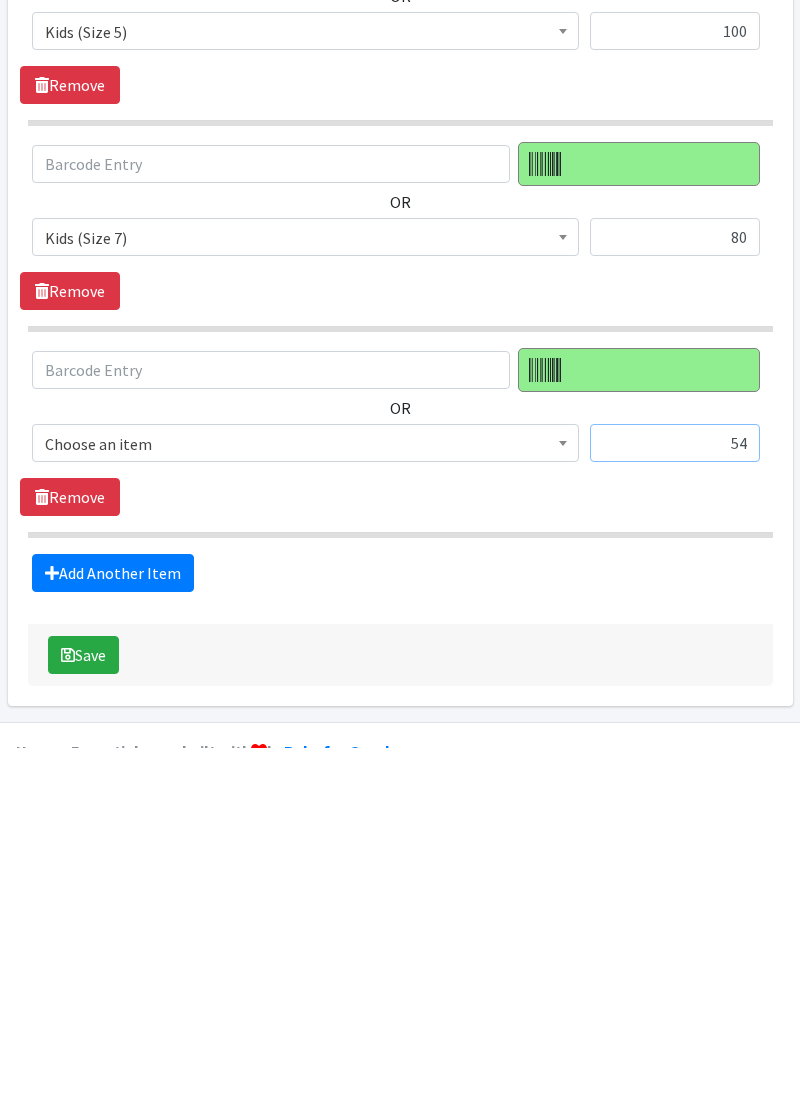 type on "54" 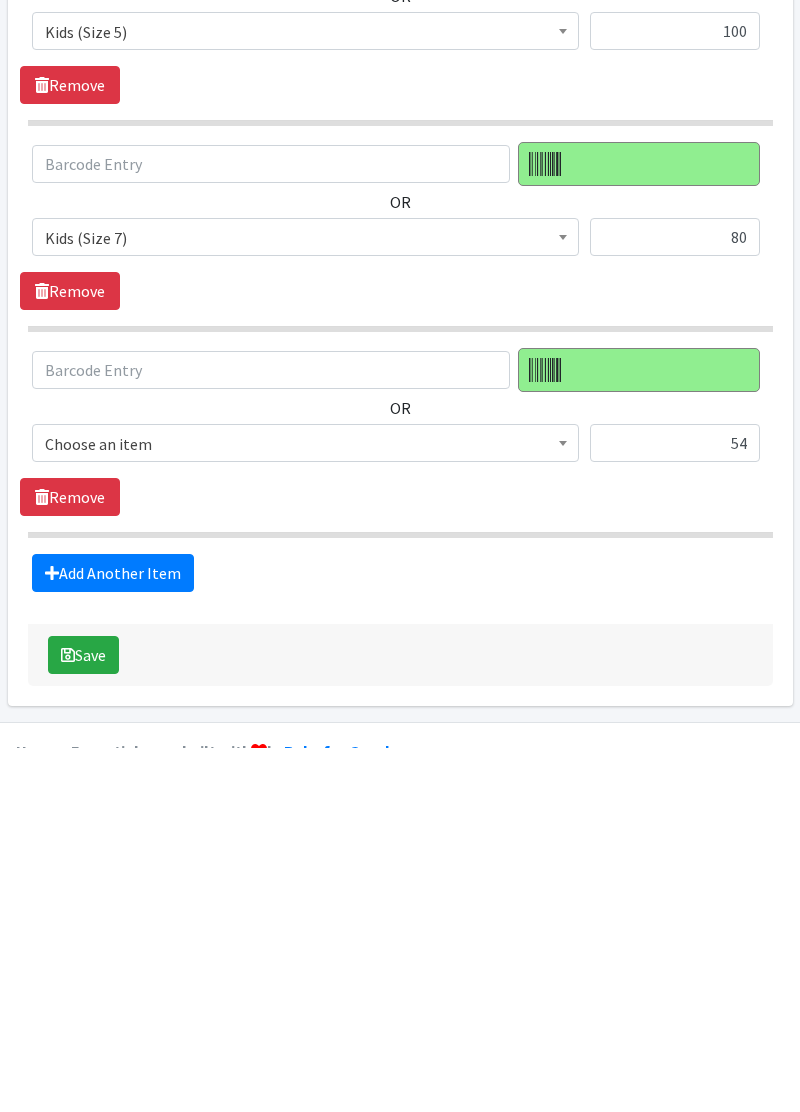 click on "Choose an item" at bounding box center [305, 808] 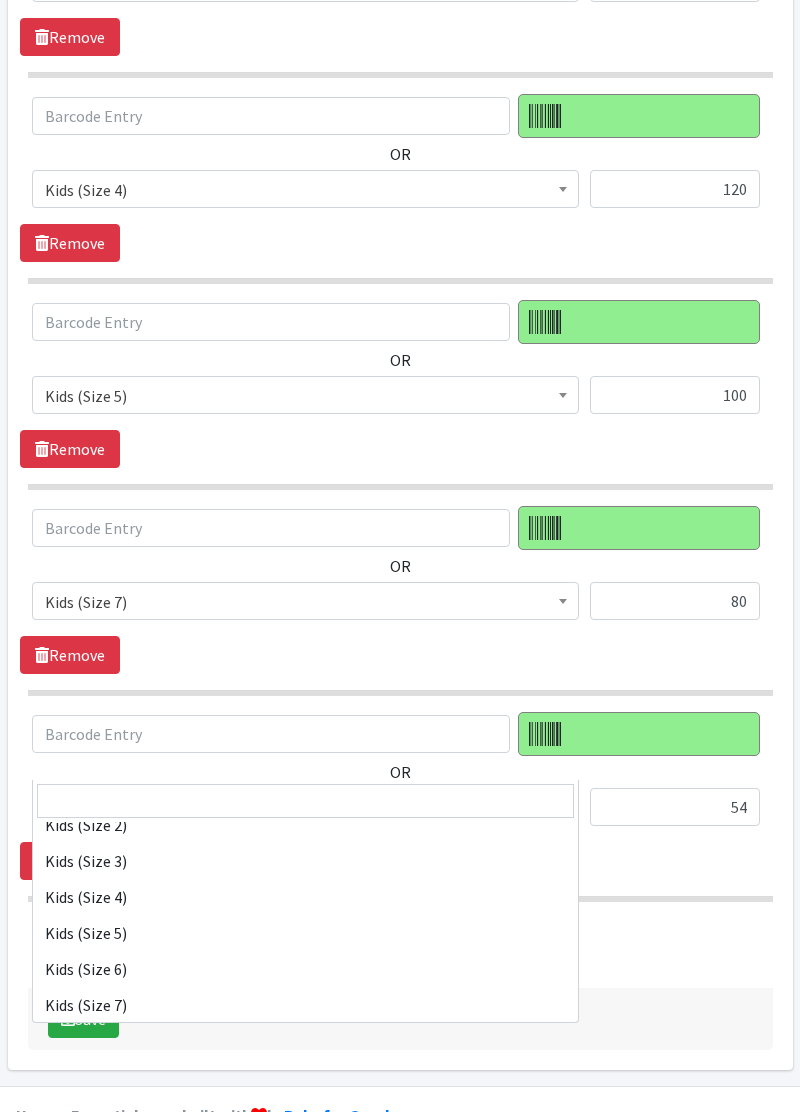 scroll, scrollTop: 306, scrollLeft: 0, axis: vertical 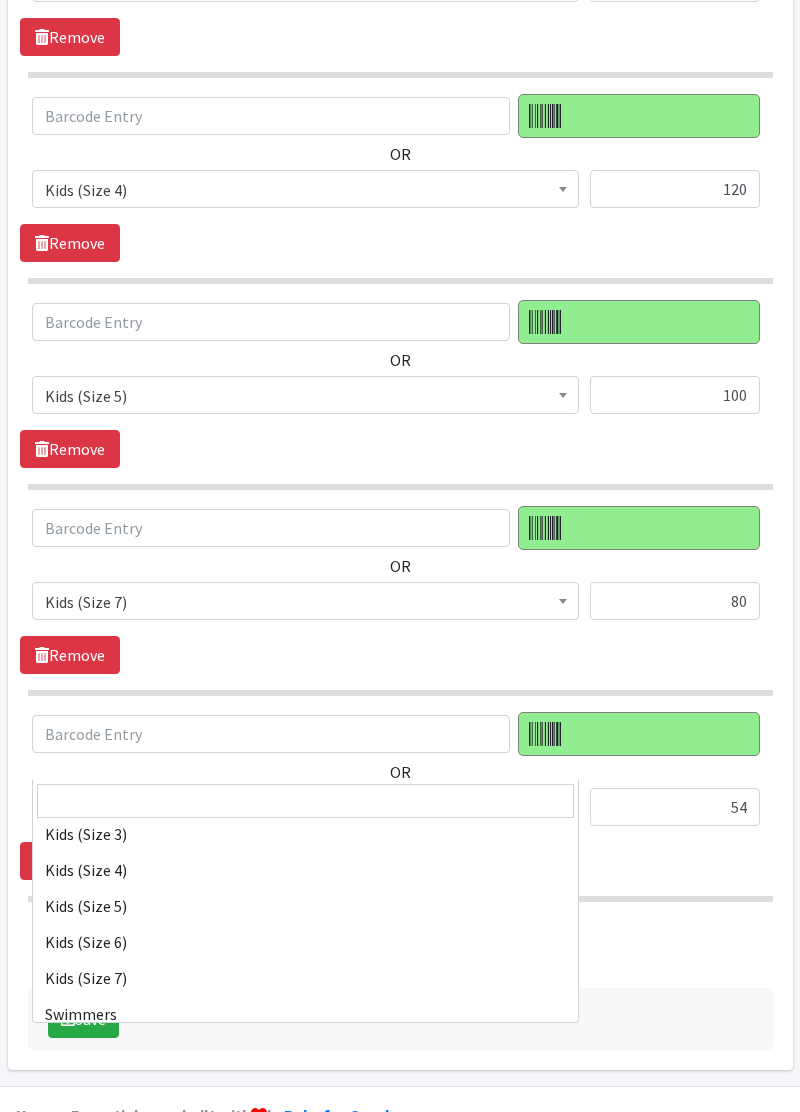 select on "11346" 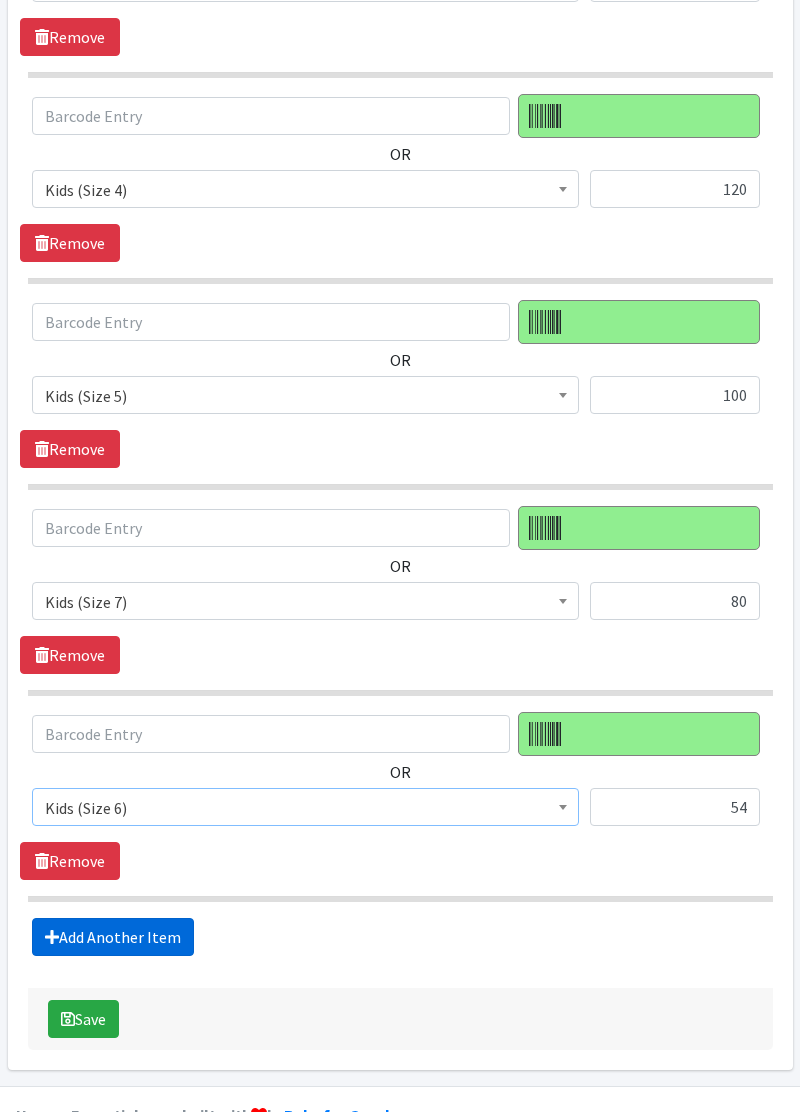 click on "Add Another Item" at bounding box center [113, 937] 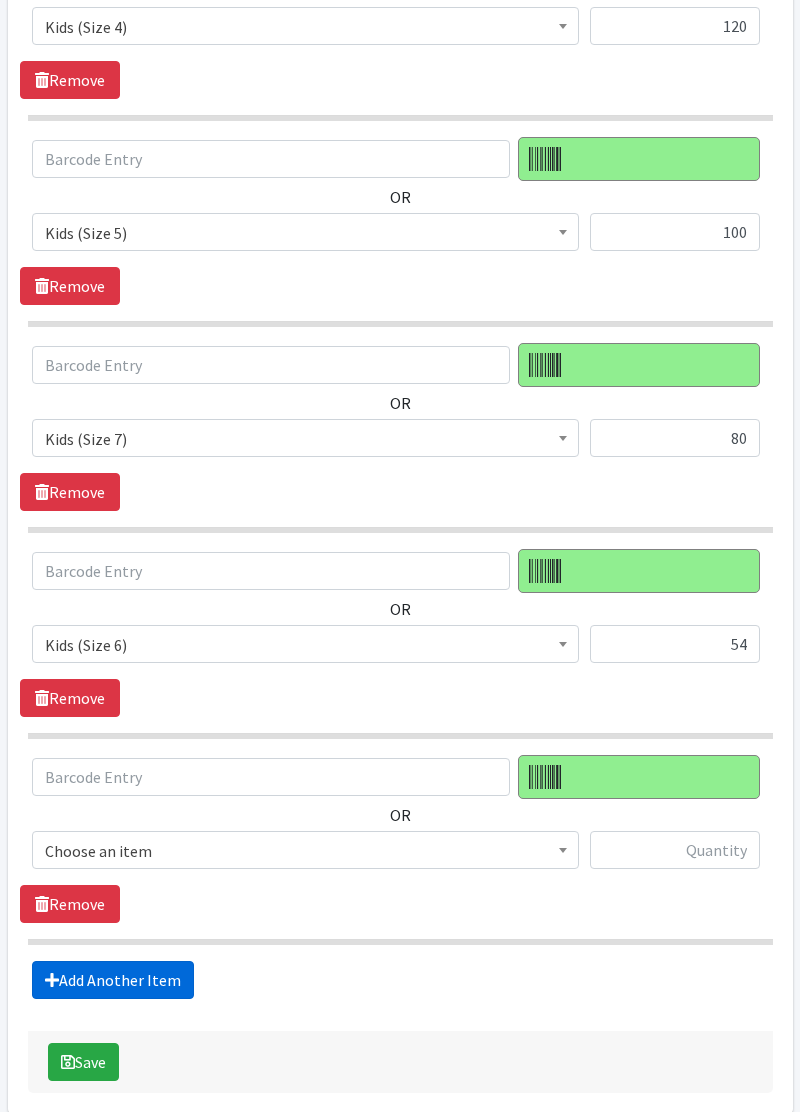 scroll, scrollTop: 5736, scrollLeft: 0, axis: vertical 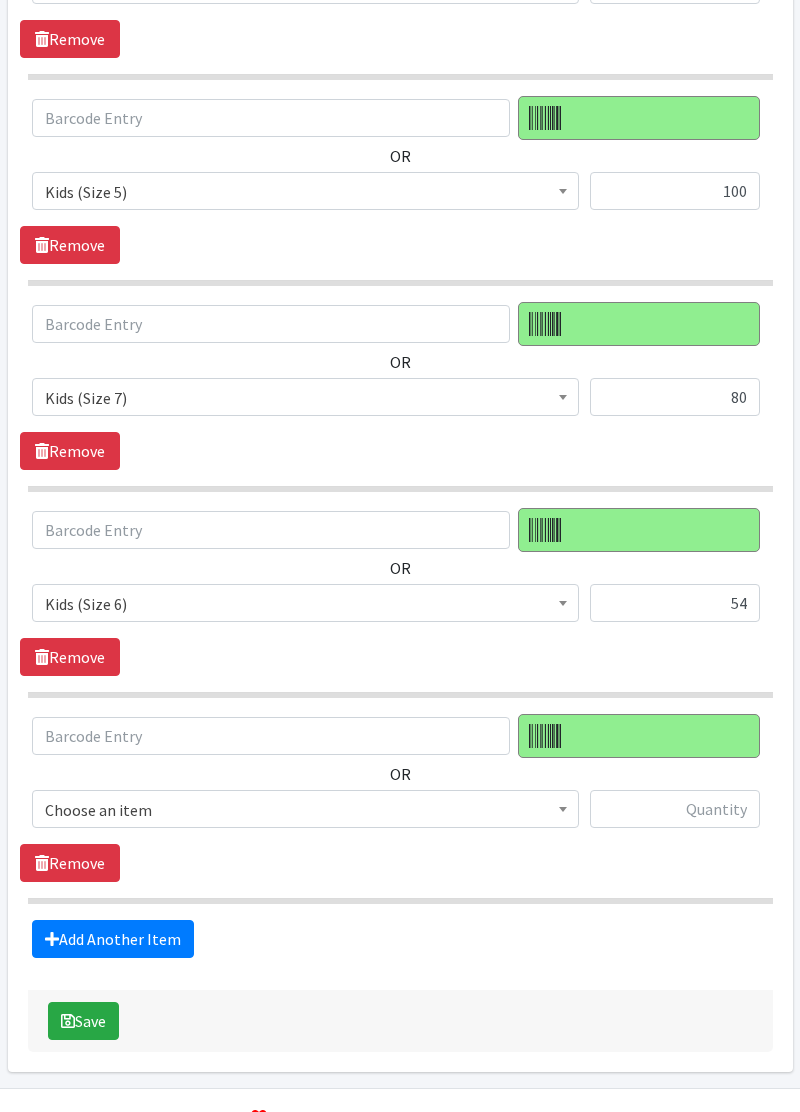 click on "Choose an item" at bounding box center [305, 810] 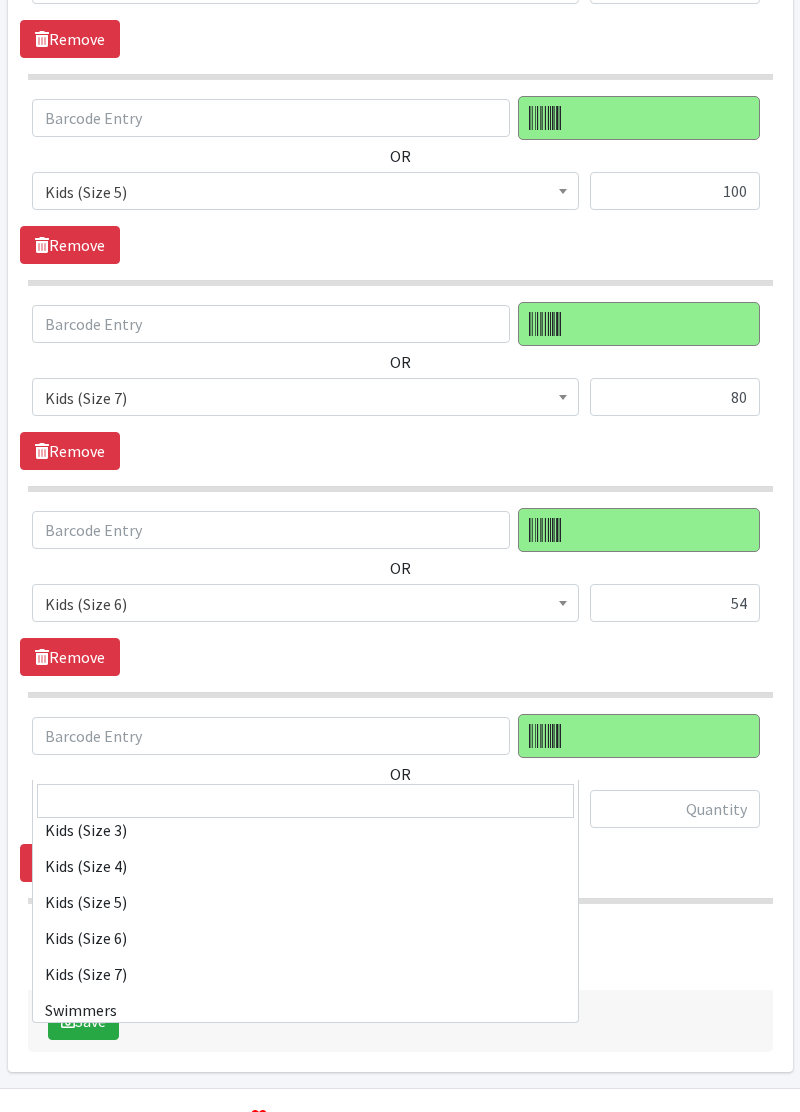scroll, scrollTop: 309, scrollLeft: 0, axis: vertical 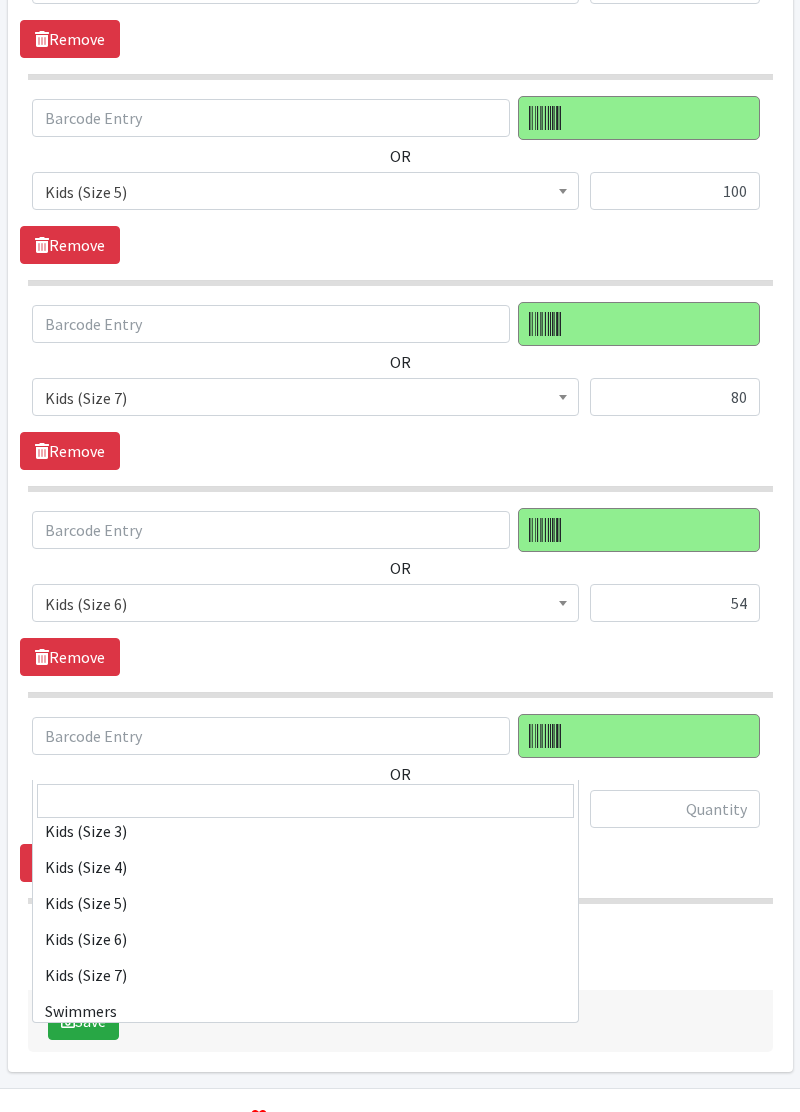 select on "11346" 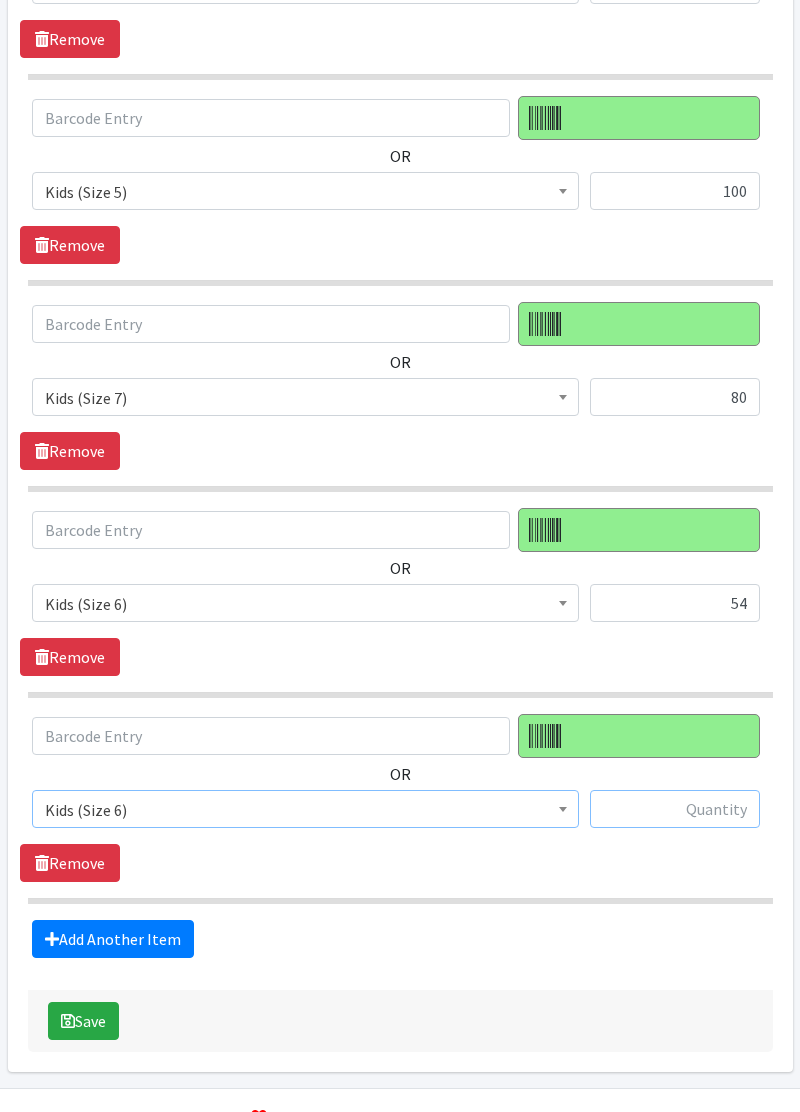 click at bounding box center (675, 809) 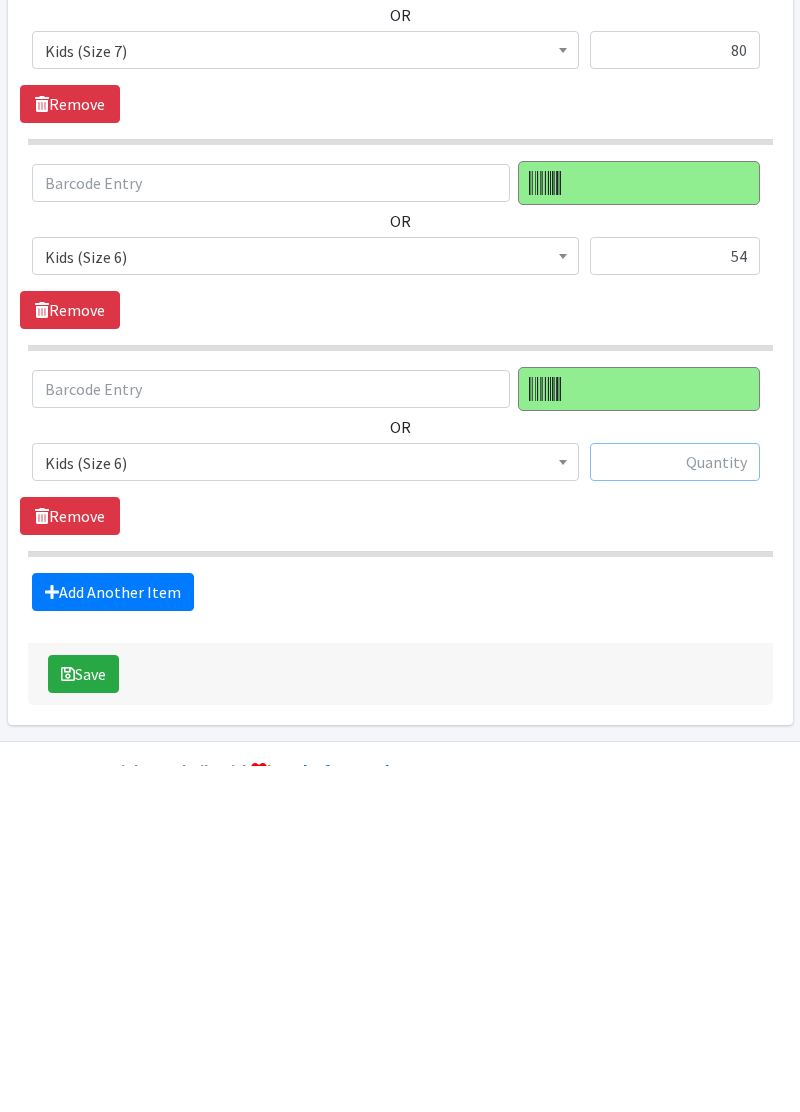 scroll, scrollTop: 5736, scrollLeft: 0, axis: vertical 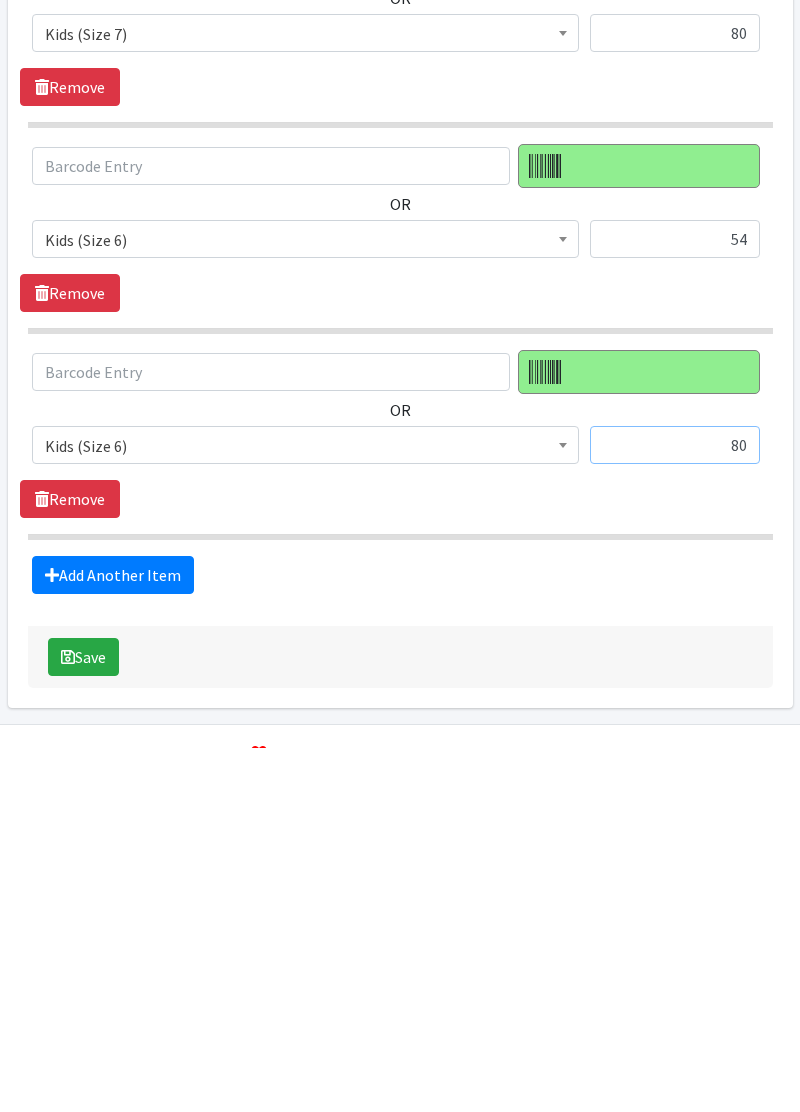 type on "80" 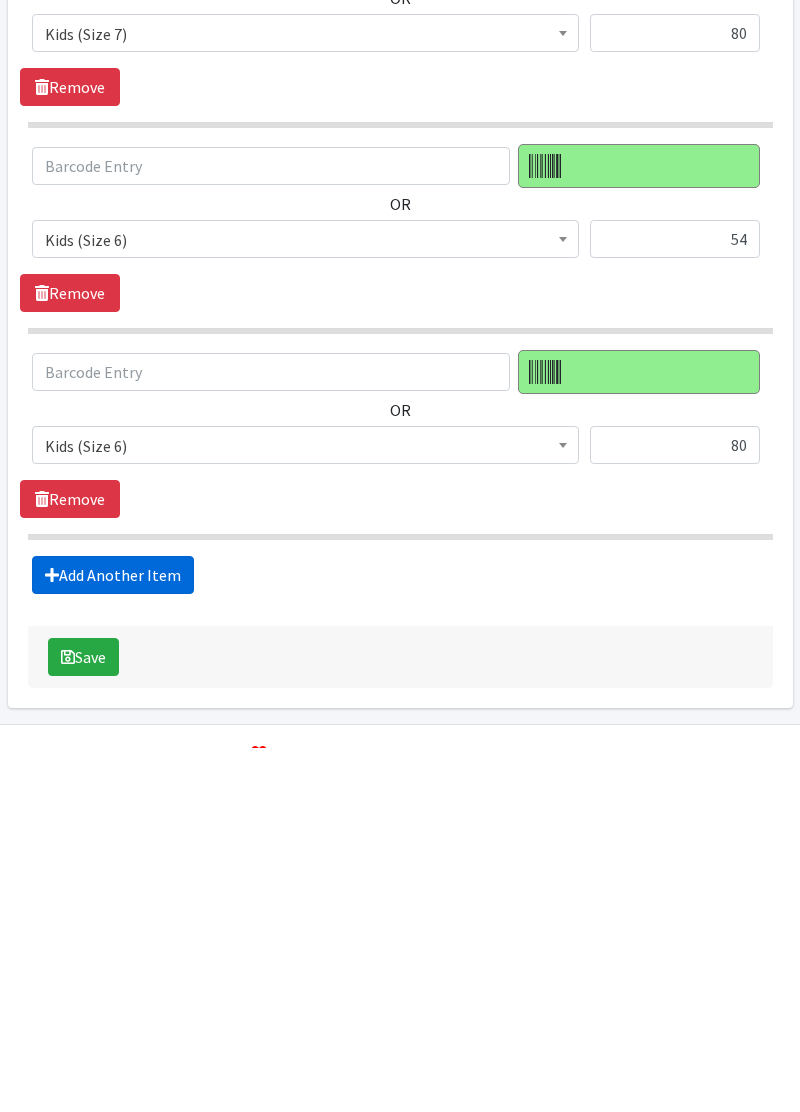 click on "Add Another Item" at bounding box center (113, 939) 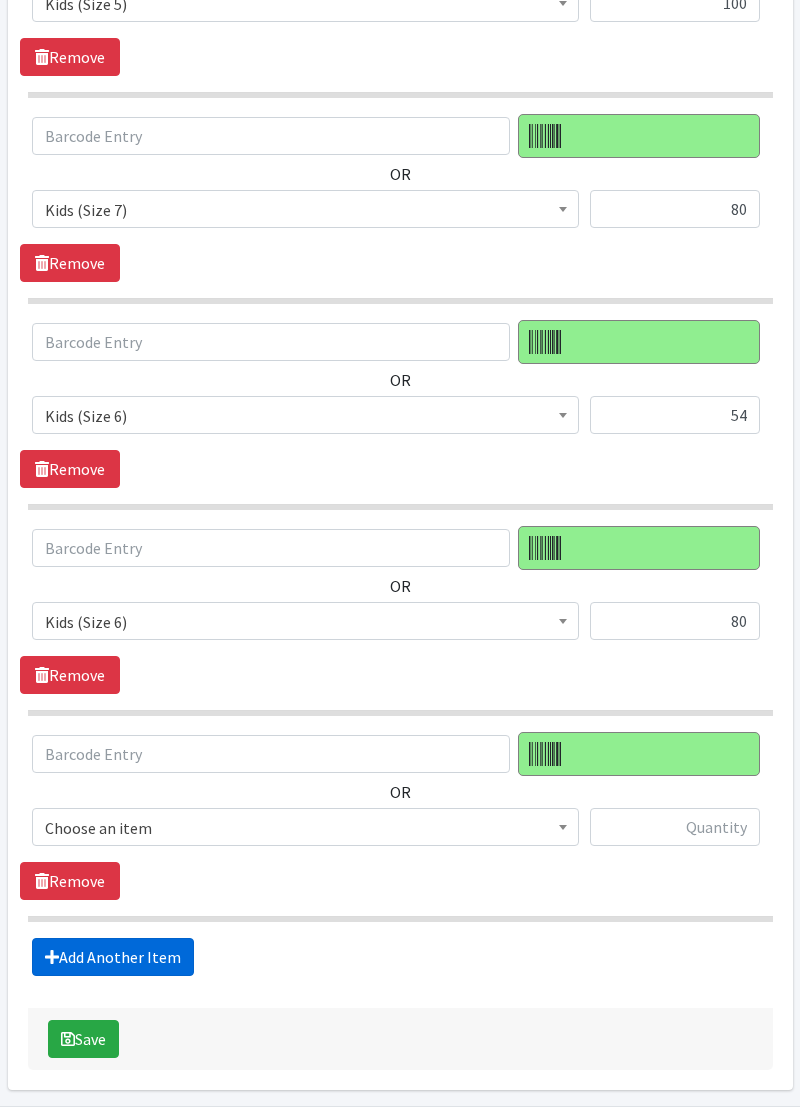 scroll, scrollTop: 5941, scrollLeft: 0, axis: vertical 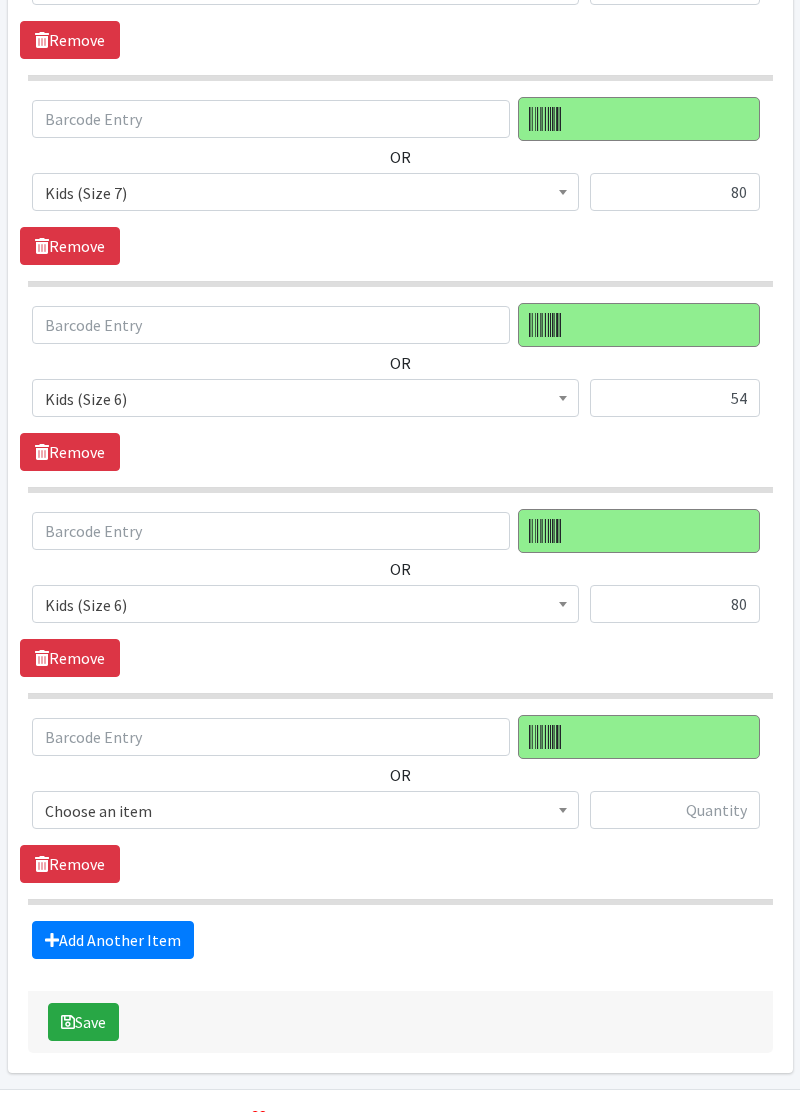 click at bounding box center [563, 807] 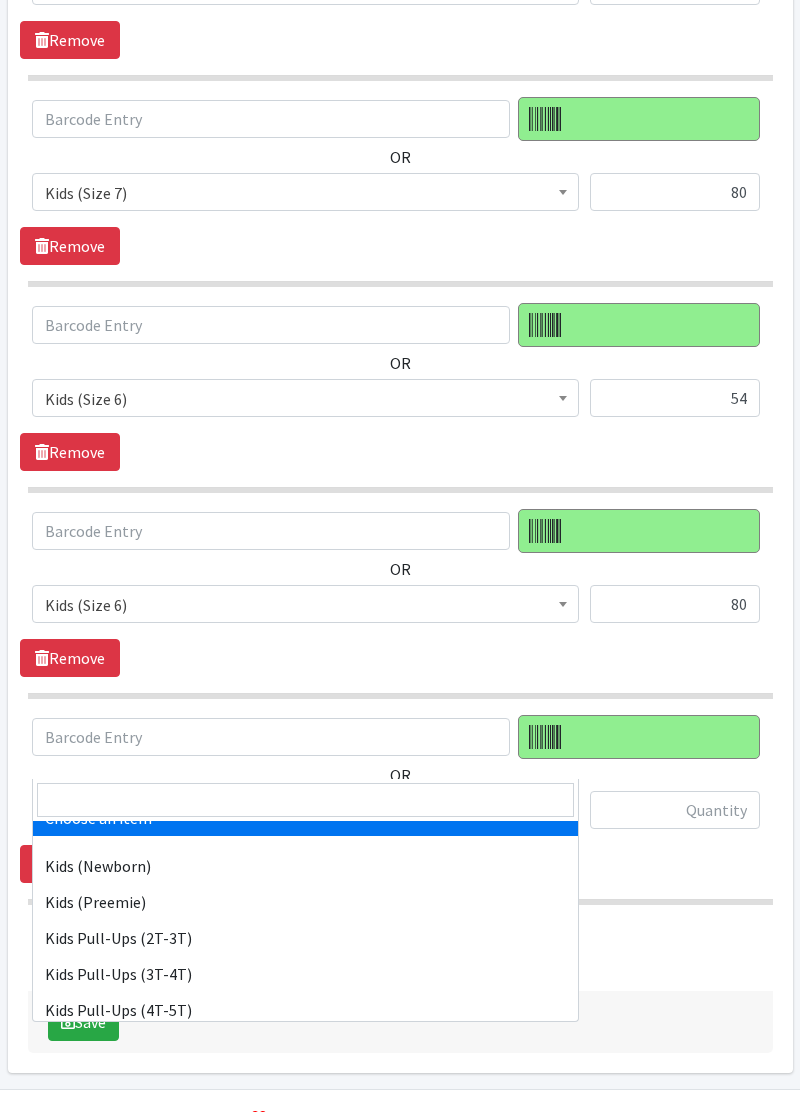 scroll, scrollTop: 33, scrollLeft: 0, axis: vertical 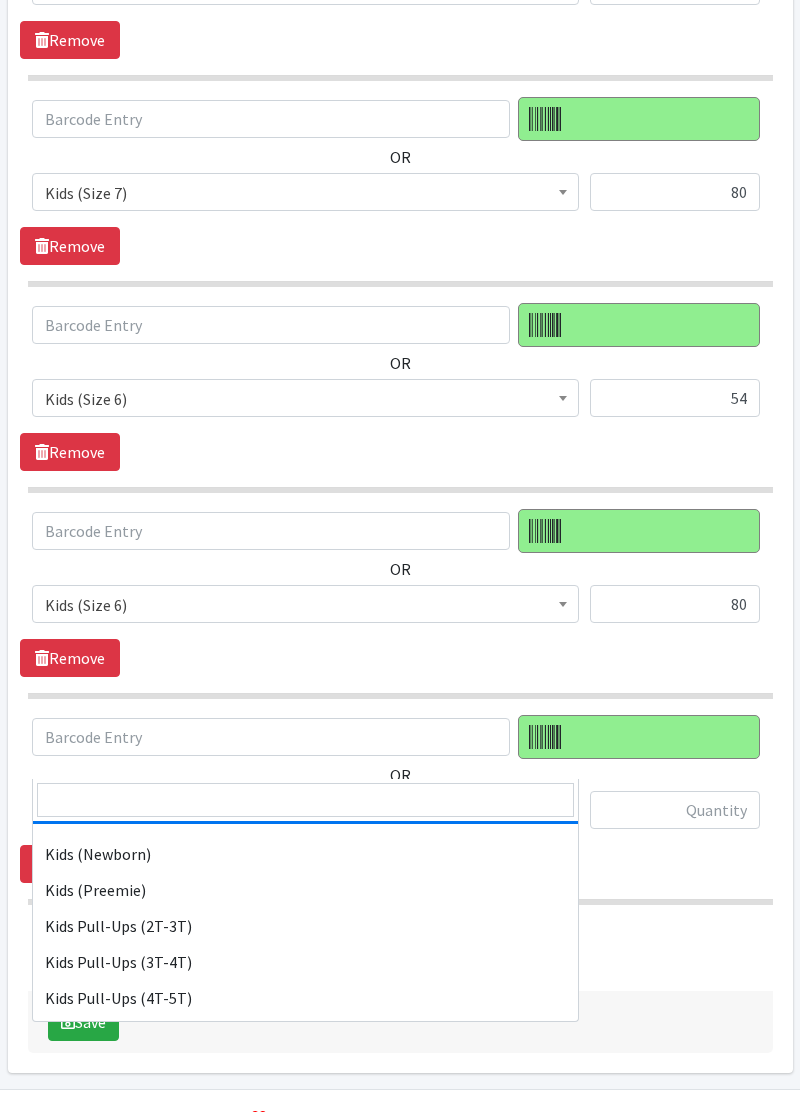 select on "11340" 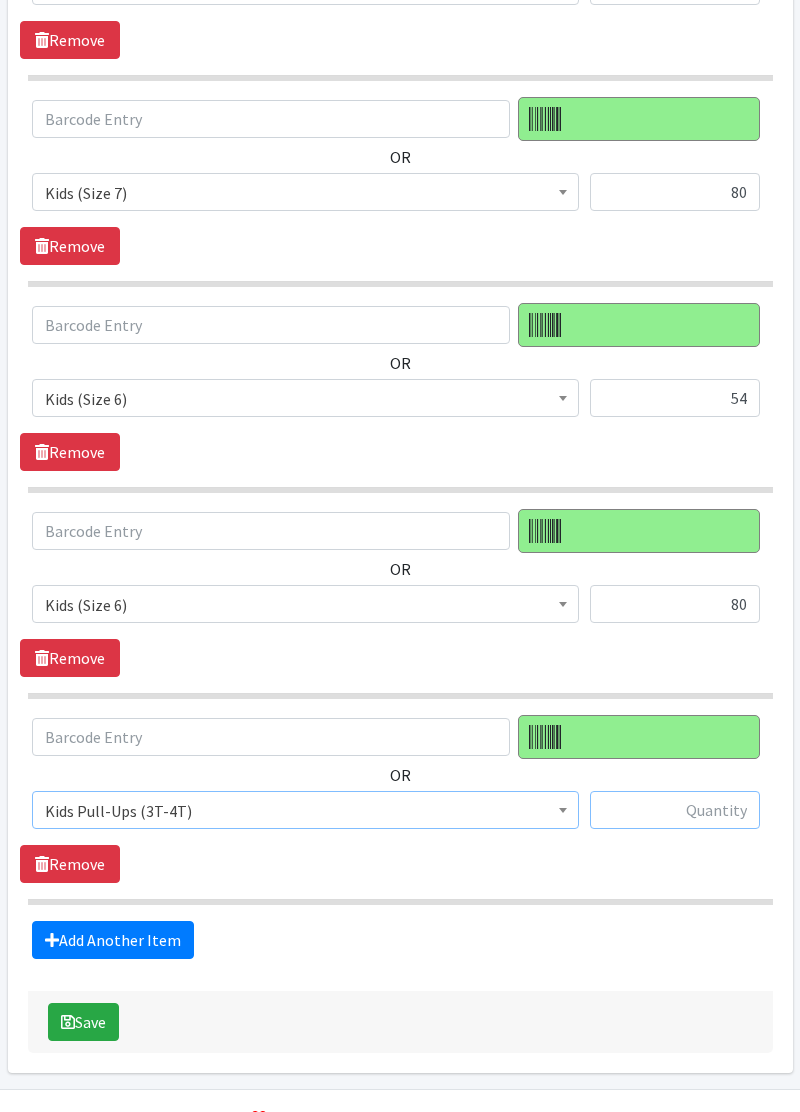 click at bounding box center [675, 810] 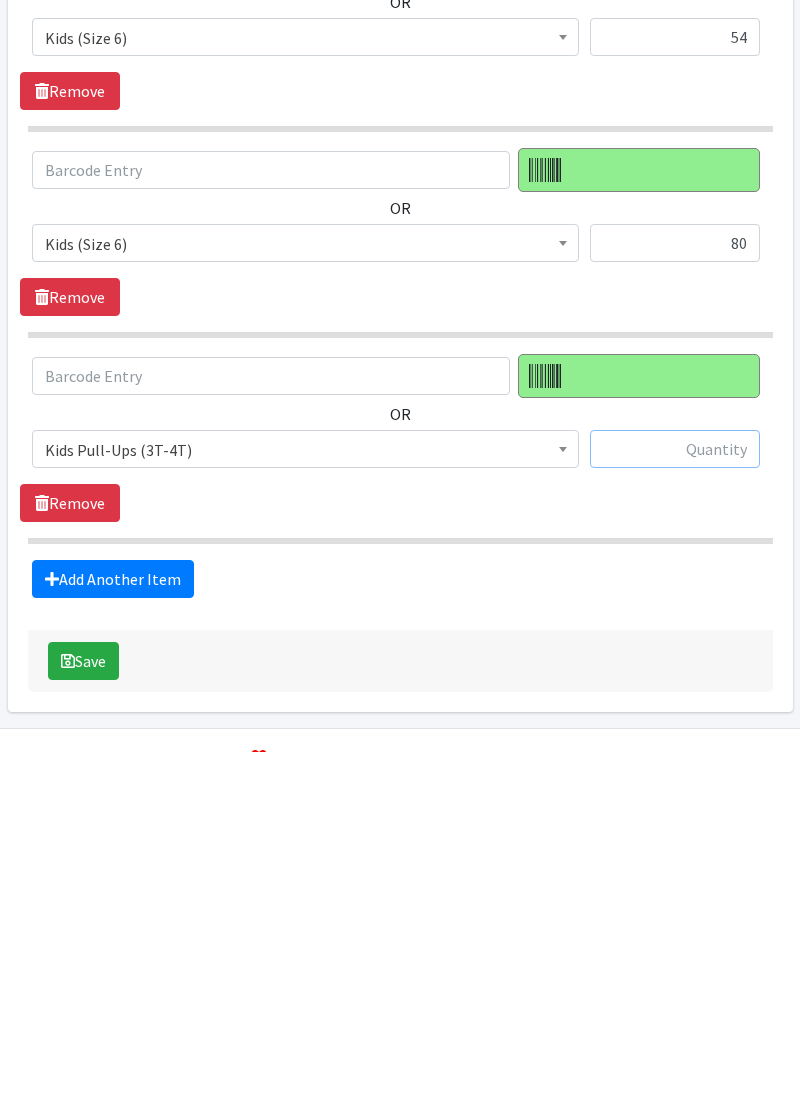scroll, scrollTop: 5941, scrollLeft: 0, axis: vertical 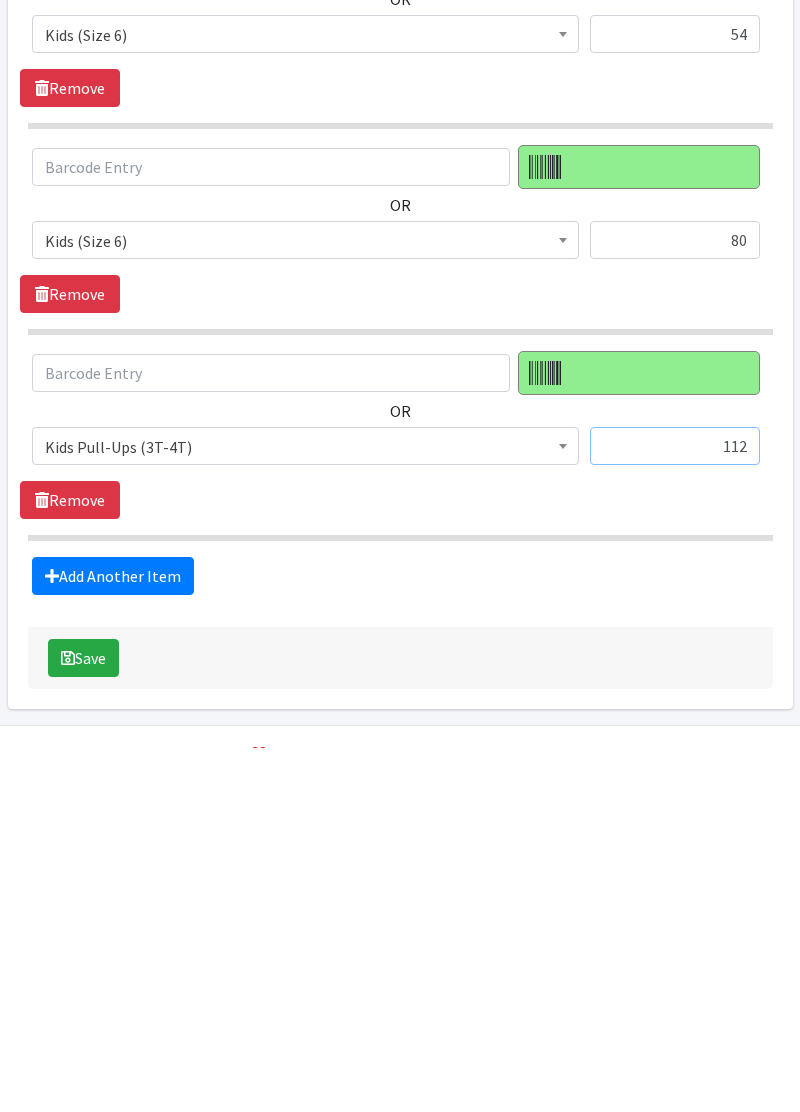 type on "112" 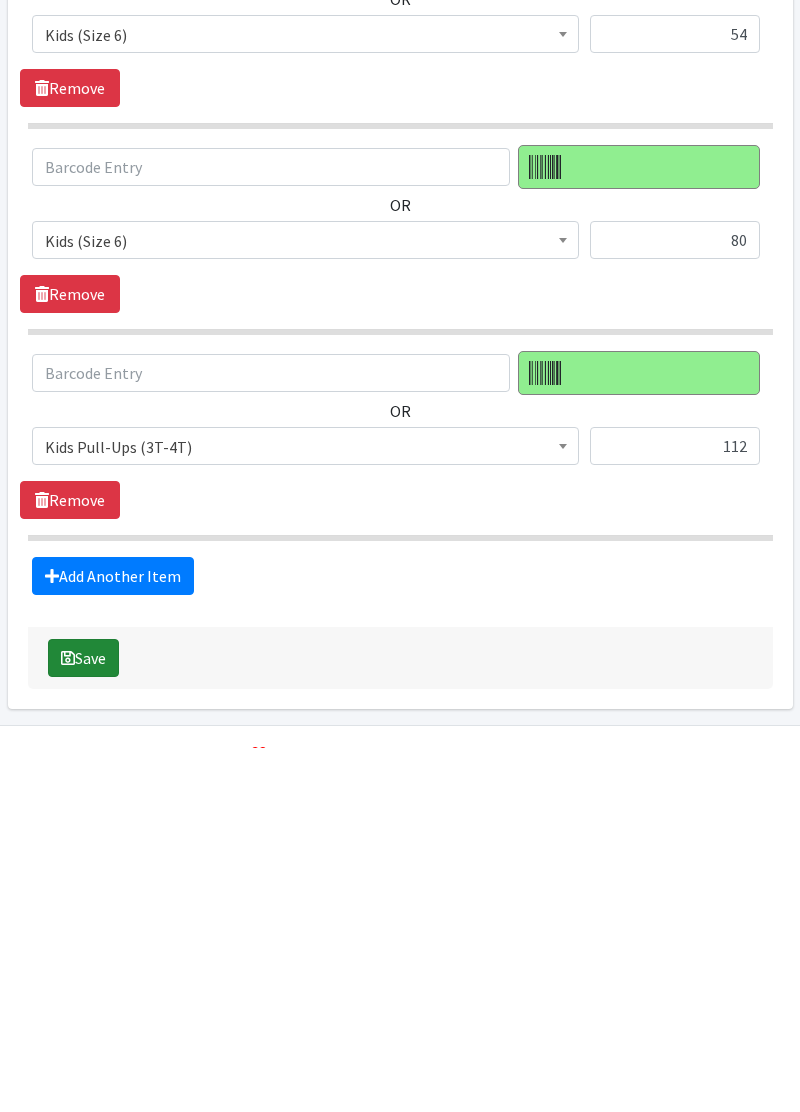 click on "Save" at bounding box center [83, 1022] 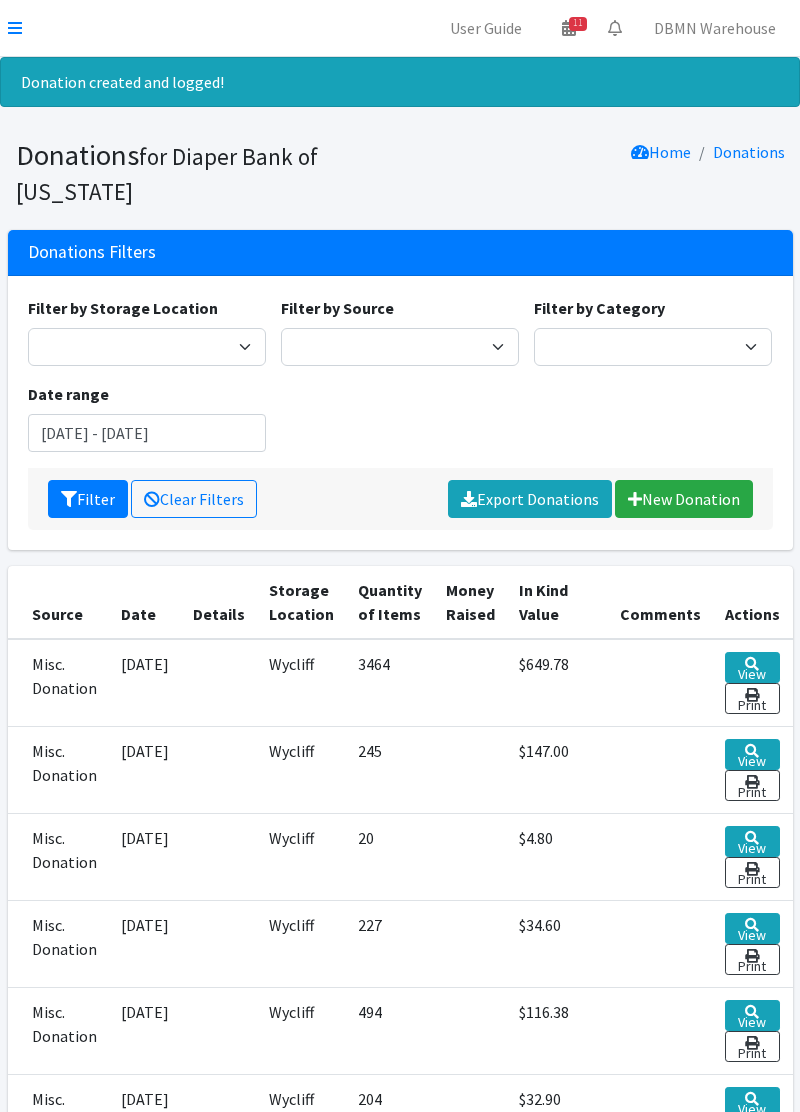 scroll, scrollTop: 0, scrollLeft: 0, axis: both 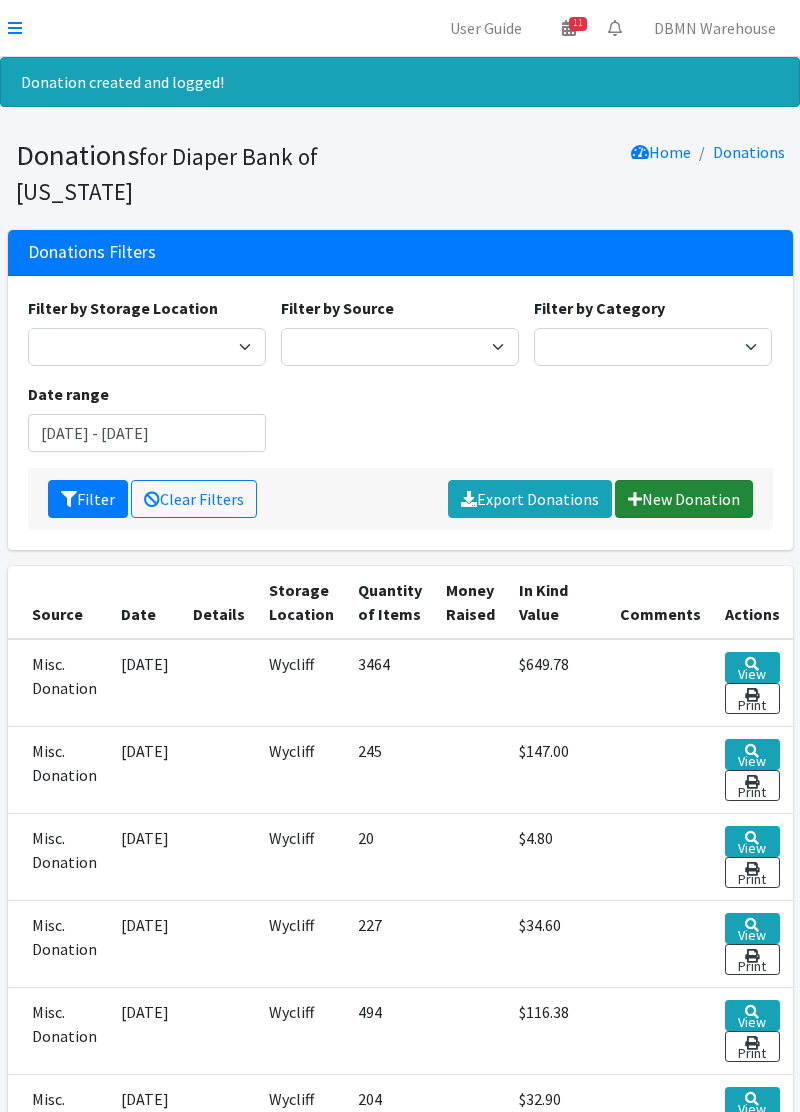 click on "New Donation" at bounding box center [684, 499] 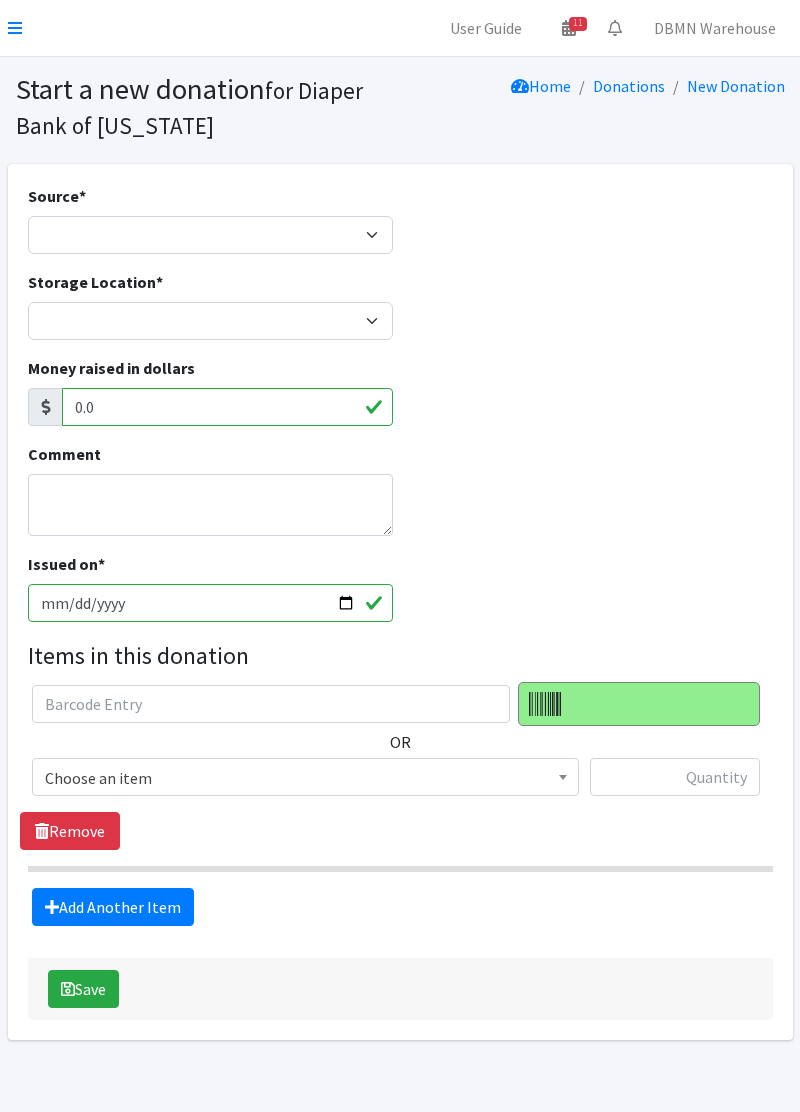 scroll, scrollTop: 0, scrollLeft: 0, axis: both 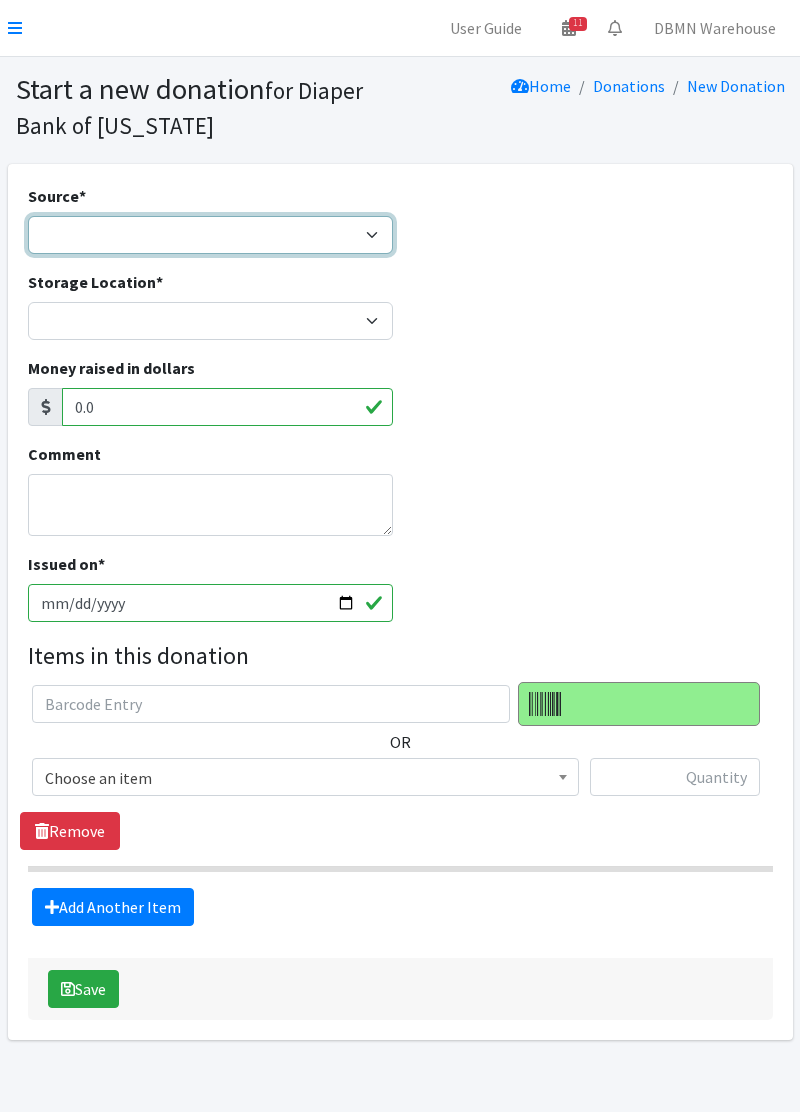 click on "Product Drive
Manufacturer
Donation Site
Misc. Donation" at bounding box center [210, 235] 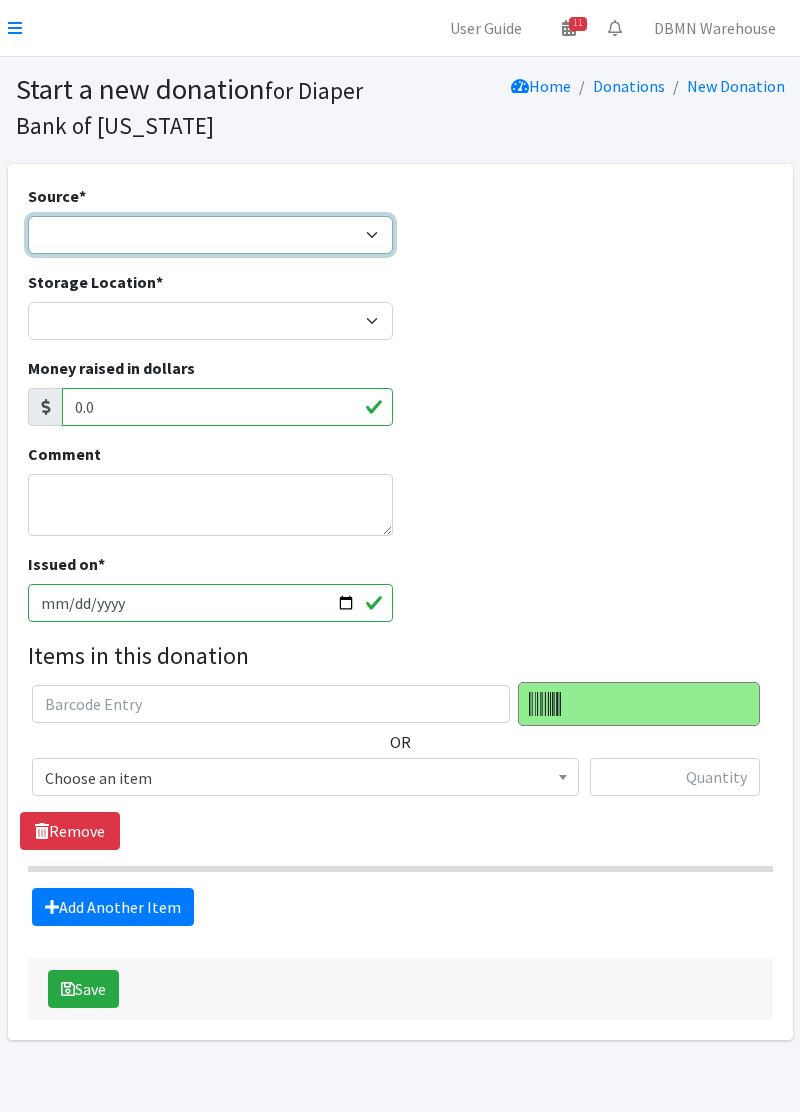 select on "Misc. Donation" 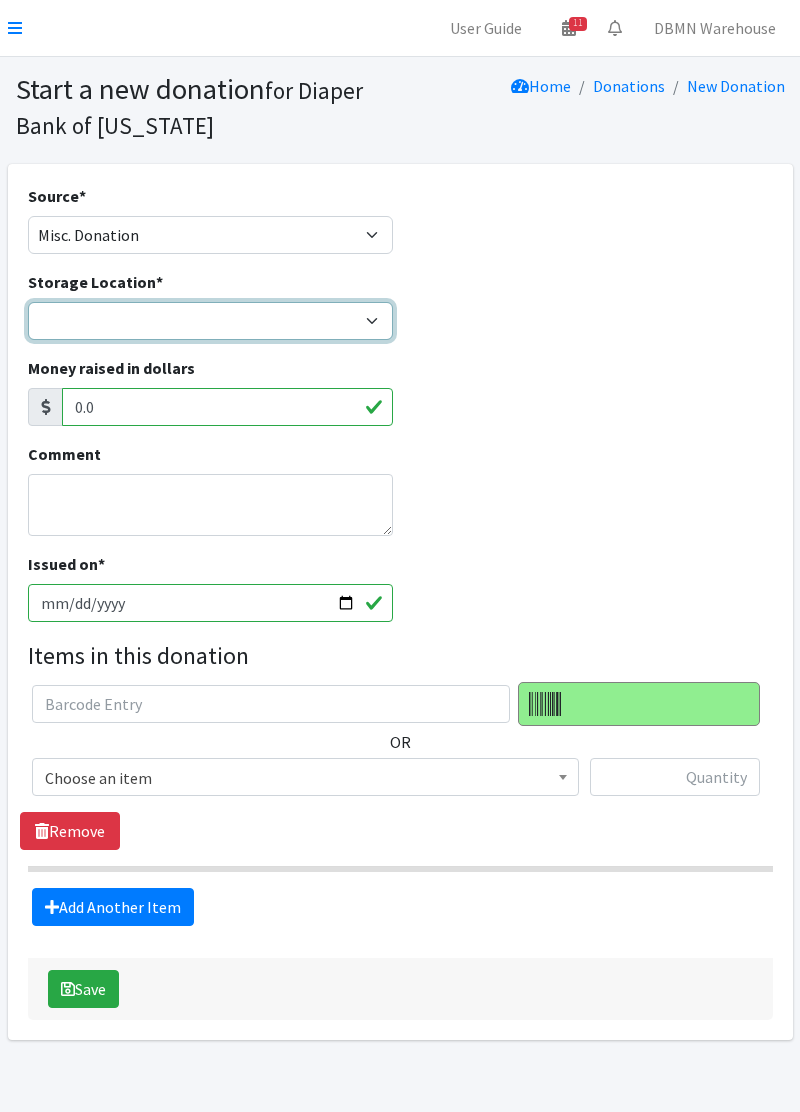 click on "Diaper Co-op
Direct Shipment
Wycliff" at bounding box center [210, 321] 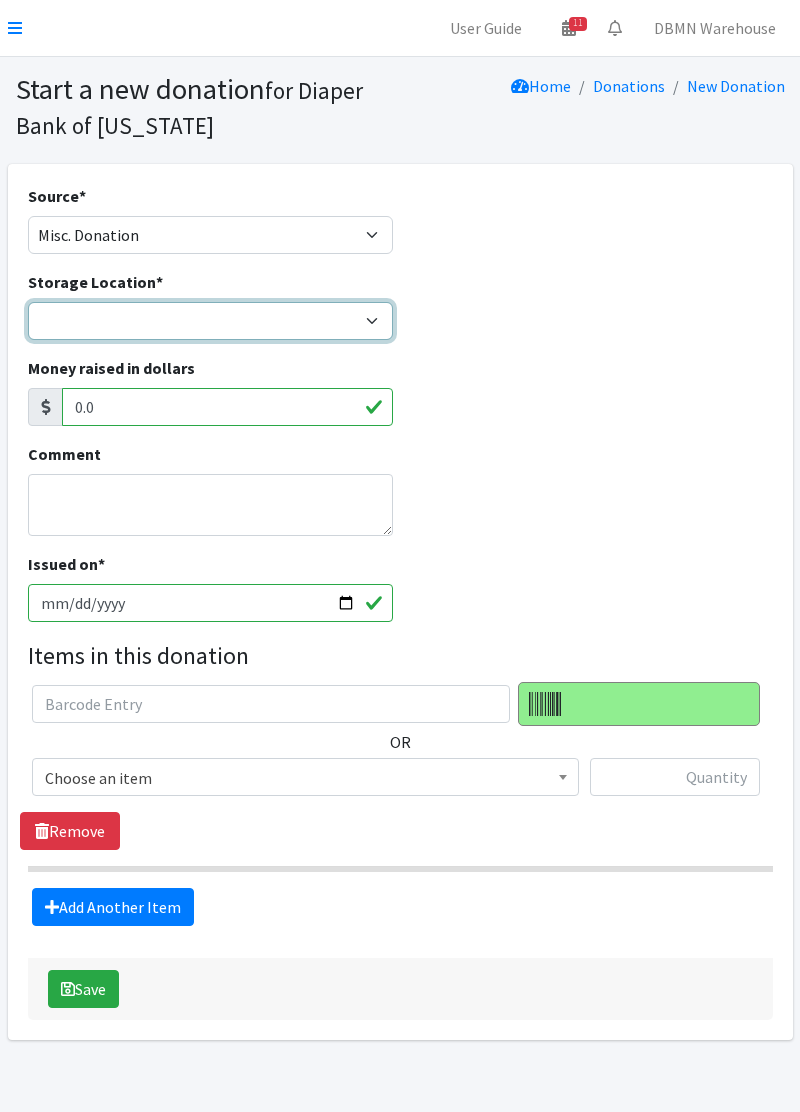 select on "434" 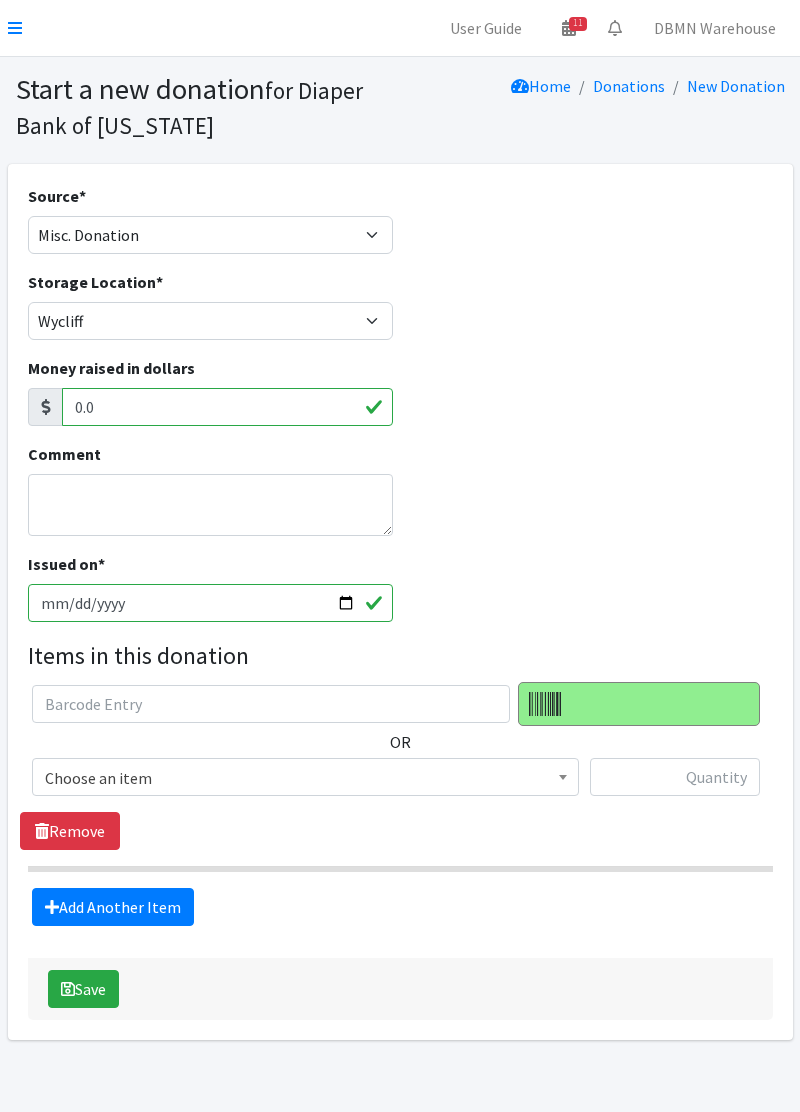 click at bounding box center (563, 774) 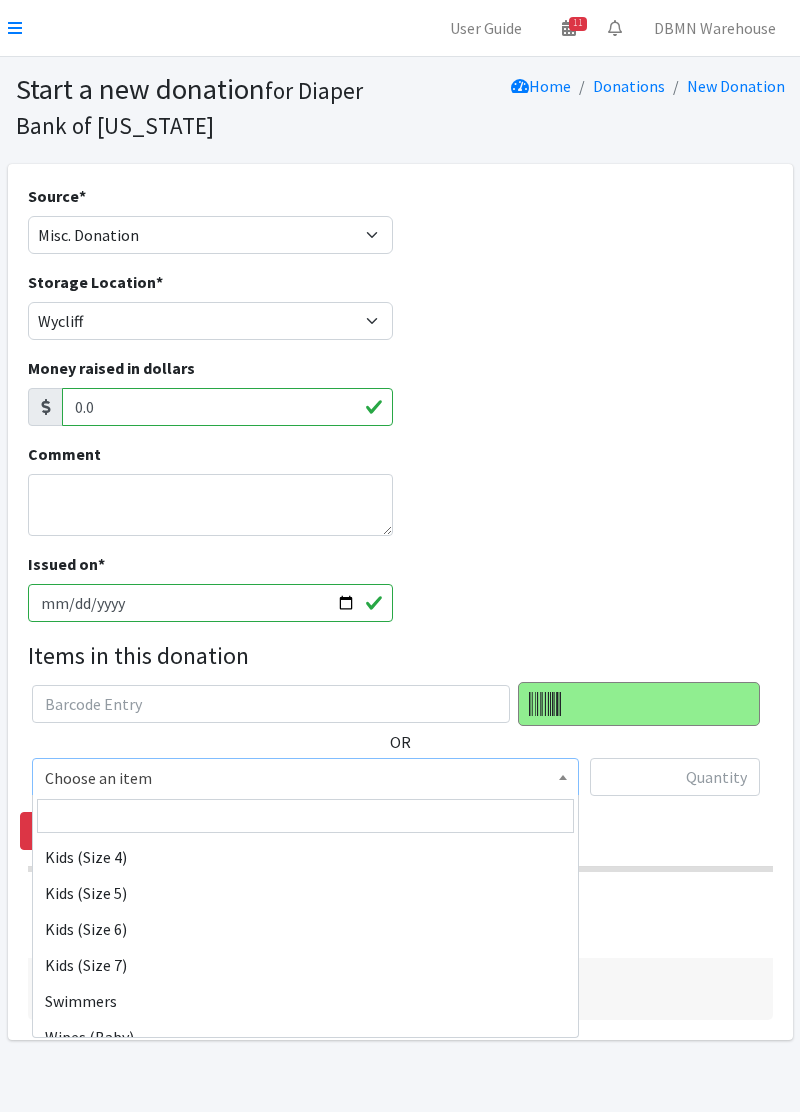 scroll, scrollTop: 388, scrollLeft: 0, axis: vertical 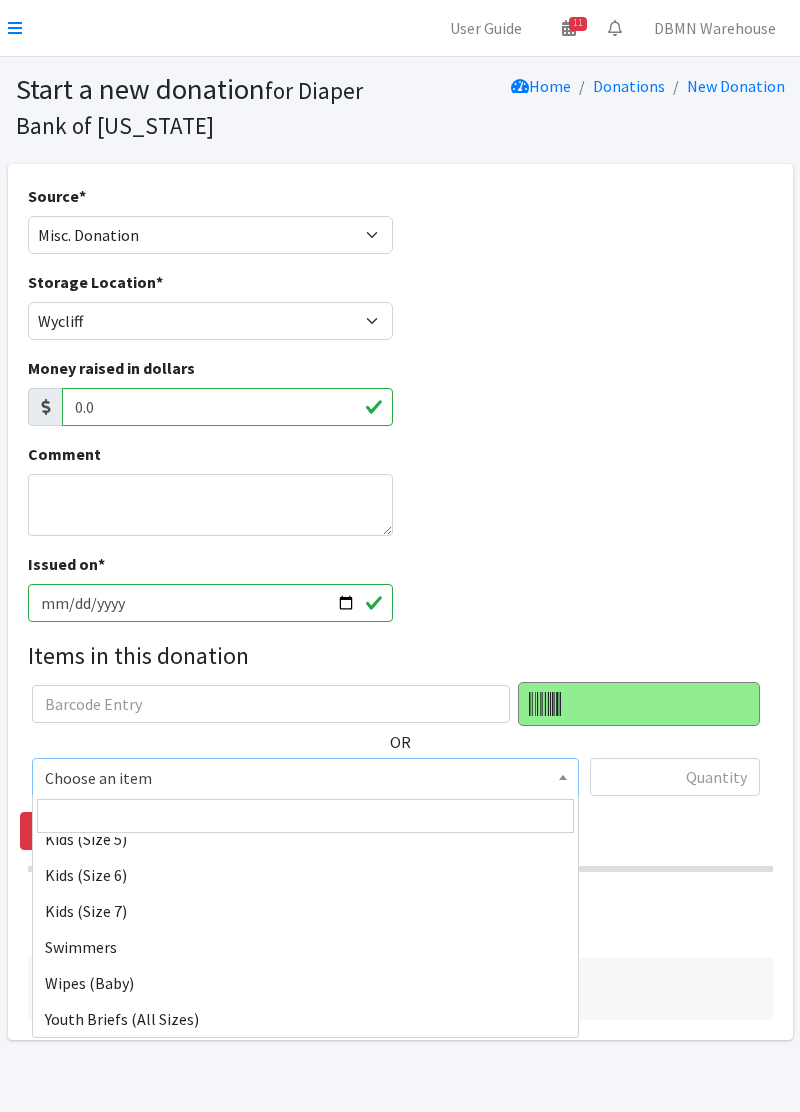 select on "11343" 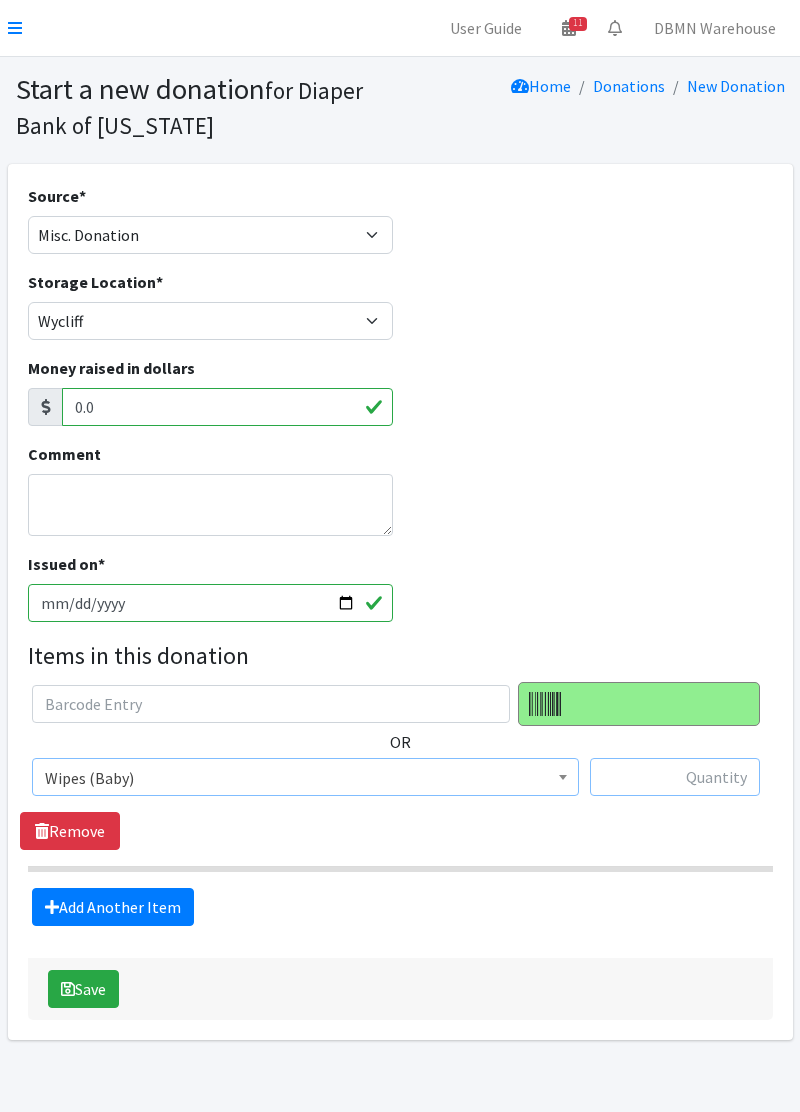 click at bounding box center [675, 777] 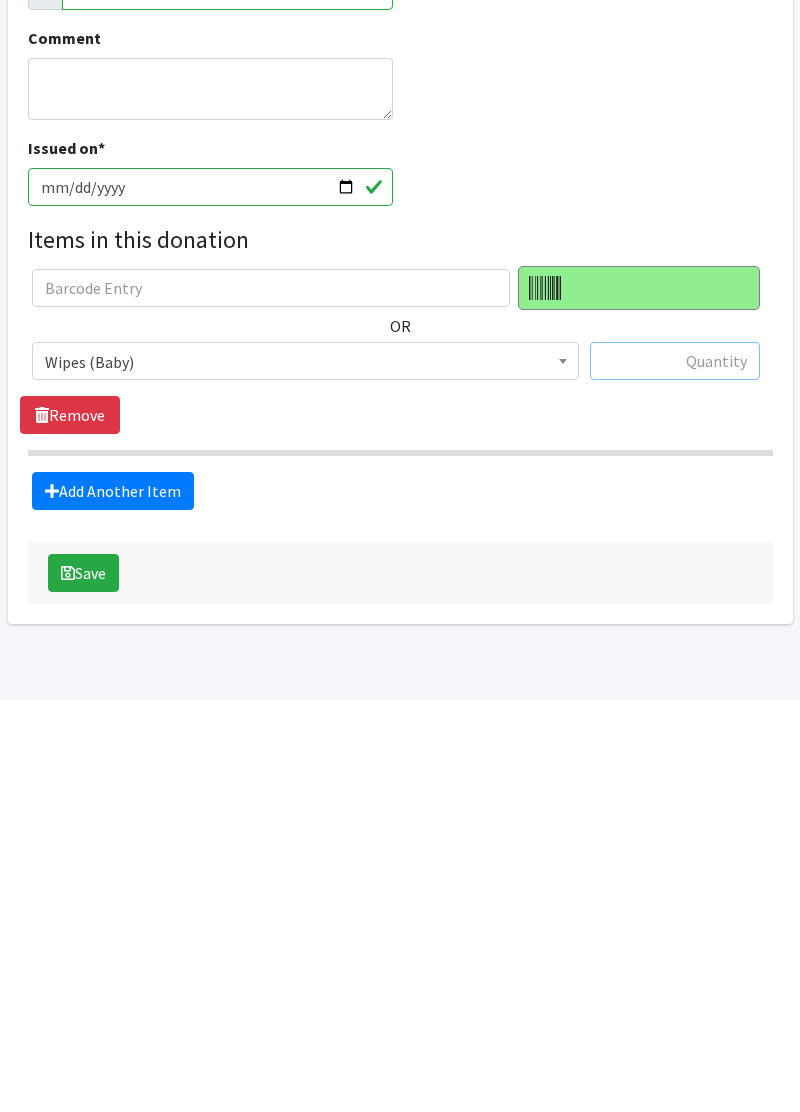 scroll, scrollTop: 14, scrollLeft: 0, axis: vertical 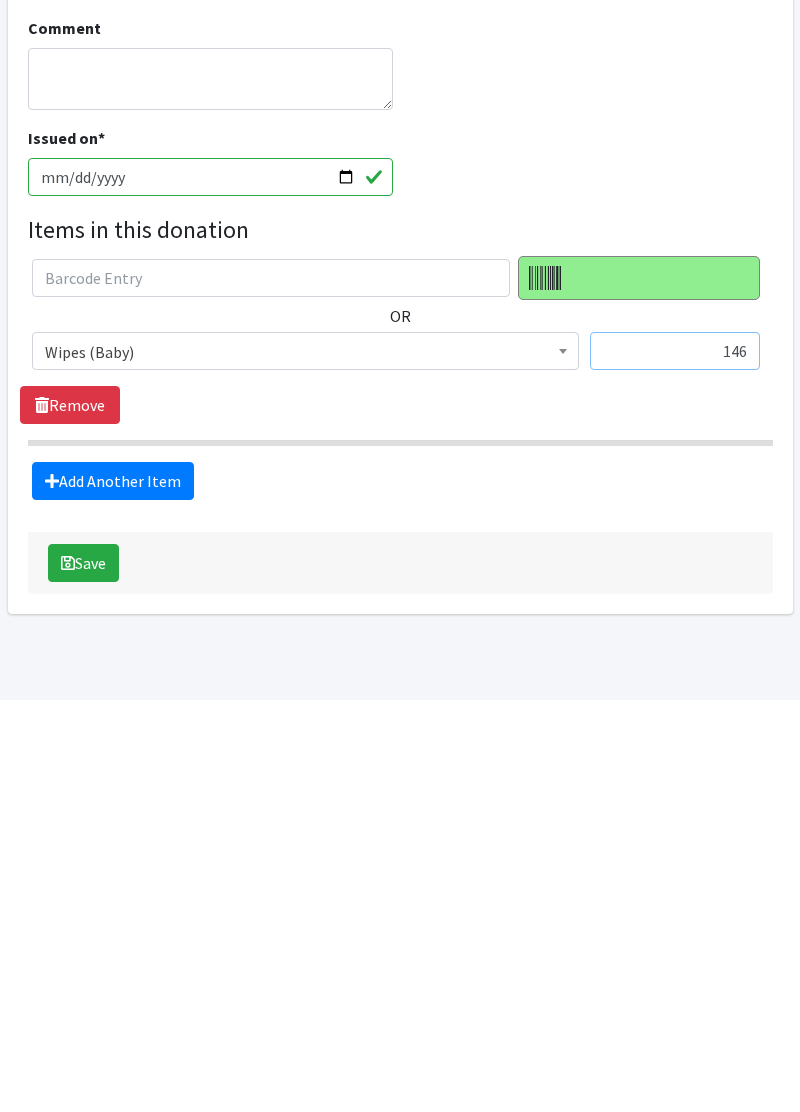 type on "146" 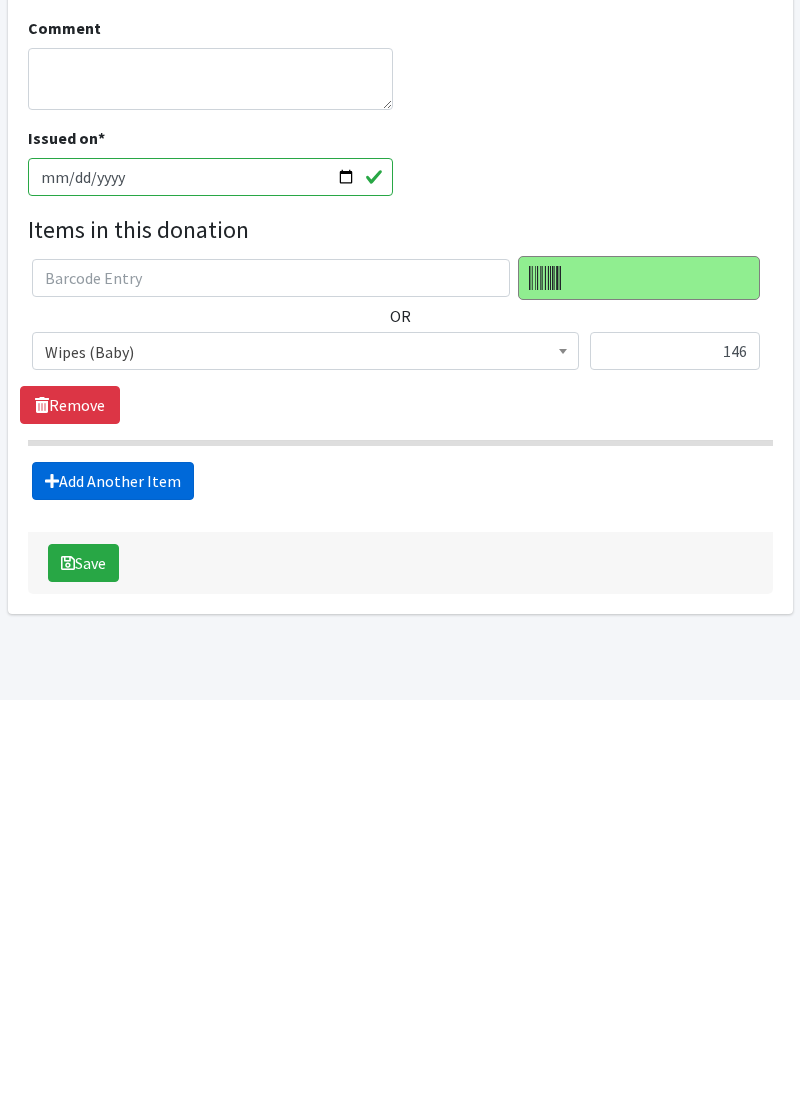 click on "Add Another Item" at bounding box center [113, 893] 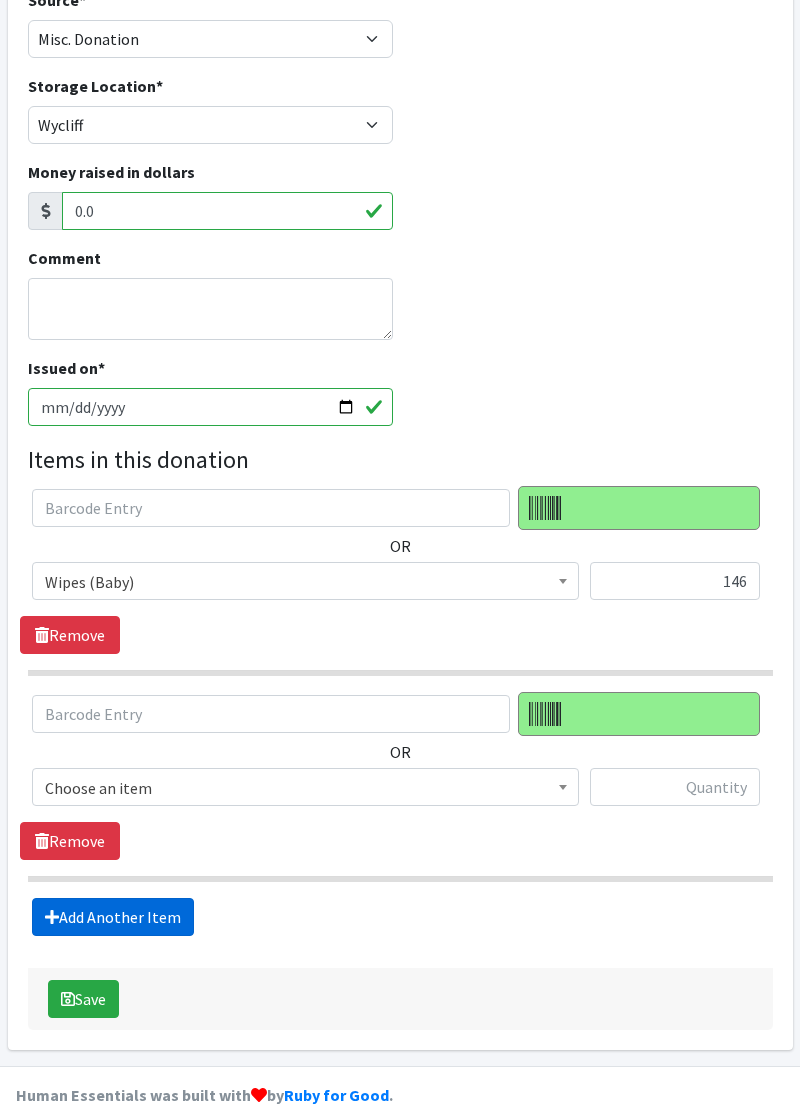 scroll, scrollTop: 220, scrollLeft: 0, axis: vertical 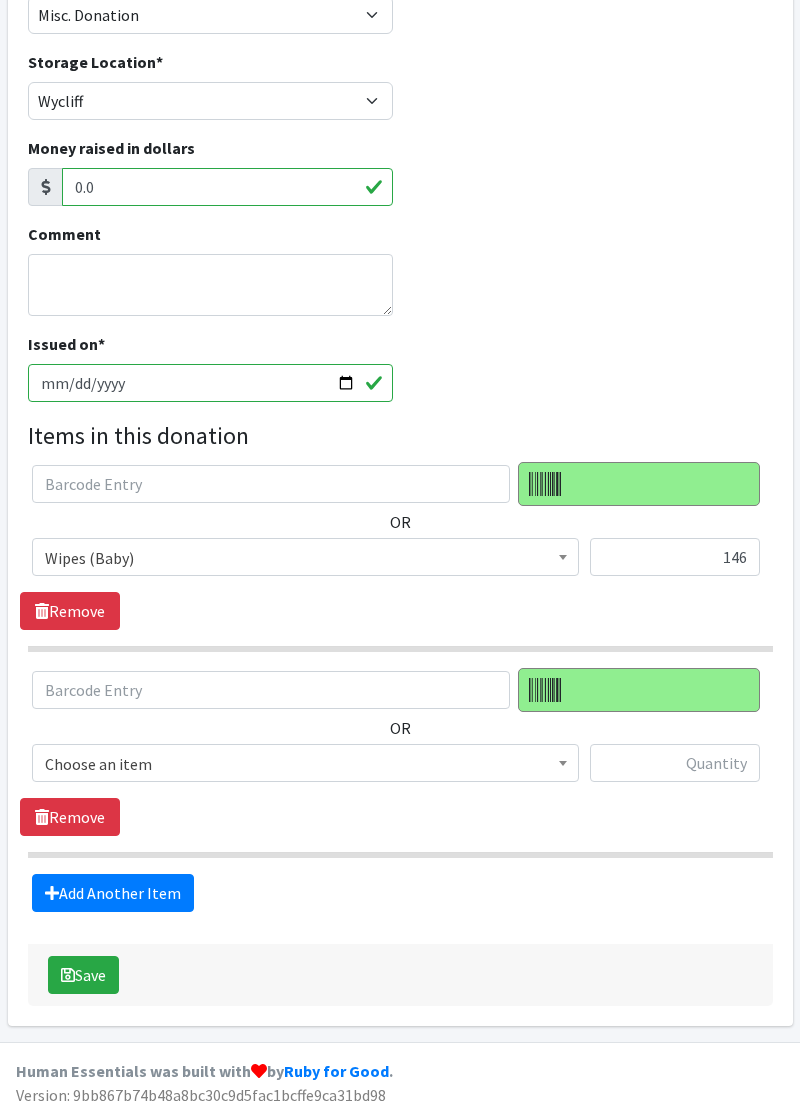 click at bounding box center (563, 760) 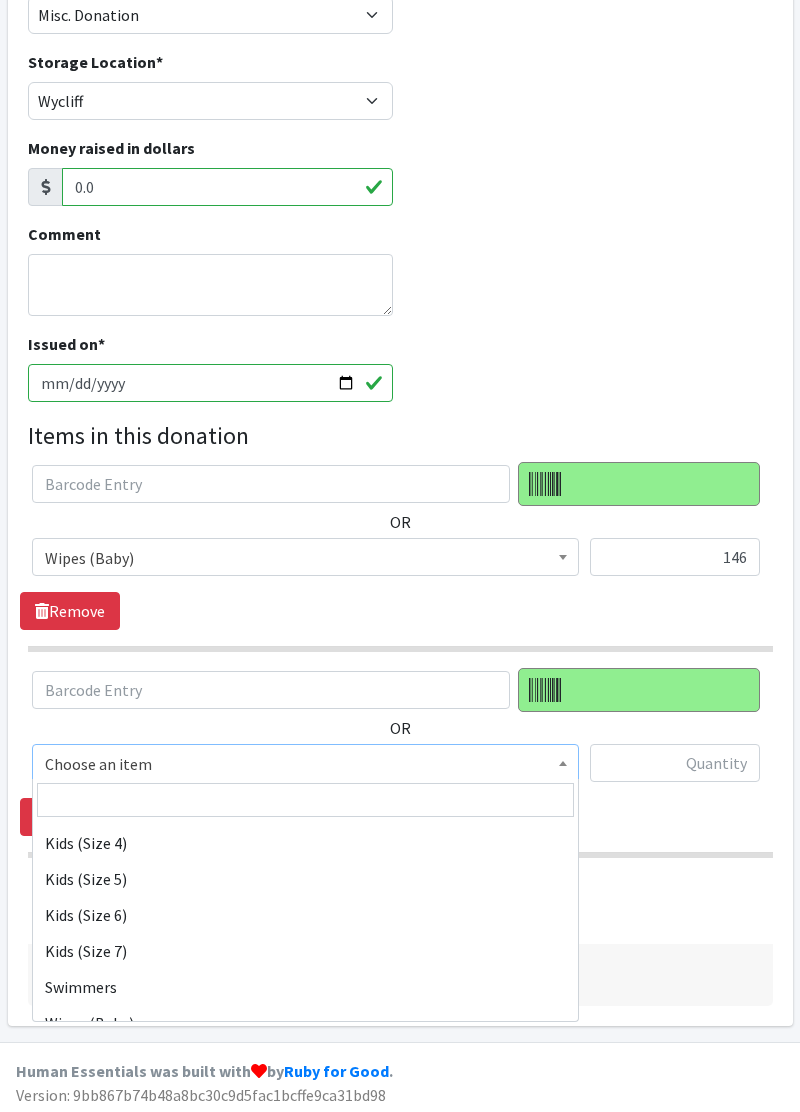 scroll, scrollTop: 388, scrollLeft: 0, axis: vertical 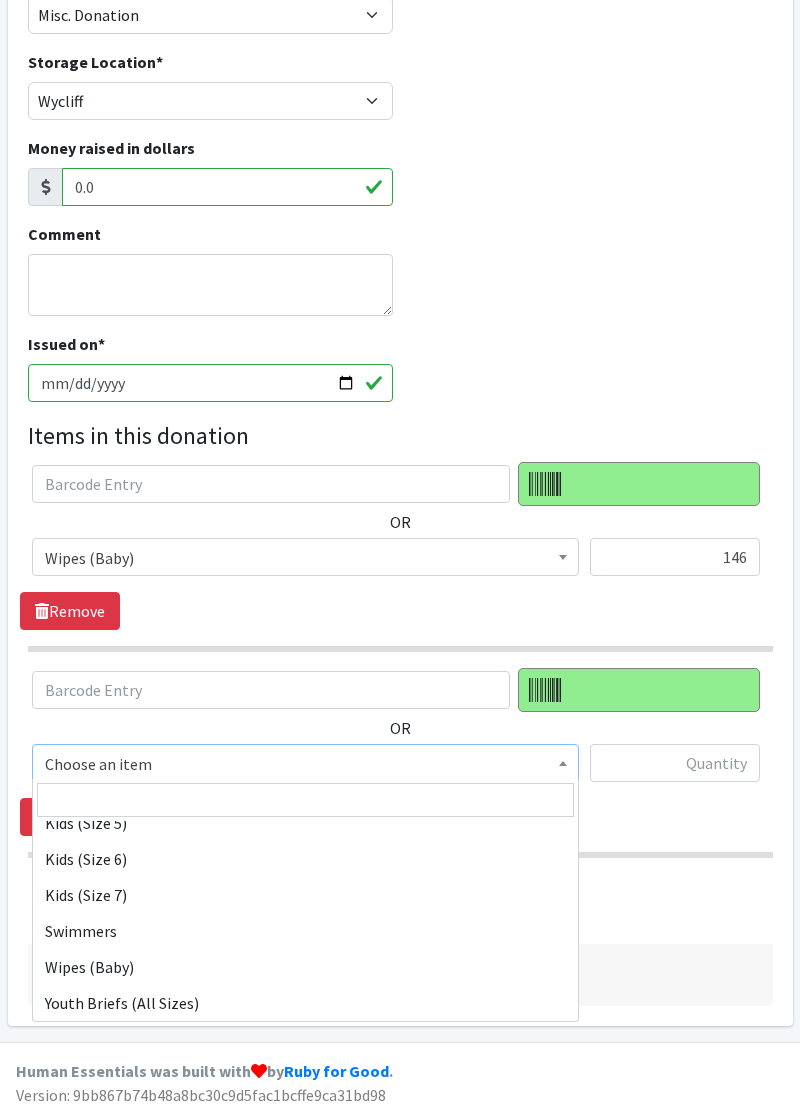 select on "14781" 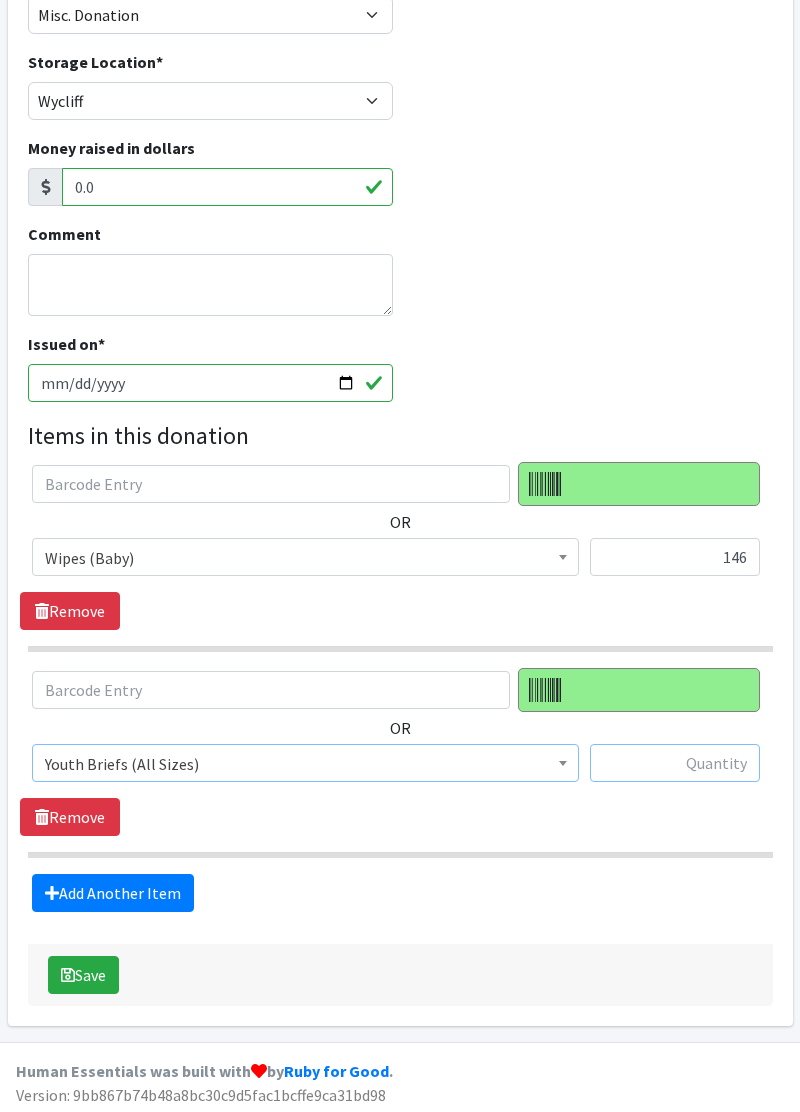 click at bounding box center (675, 763) 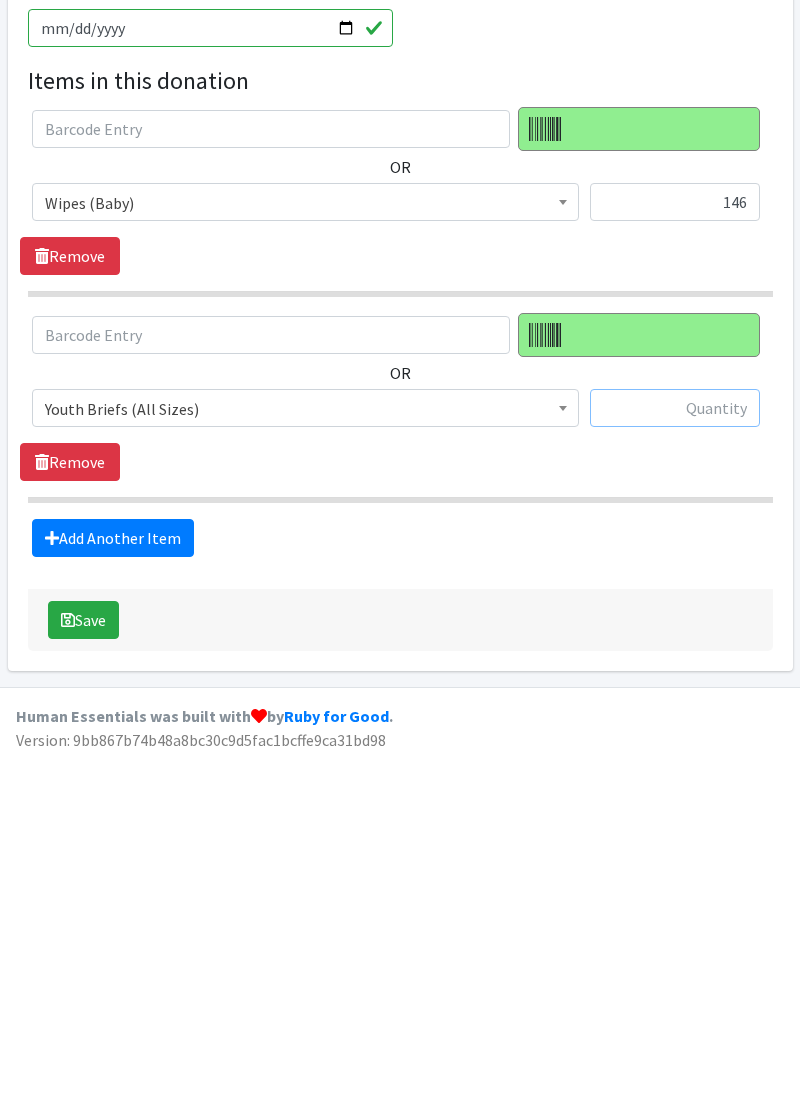 scroll, scrollTop: 220, scrollLeft: 0, axis: vertical 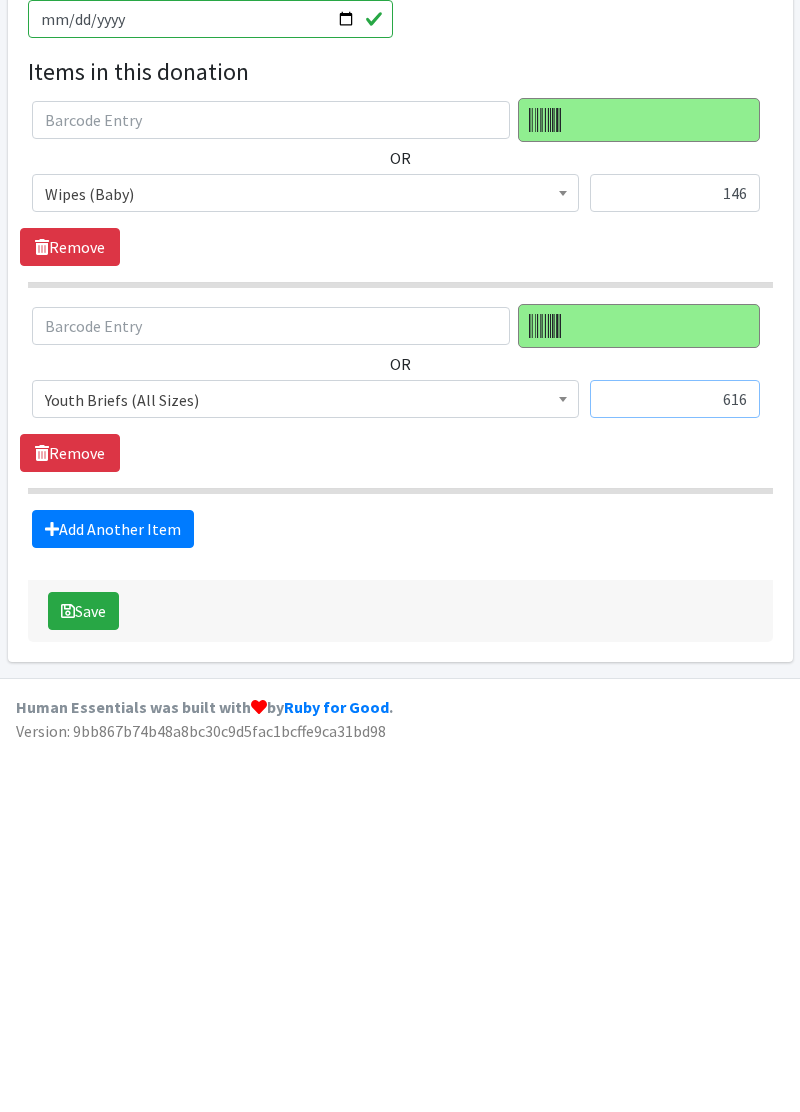 type on "616" 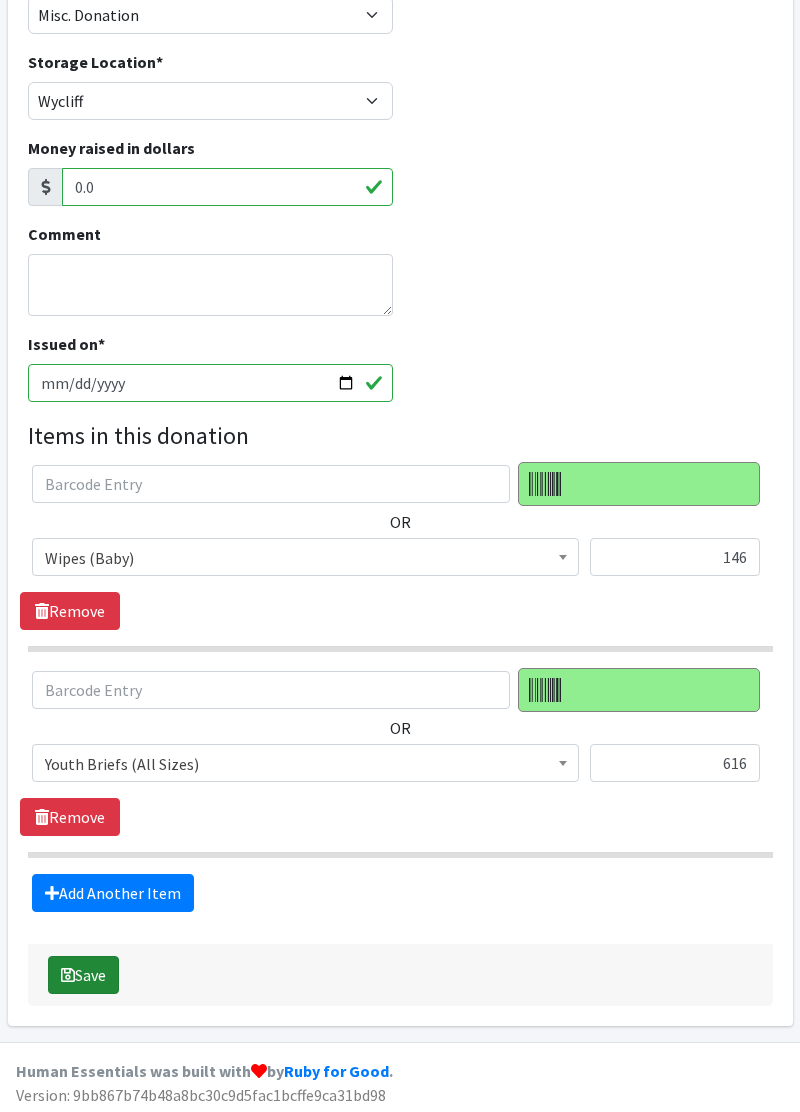 click on "Save" at bounding box center [83, 975] 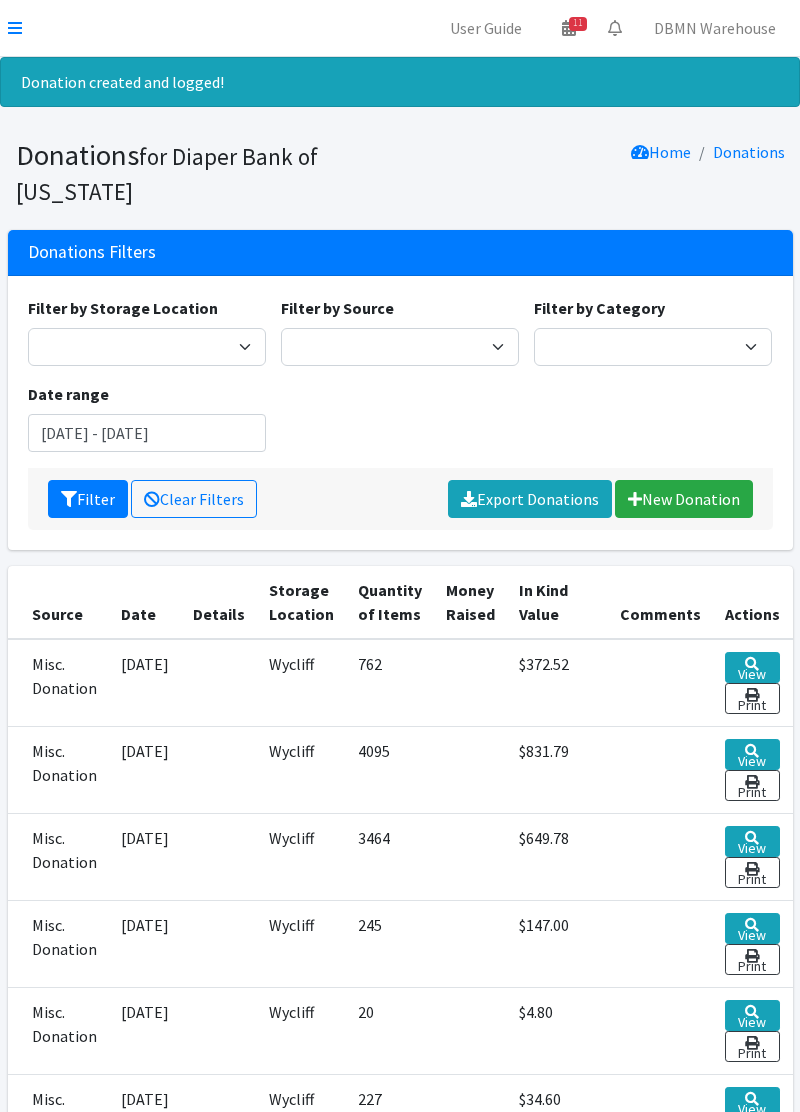 scroll, scrollTop: 0, scrollLeft: 0, axis: both 